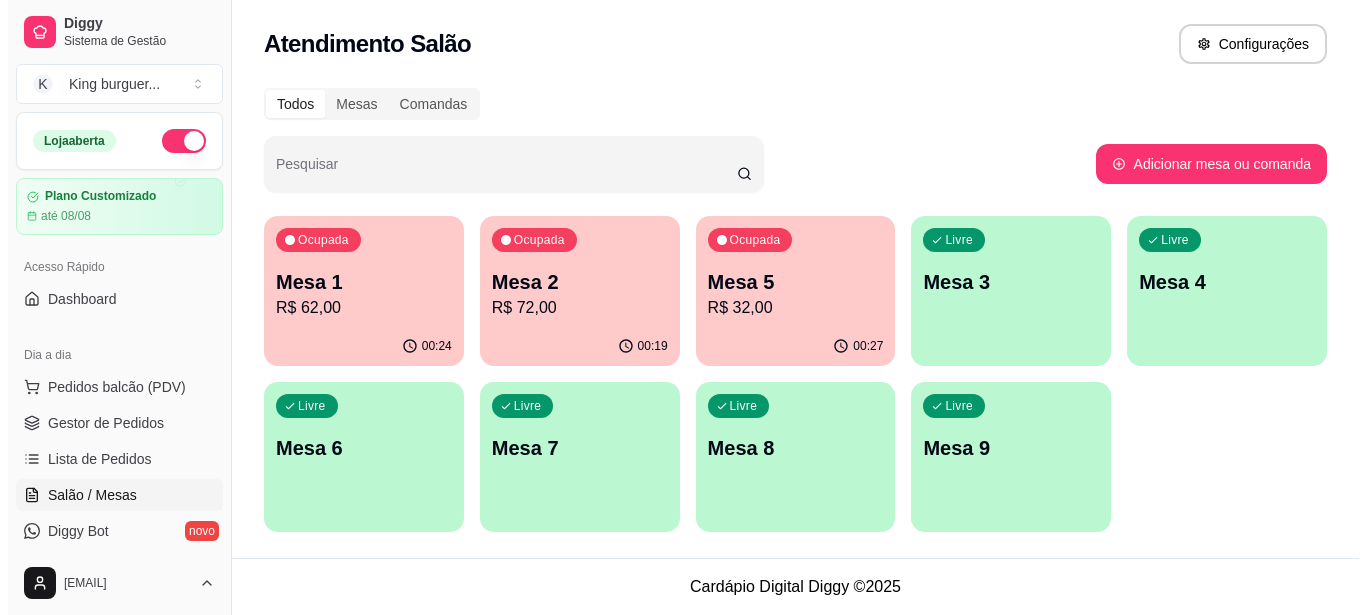 scroll, scrollTop: 0, scrollLeft: 0, axis: both 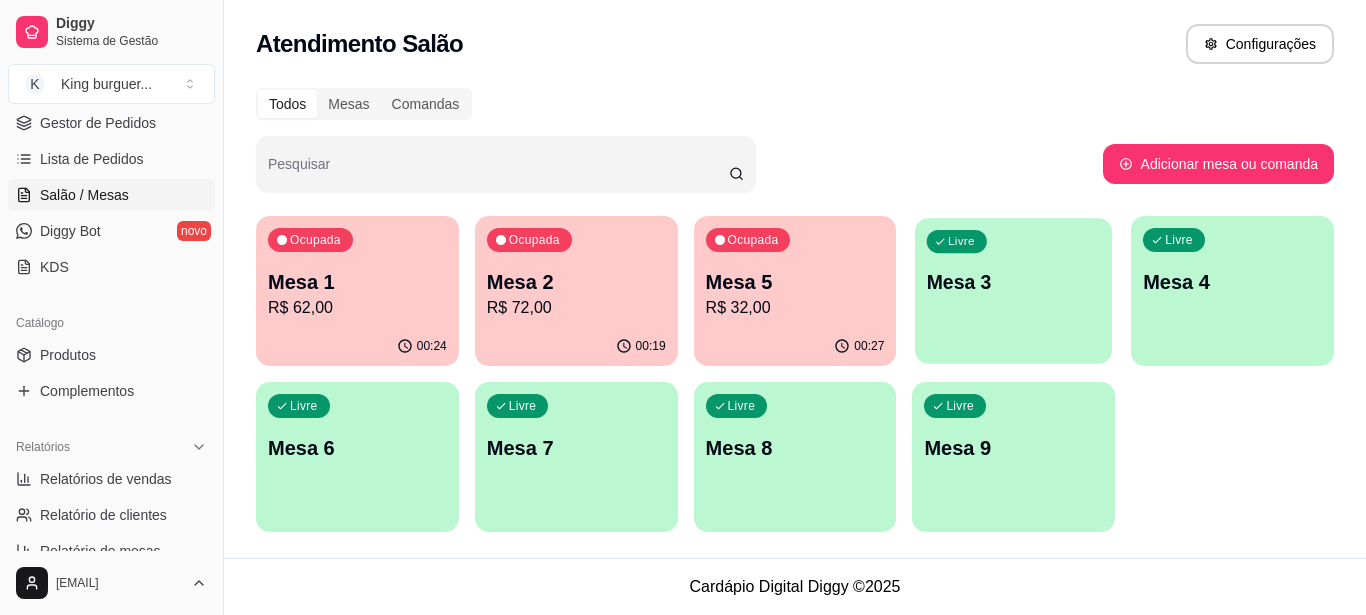 click on "Mesa 3" at bounding box center [1013, 282] 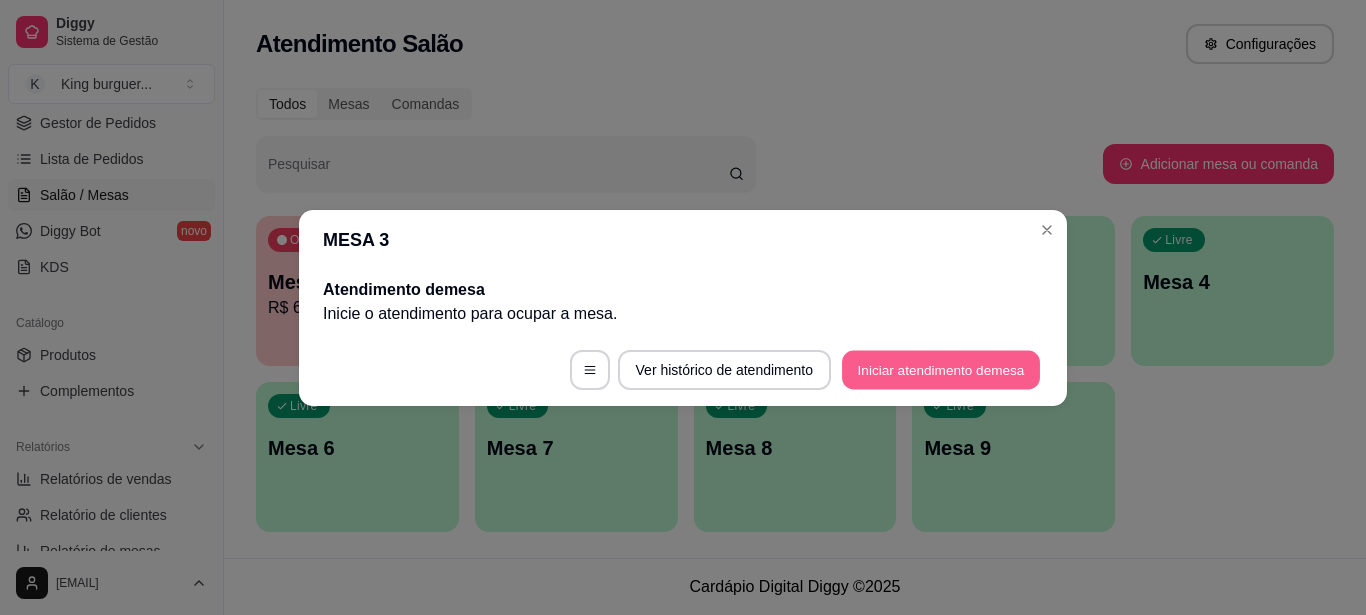 click on "Iniciar atendimento de  mesa" at bounding box center (941, 369) 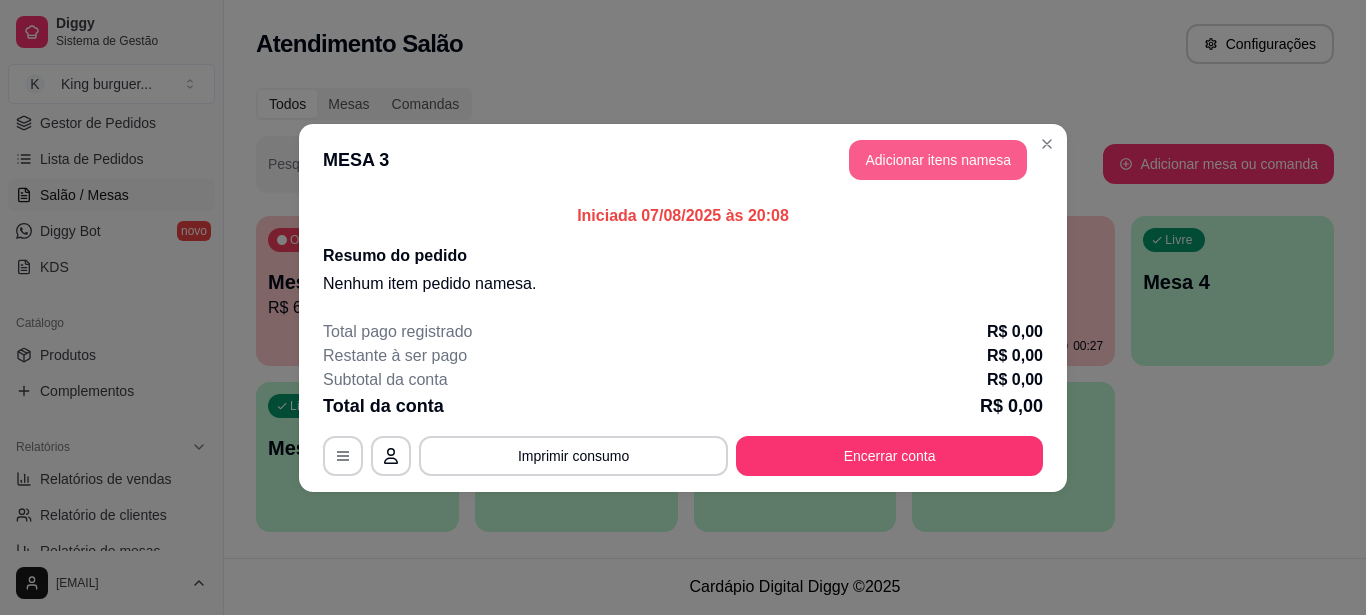 click on "Adicionar itens na  mesa" at bounding box center (938, 160) 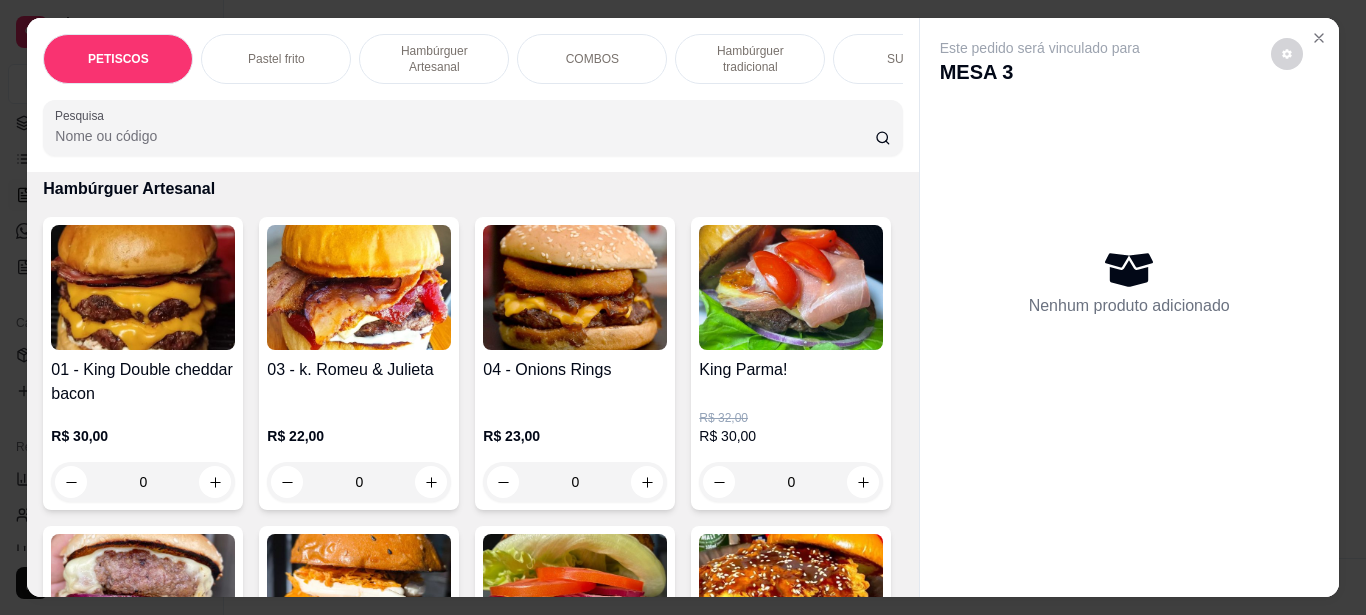 scroll, scrollTop: 1700, scrollLeft: 0, axis: vertical 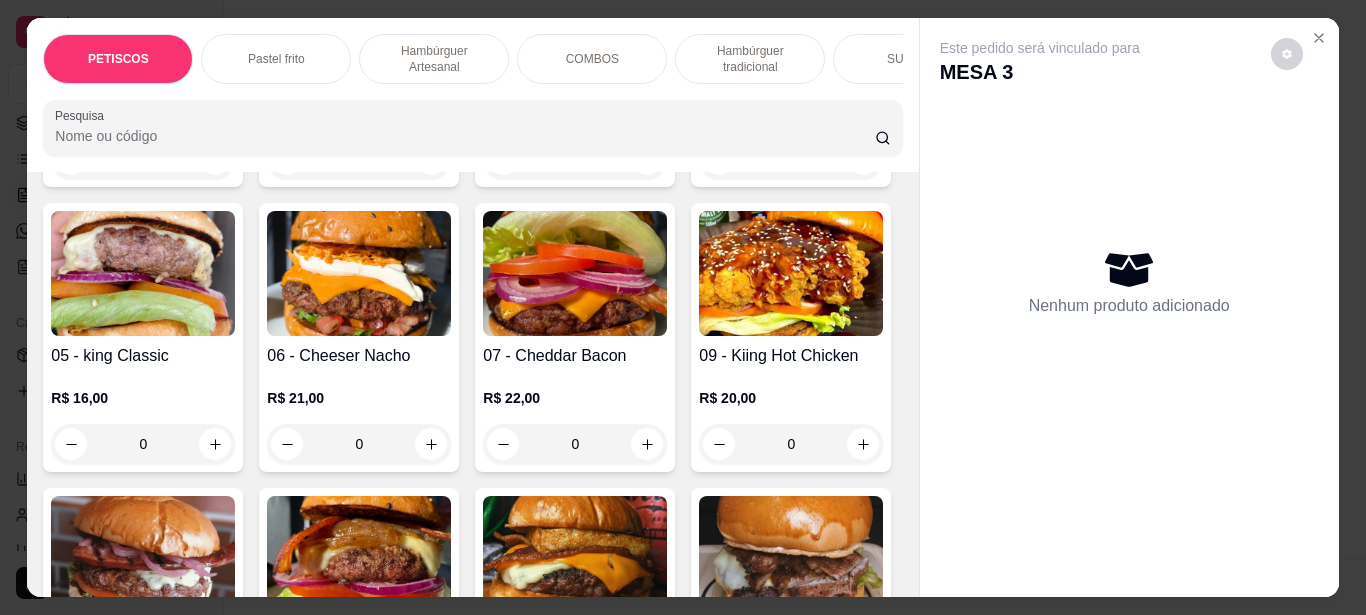 click at bounding box center (359, 273) 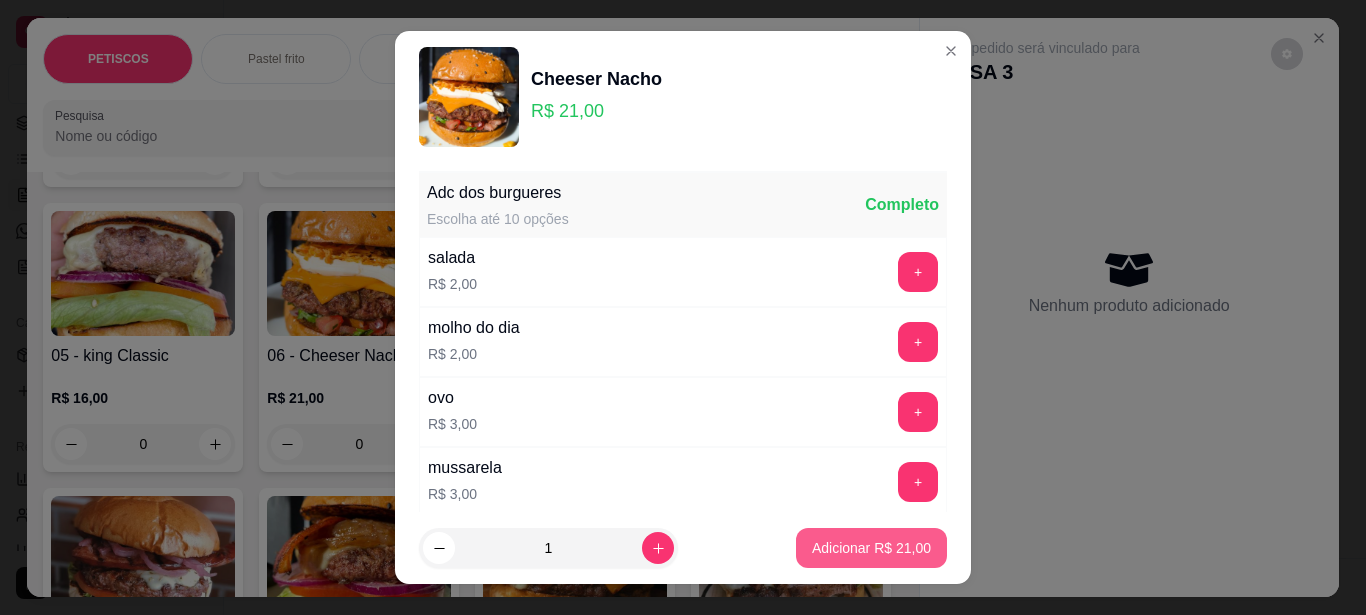 click on "Adicionar   R$ 21,00" at bounding box center (871, 548) 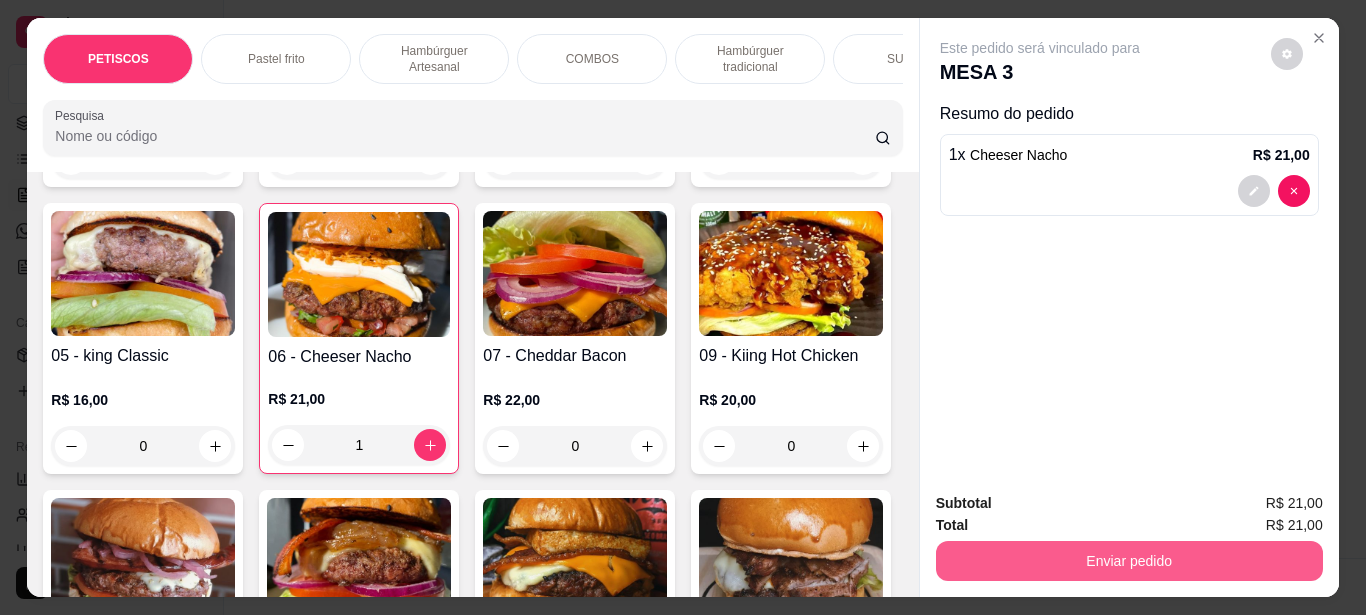 click on "Enviar pedido" at bounding box center (1129, 561) 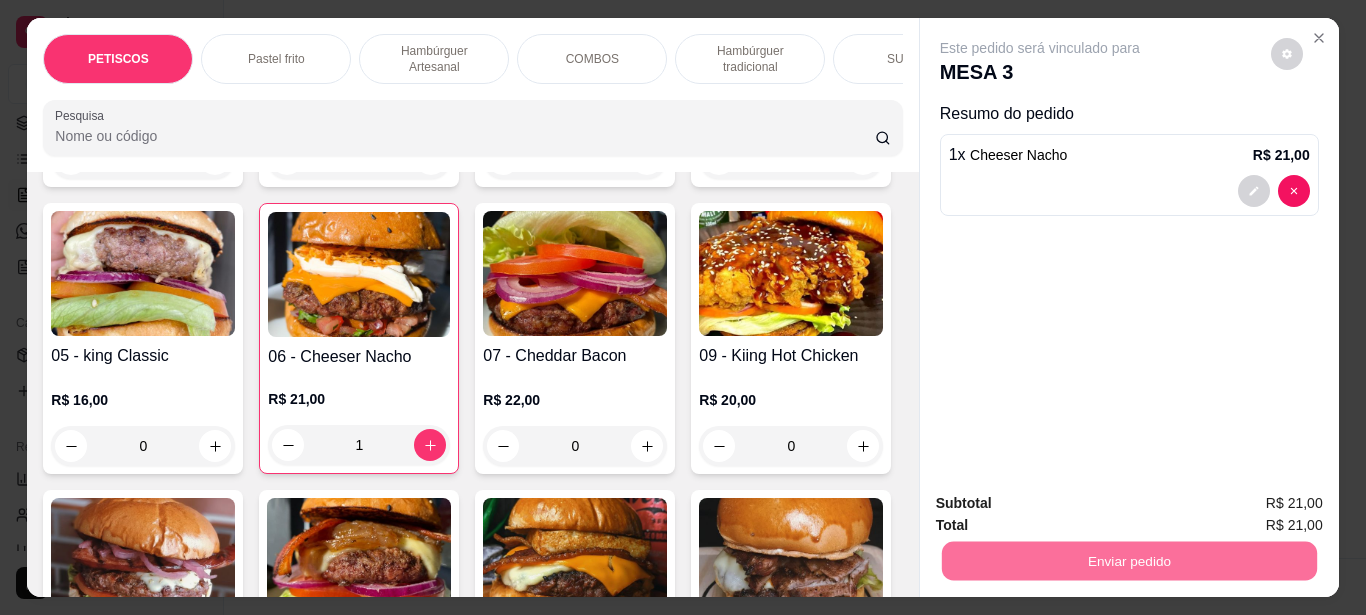 click on "Não registrar e enviar pedido" at bounding box center (1063, 504) 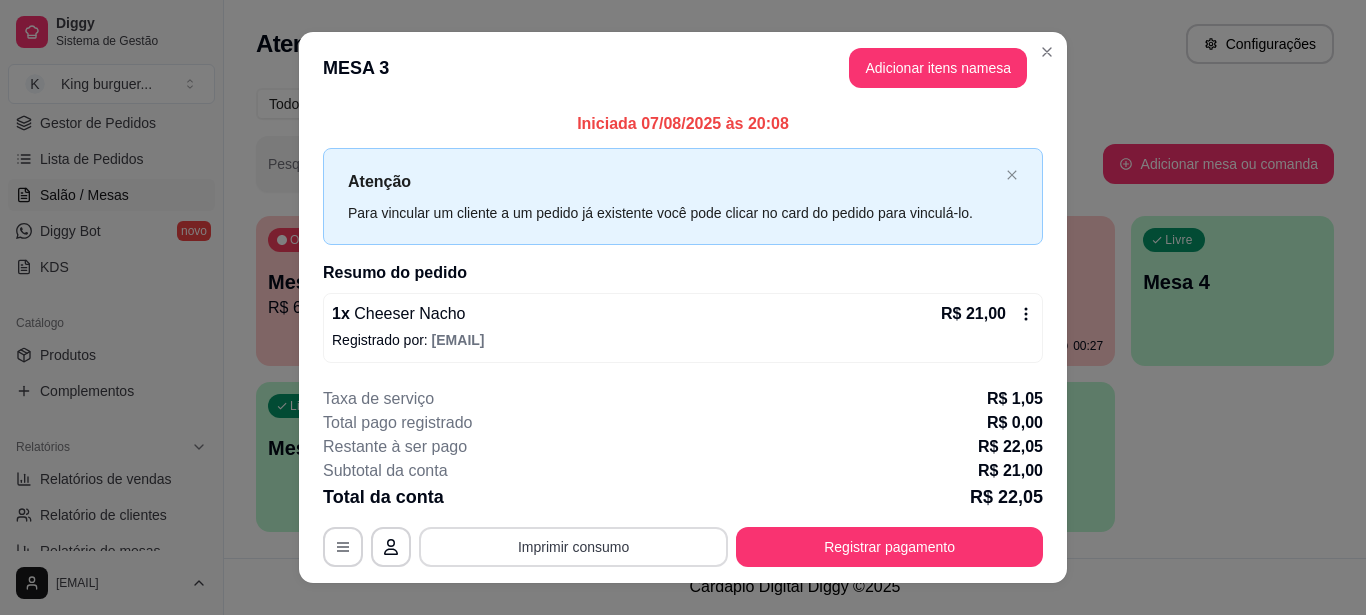 click on "Imprimir consumo" at bounding box center (573, 547) 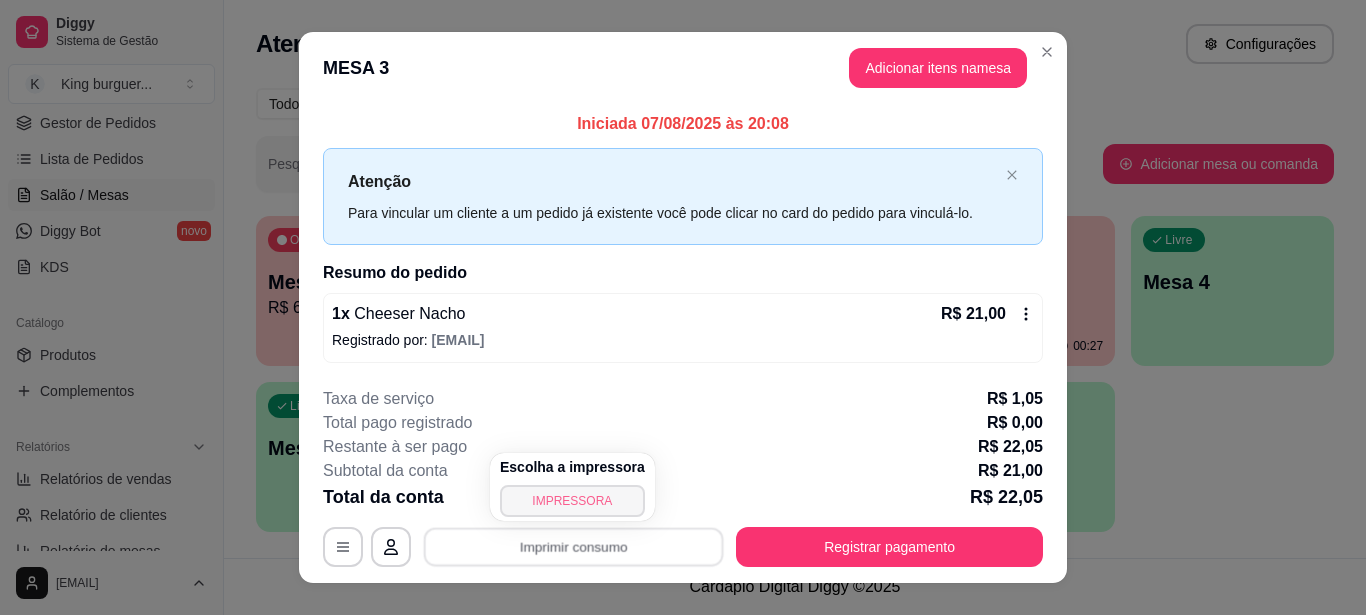 click on "IMPRESSORA" at bounding box center [572, 501] 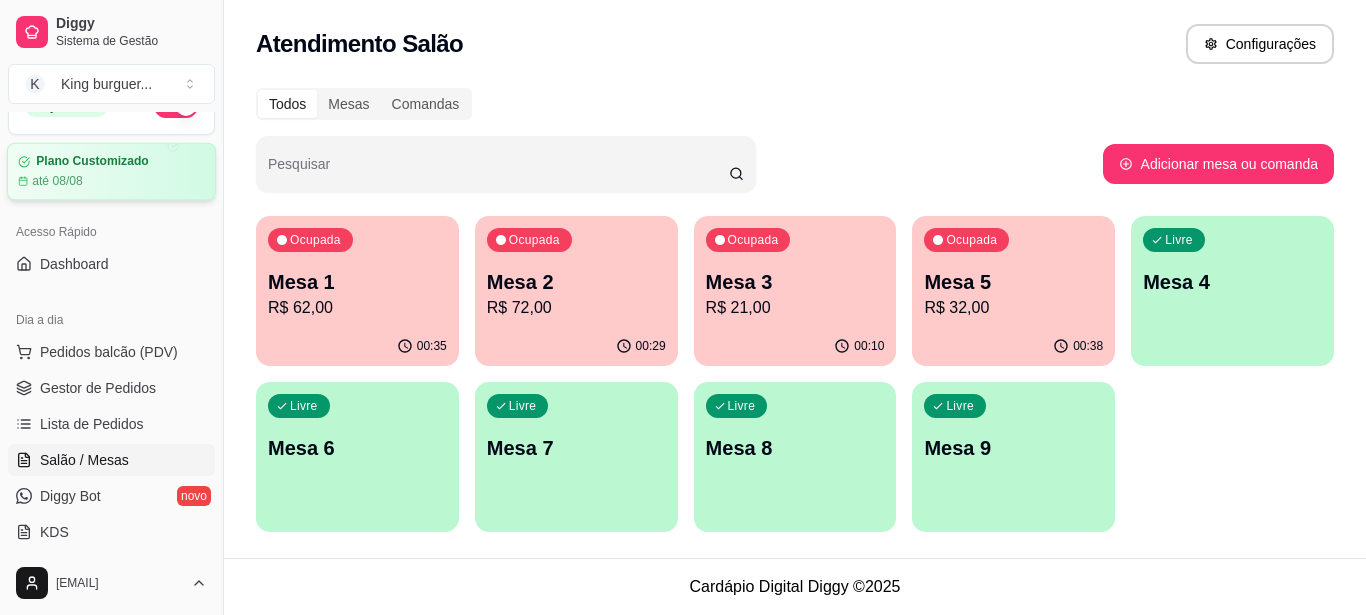 scroll, scrollTop: 0, scrollLeft: 0, axis: both 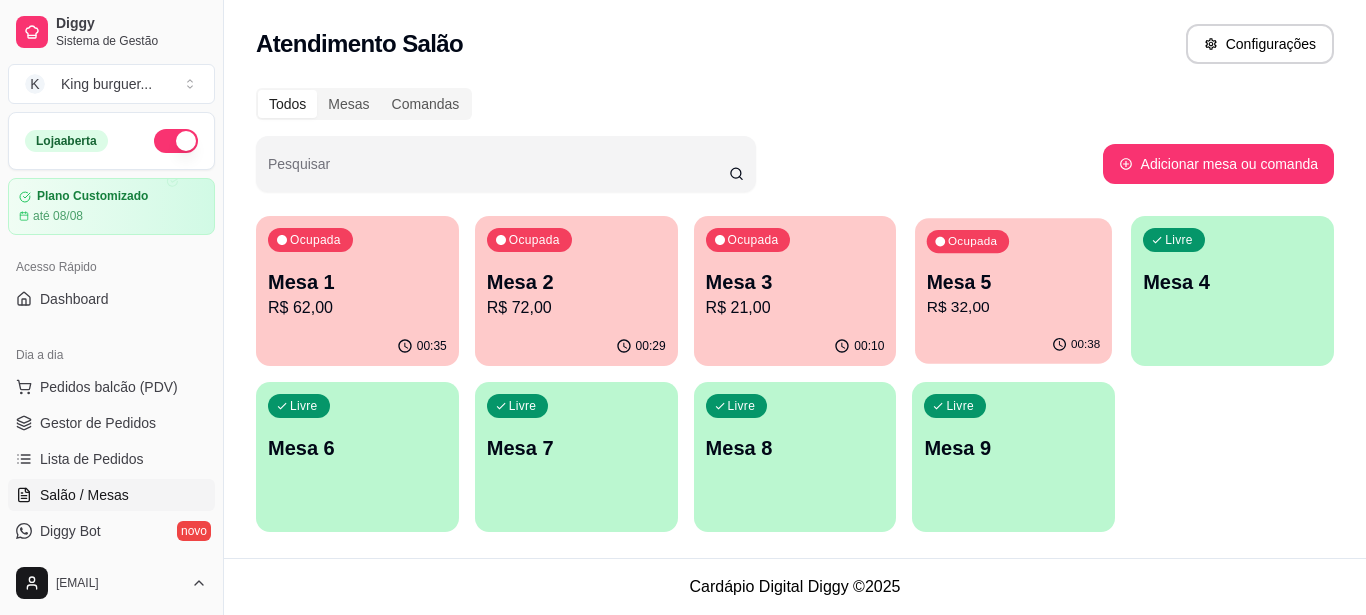 click on "R$ 32,00" at bounding box center [1013, 307] 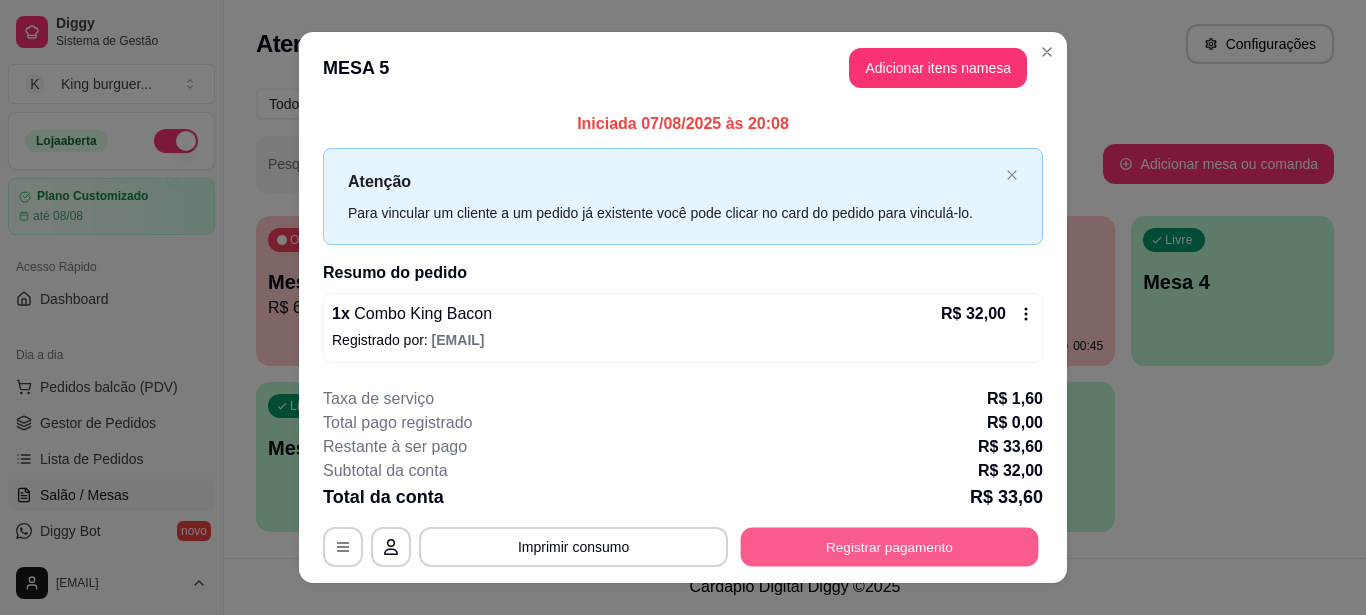 click on "Registrar pagamento" at bounding box center [890, 547] 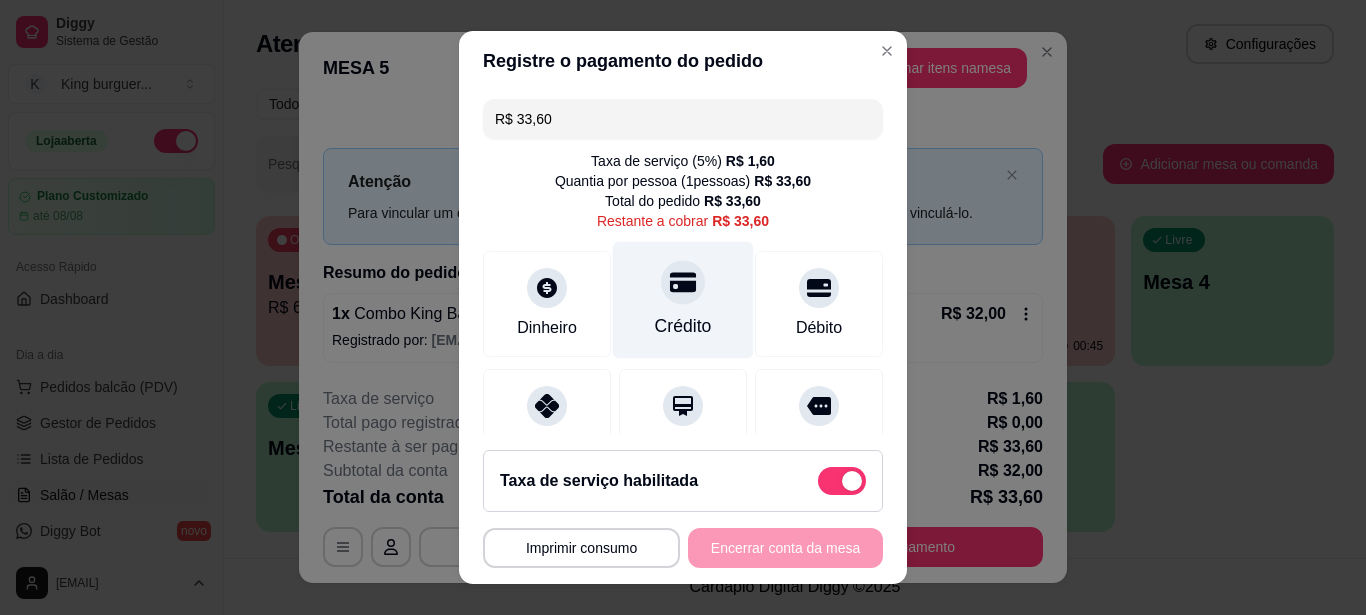 click 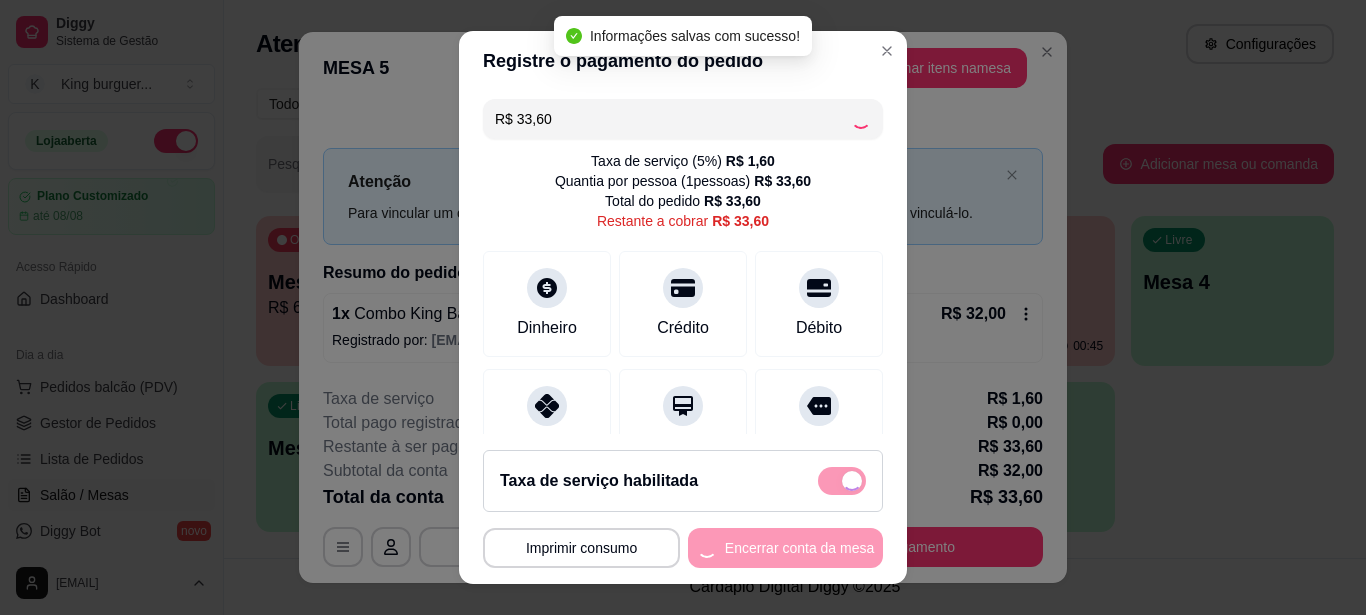 type on "R$ 0,00" 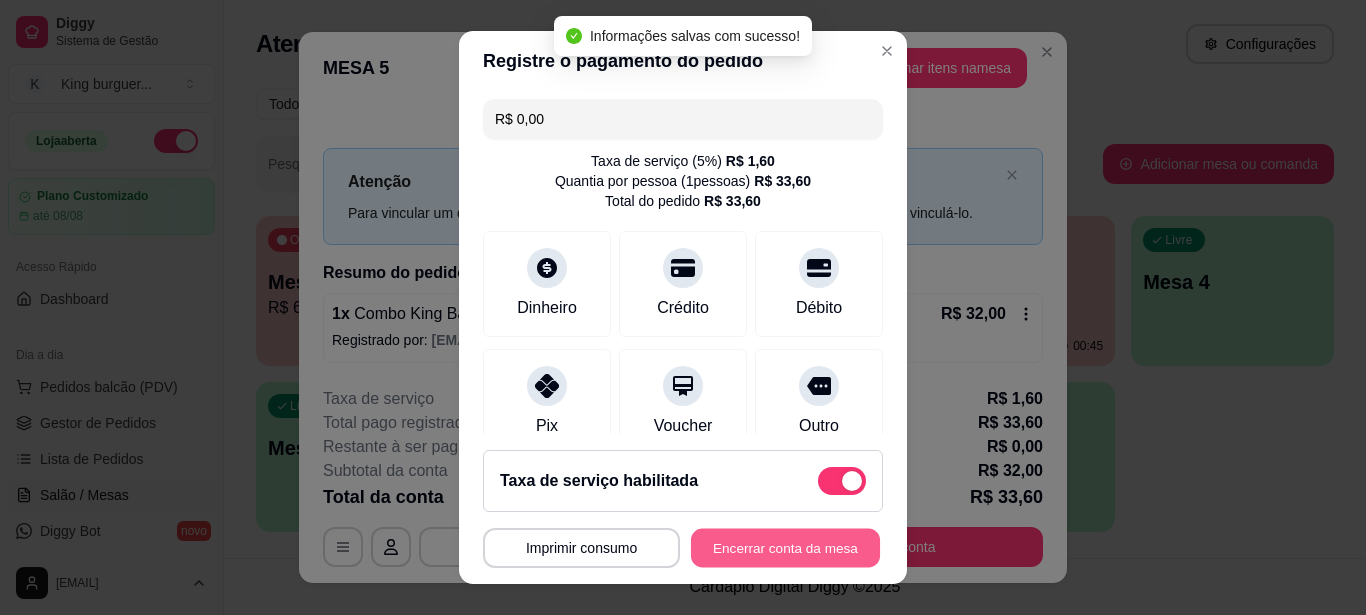 click on "Encerrar conta da mesa" at bounding box center [785, 548] 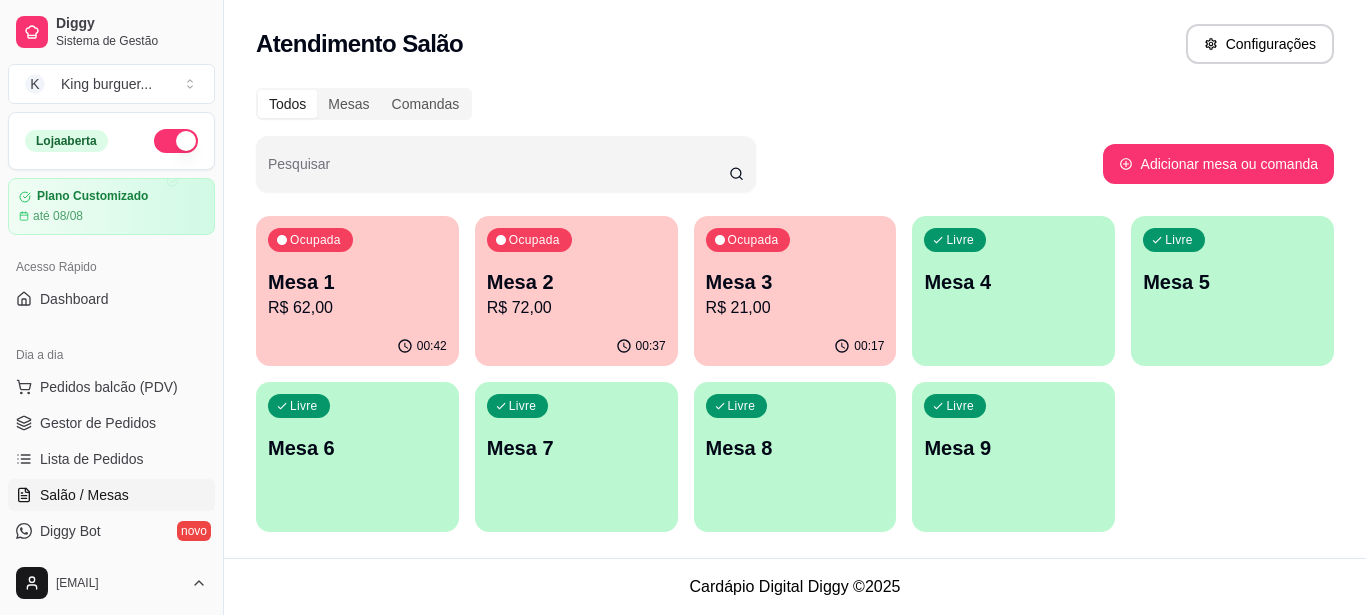 scroll, scrollTop: 100, scrollLeft: 0, axis: vertical 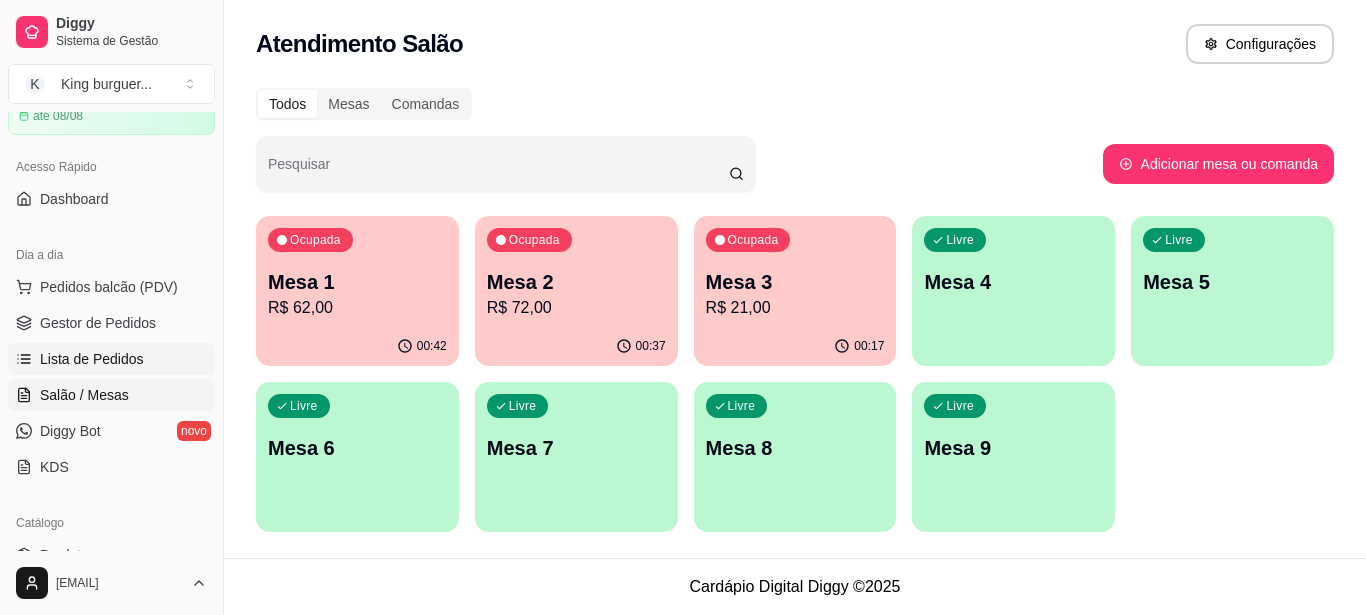 click on "Lista de Pedidos" at bounding box center [92, 359] 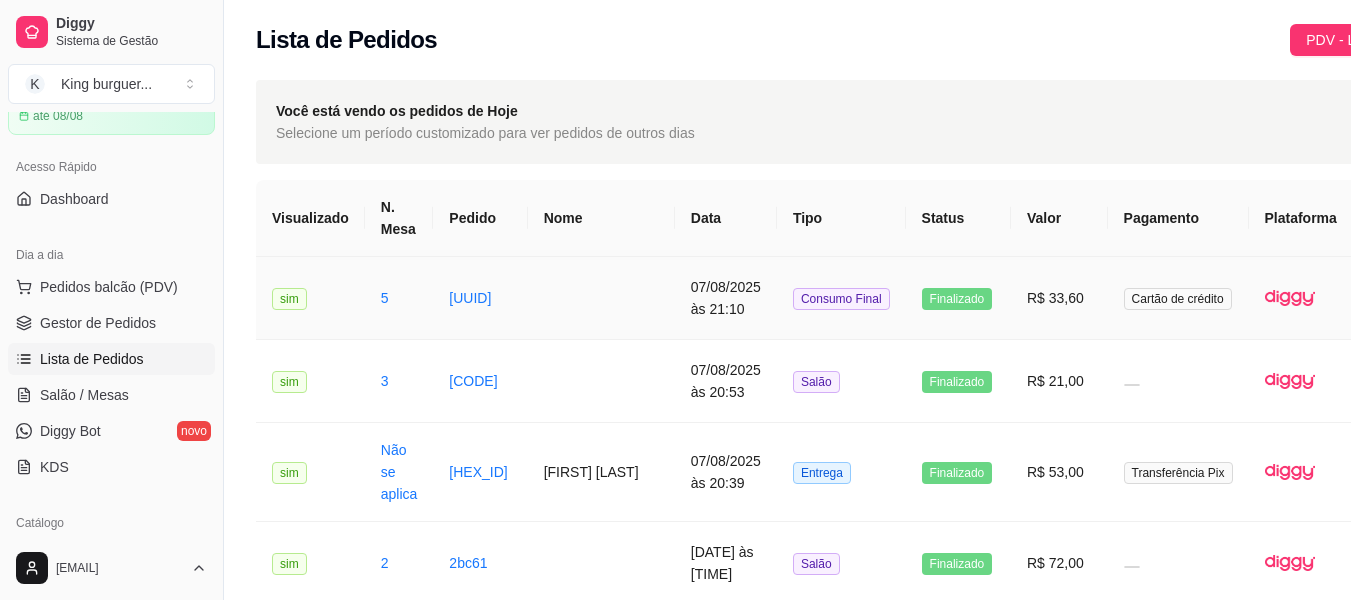 click on "R$ 33,60" at bounding box center (1059, 298) 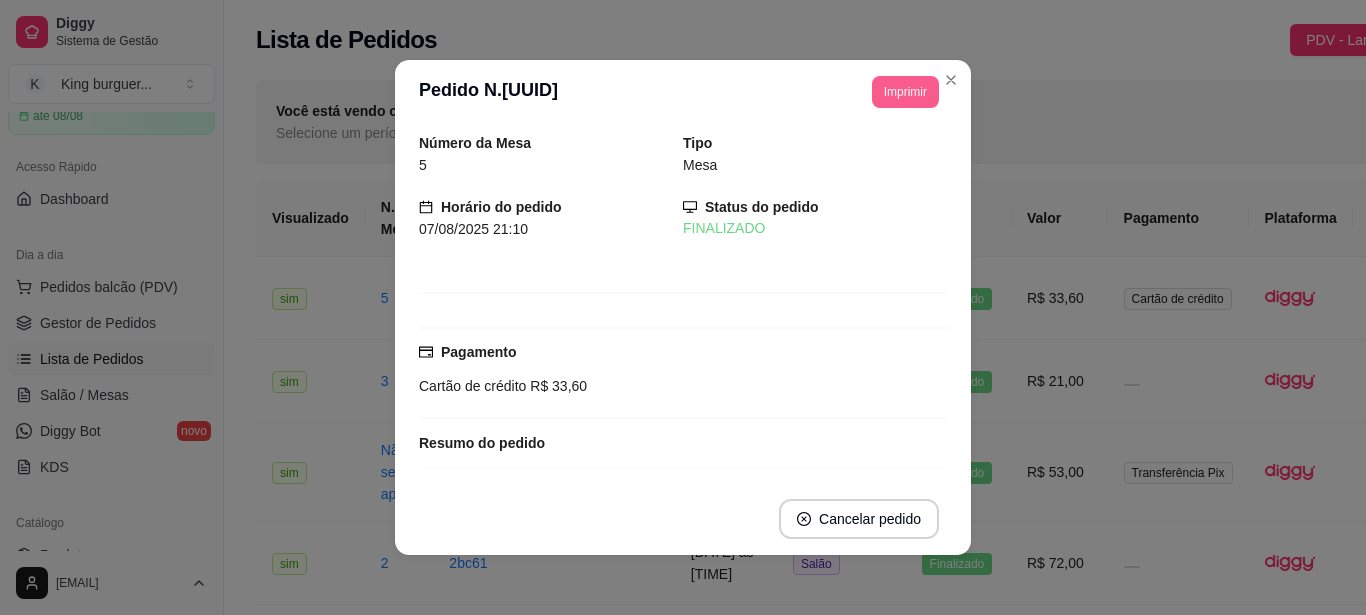 click on "Imprimir" at bounding box center [905, 92] 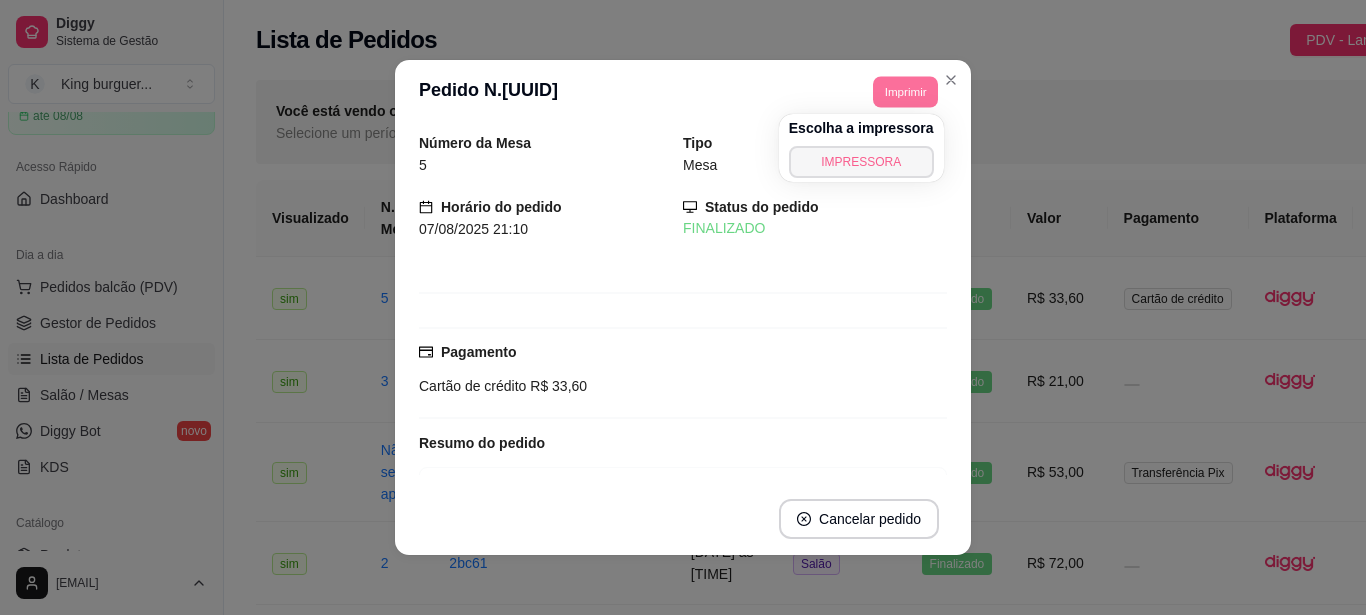 click on "IMPRESSORA" at bounding box center [861, 162] 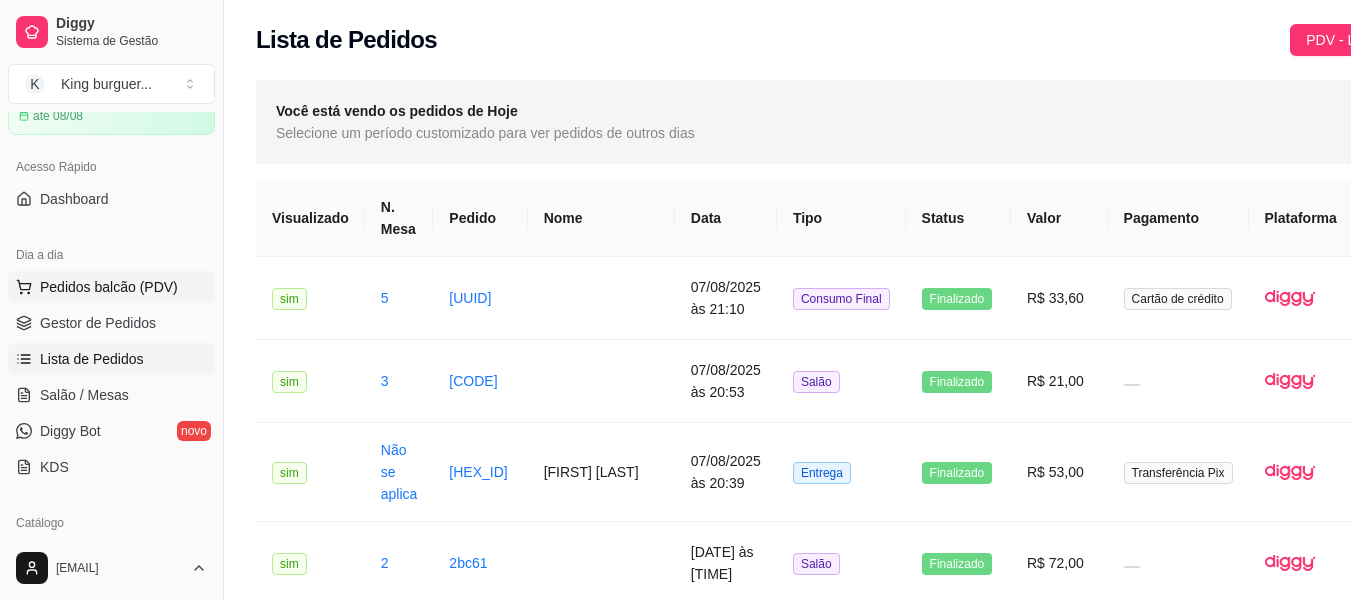 click on "Pedidos balcão (PDV)" at bounding box center (109, 287) 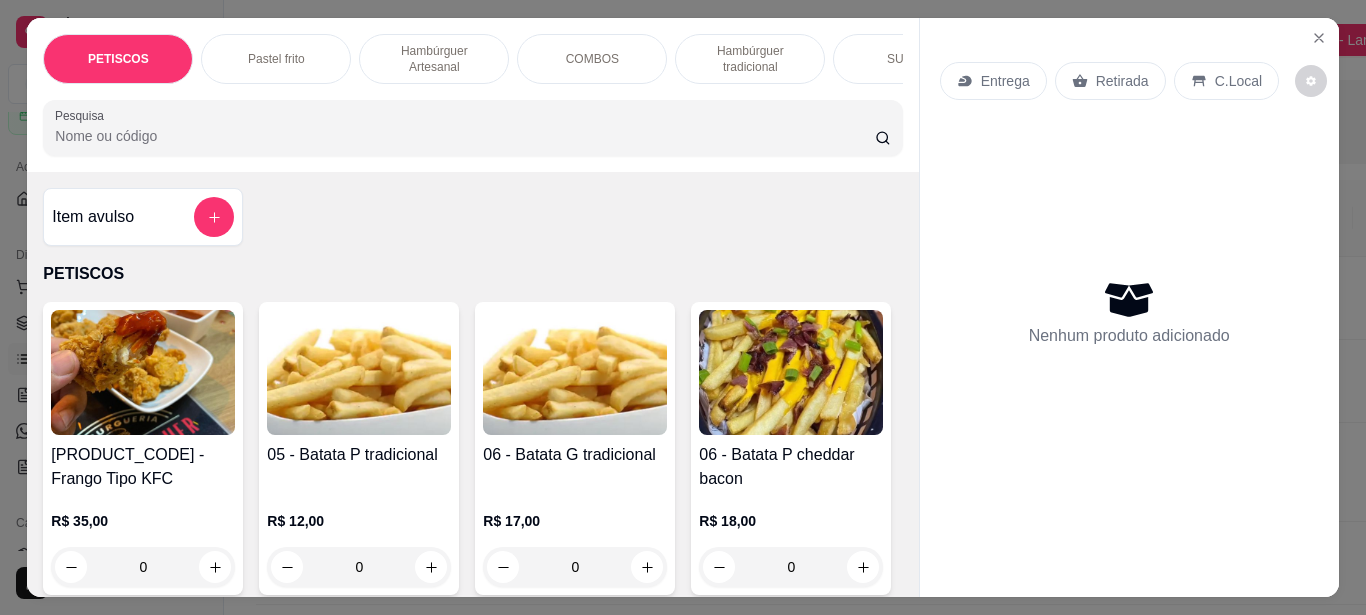 click at bounding box center [359, 372] 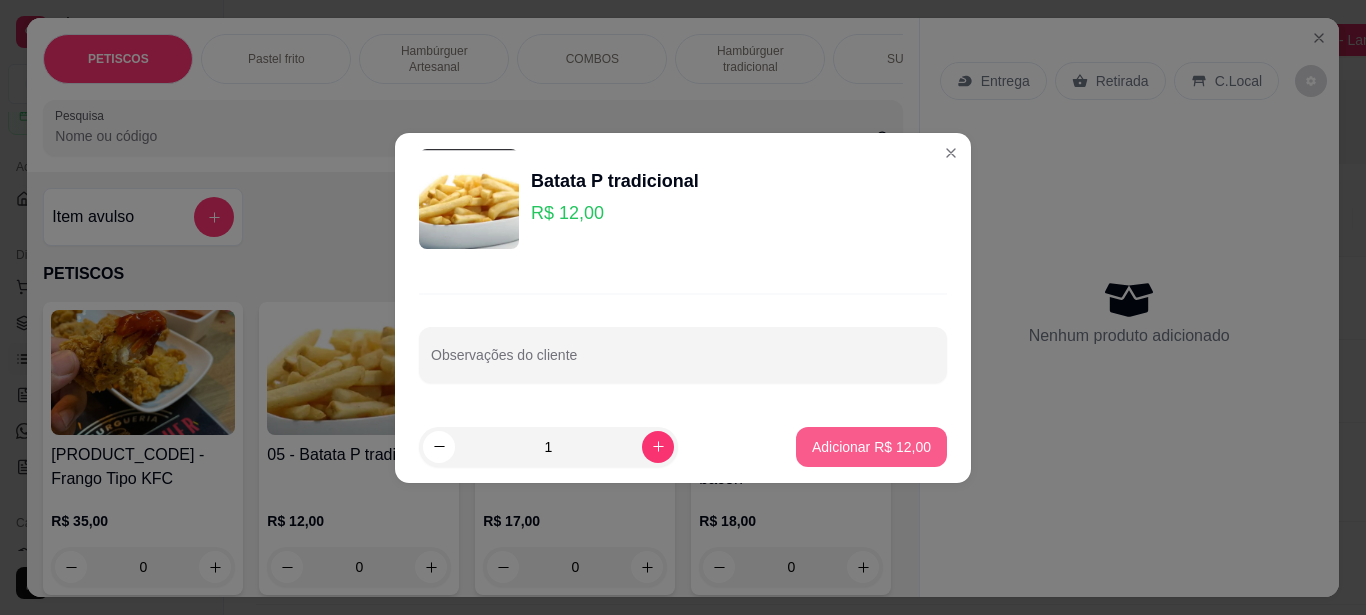 click on "Adicionar   R$ 12,00" at bounding box center (871, 447) 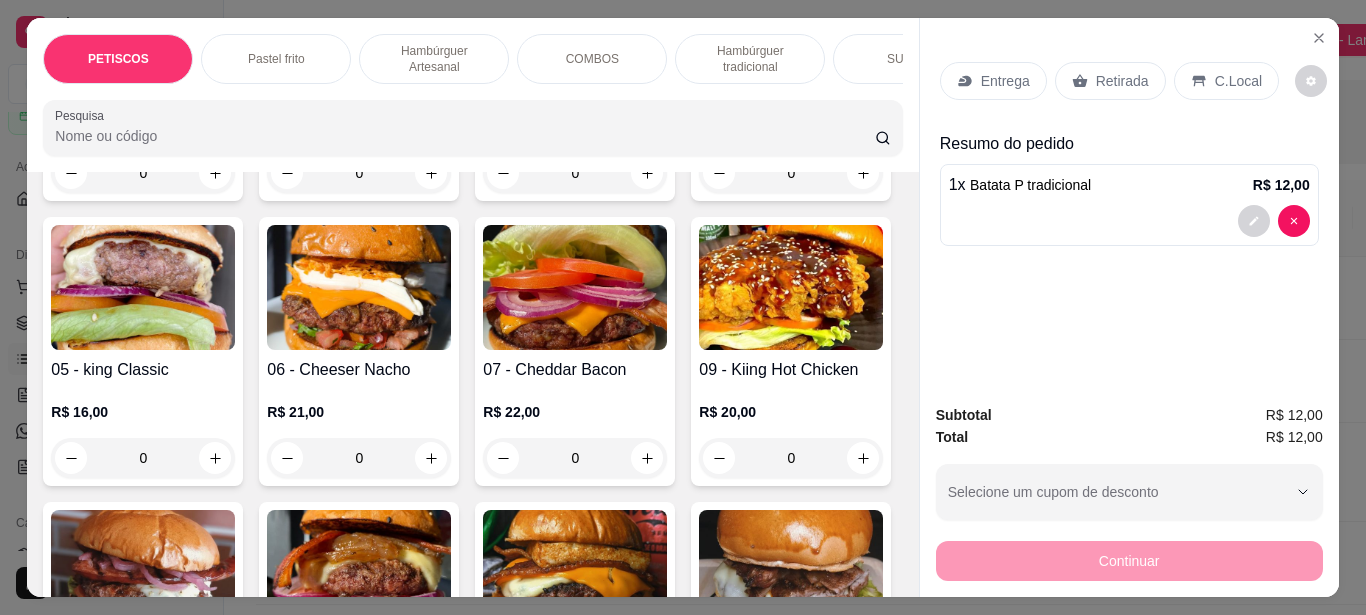 scroll, scrollTop: 1700, scrollLeft: 0, axis: vertical 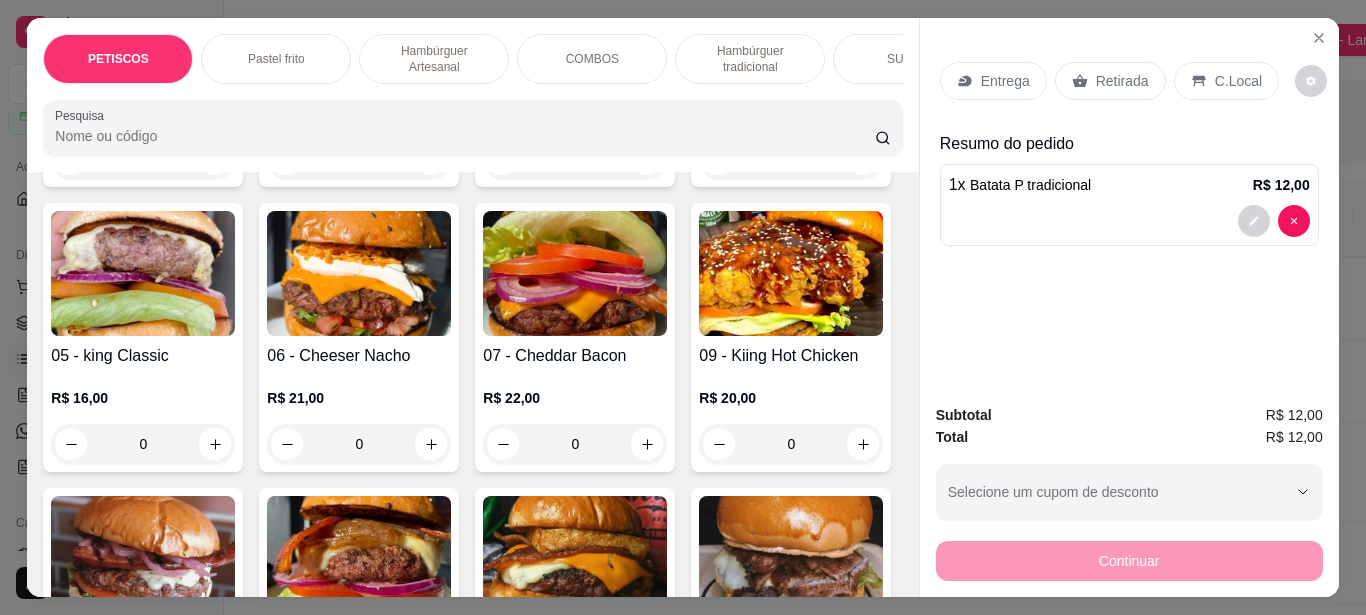 click at bounding box center [143, 273] 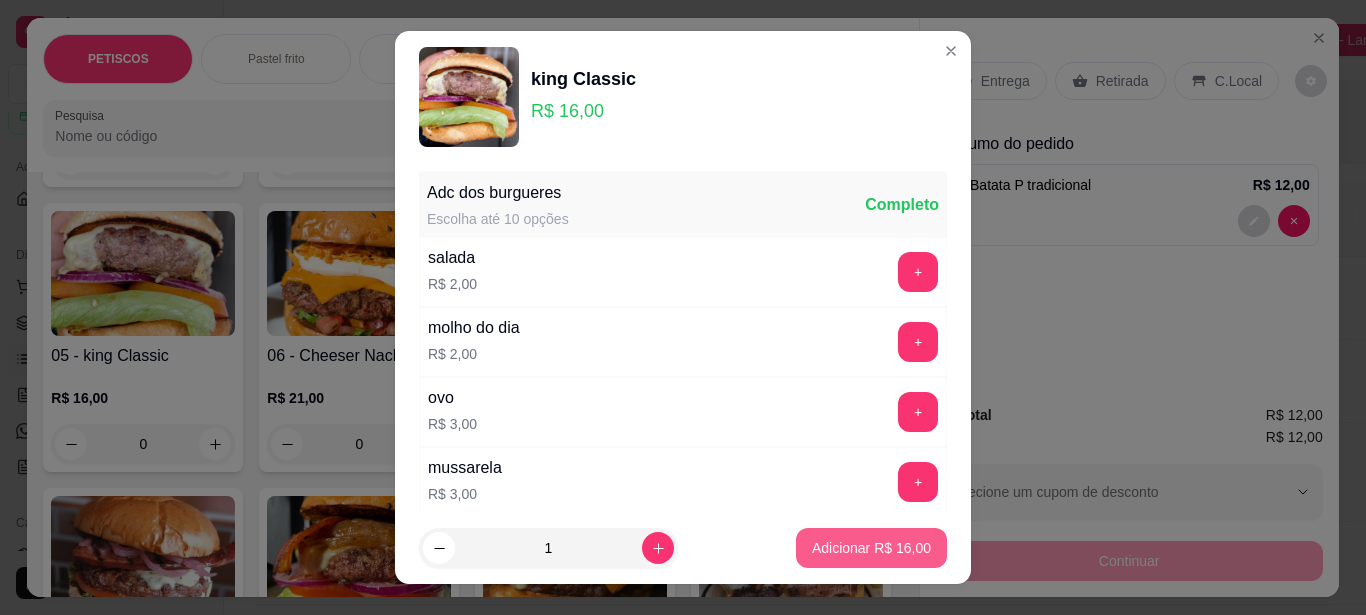 click on "Adicionar   R$ 16,00" at bounding box center (871, 548) 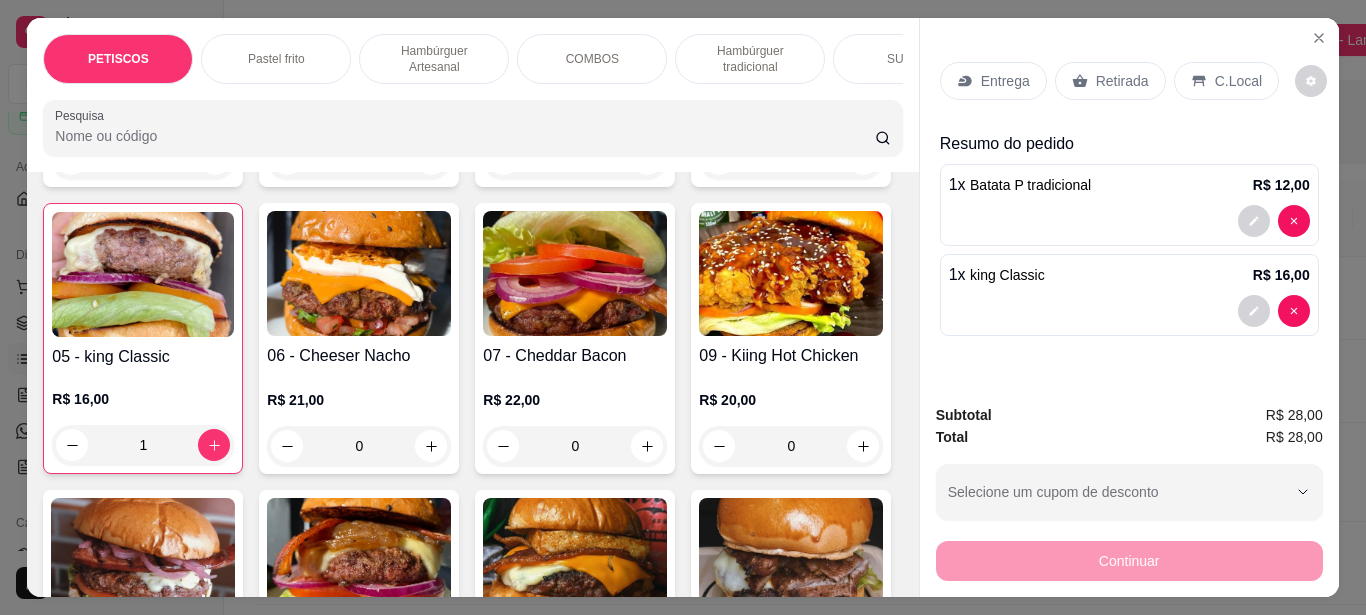 click on "Entrega" at bounding box center [1005, 81] 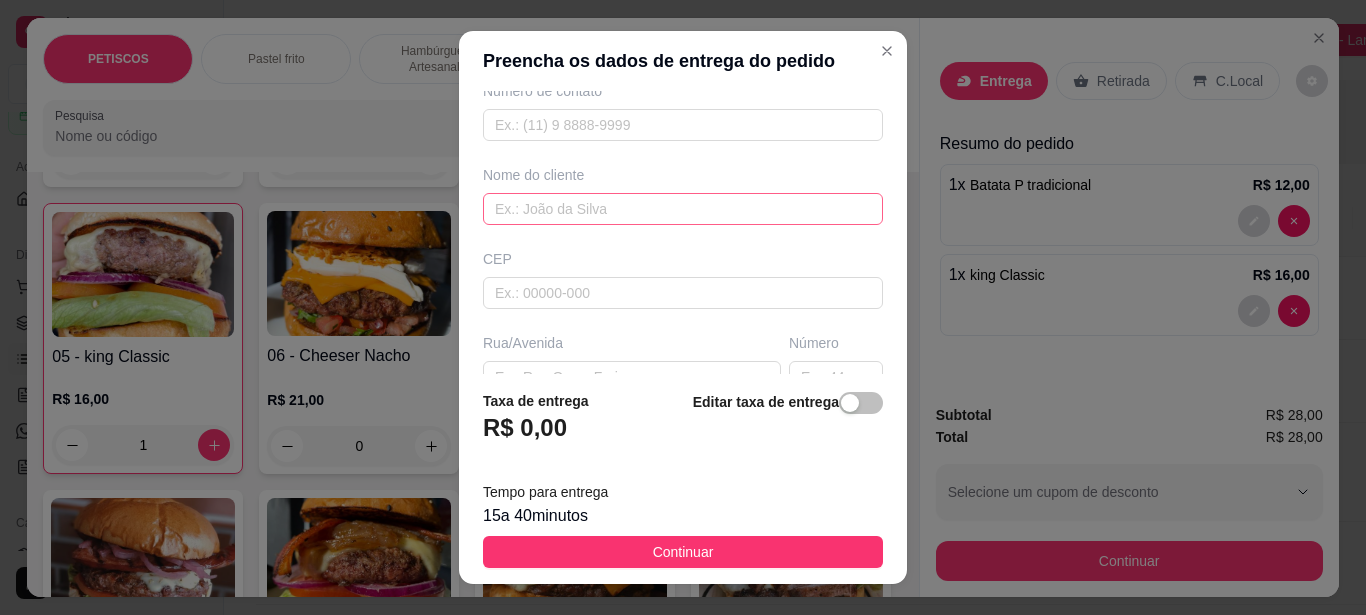 scroll, scrollTop: 200, scrollLeft: 0, axis: vertical 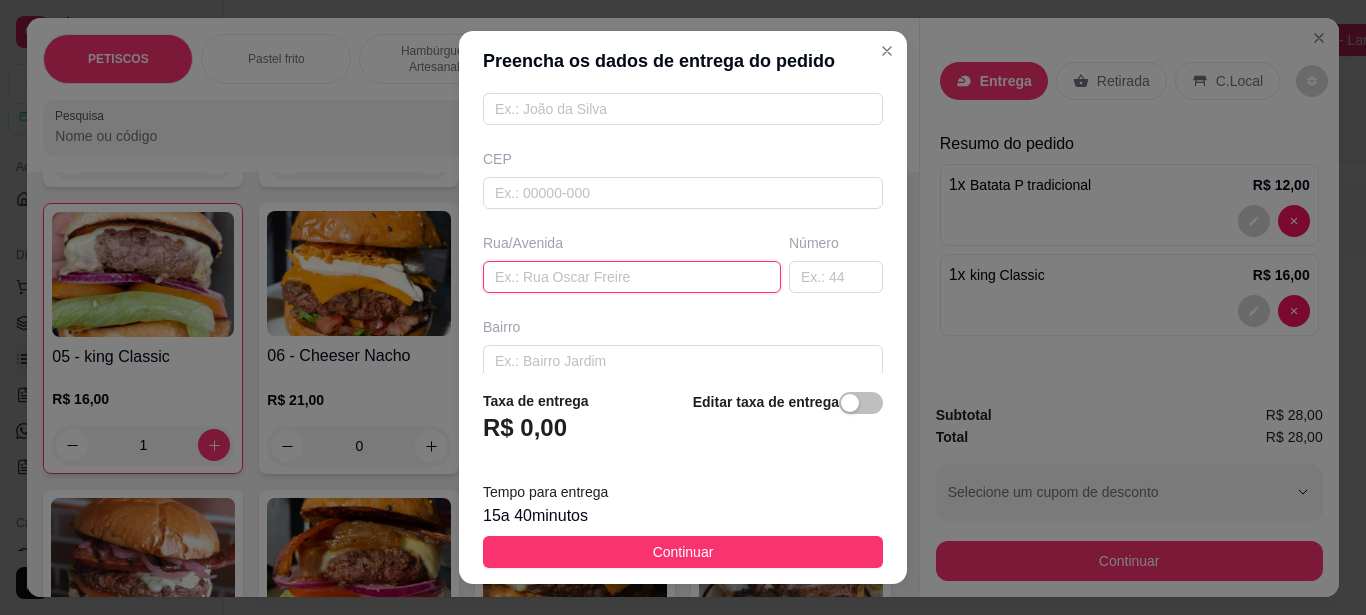 click at bounding box center (632, 277) 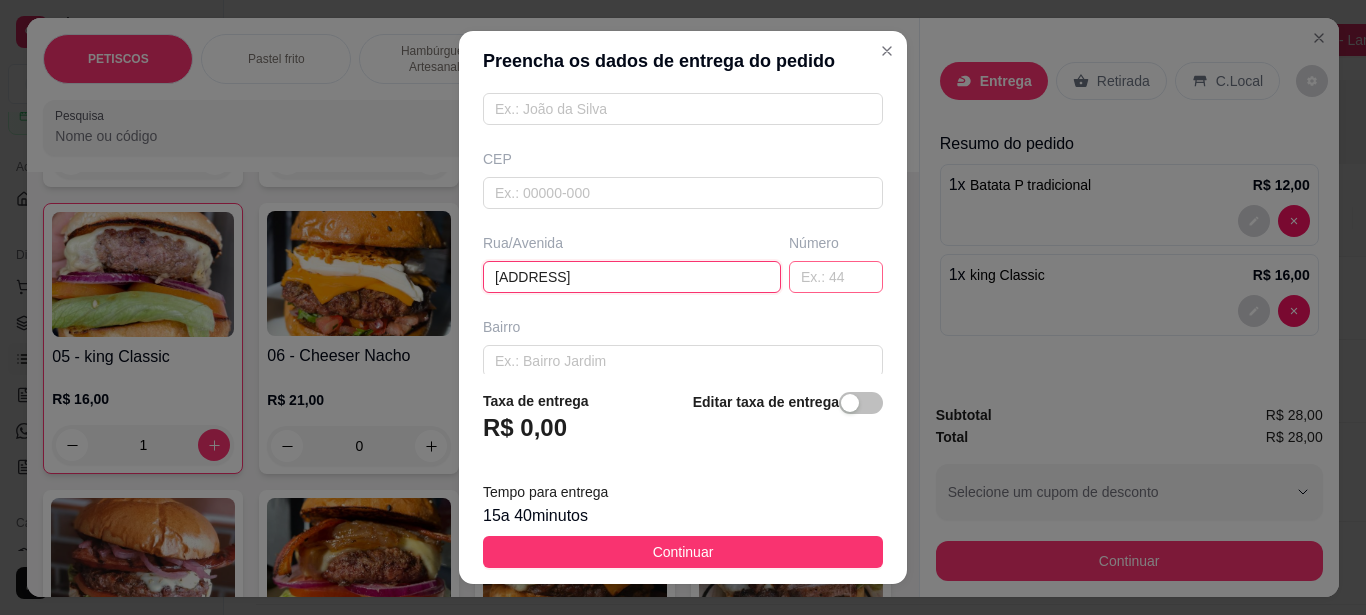 type on "[ADDRESS]" 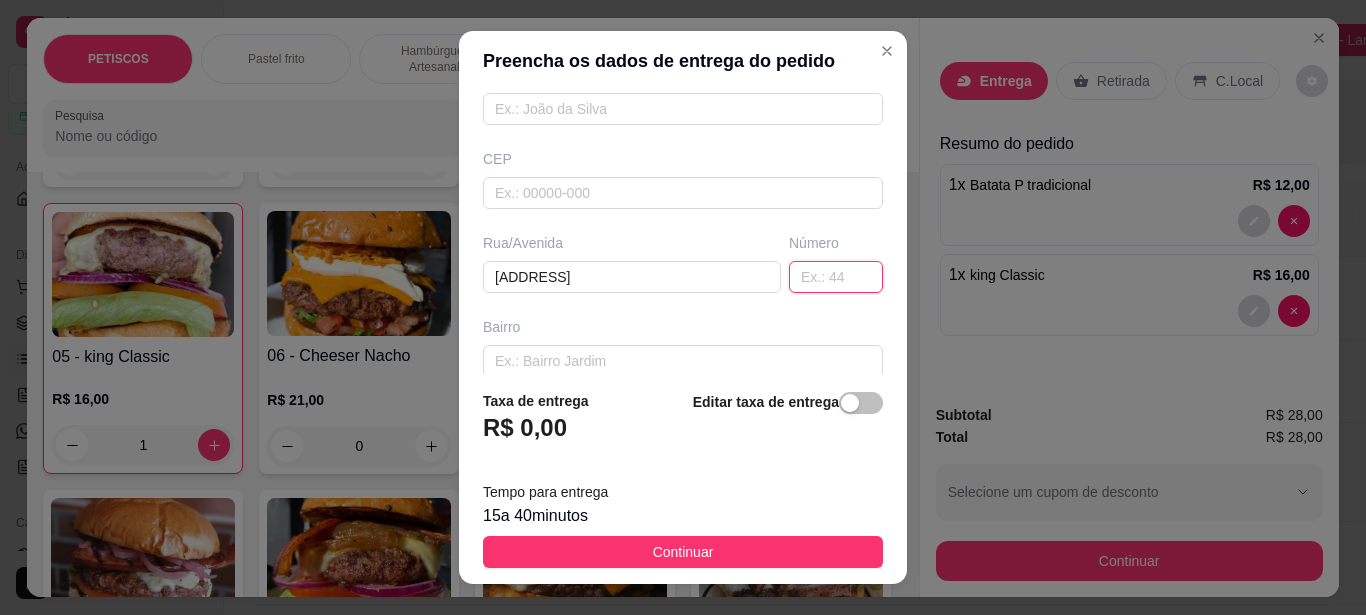 click at bounding box center [836, 277] 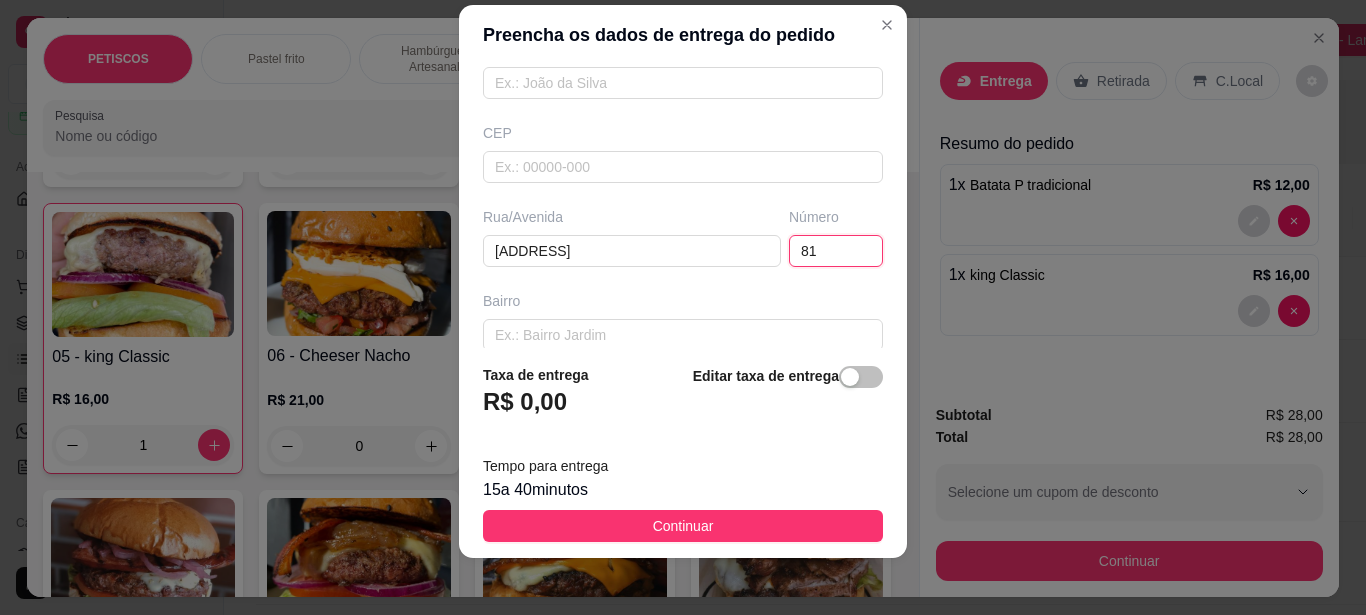 scroll, scrollTop: 33, scrollLeft: 0, axis: vertical 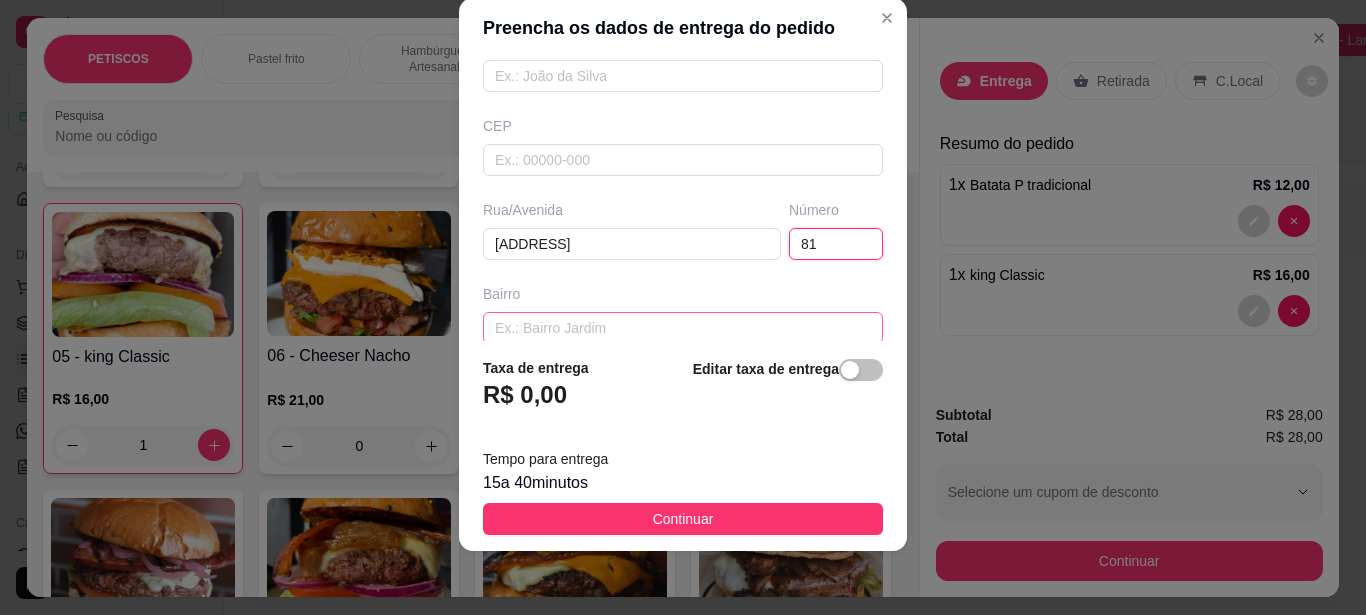 type on "81" 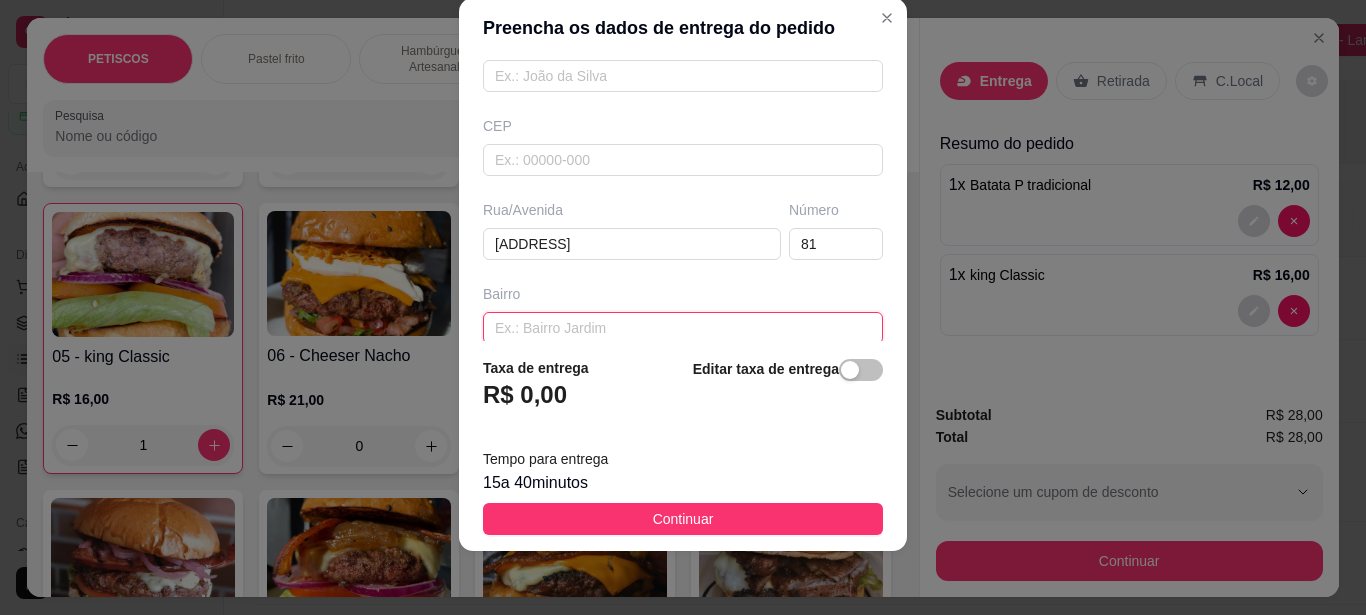 click at bounding box center (683, 328) 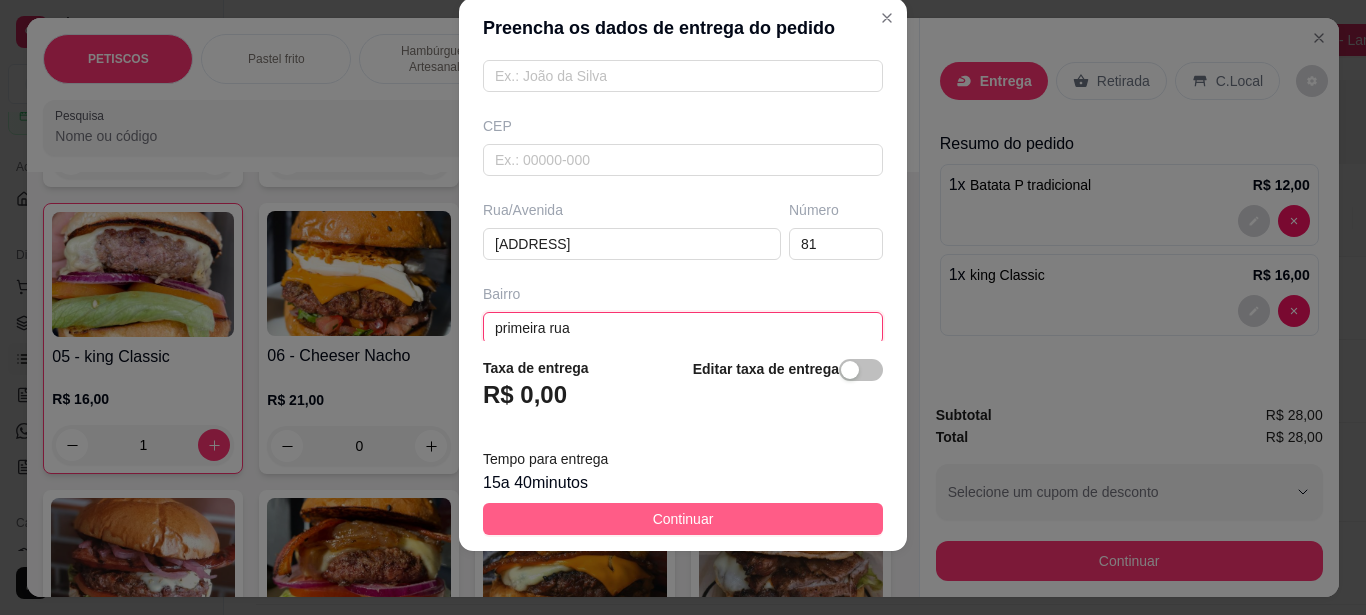 type on "primeira rua" 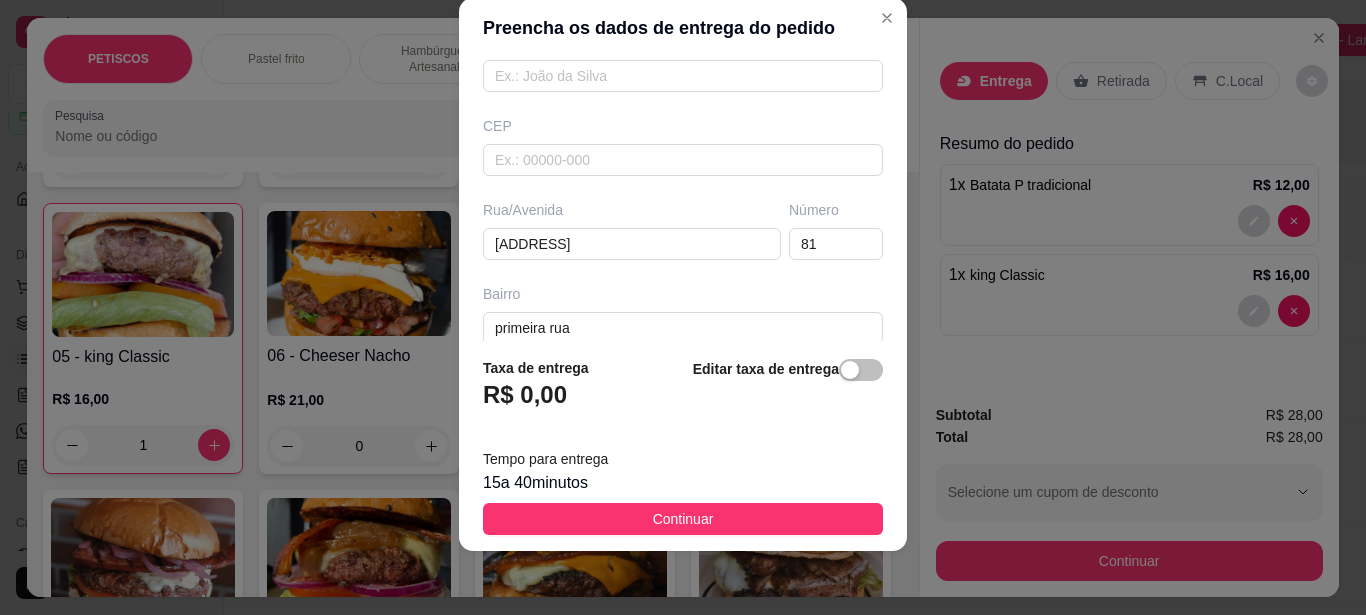drag, startPoint x: 671, startPoint y: 516, endPoint x: 728, endPoint y: 522, distance: 57.31492 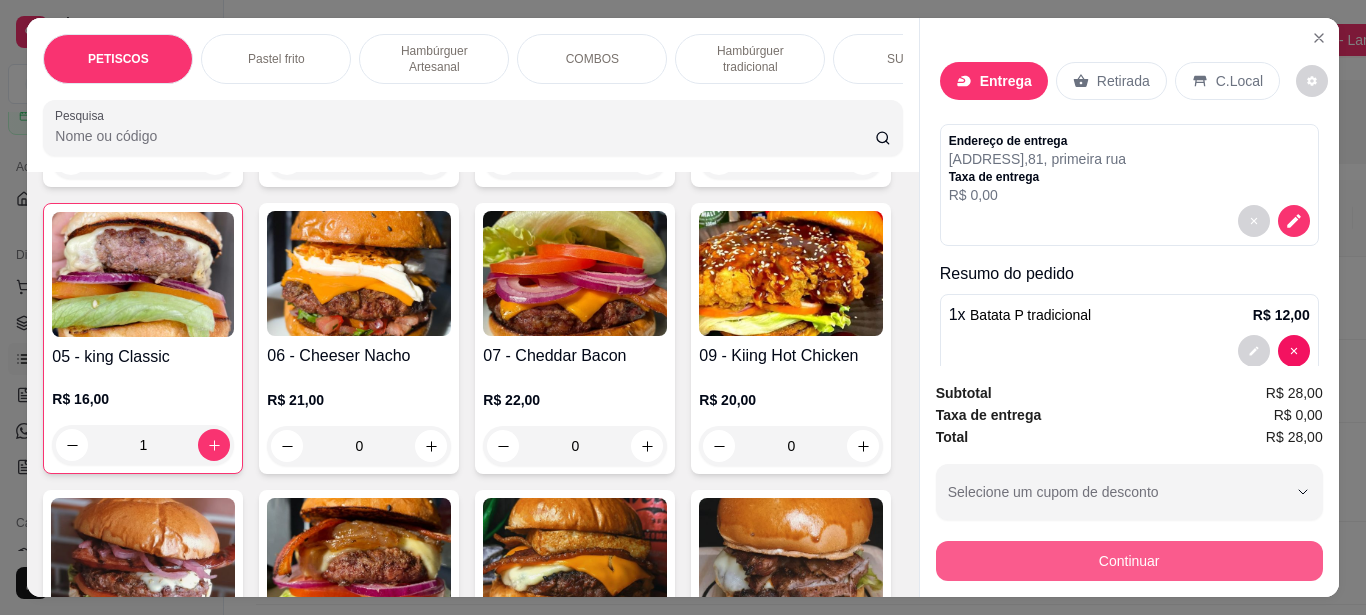 click on "Continuar" at bounding box center (1129, 561) 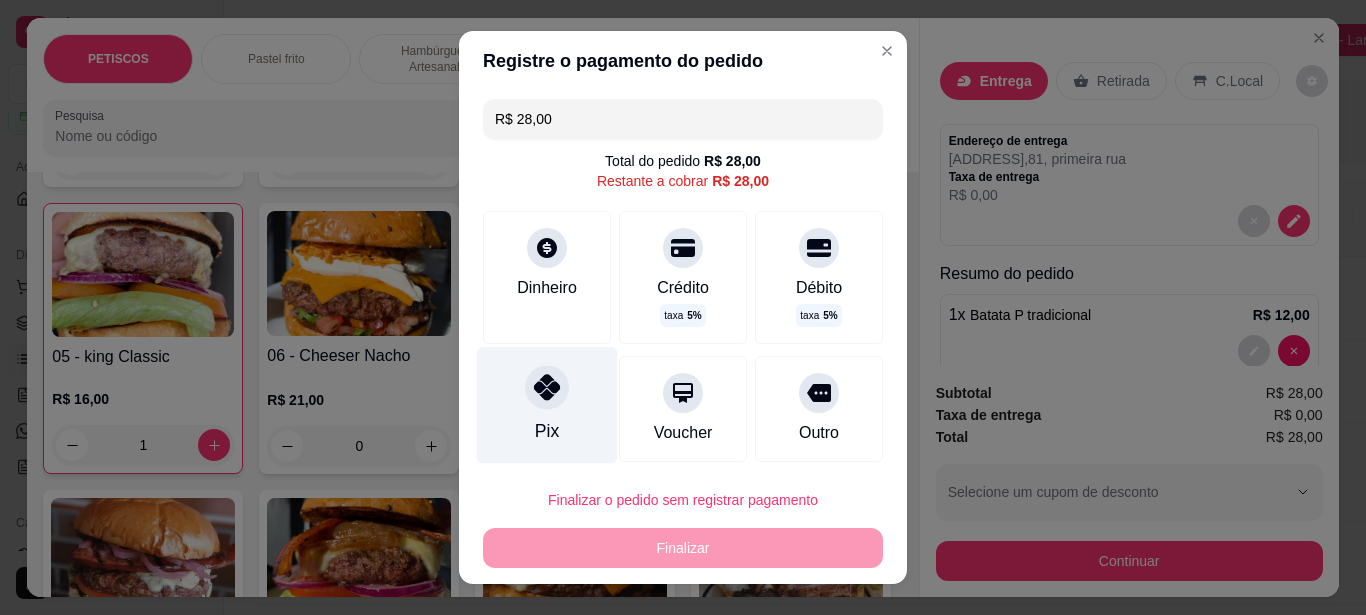 click 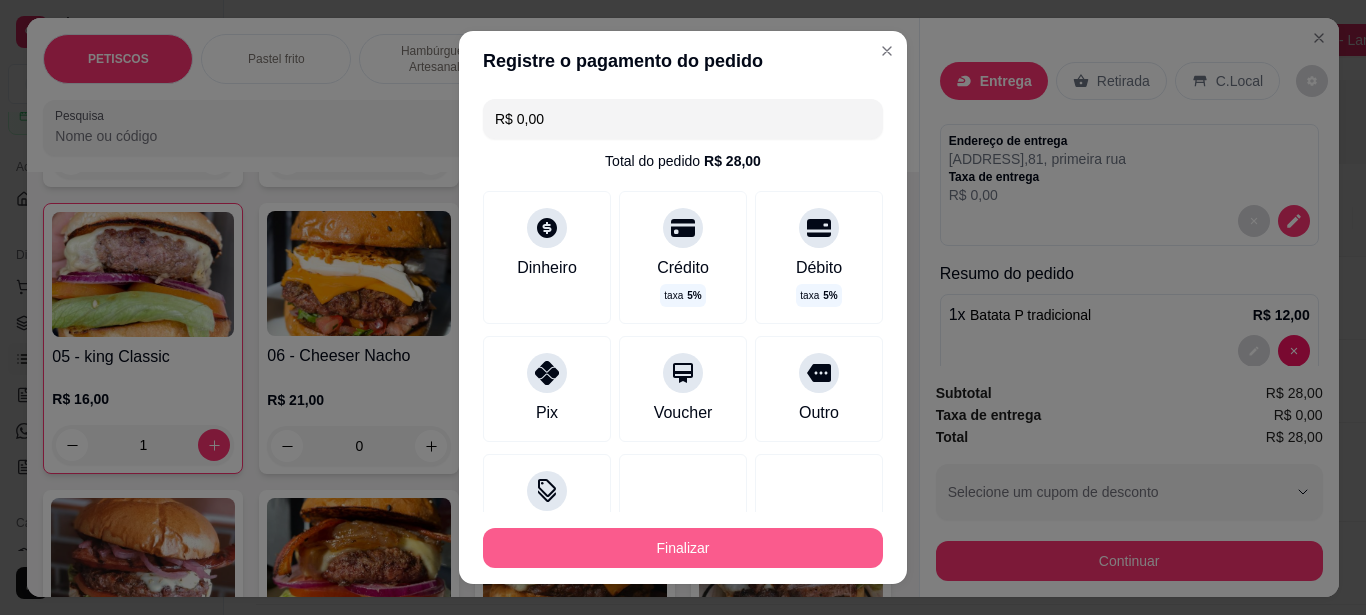 click on "Finalizar" at bounding box center (683, 548) 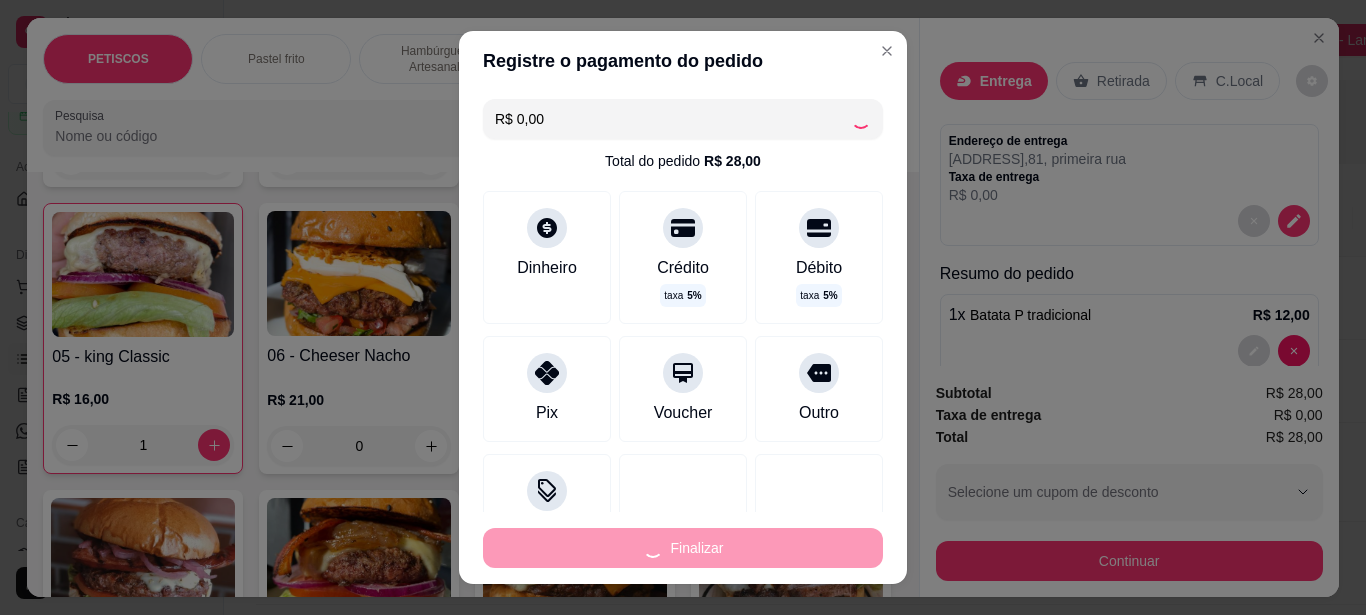 type on "0" 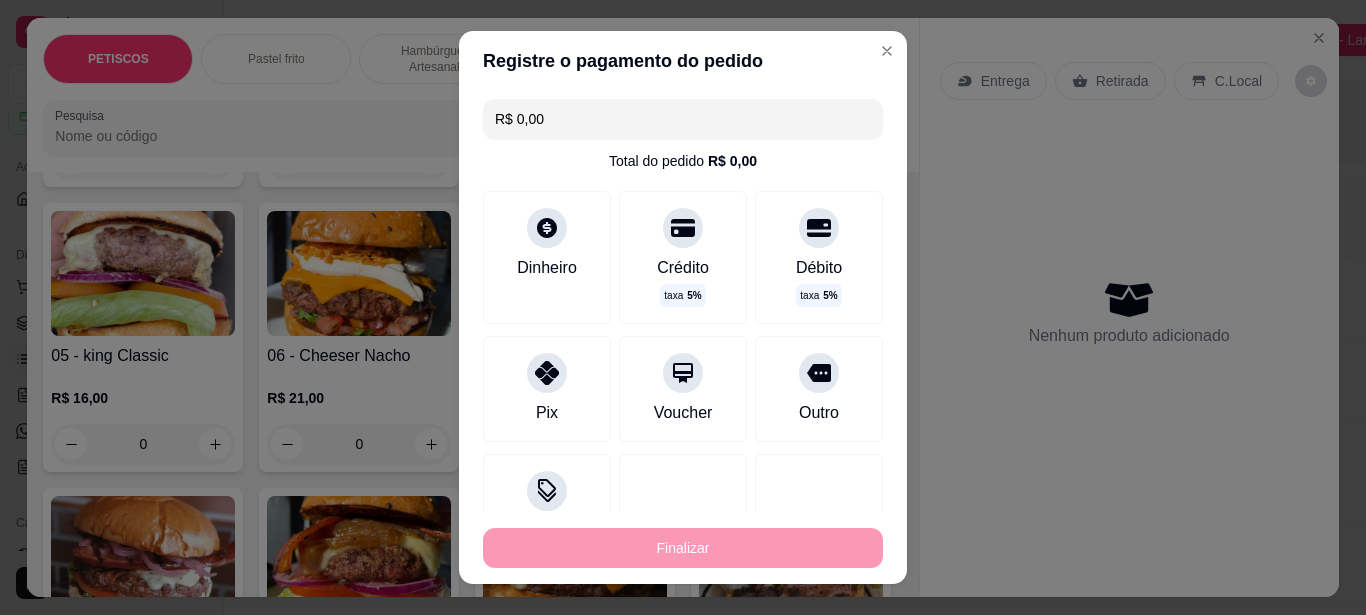 type on "-R$ 28,00" 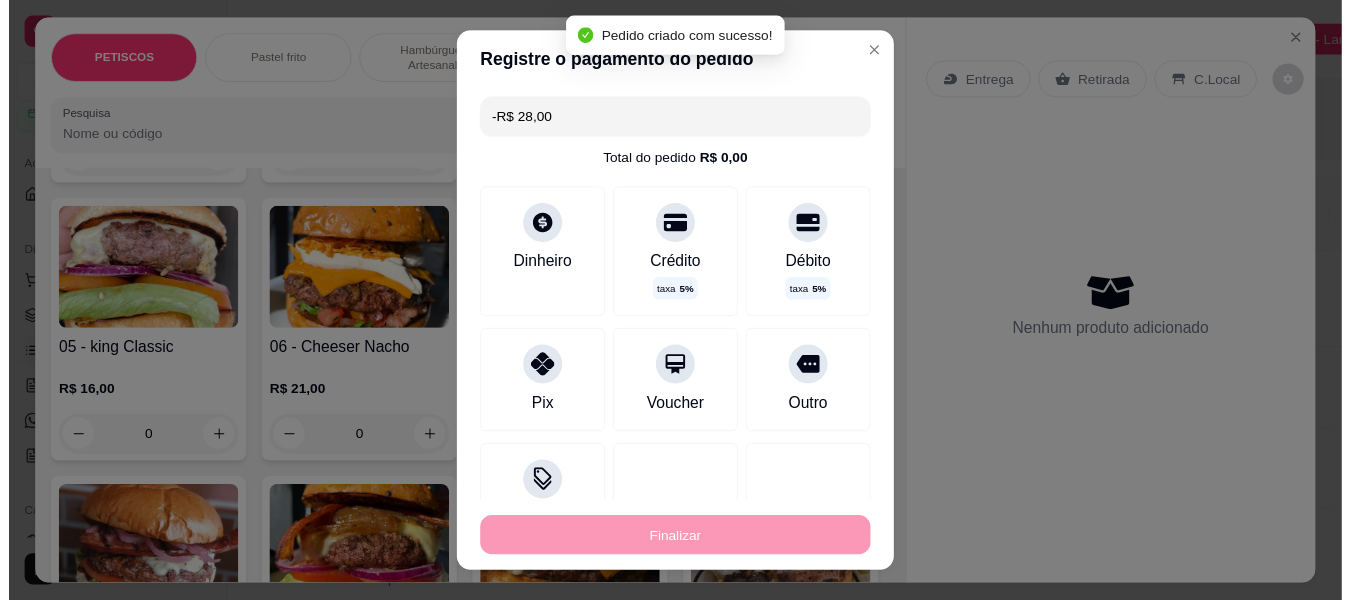 scroll, scrollTop: 1698, scrollLeft: 0, axis: vertical 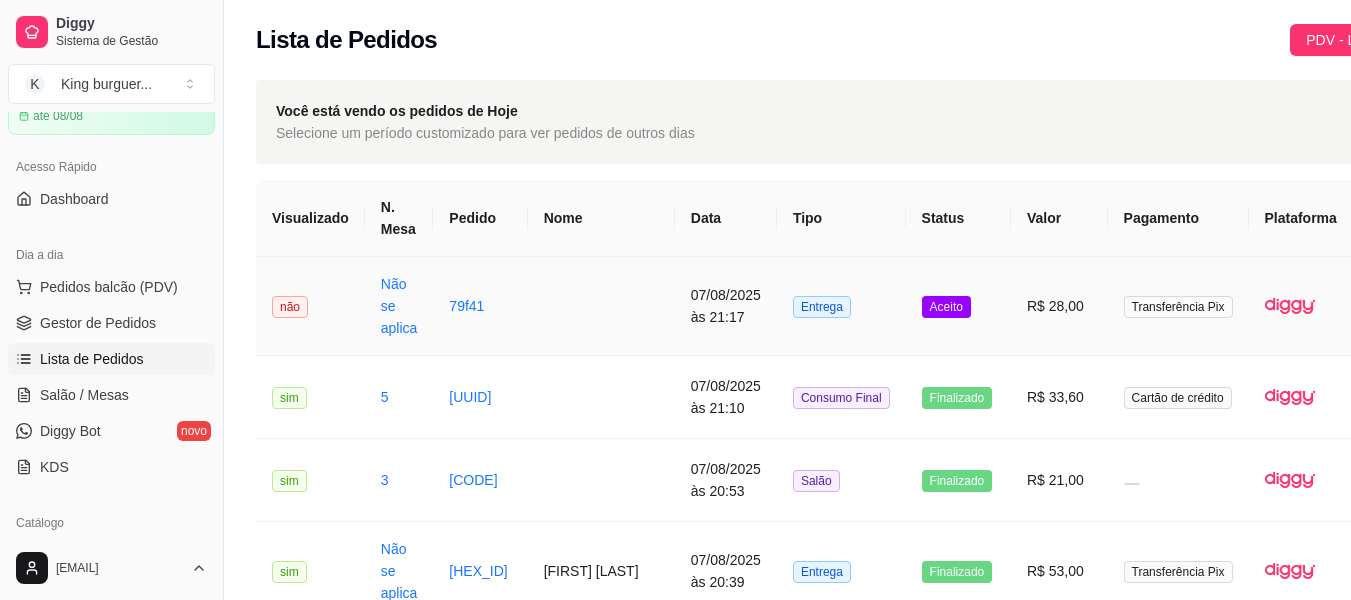 click on "R$ 28,00" at bounding box center (1059, 306) 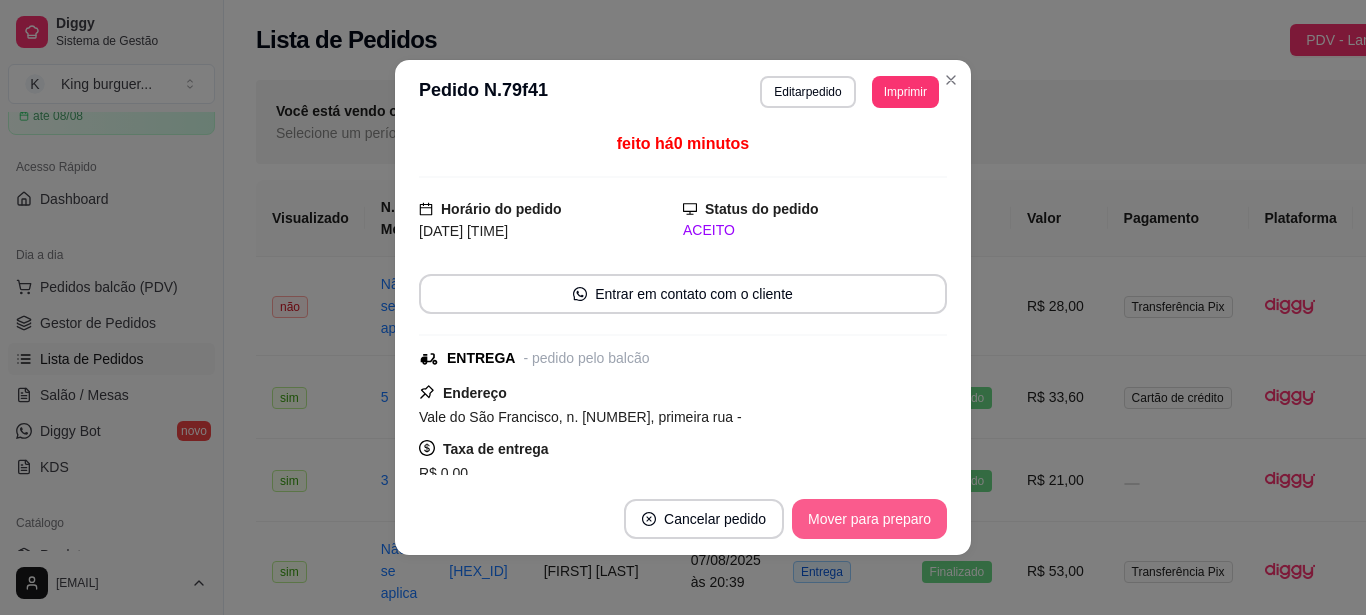 click on "Mover para preparo" at bounding box center (869, 519) 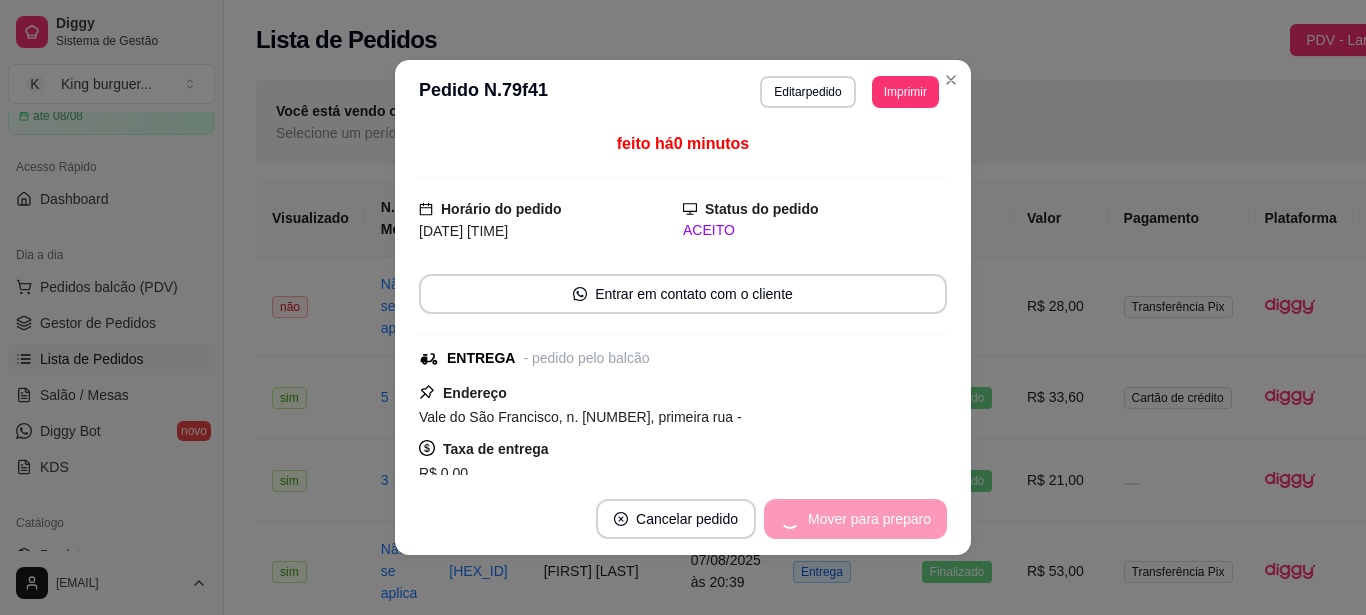 click on "Mover para preparo" at bounding box center [855, 519] 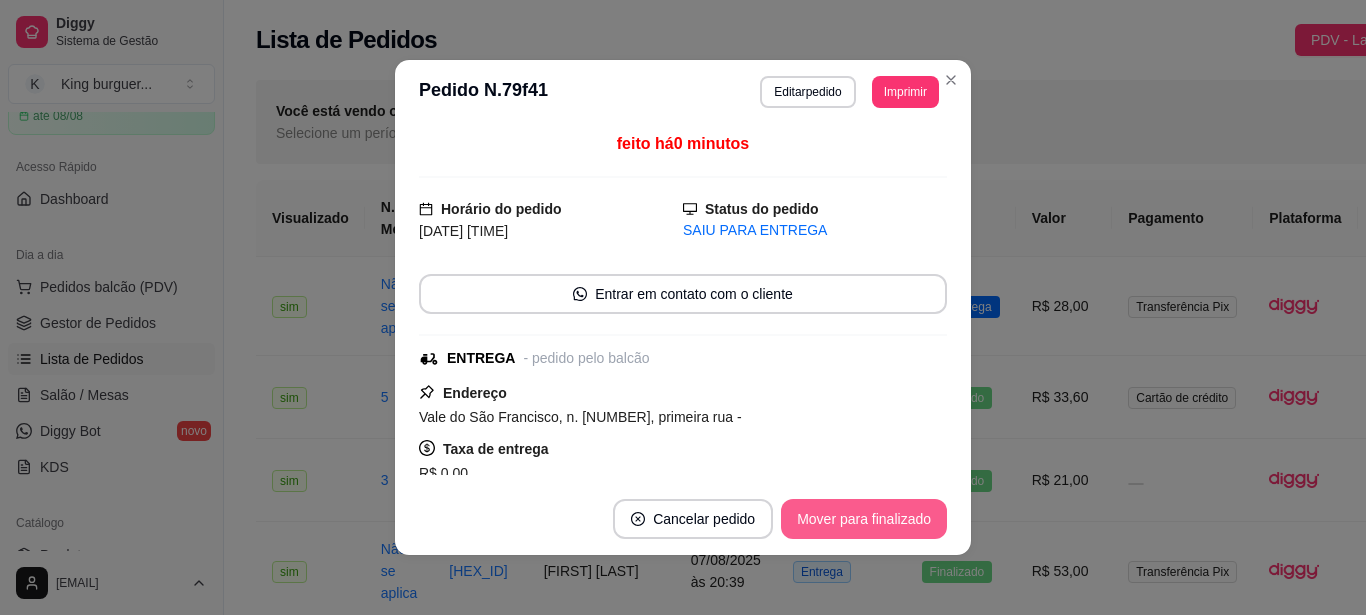 click on "Mover para finalizado" at bounding box center [864, 519] 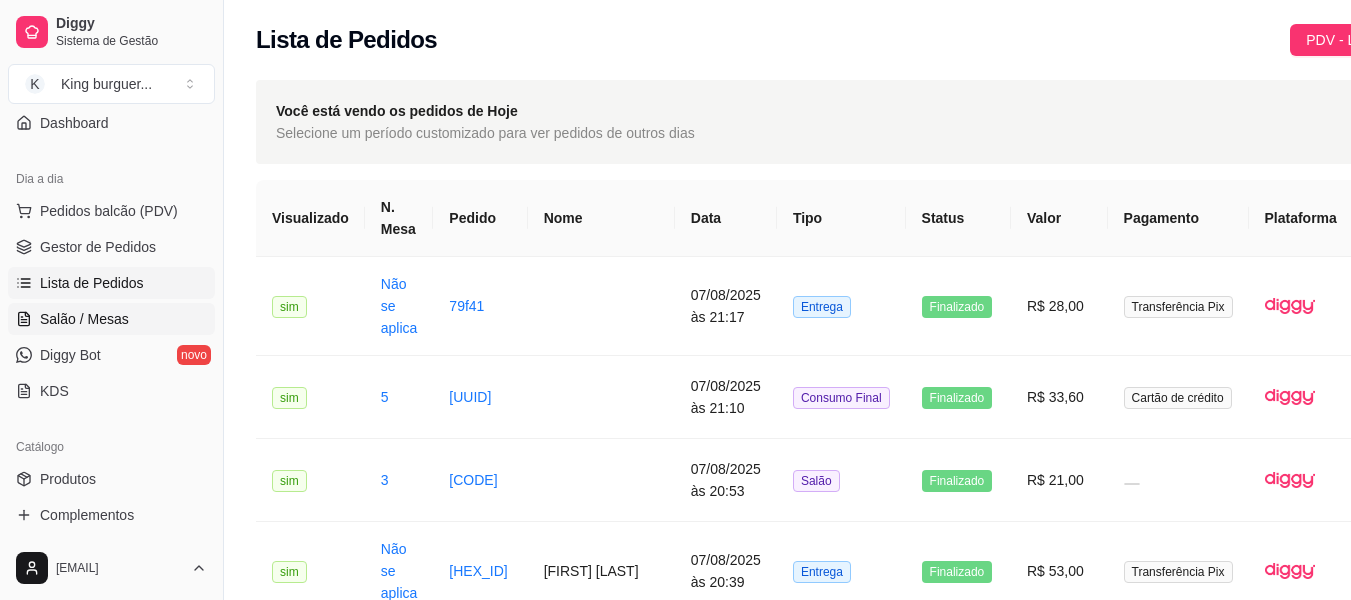scroll, scrollTop: 300, scrollLeft: 0, axis: vertical 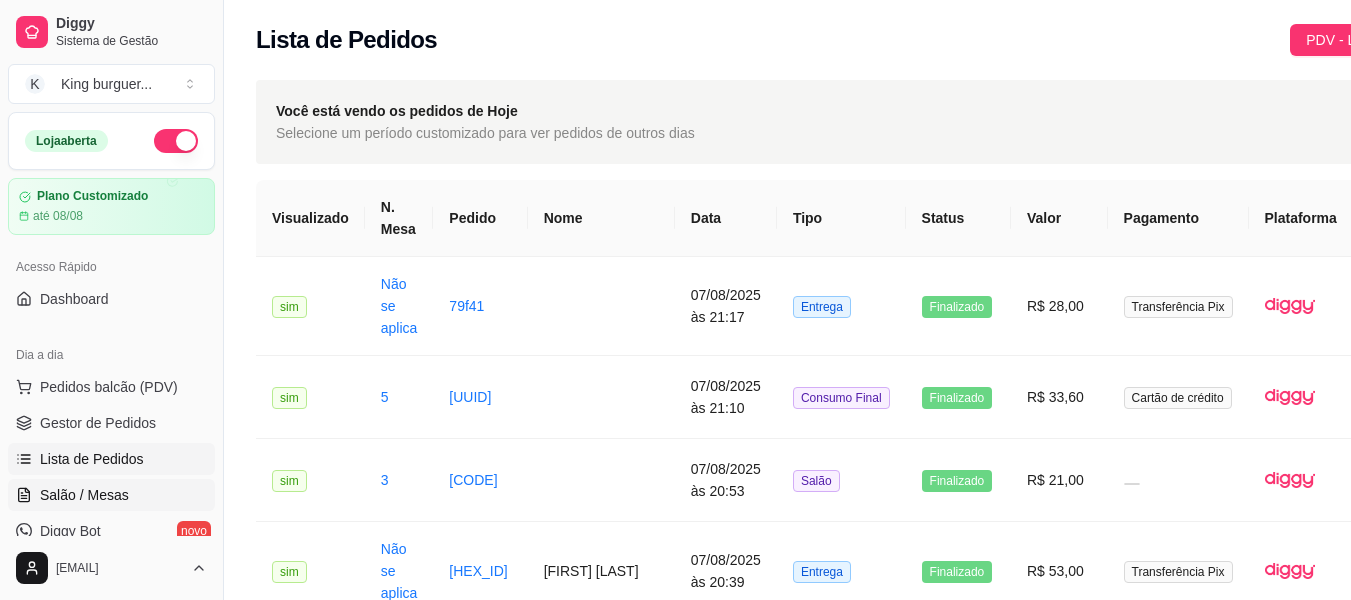 click on "Salão / Mesas" at bounding box center (111, 495) 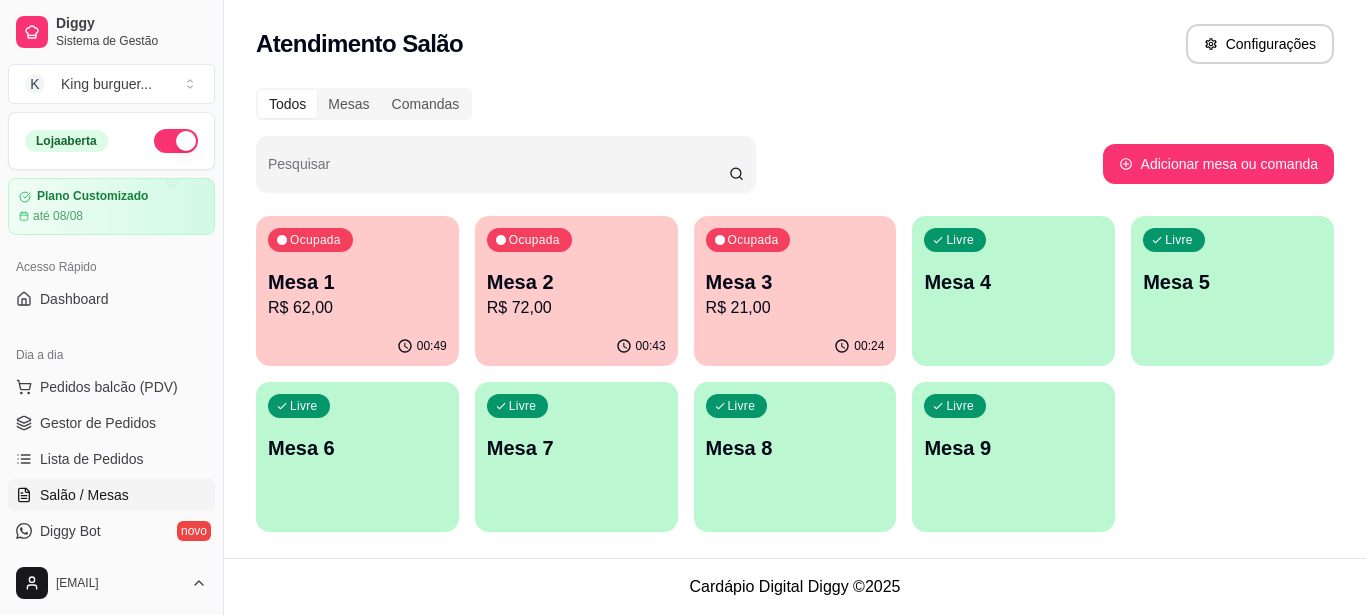 click on "Livre Mesa 4" at bounding box center [1013, 279] 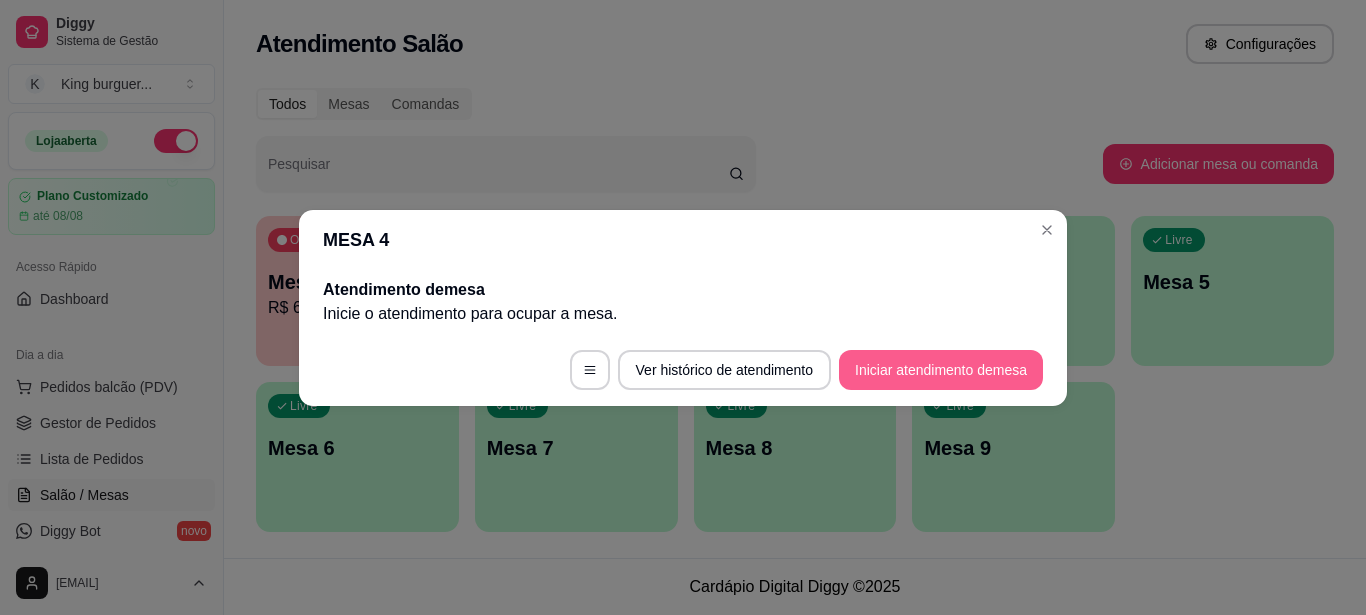 click on "Iniciar atendimento de  mesa" at bounding box center [941, 370] 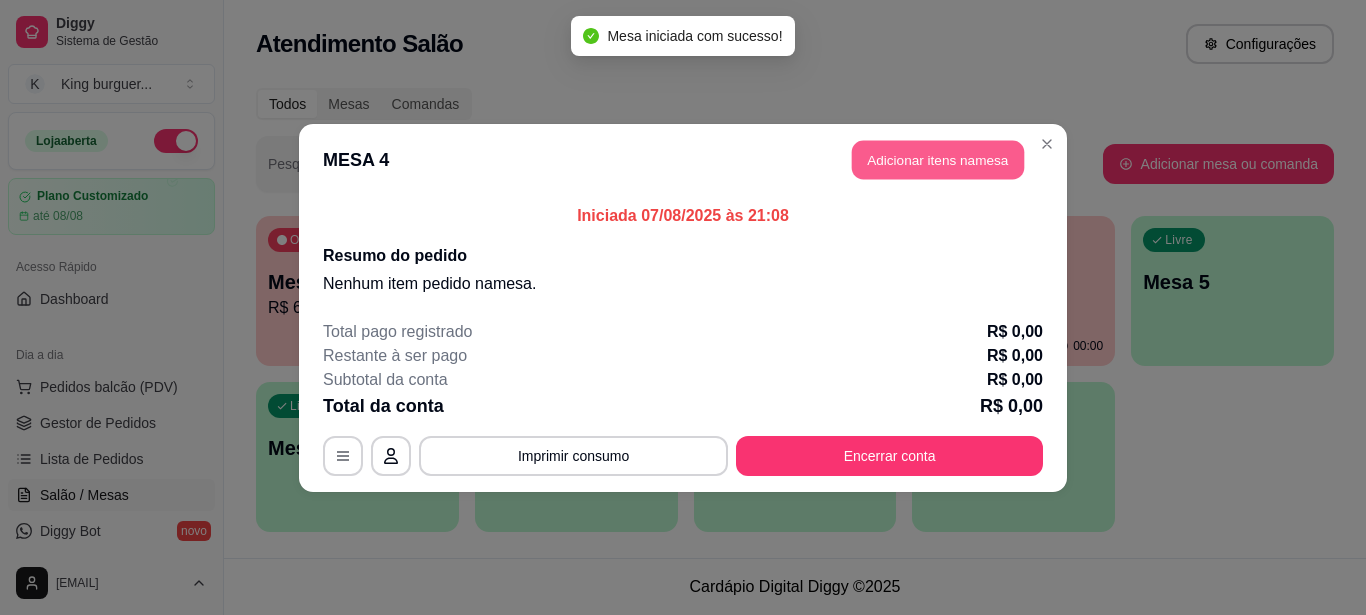 click on "Adicionar itens na  mesa" at bounding box center [938, 159] 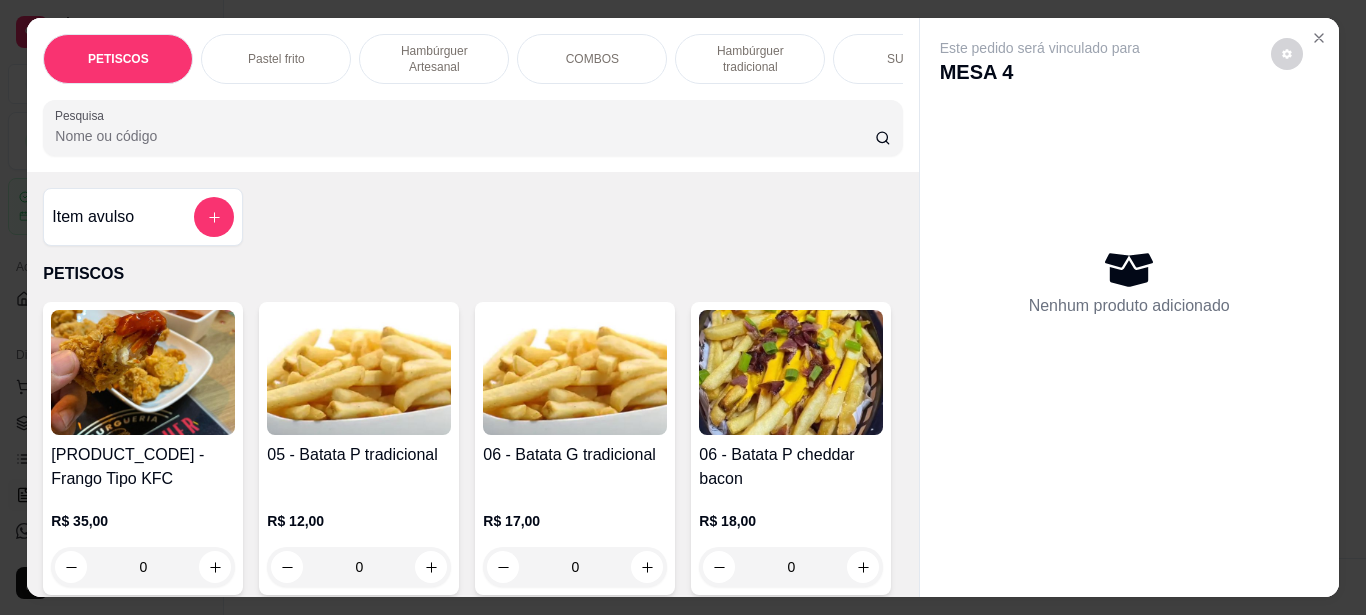 click at bounding box center [359, 372] 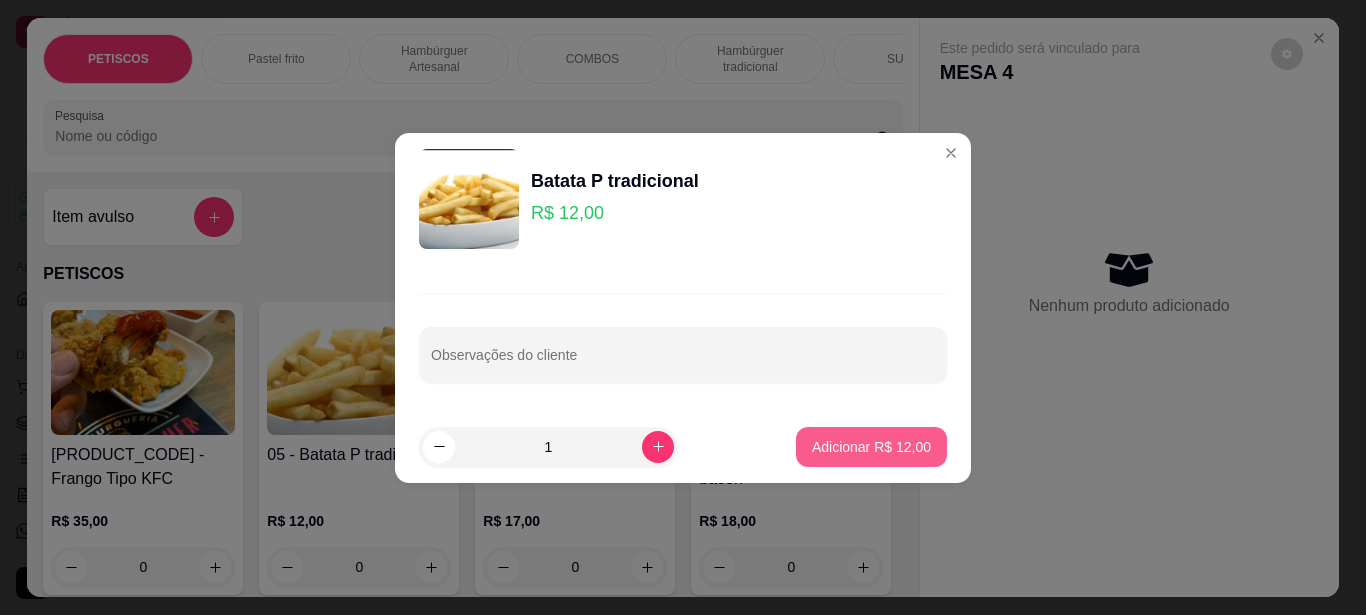 click on "Adicionar   R$ 12,00" at bounding box center (871, 447) 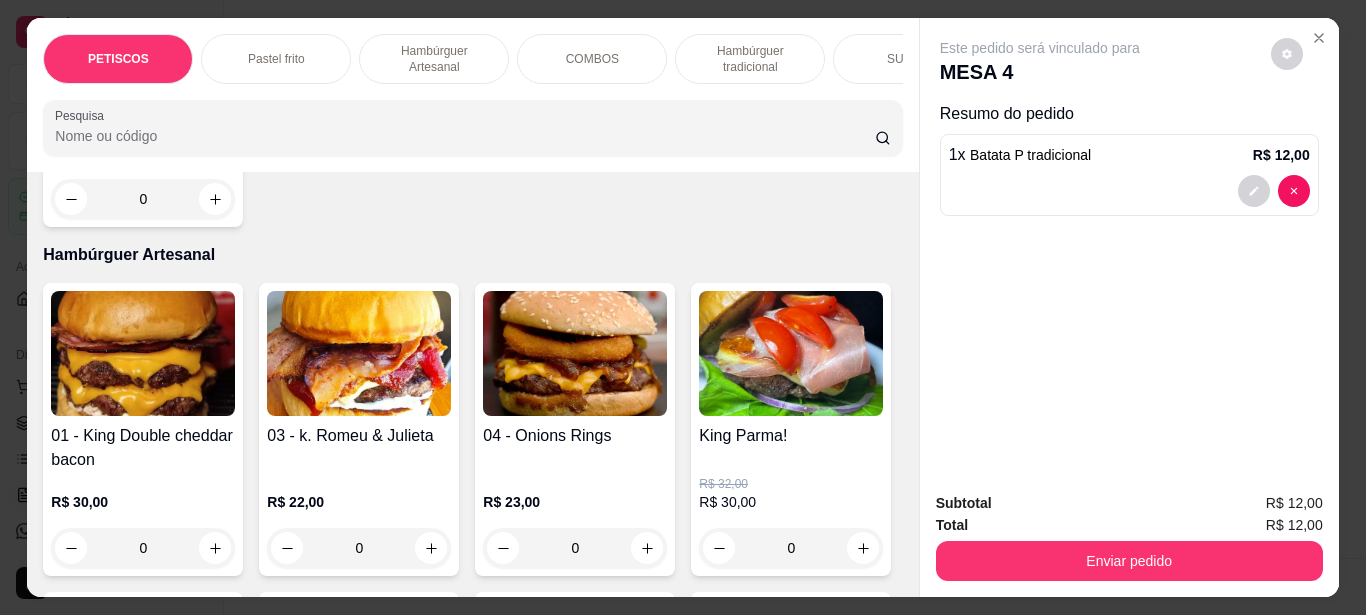 scroll, scrollTop: 1300, scrollLeft: 0, axis: vertical 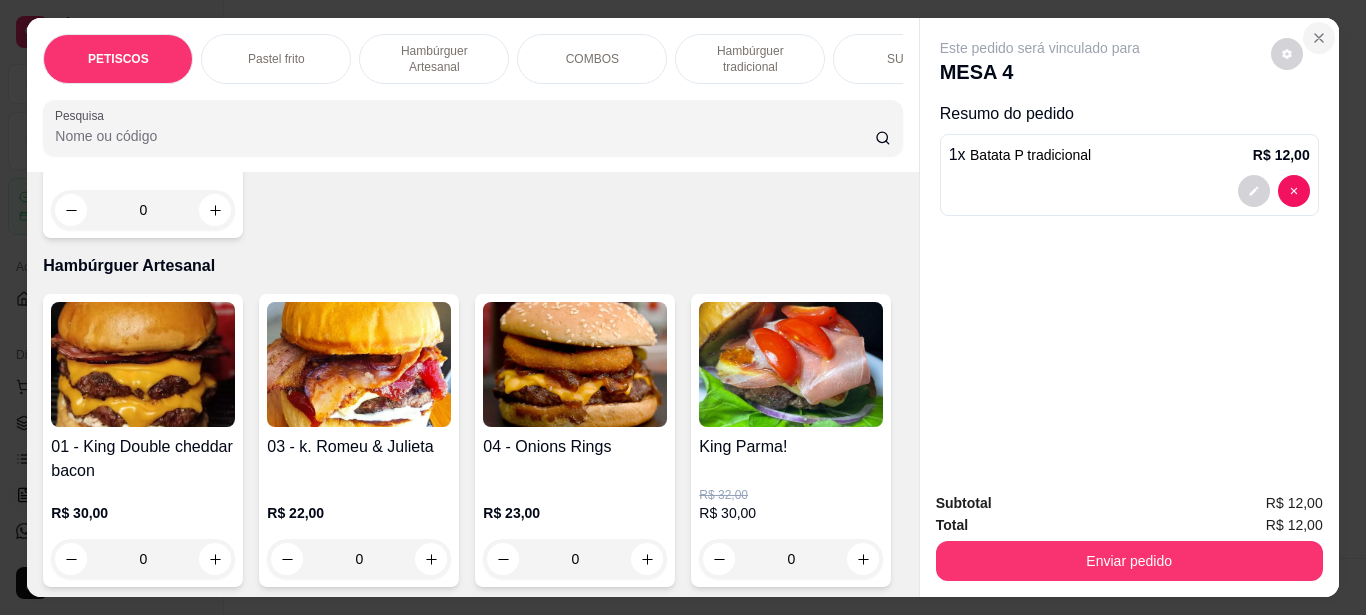 click 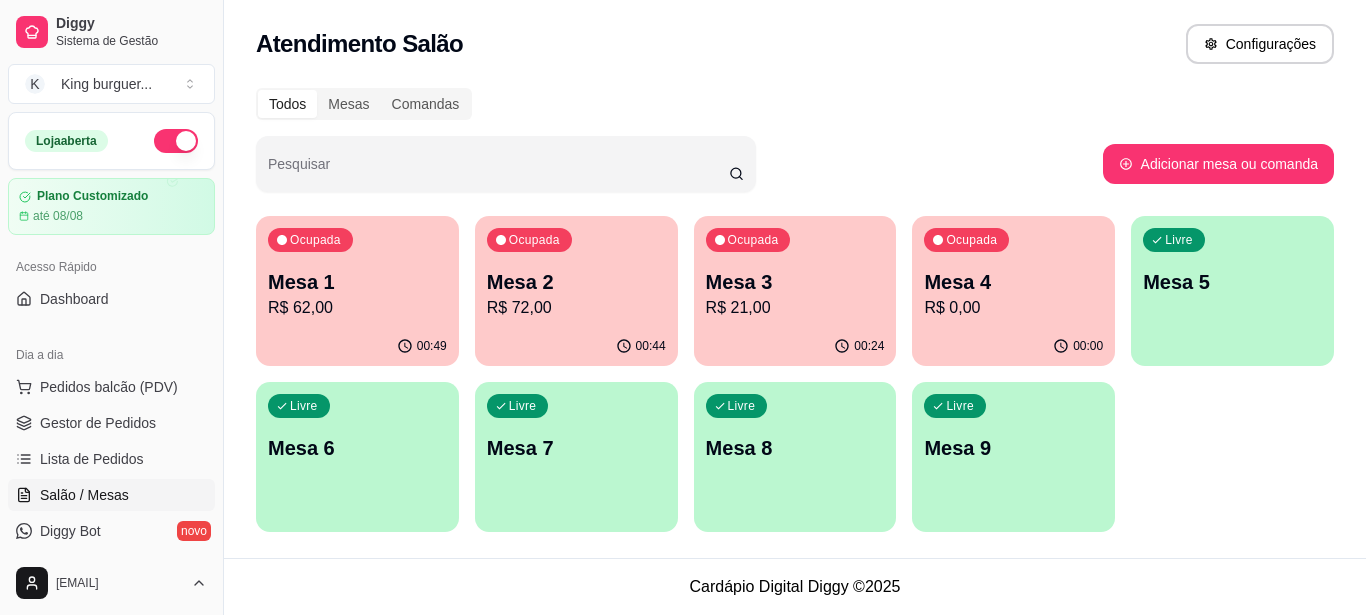 click on "Mesa 1" at bounding box center (357, 282) 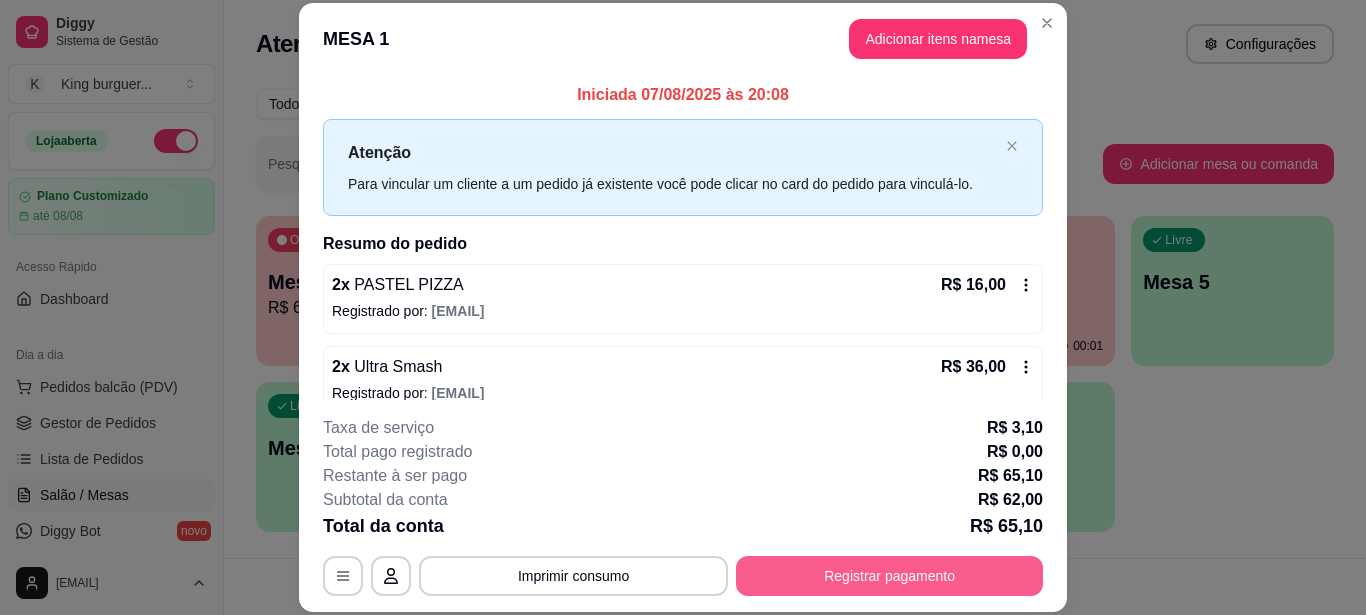 click on "Registrar pagamento" at bounding box center [889, 576] 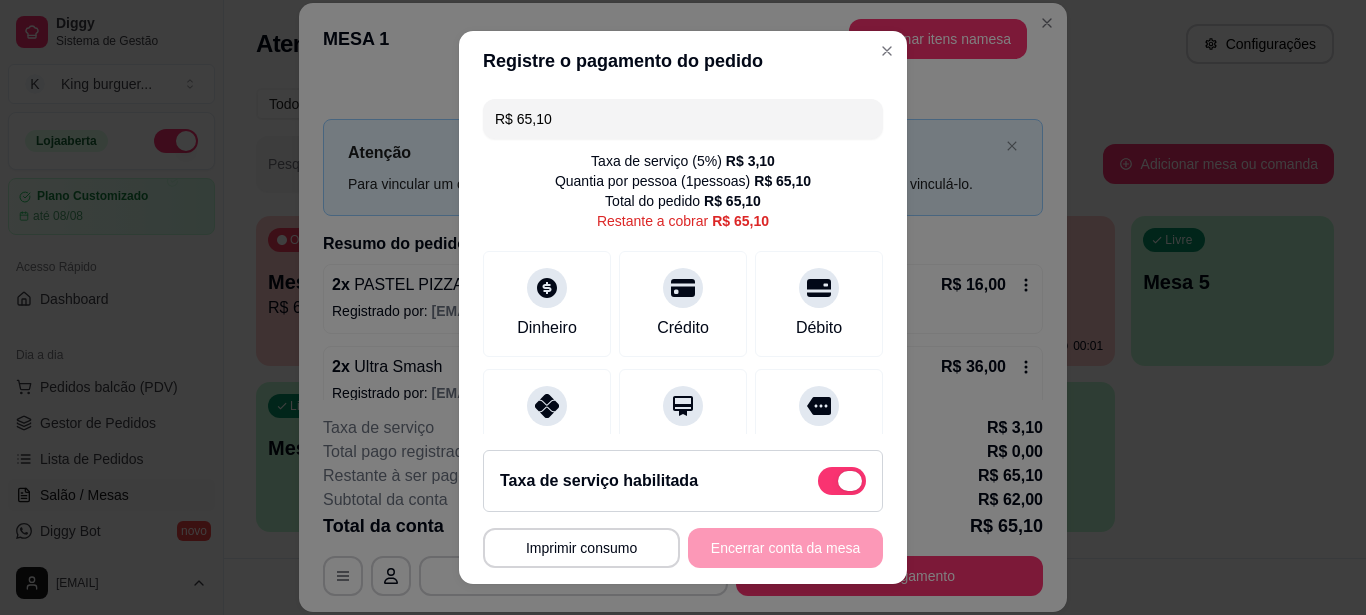 click at bounding box center (842, 481) 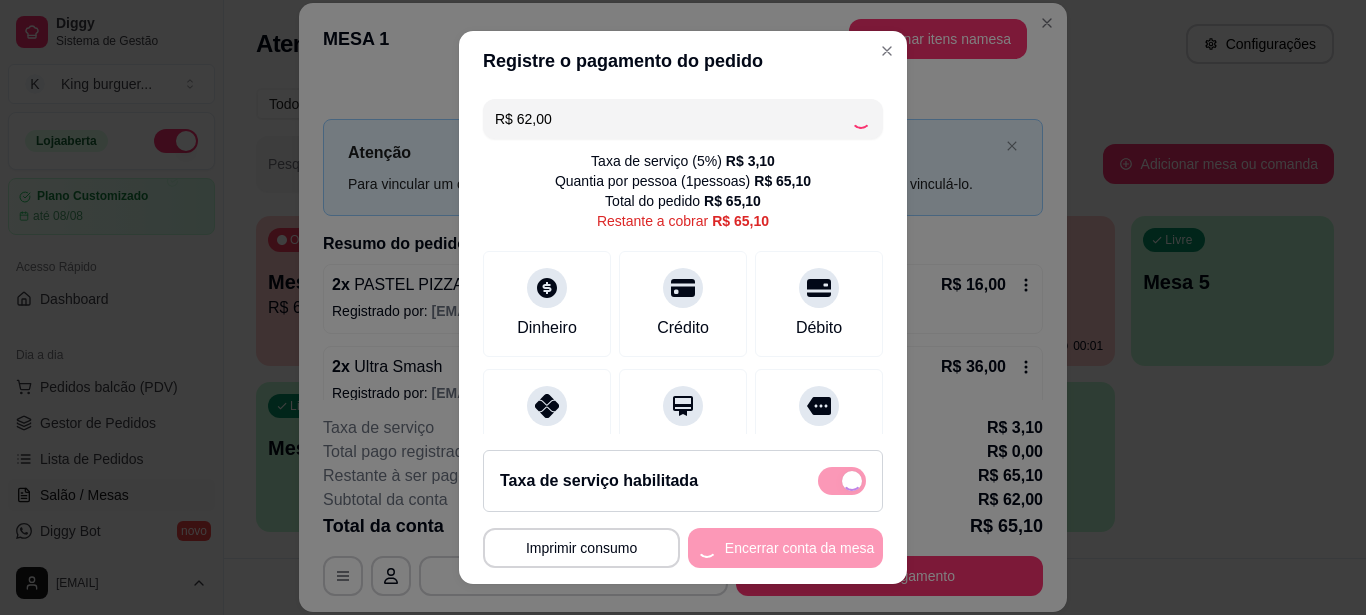 checkbox on "false" 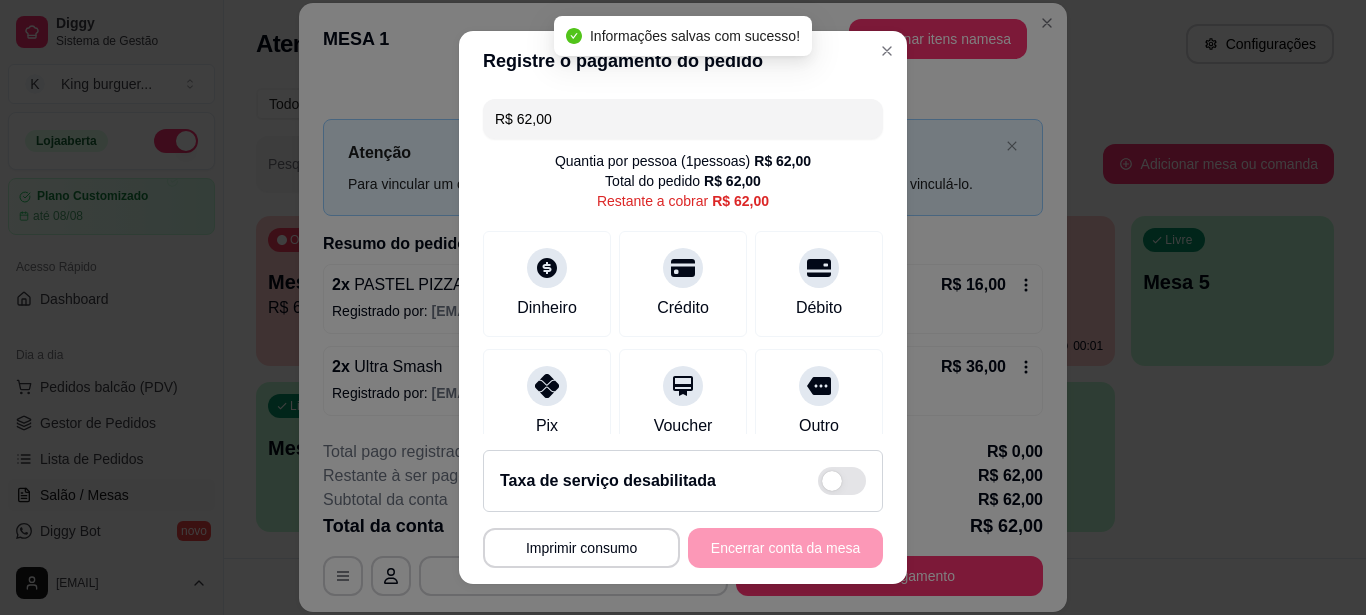 drag, startPoint x: 570, startPoint y: 120, endPoint x: 294, endPoint y: 112, distance: 276.1159 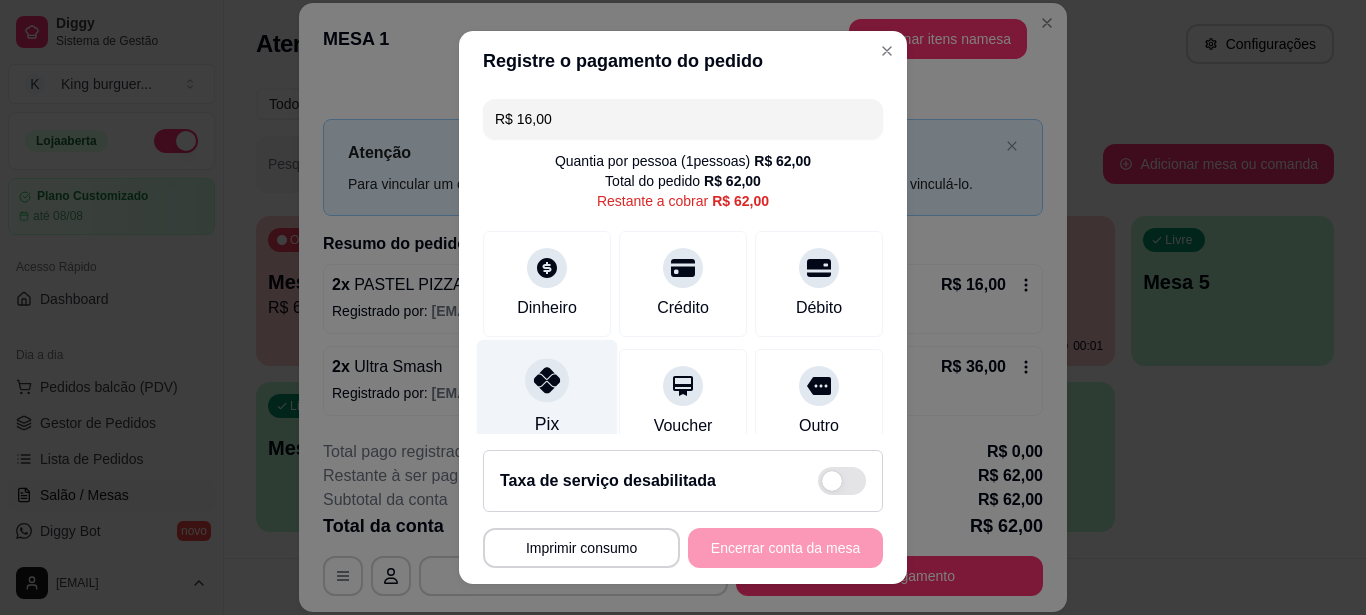 click 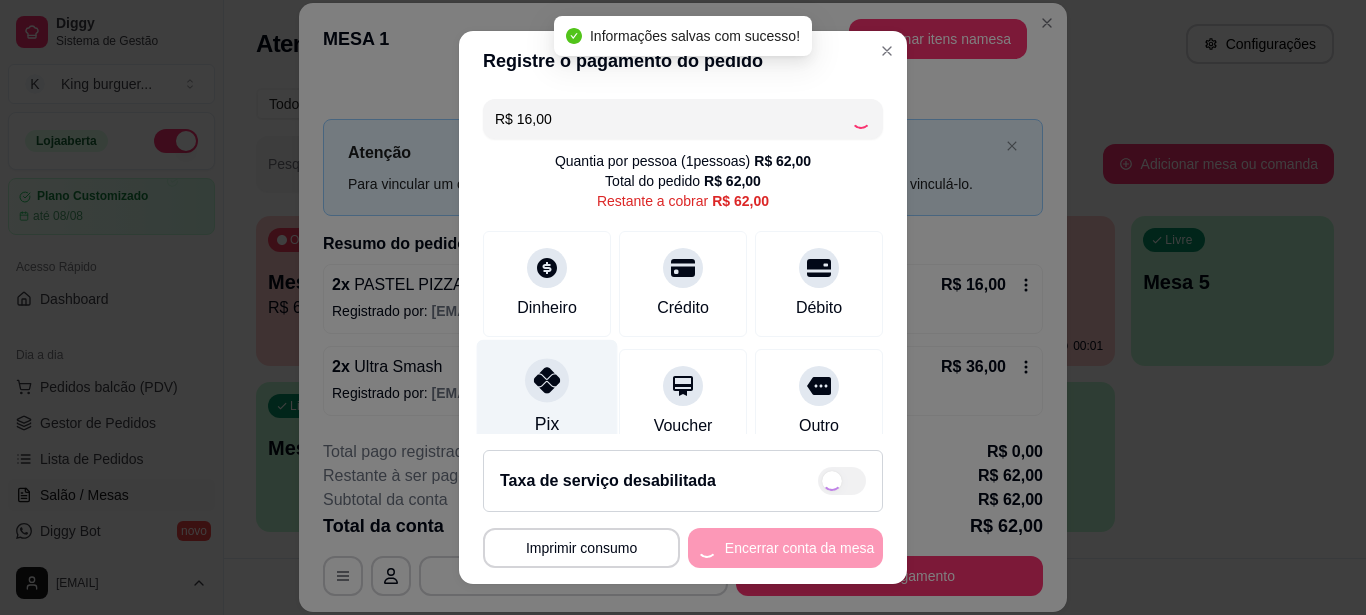 type on "R$ 46,00" 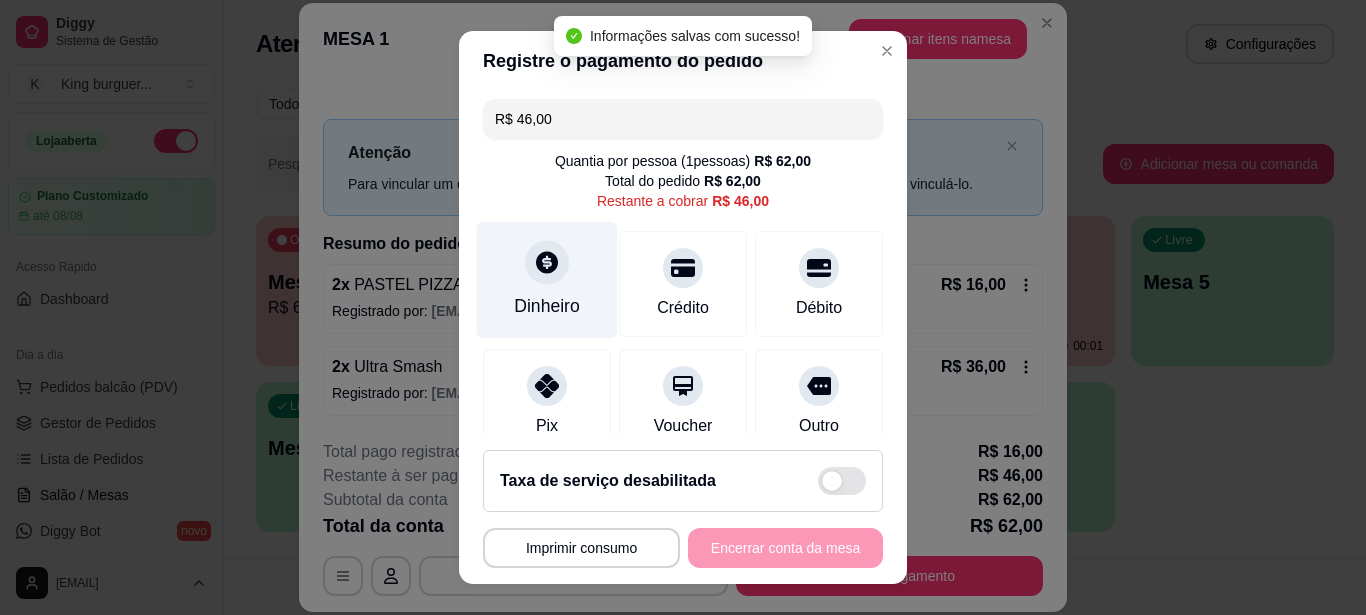 click 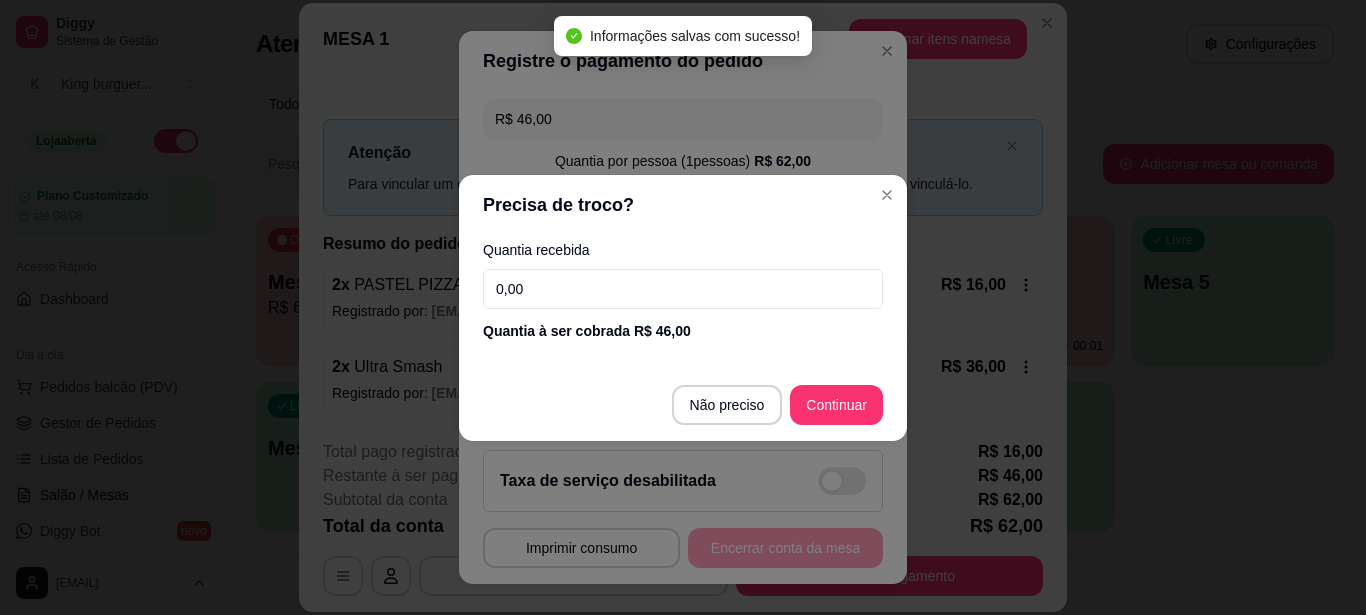 drag, startPoint x: 428, startPoint y: 281, endPoint x: 360, endPoint y: 281, distance: 68 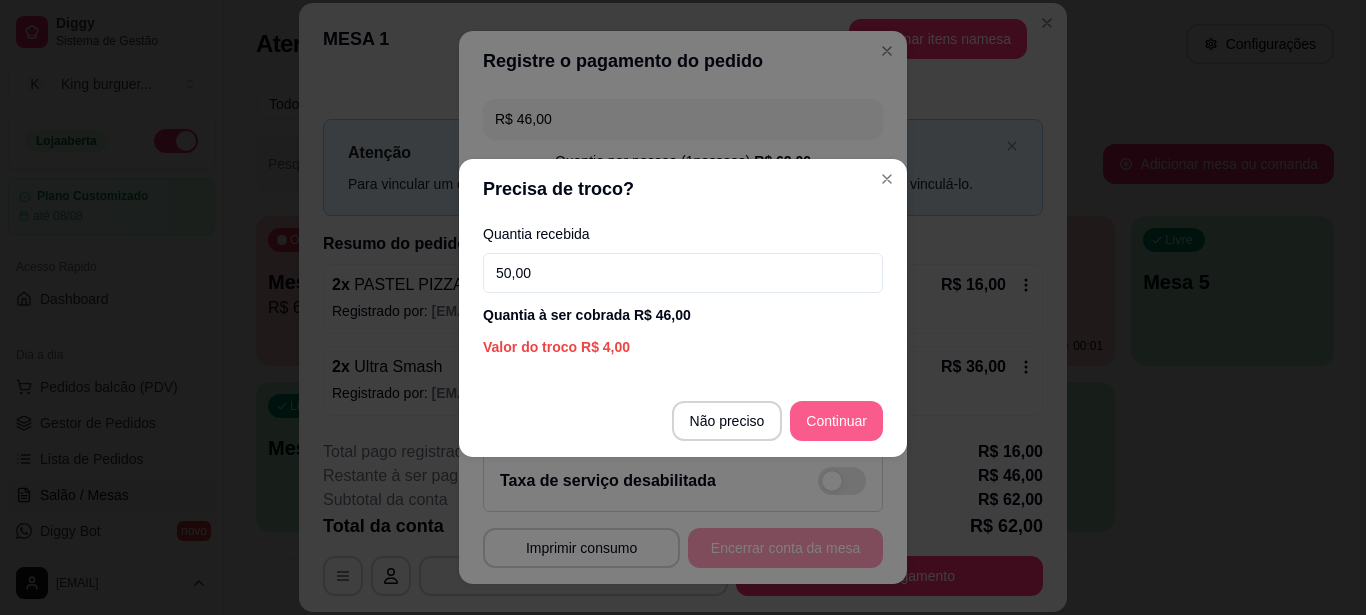 type on "50,00" 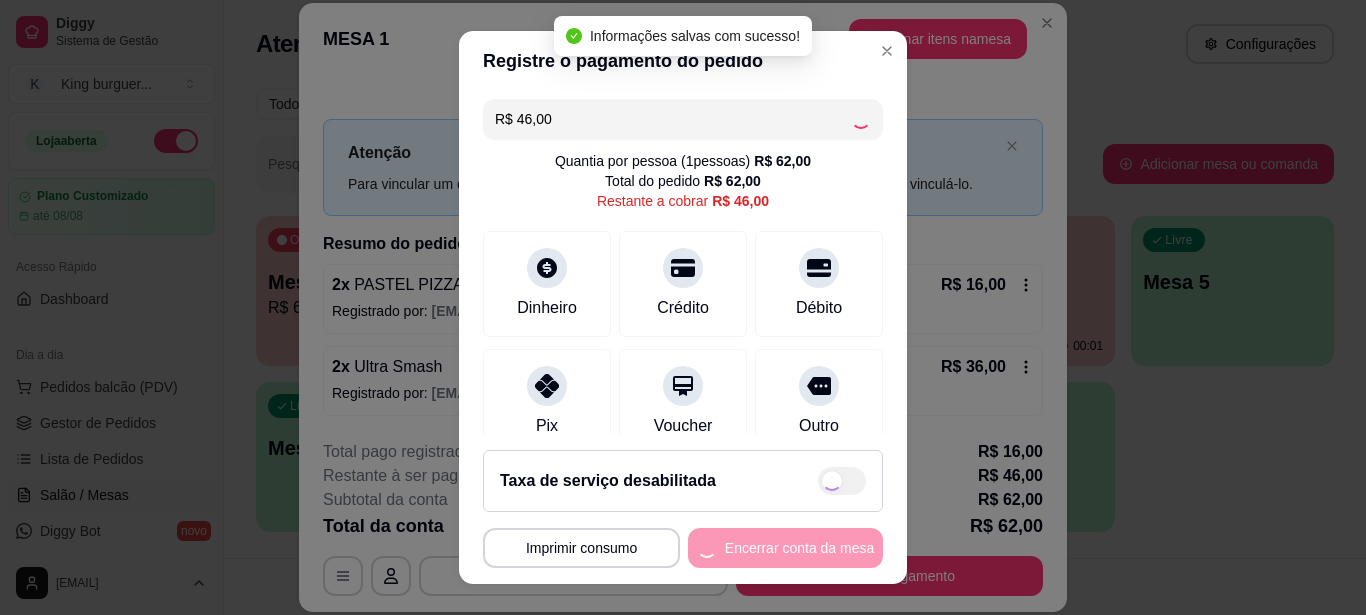 type on "R$ 0,00" 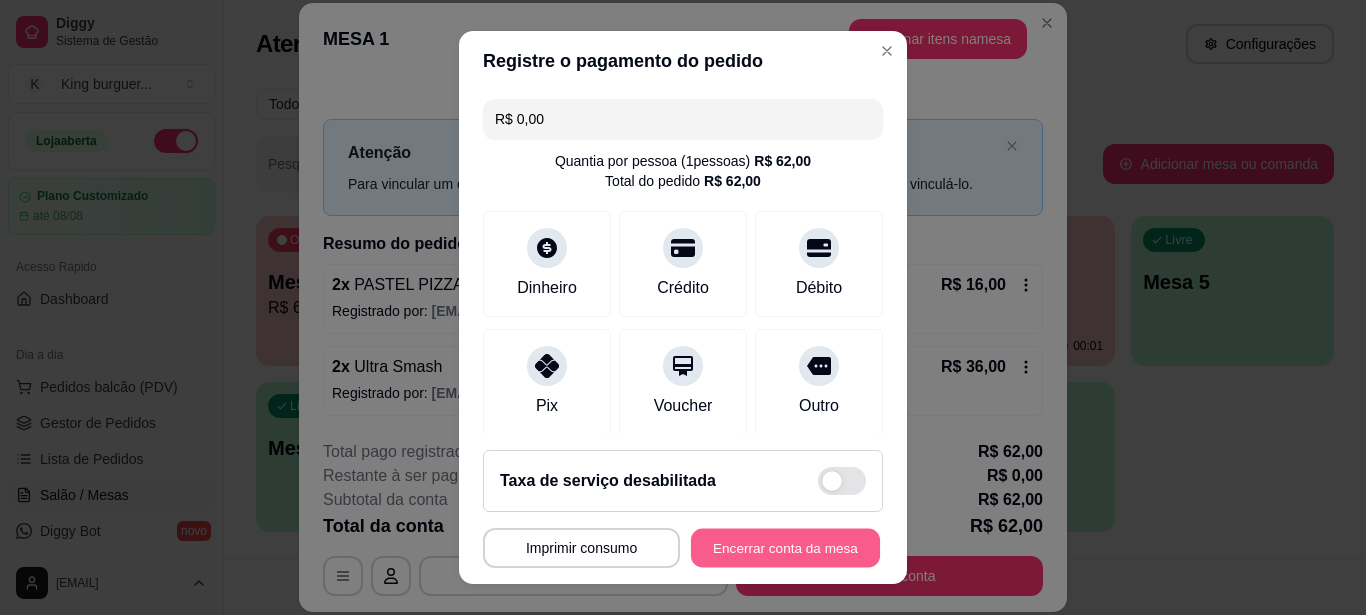 click on "Encerrar conta da mesa" at bounding box center [785, 548] 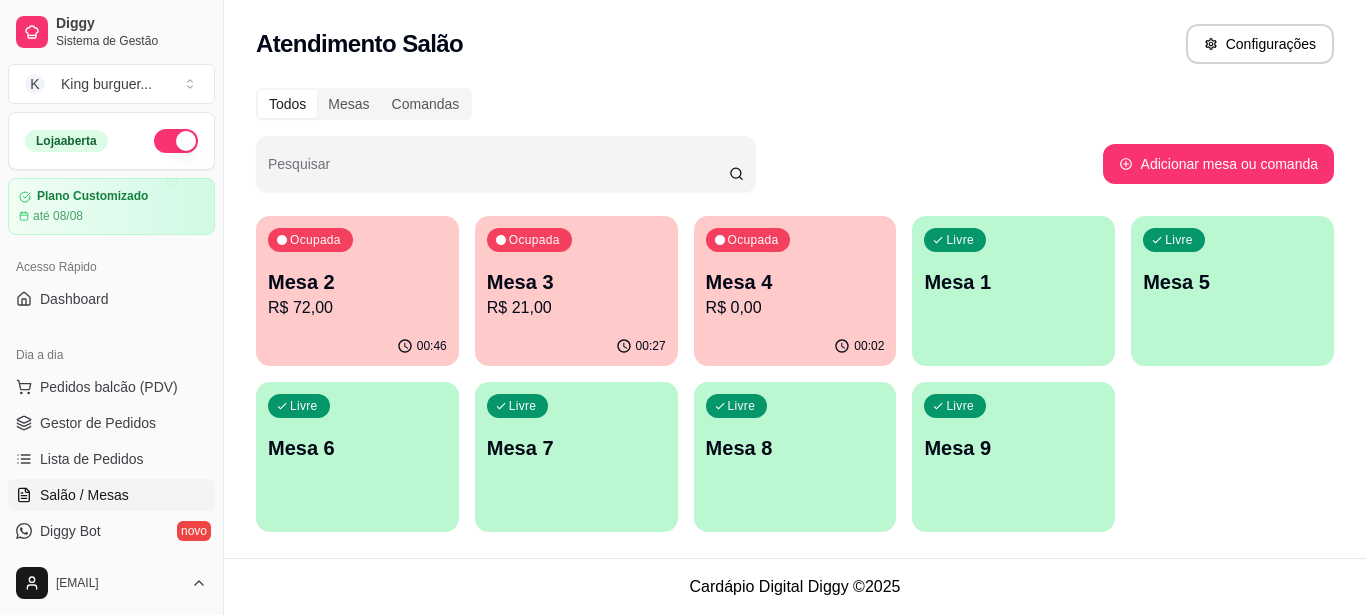 click on "Mesa 2" at bounding box center (357, 282) 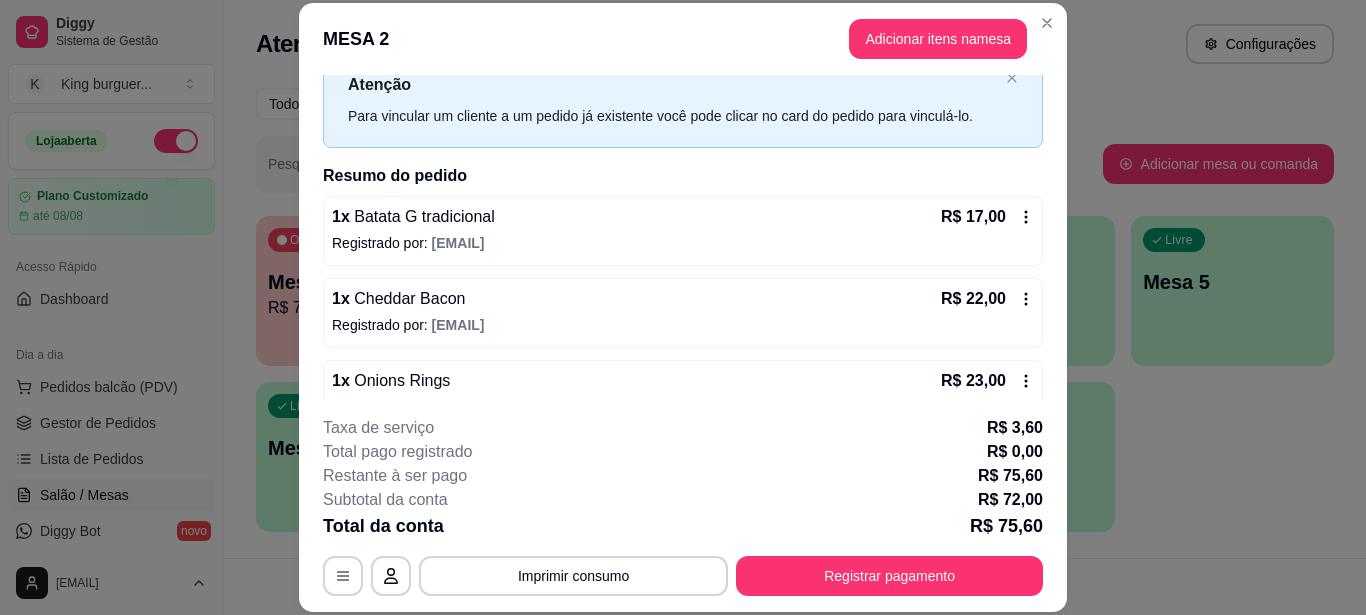 scroll, scrollTop: 188, scrollLeft: 0, axis: vertical 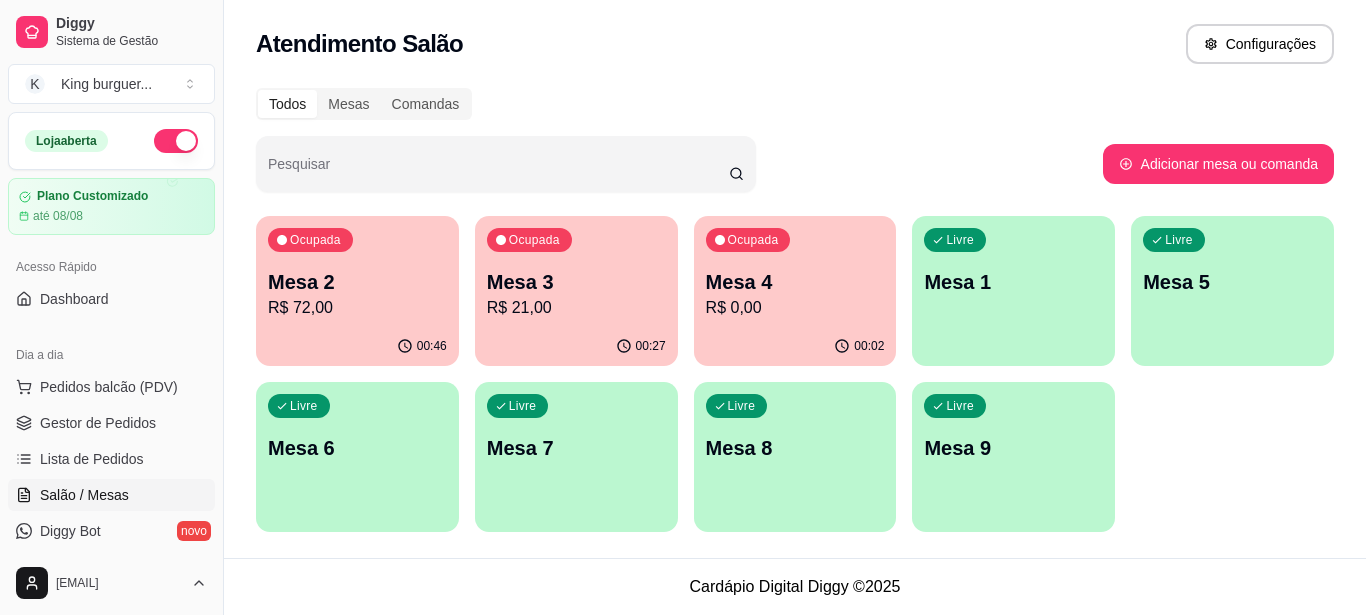 click on "Mesa 3" at bounding box center [576, 282] 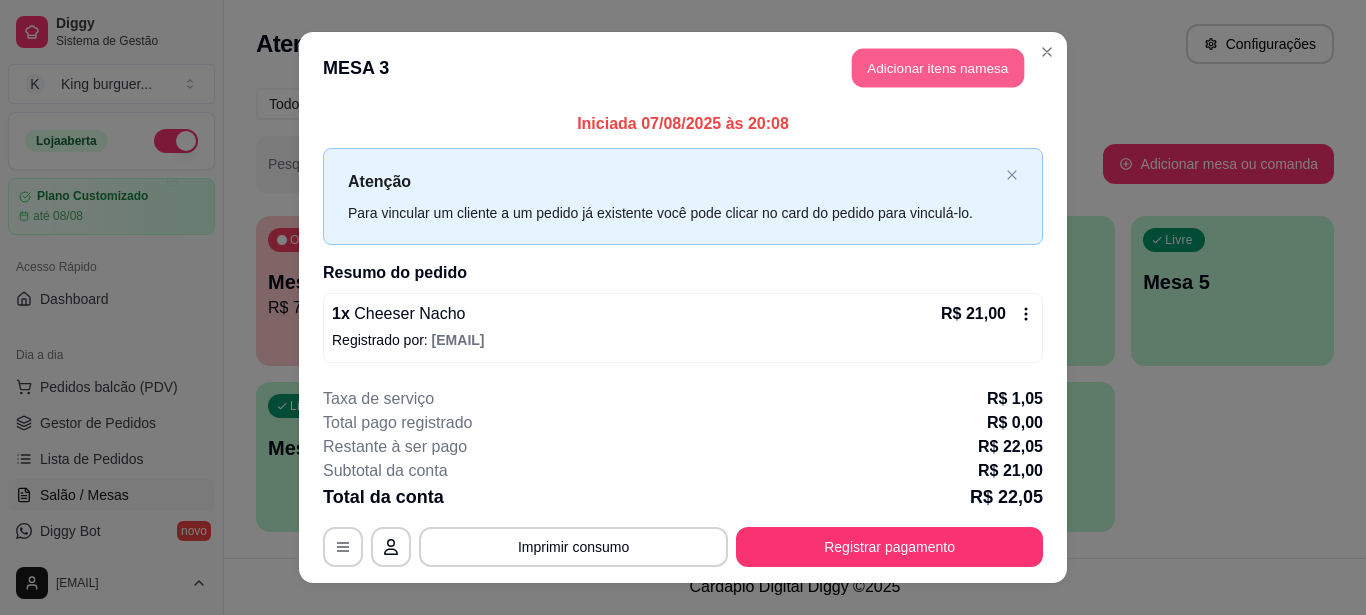 click on "Adicionar itens na  mesa" at bounding box center (938, 68) 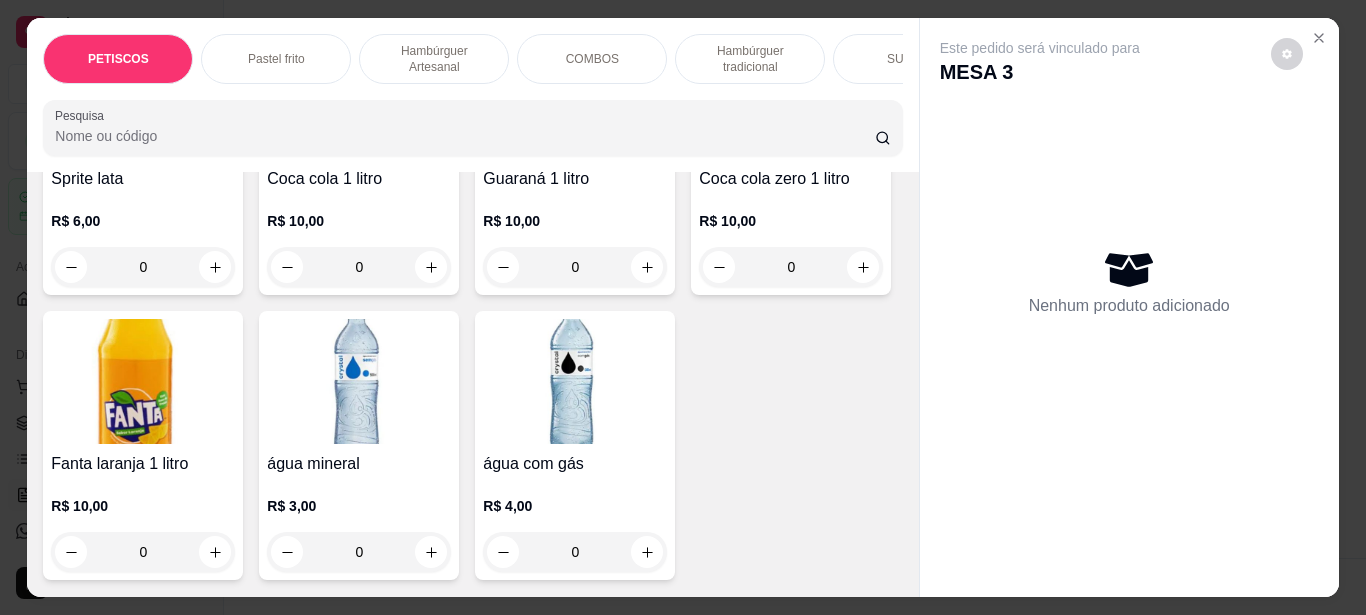scroll, scrollTop: 7100, scrollLeft: 0, axis: vertical 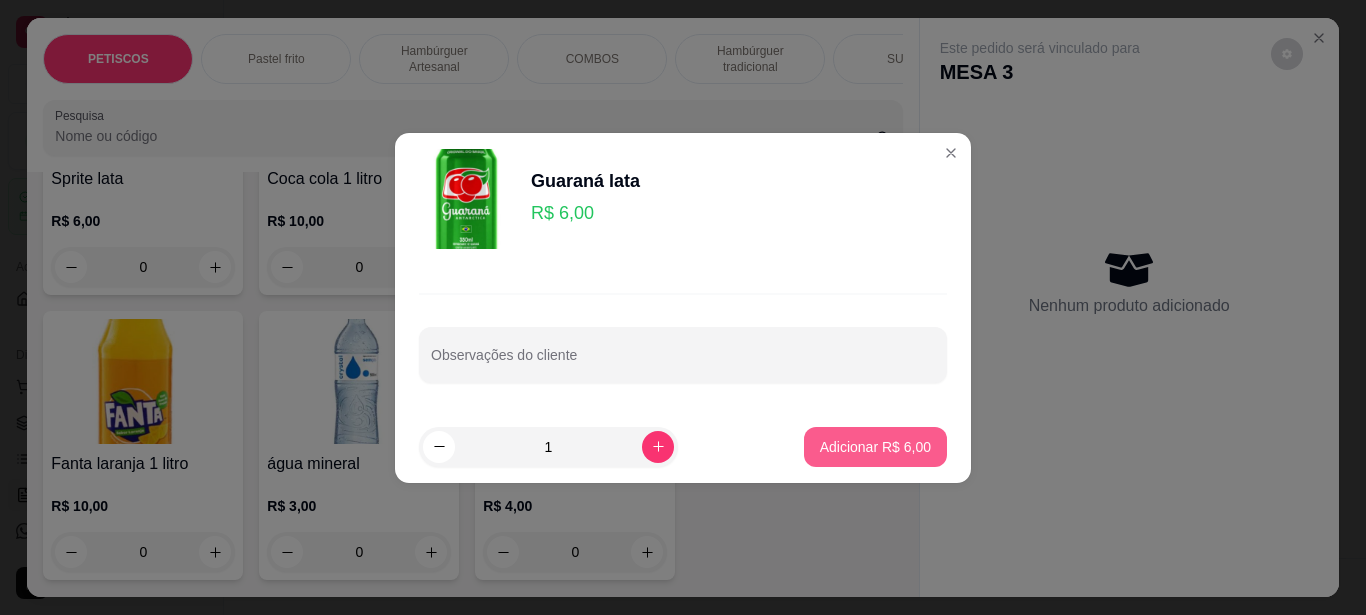 click on "Adicionar   R$ 6,00" at bounding box center [875, 447] 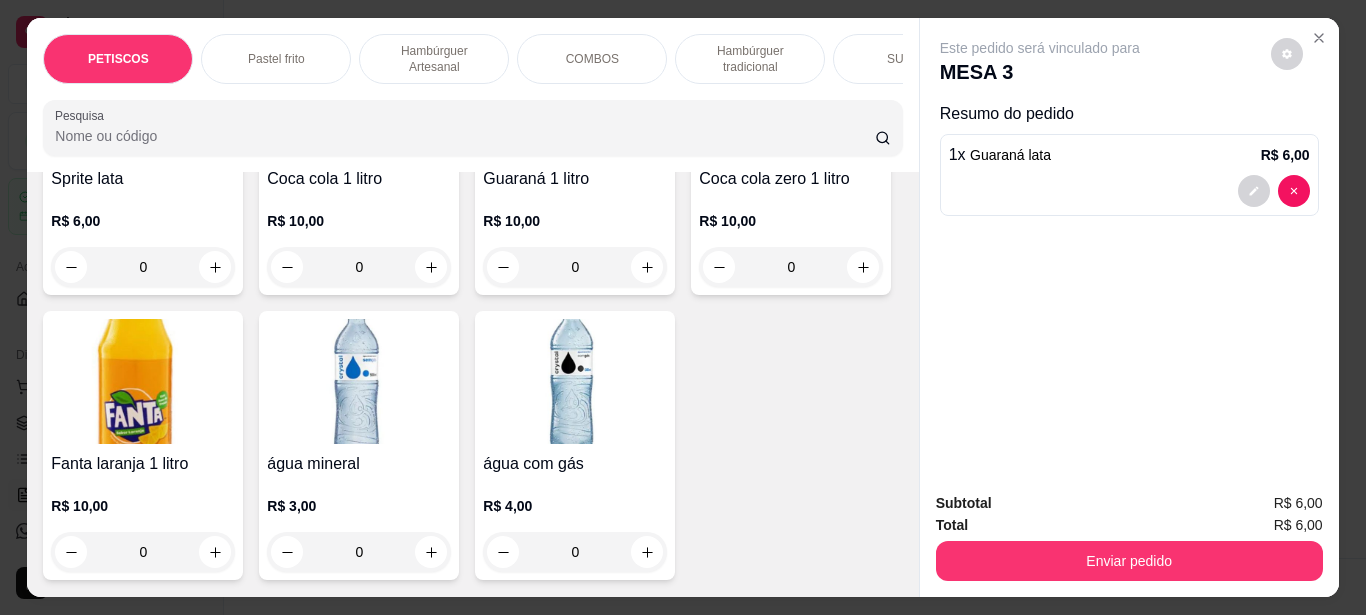 type on "1" 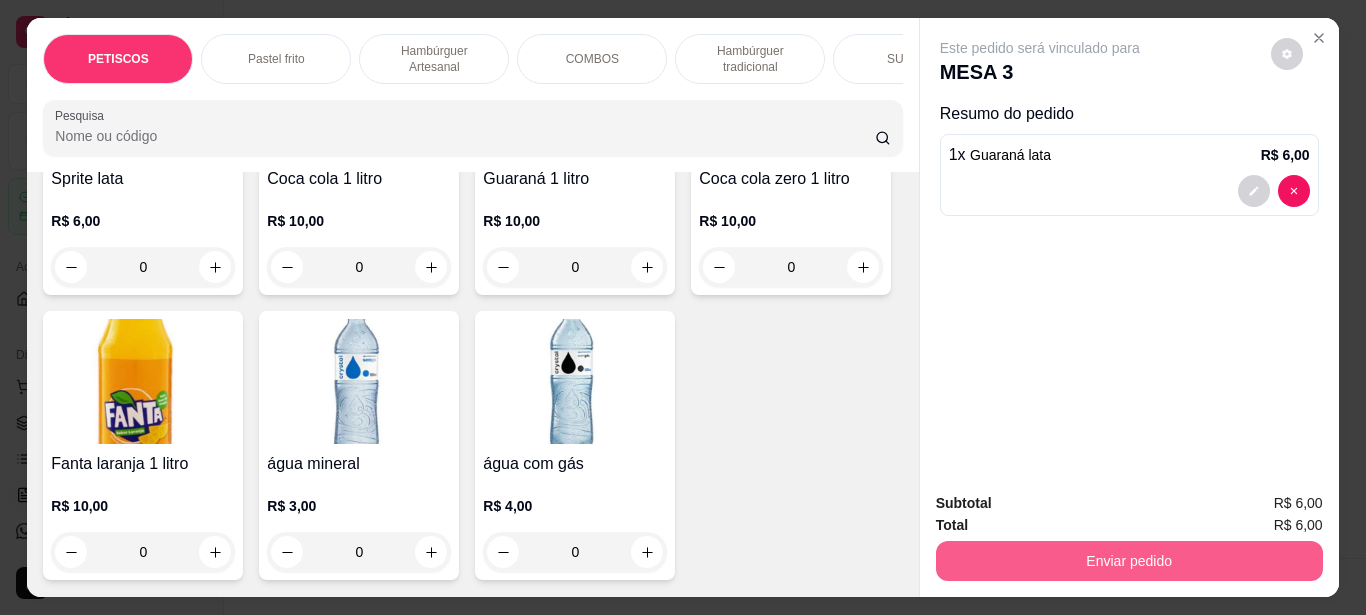 click on "Enviar pedido" at bounding box center (1129, 561) 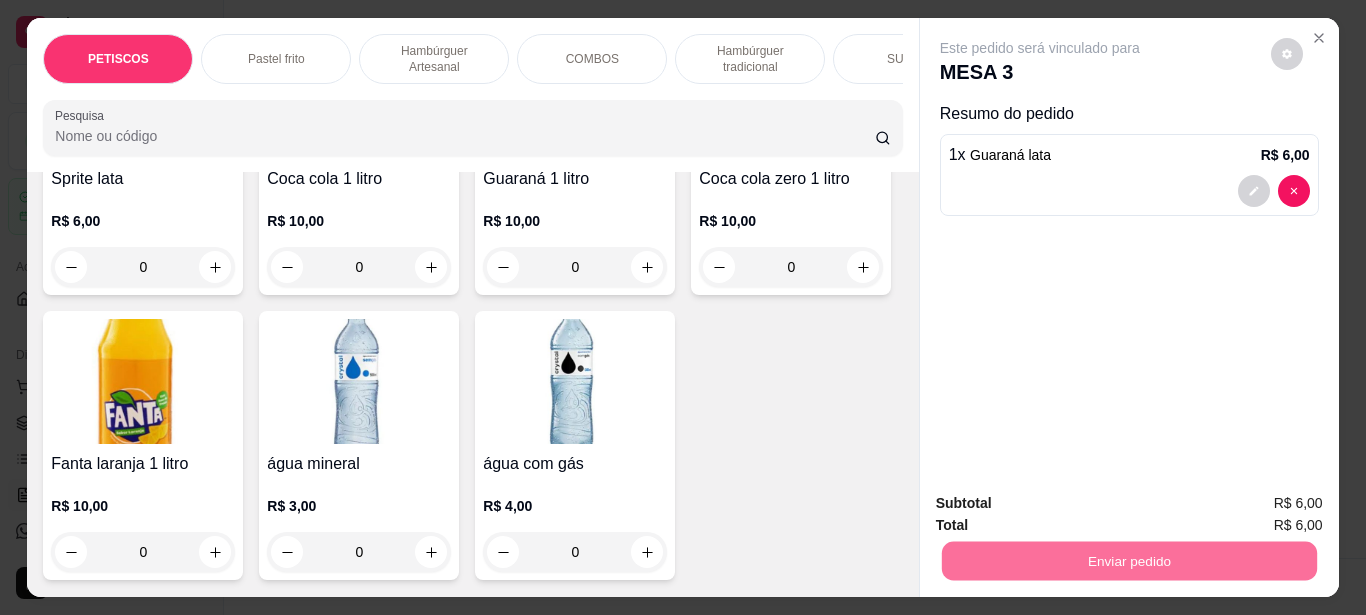 click on "Não registrar e enviar pedido" at bounding box center (1063, 504) 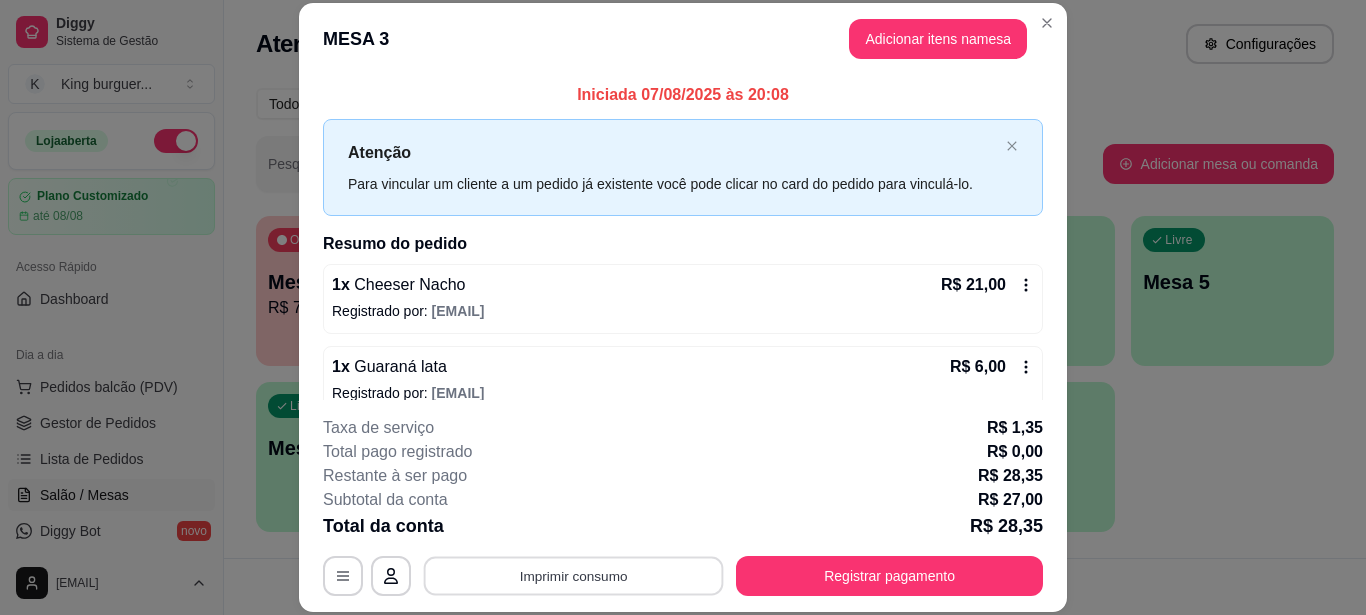 click on "Imprimir consumo" at bounding box center (574, 576) 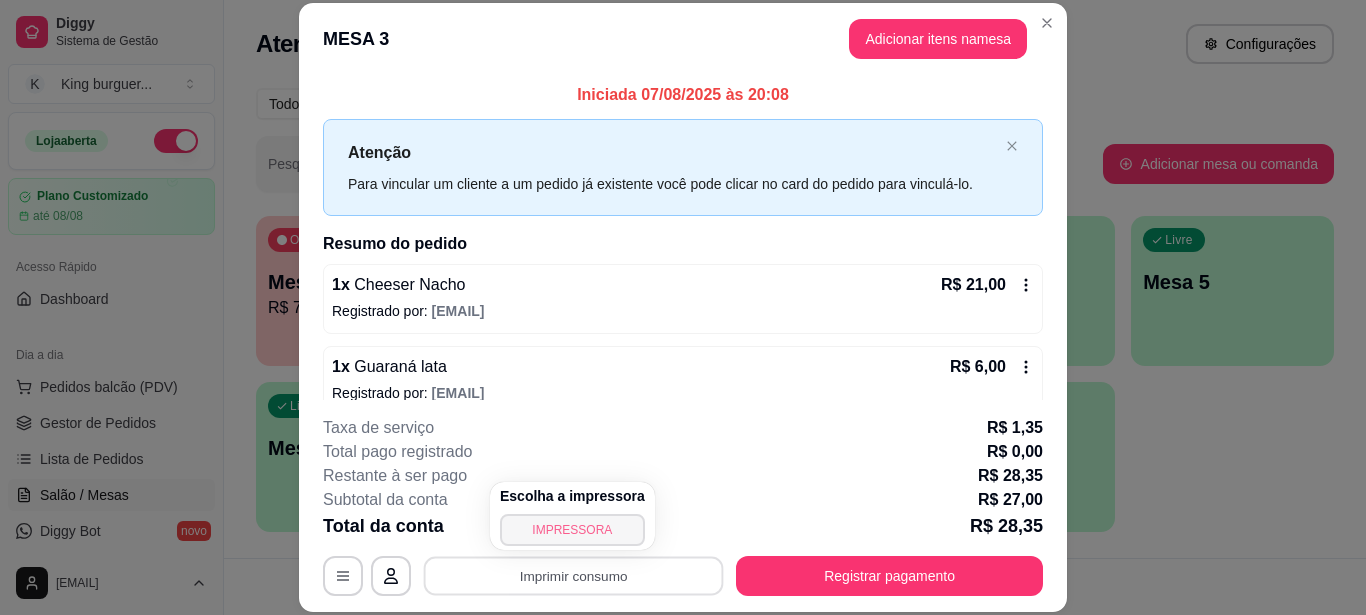 click on "IMPRESSORA" at bounding box center (572, 530) 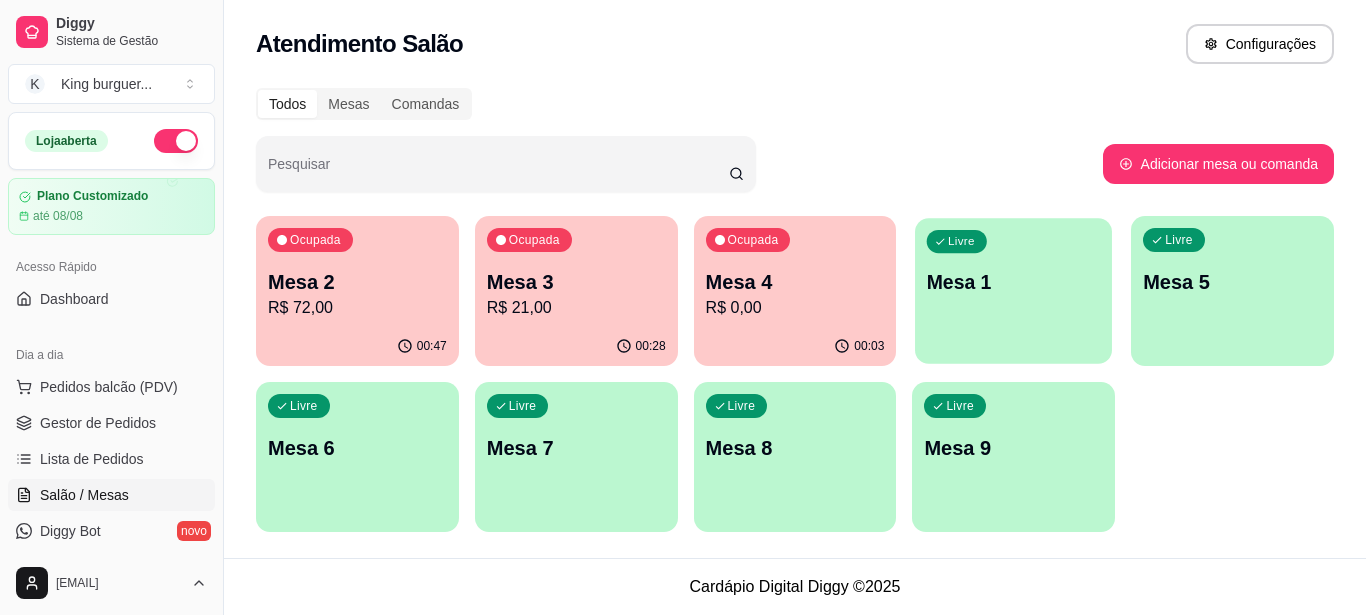 click on "Livre Mesa 1" at bounding box center [1013, 279] 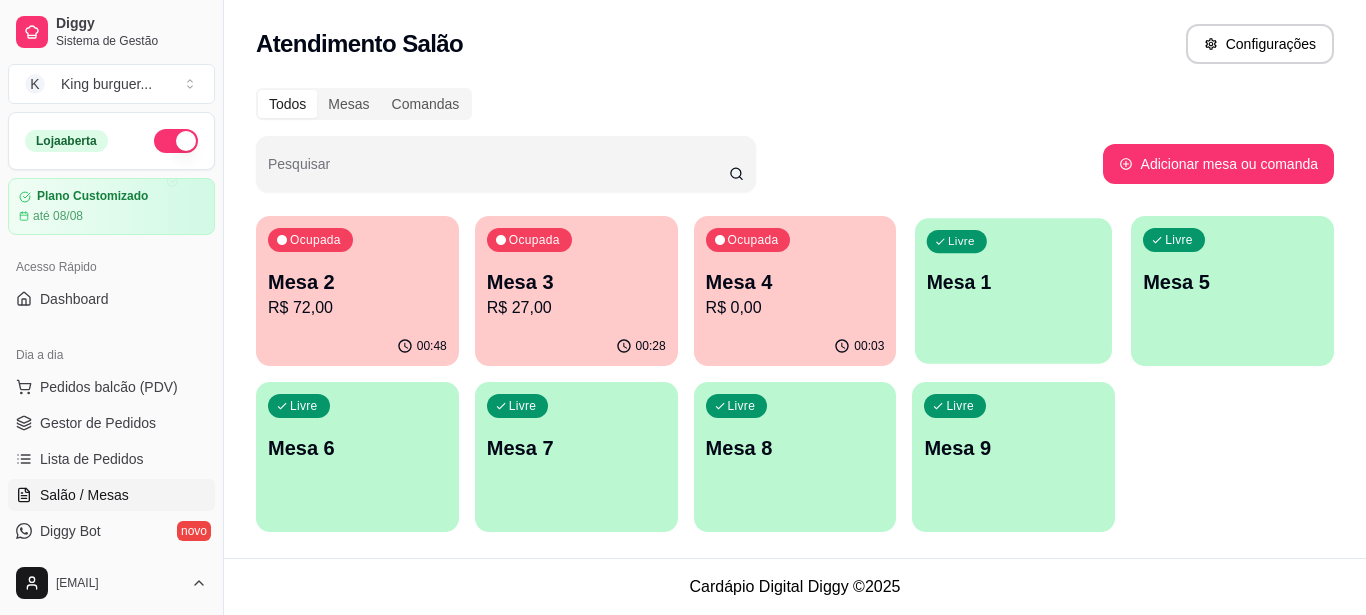 click on "Mesa 1" at bounding box center [1013, 282] 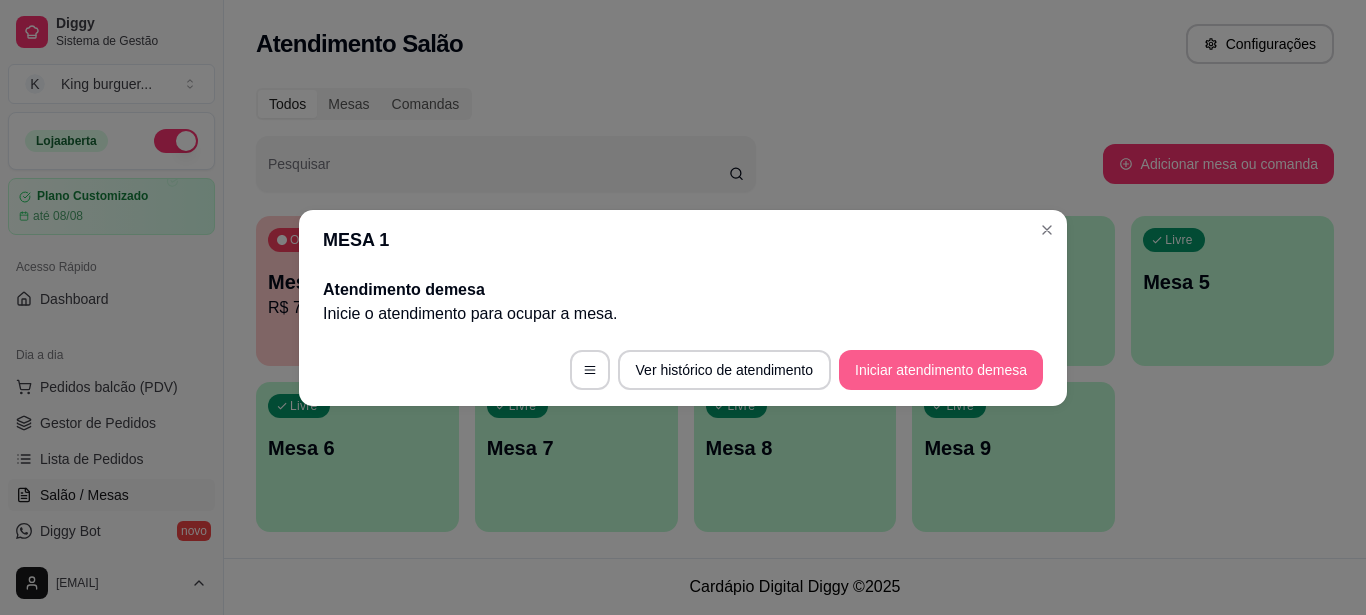 click on "Iniciar atendimento de  mesa" at bounding box center (941, 370) 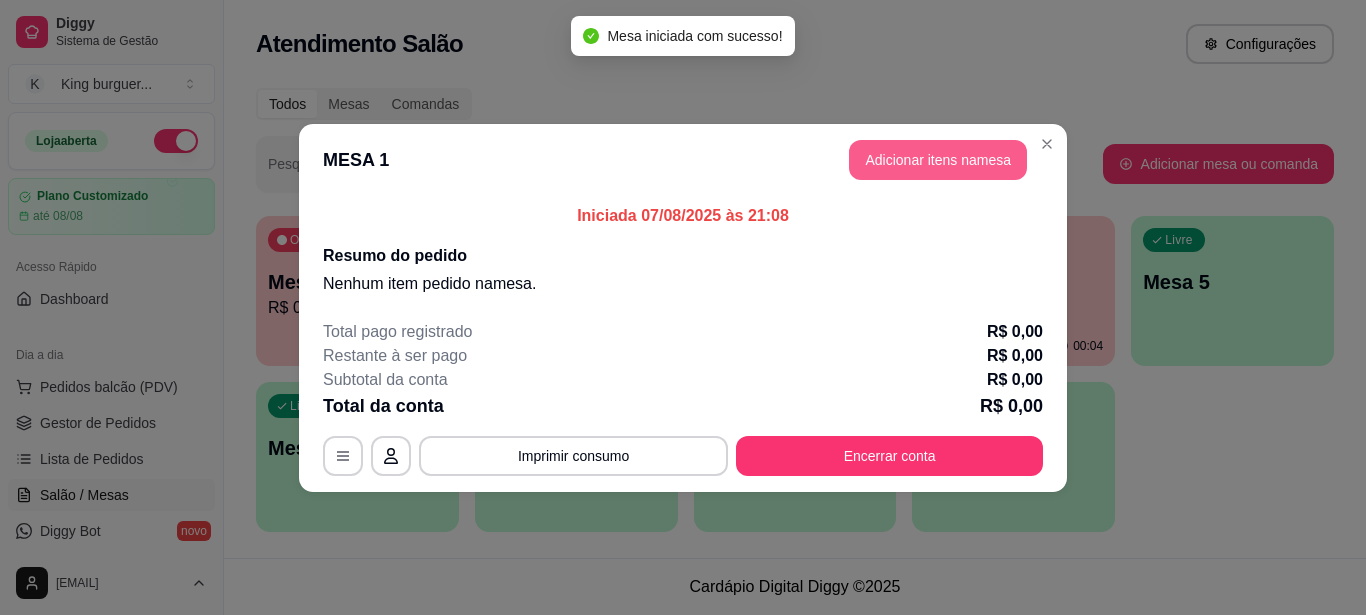 click on "Adicionar itens na  mesa" at bounding box center (938, 160) 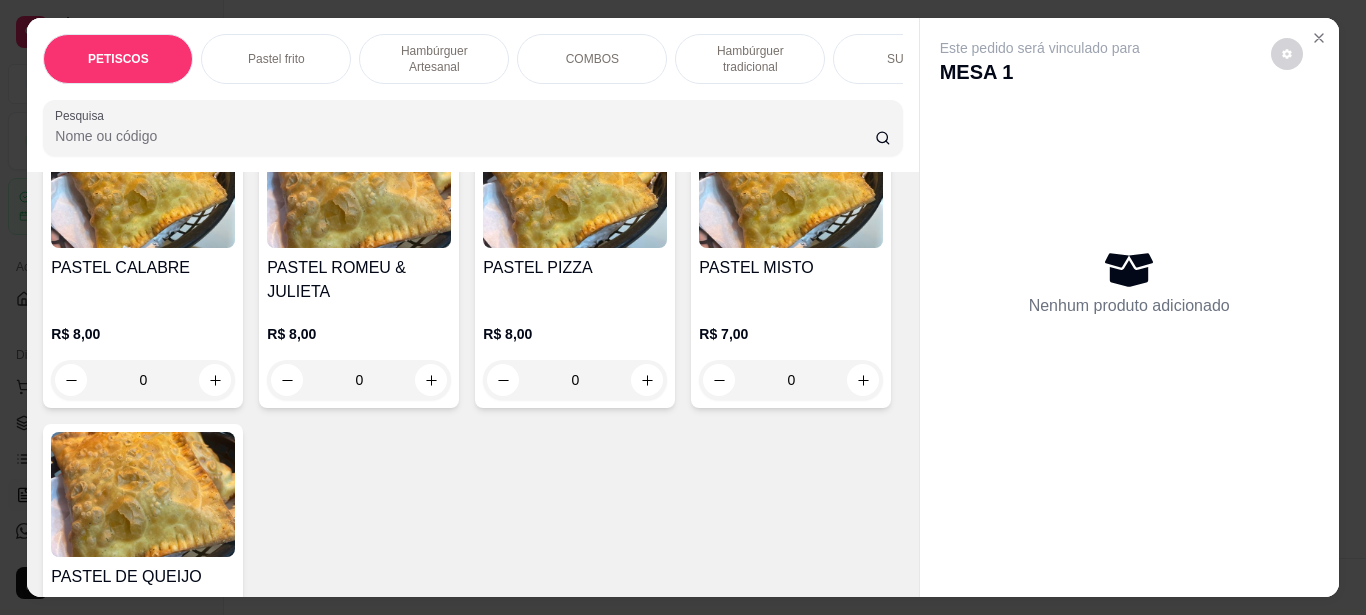 scroll, scrollTop: 800, scrollLeft: 0, axis: vertical 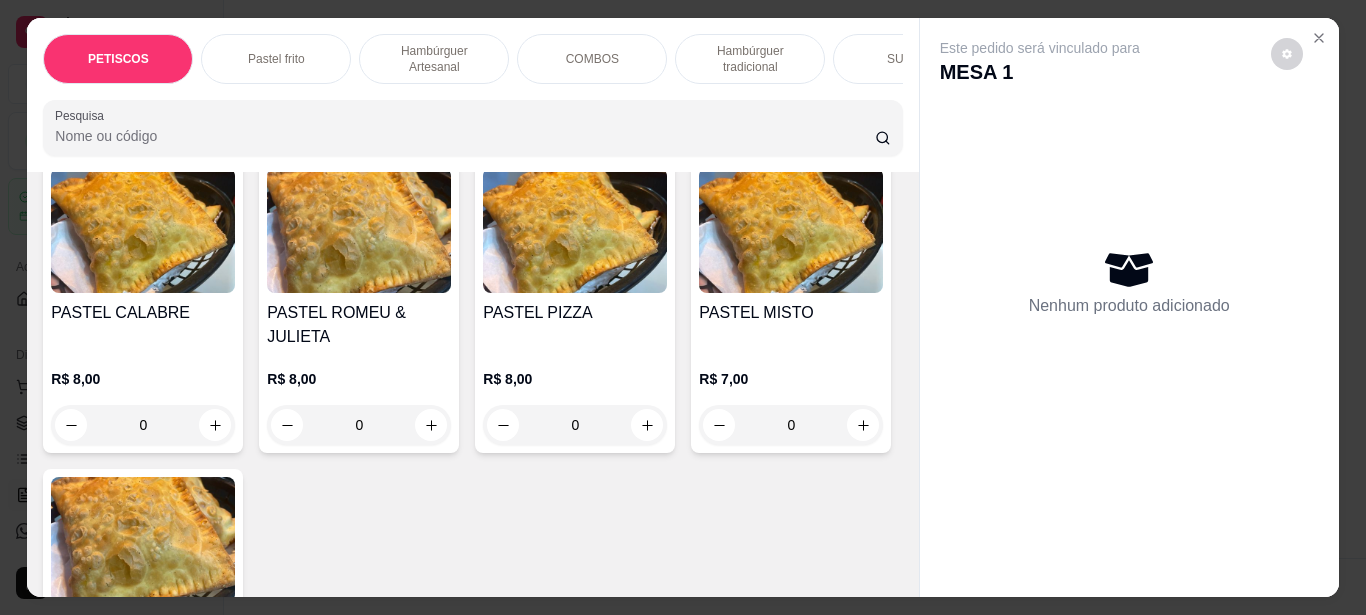 click at bounding box center [143, 230] 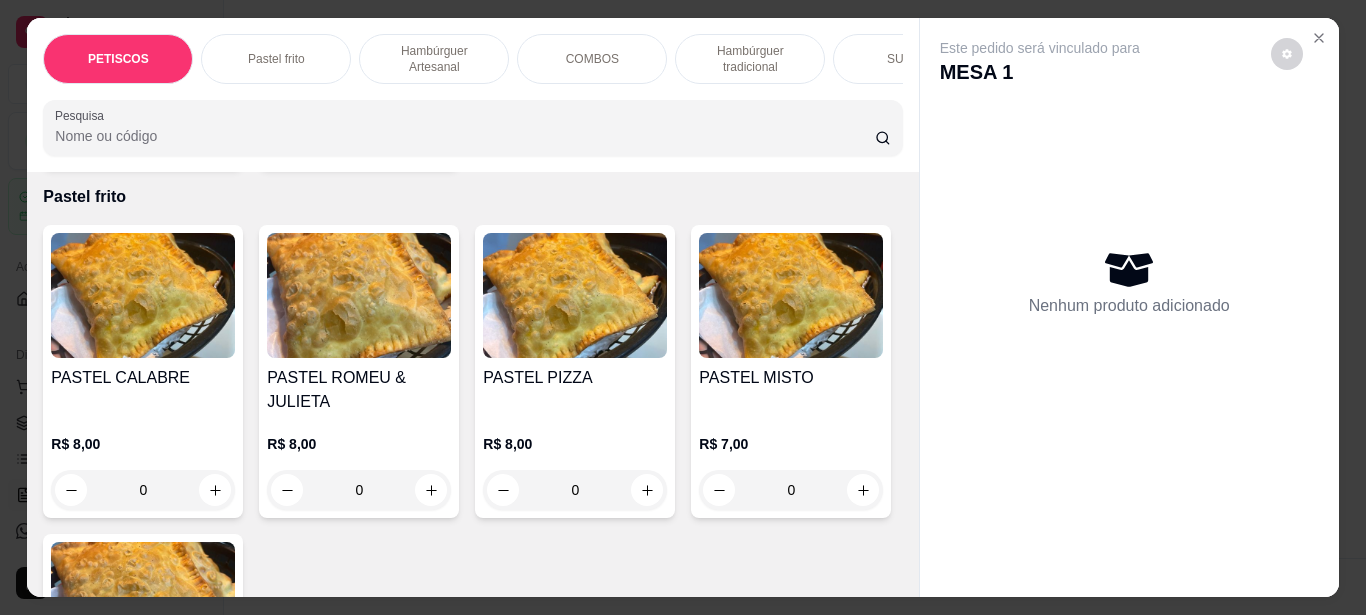 scroll, scrollTop: 700, scrollLeft: 0, axis: vertical 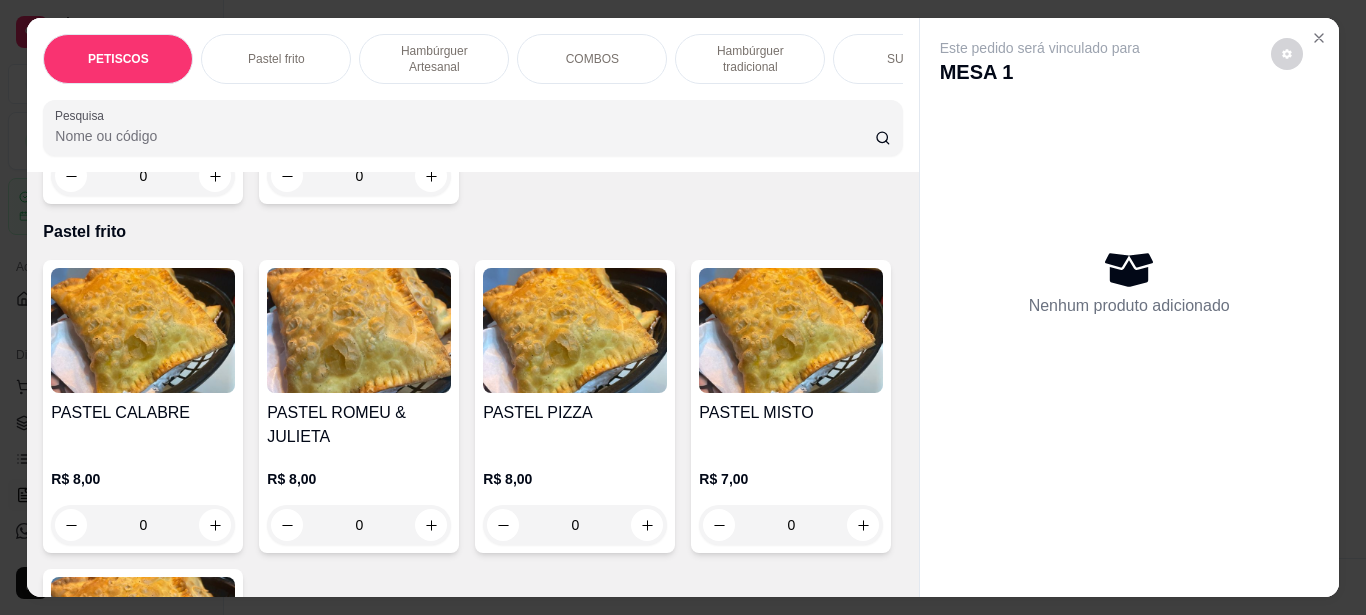 click at bounding box center (575, 330) 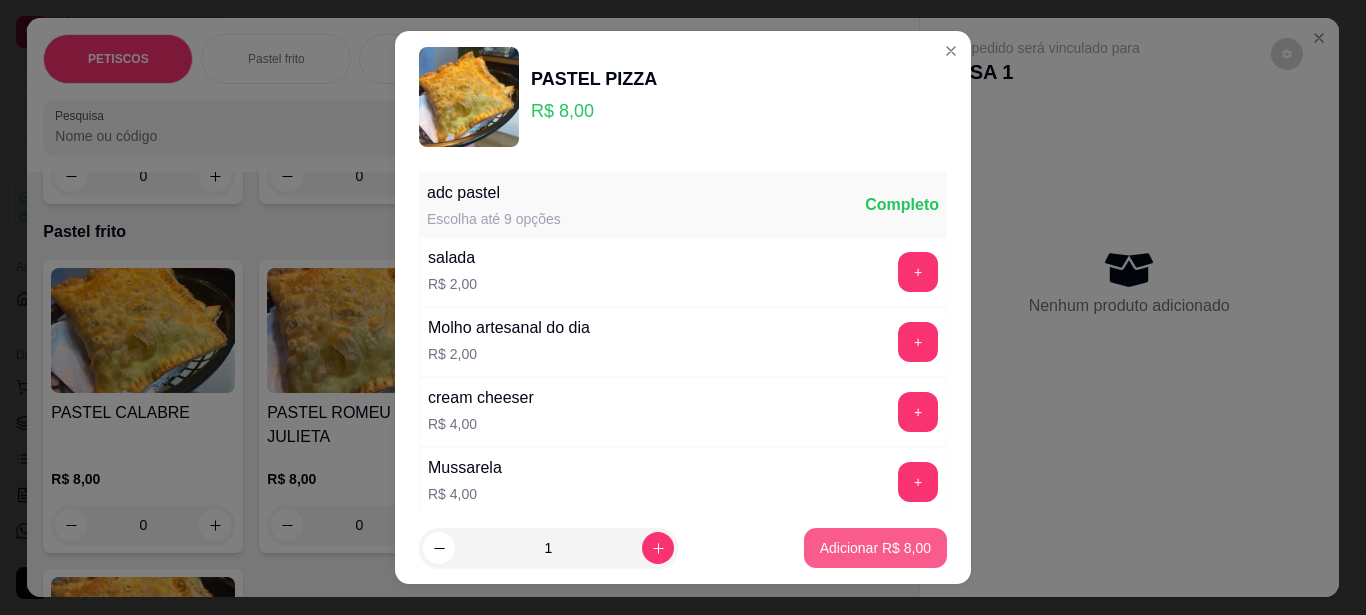 click on "Adicionar   R$ 8,00" at bounding box center [875, 548] 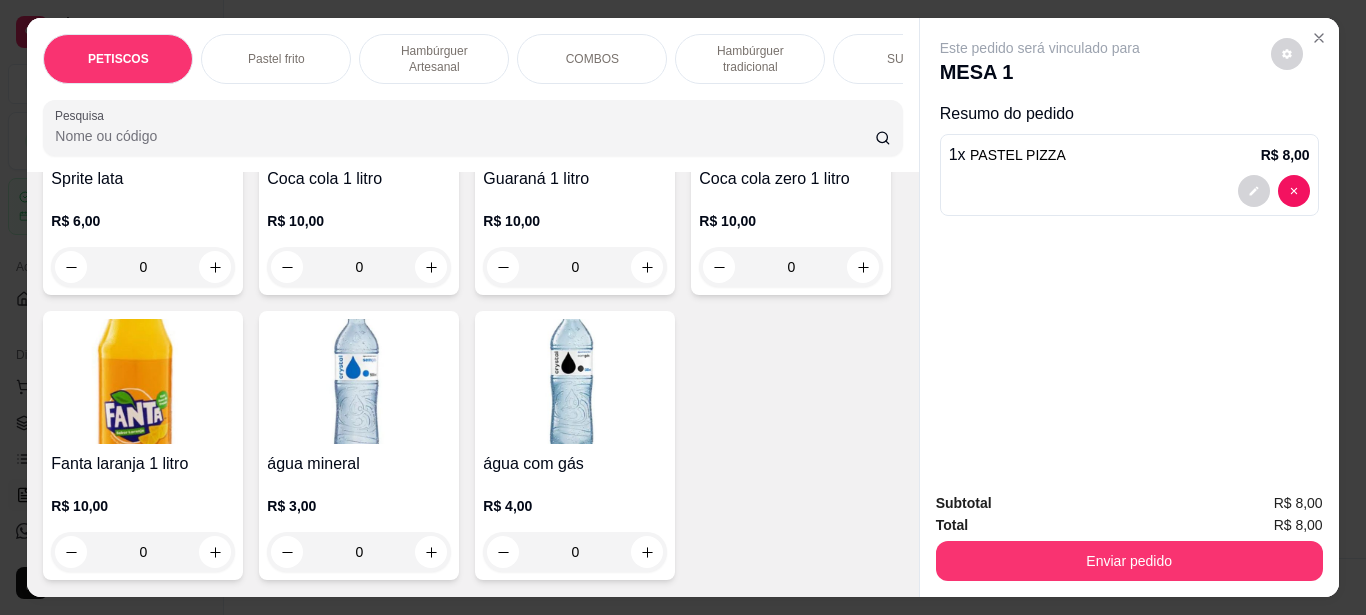 scroll, scrollTop: 7100, scrollLeft: 0, axis: vertical 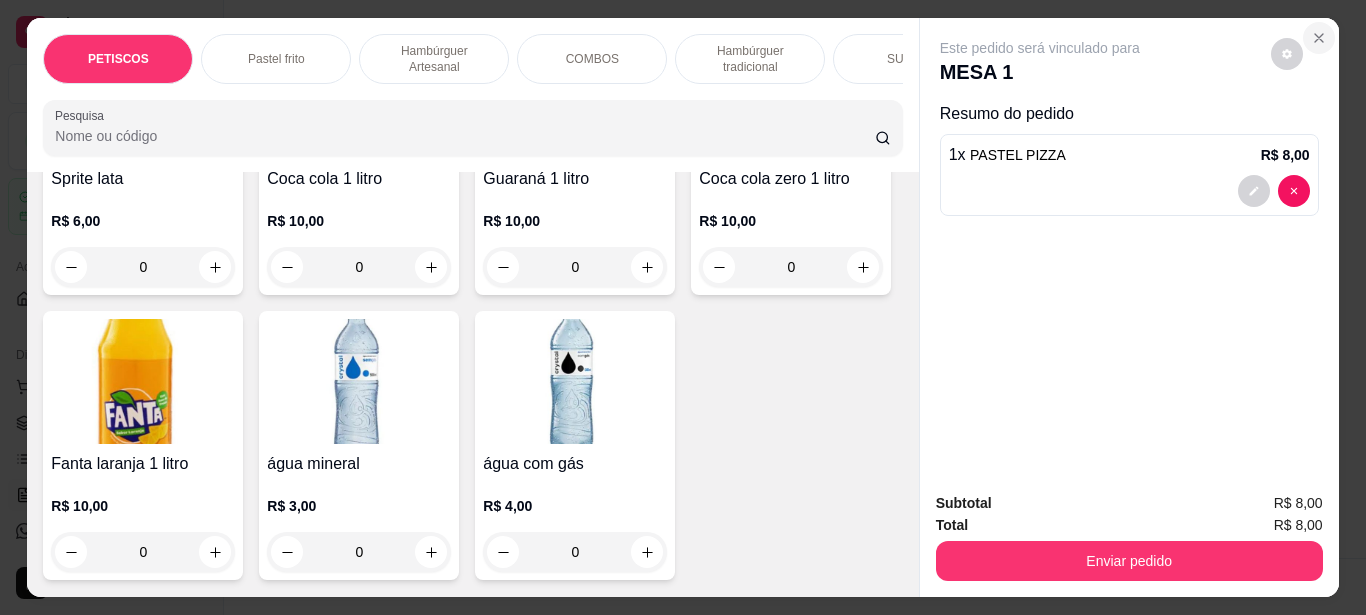 click at bounding box center [1319, 38] 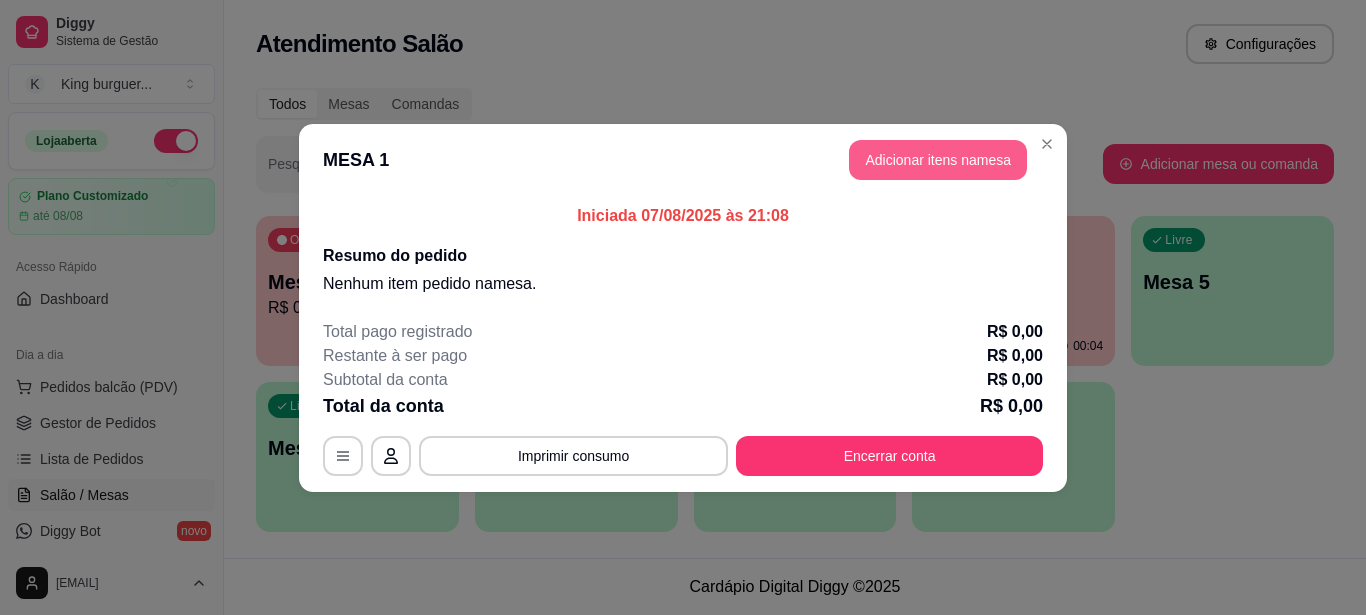 click on "Adicionar itens na  mesa" at bounding box center (938, 160) 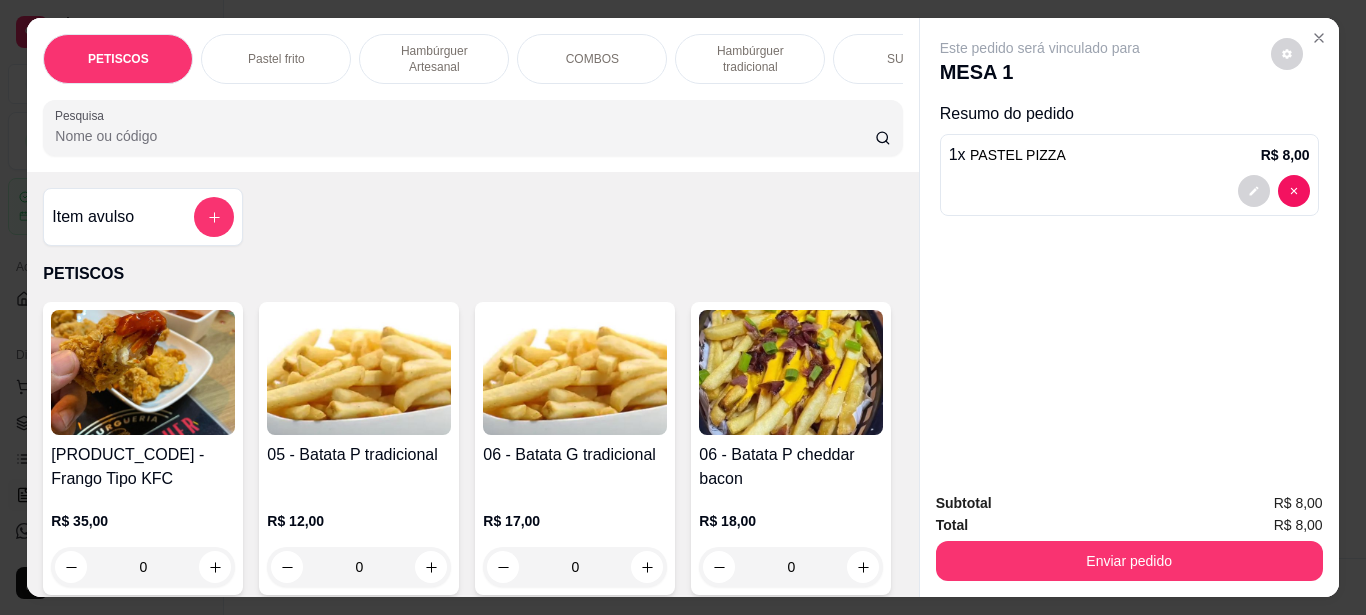 click at bounding box center (359, 372) 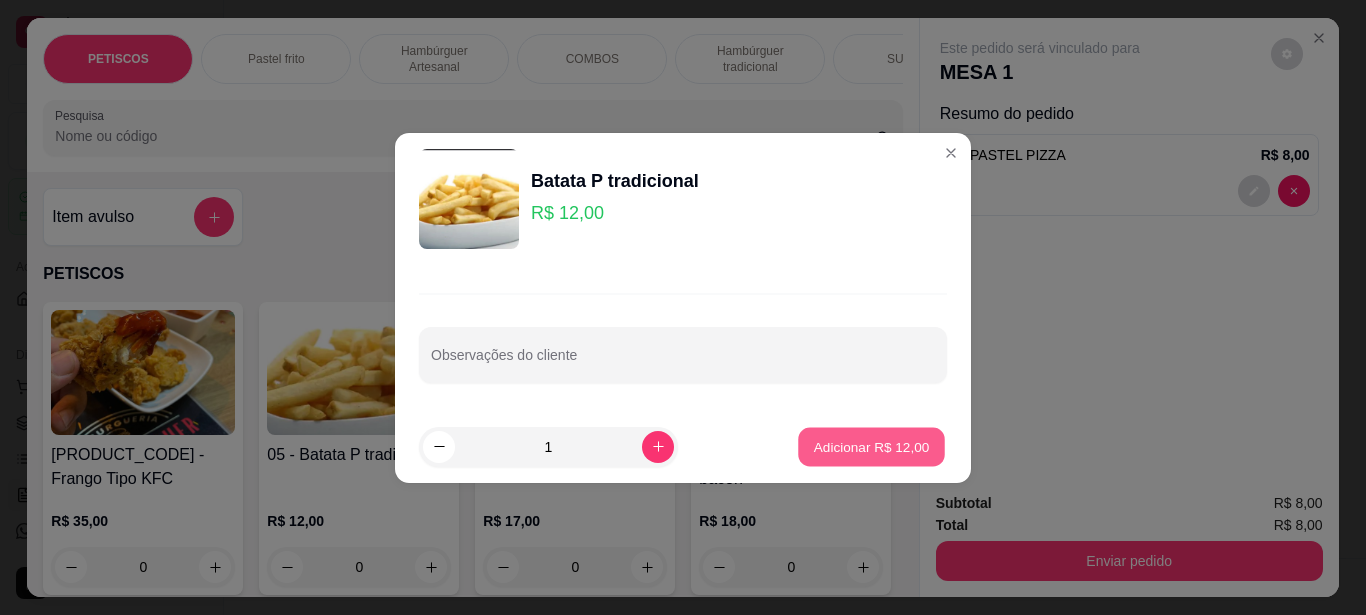 click on "Adicionar   R$ 12,00" at bounding box center (872, 446) 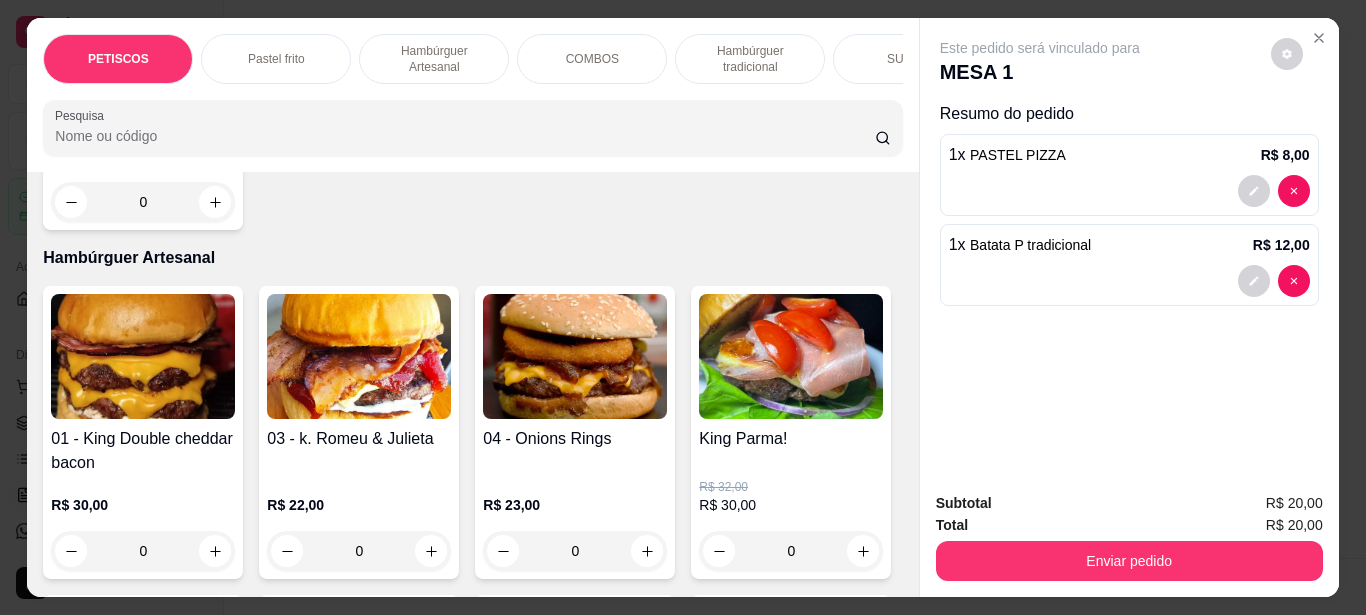scroll, scrollTop: 1300, scrollLeft: 0, axis: vertical 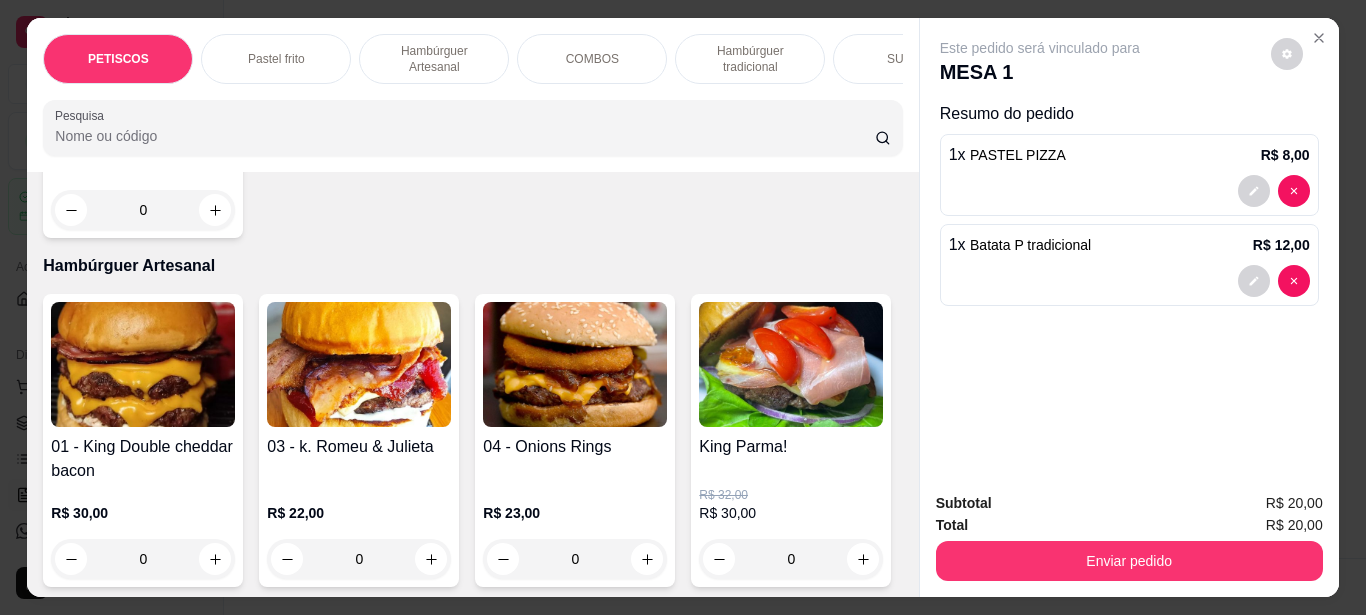 click at bounding box center [575, 364] 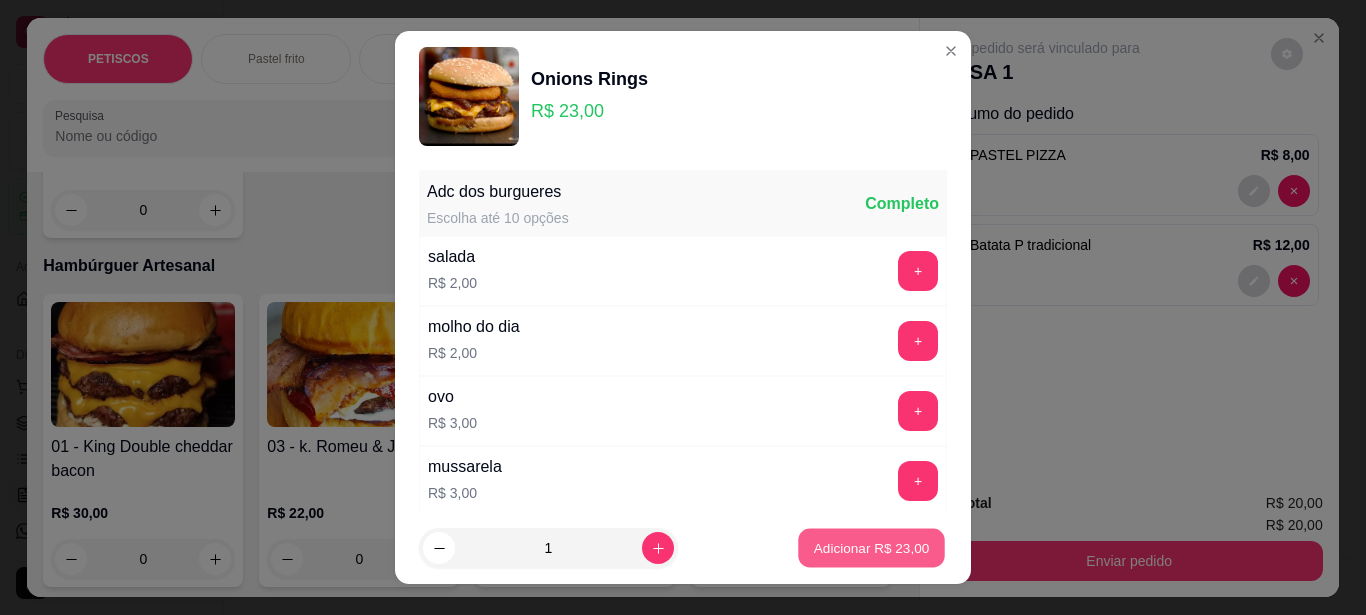 click on "Adicionar   R$ 23,00" at bounding box center [872, 548] 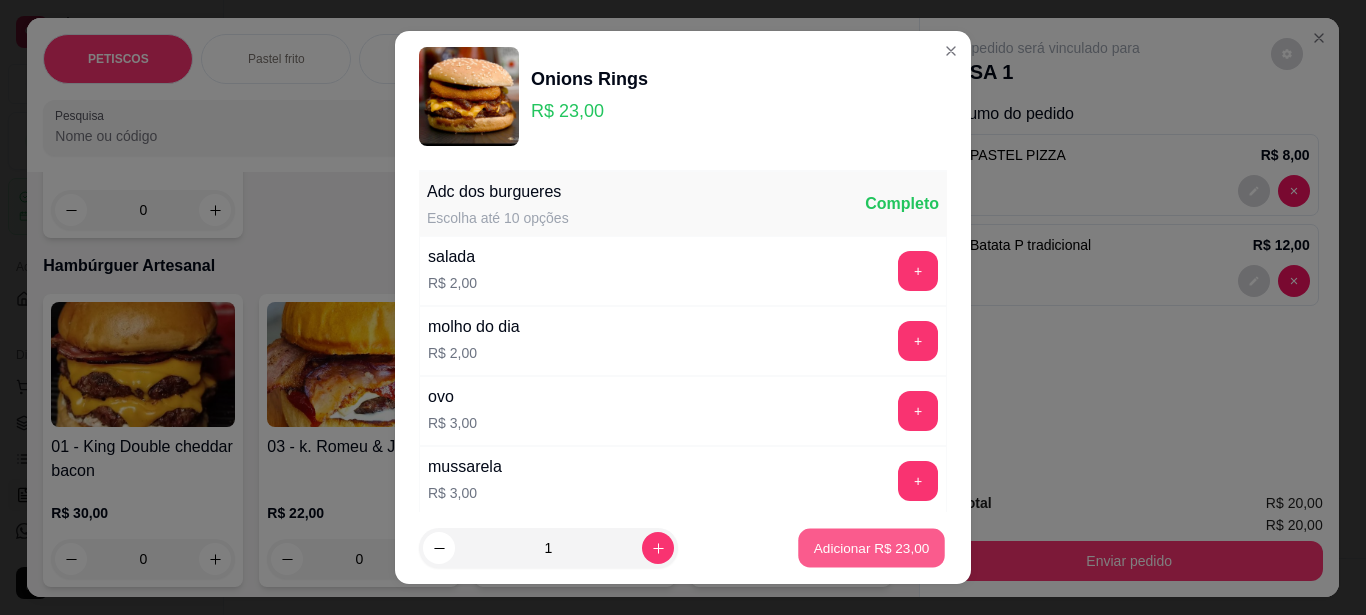 type on "1" 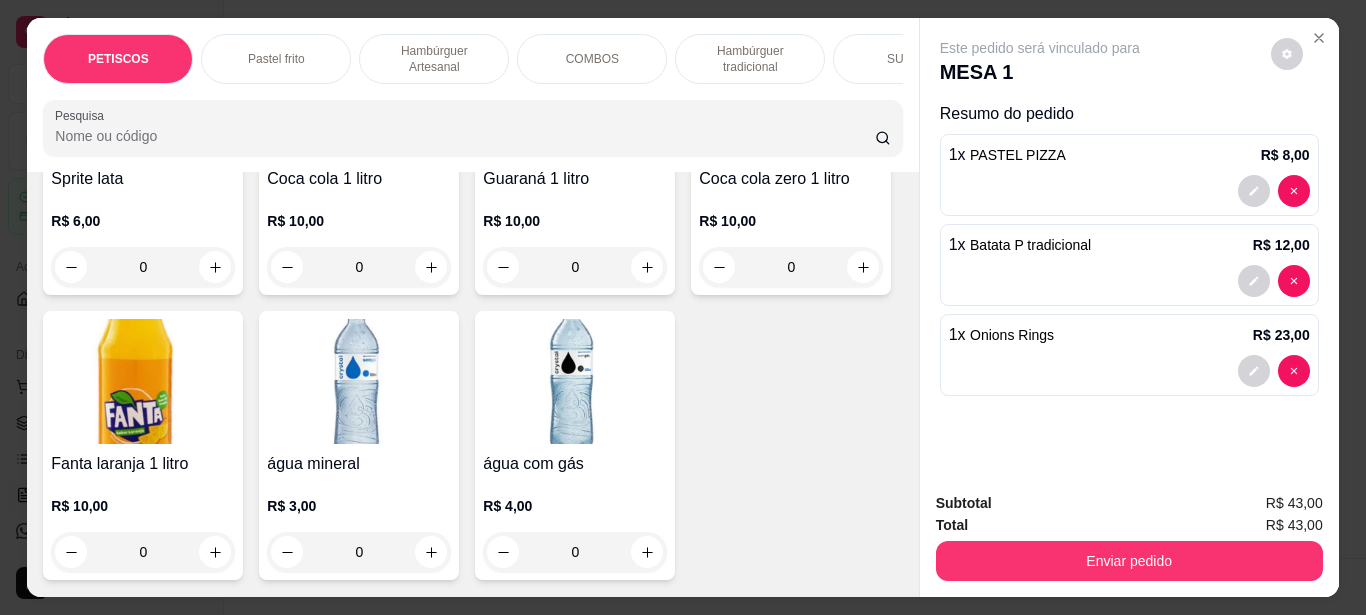 scroll, scrollTop: 6800, scrollLeft: 0, axis: vertical 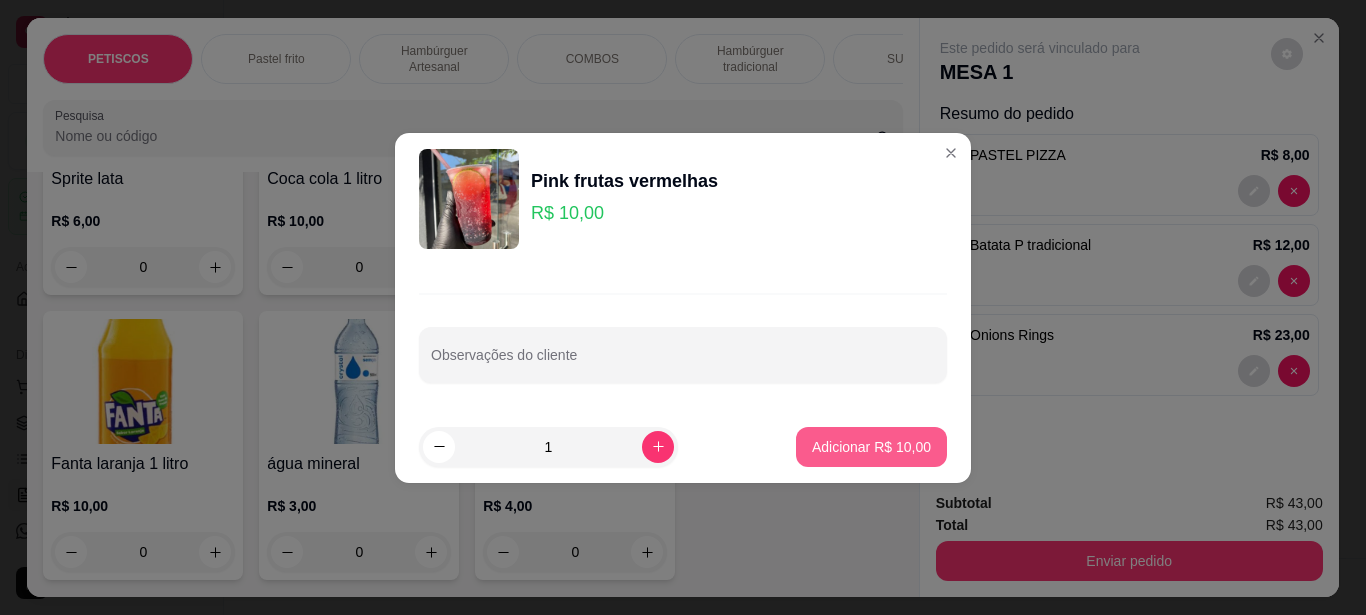 click on "Adicionar   R$ 10,00" at bounding box center [871, 447] 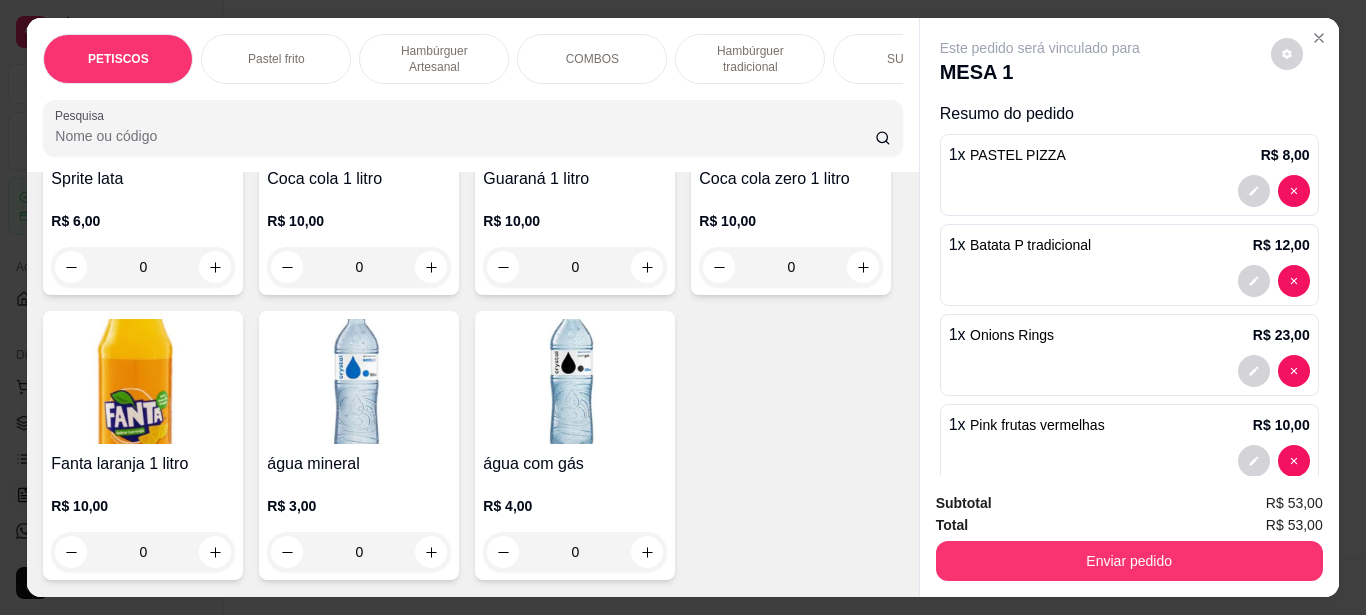 click on "Enviar pedido" at bounding box center [1129, 561] 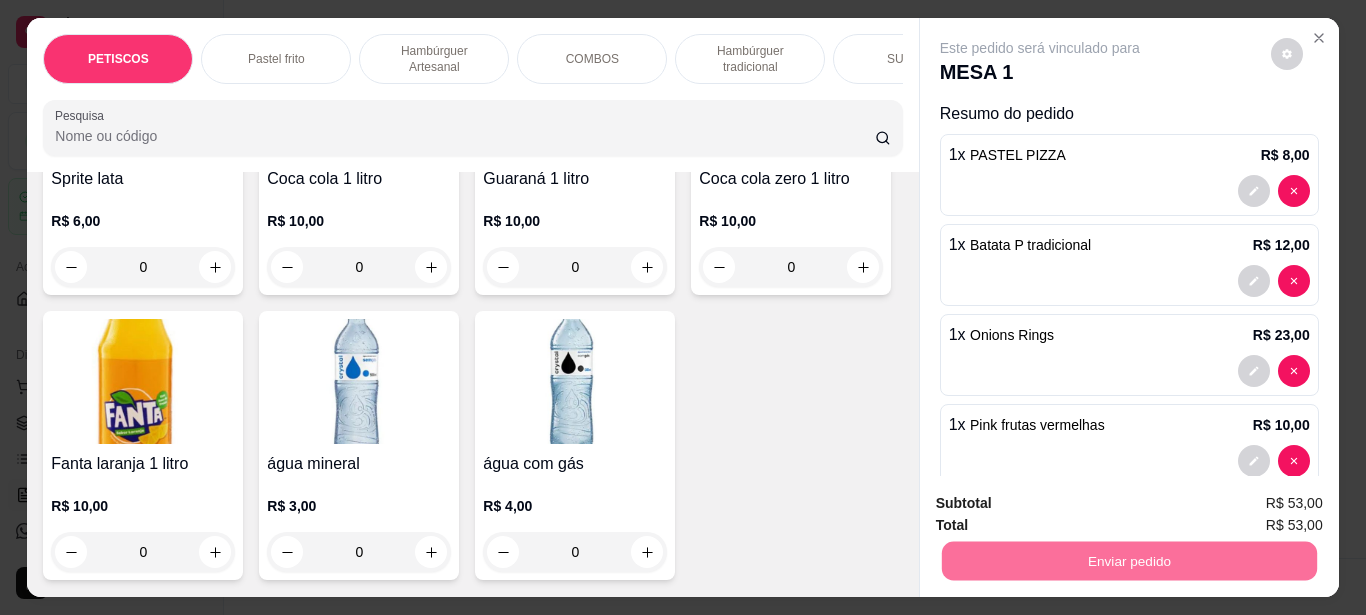 click on "Não registrar e enviar pedido" at bounding box center [1063, 504] 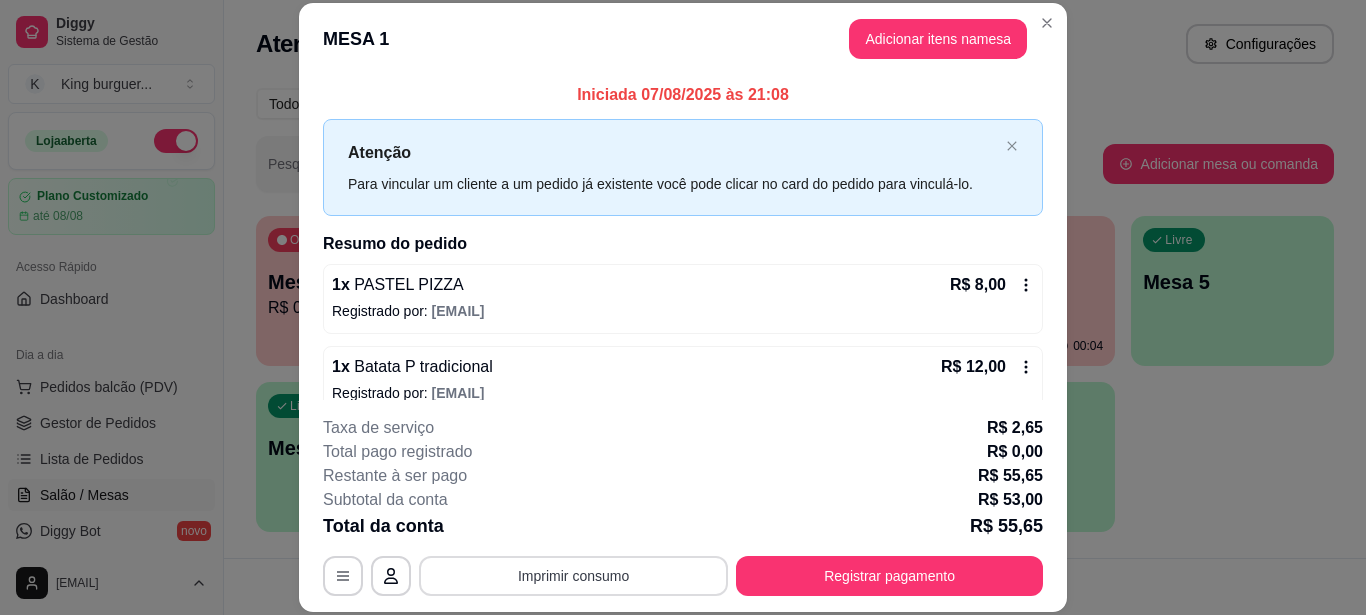 click on "Imprimir consumo" at bounding box center [573, 576] 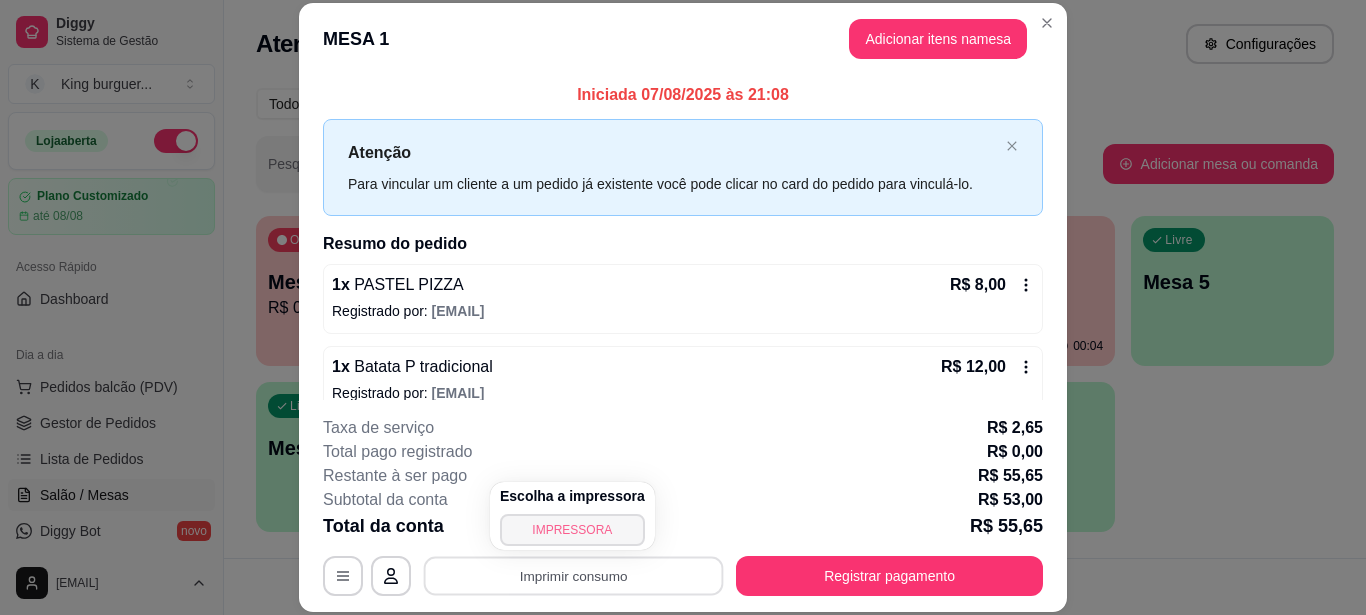 click on "IMPRESSORA" at bounding box center [572, 530] 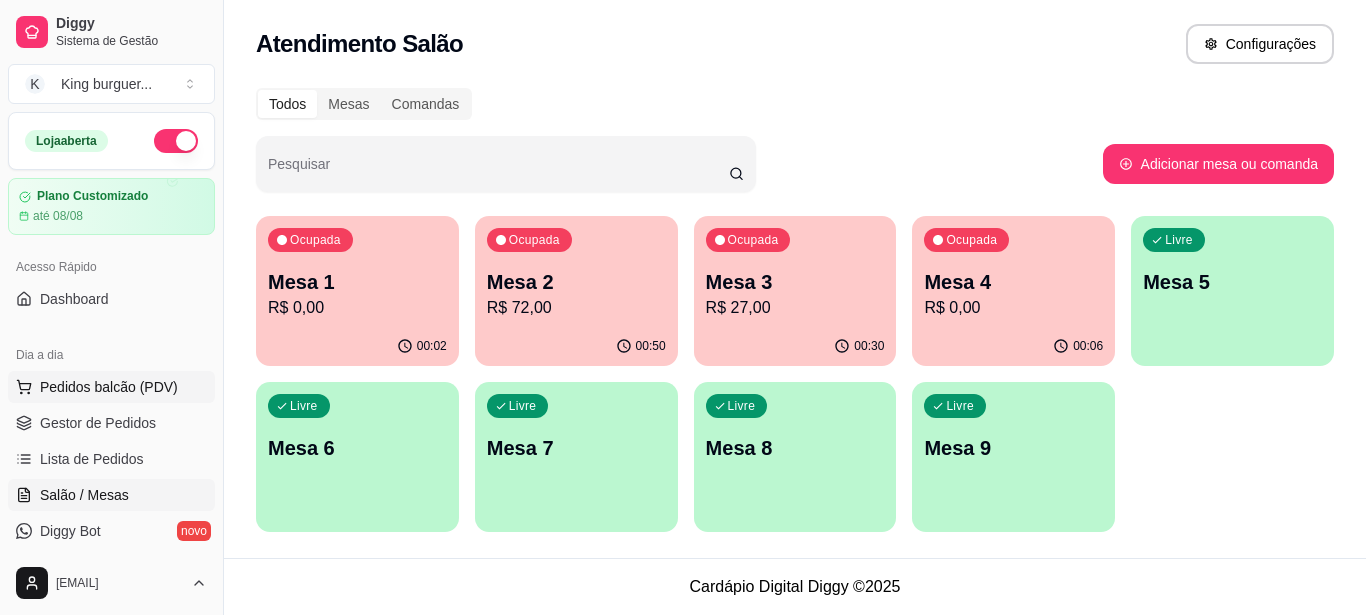 click on "Pedidos balcão (PDV)" at bounding box center (109, 387) 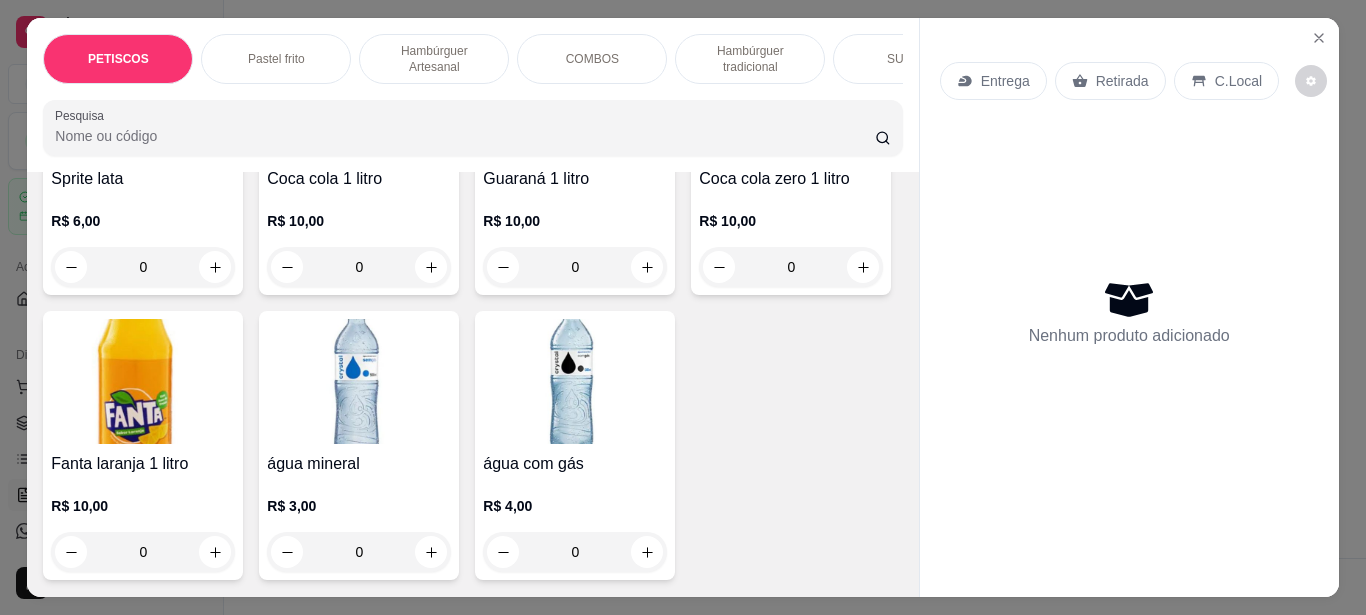 scroll, scrollTop: 7888, scrollLeft: 0, axis: vertical 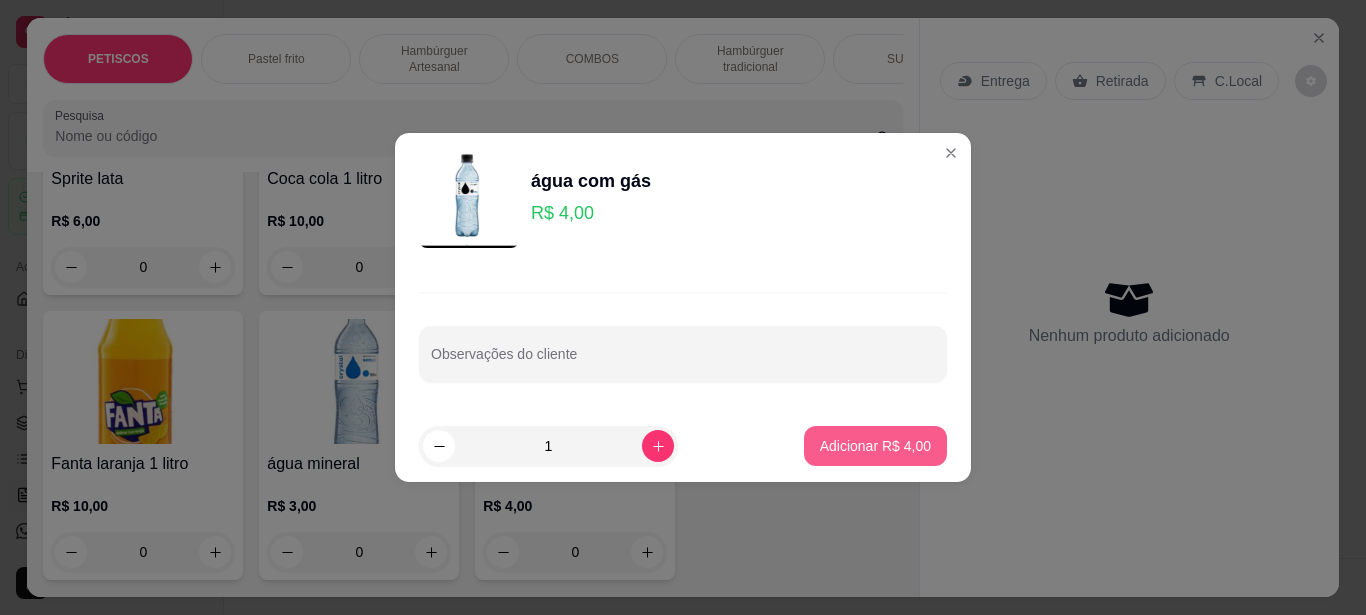 click on "Adicionar   R$ 4,00" at bounding box center [875, 446] 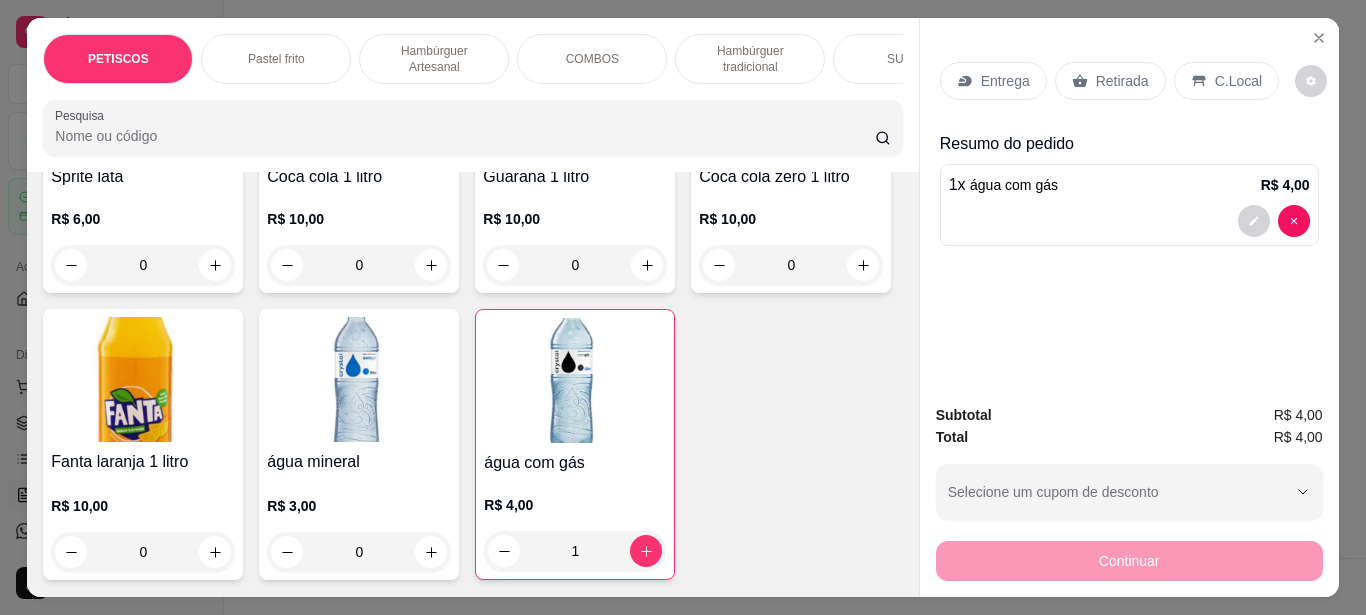 click on "Retirada" at bounding box center [1122, 81] 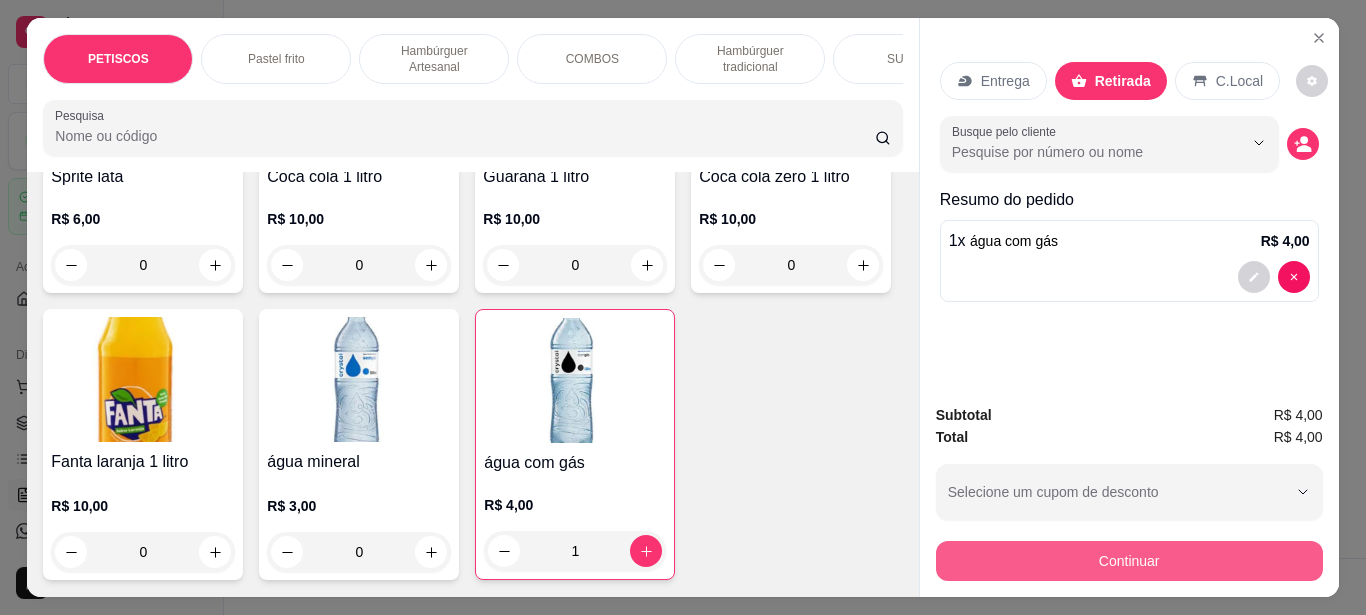 click on "Continuar" at bounding box center [1129, 561] 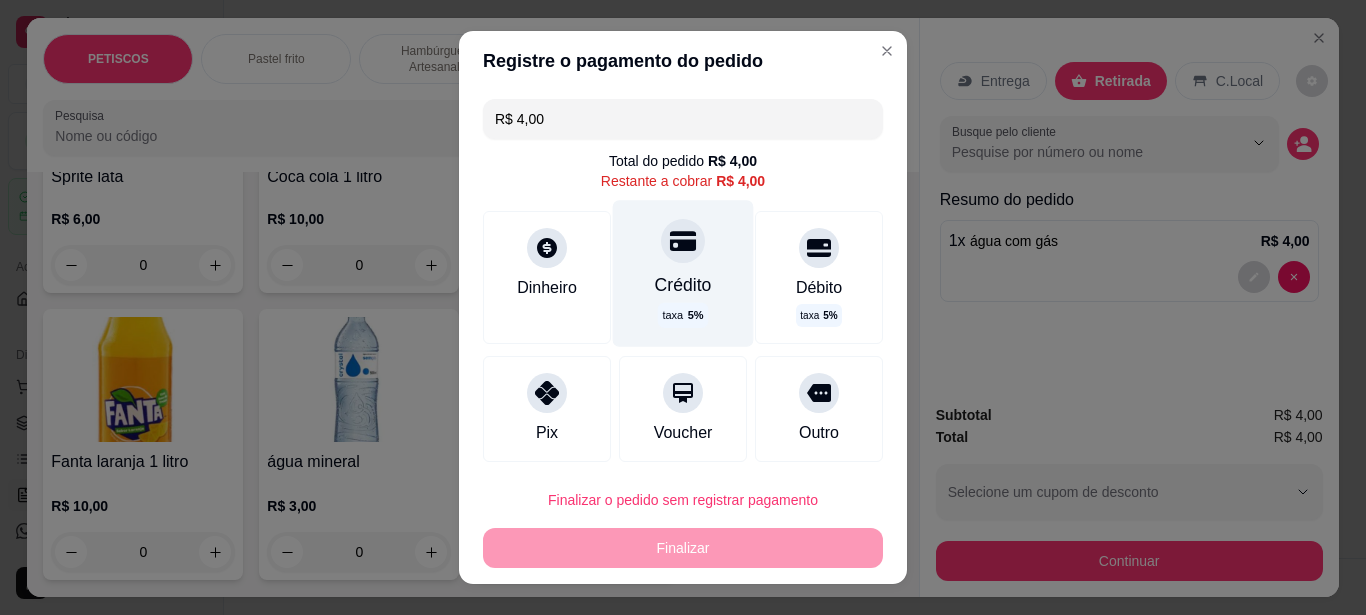 click 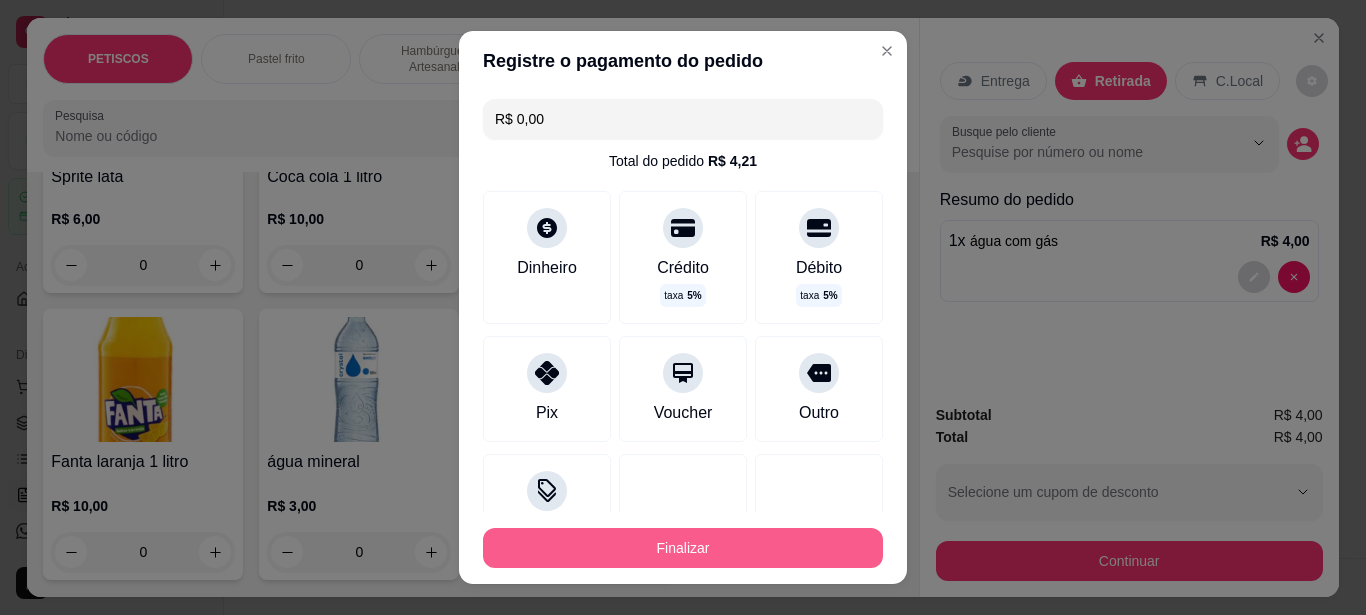 click on "Finalizar" at bounding box center (683, 548) 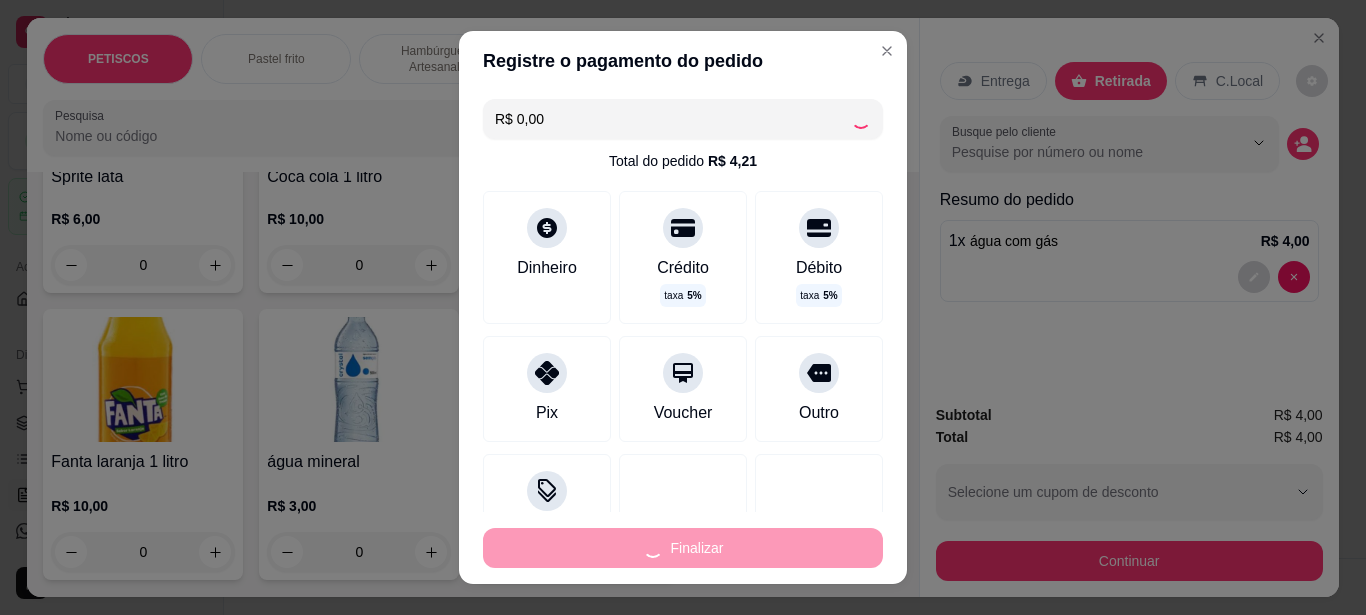 type on "0" 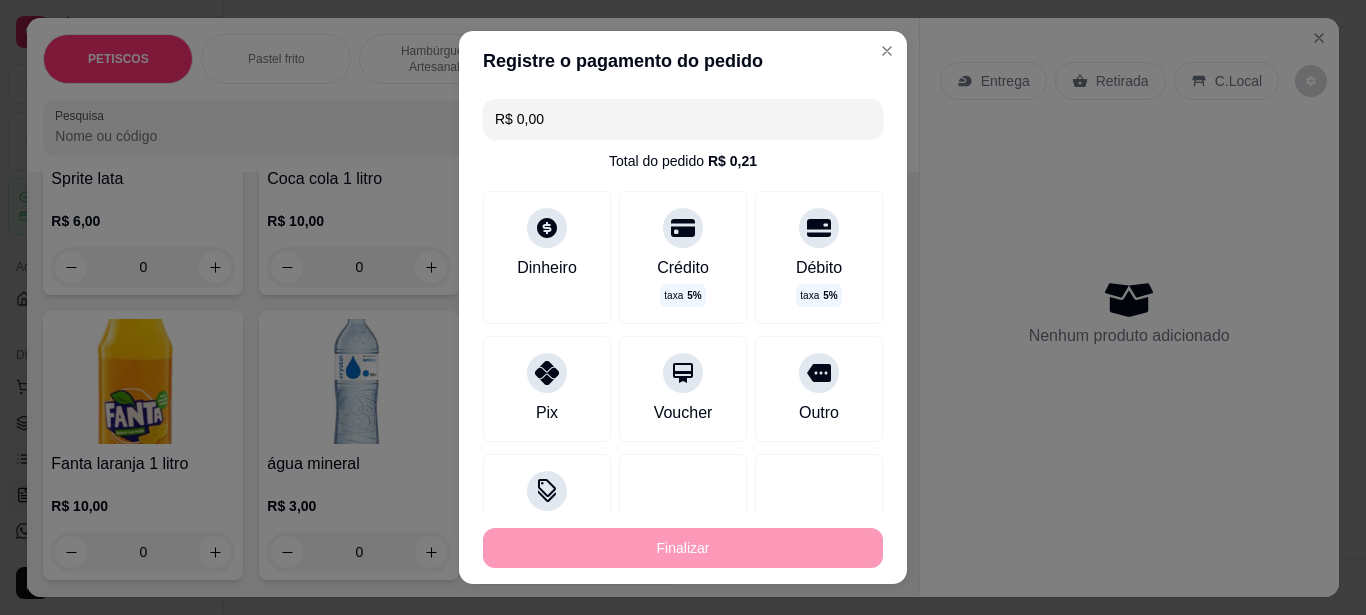 type on "-R$ 4,00" 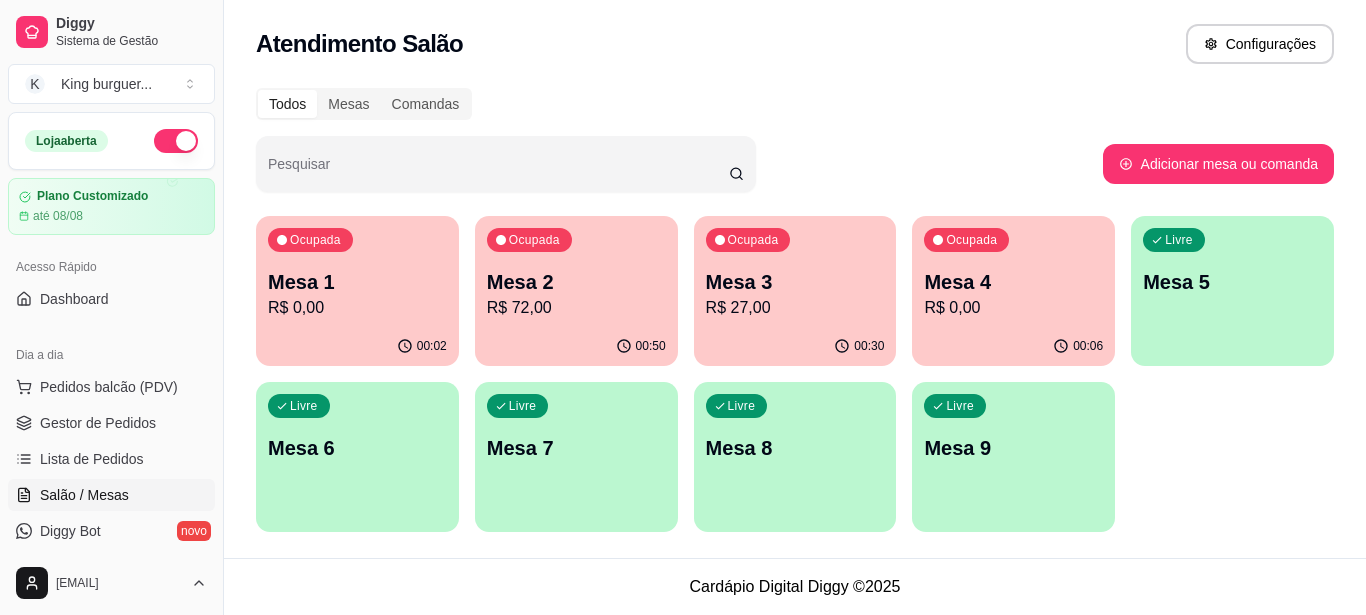 click on "Todos Mesas Comandas Pesquisar Adicionar mesa ou comanda Ocupada Mesa 1 R$ 0,00 00:02 Ocupada Mesa 2 R$ 72,00 00:50 Ocupada Mesa 3 R$ 27,00 00:30 Ocupada Mesa 4 R$ 0,00 00:06 Livre Mesa 5 Livre Mesa 6 Livre Mesa 7 Livre Mesa 8 Livre Mesa 9" at bounding box center (795, 316) 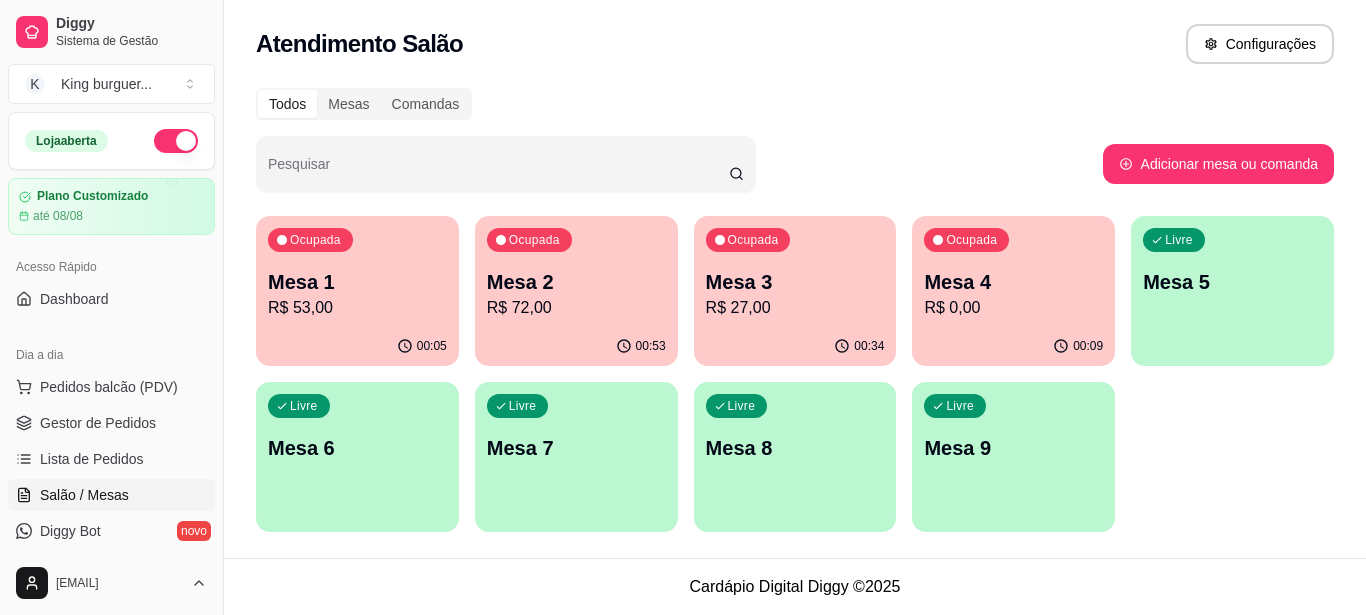 click on "R$ 27,00" at bounding box center [795, 308] 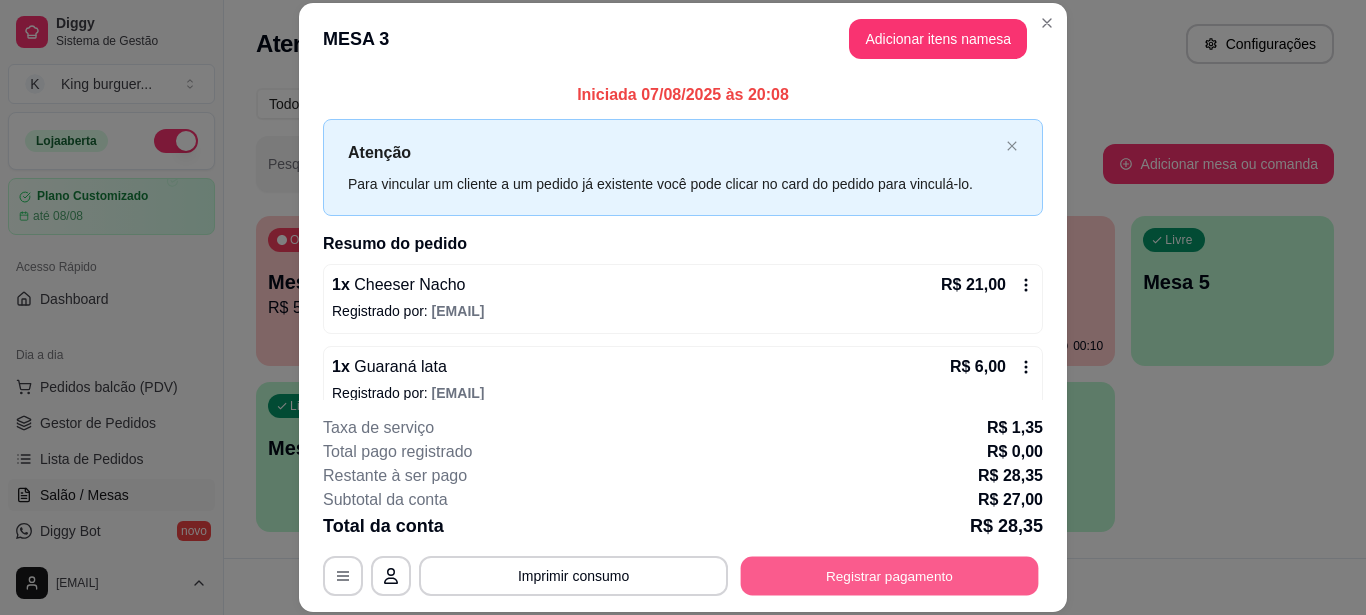 click on "Registrar pagamento" at bounding box center (890, 576) 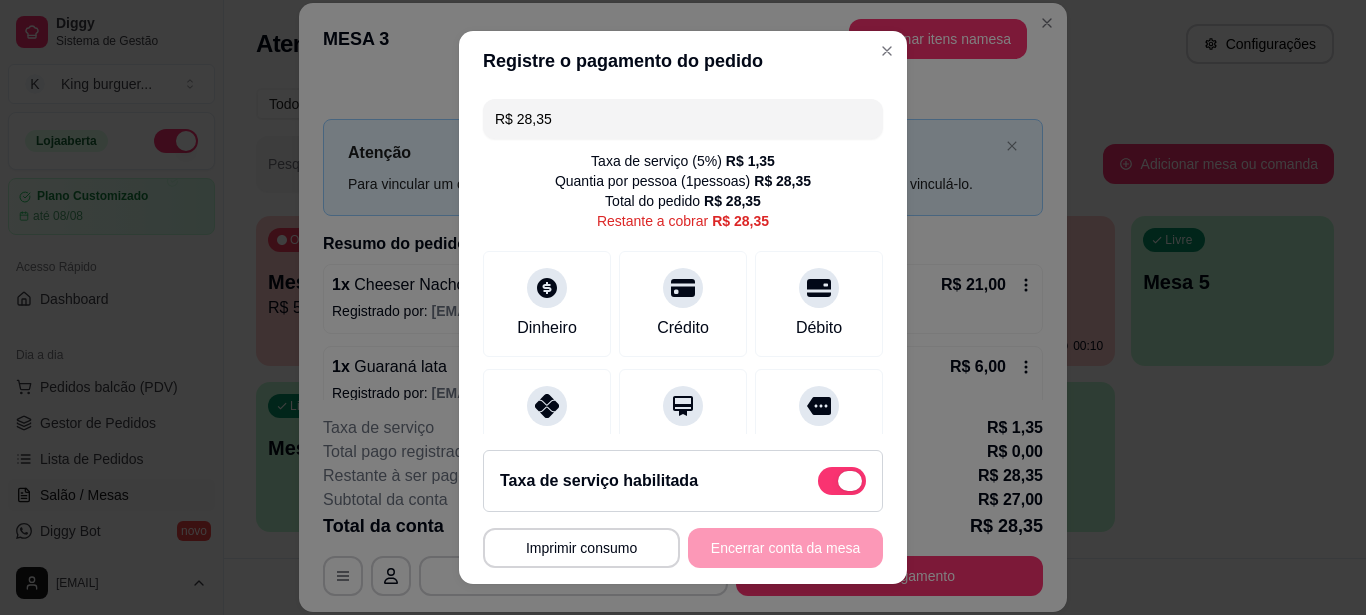 click at bounding box center [842, 481] 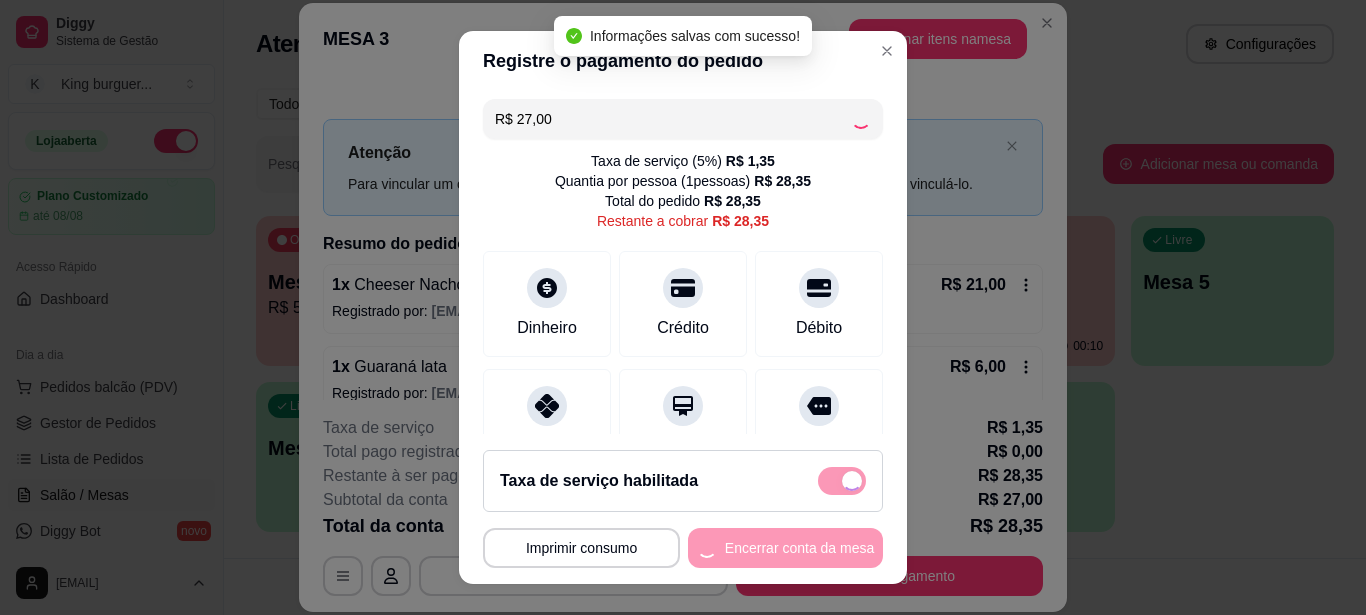 checkbox on "false" 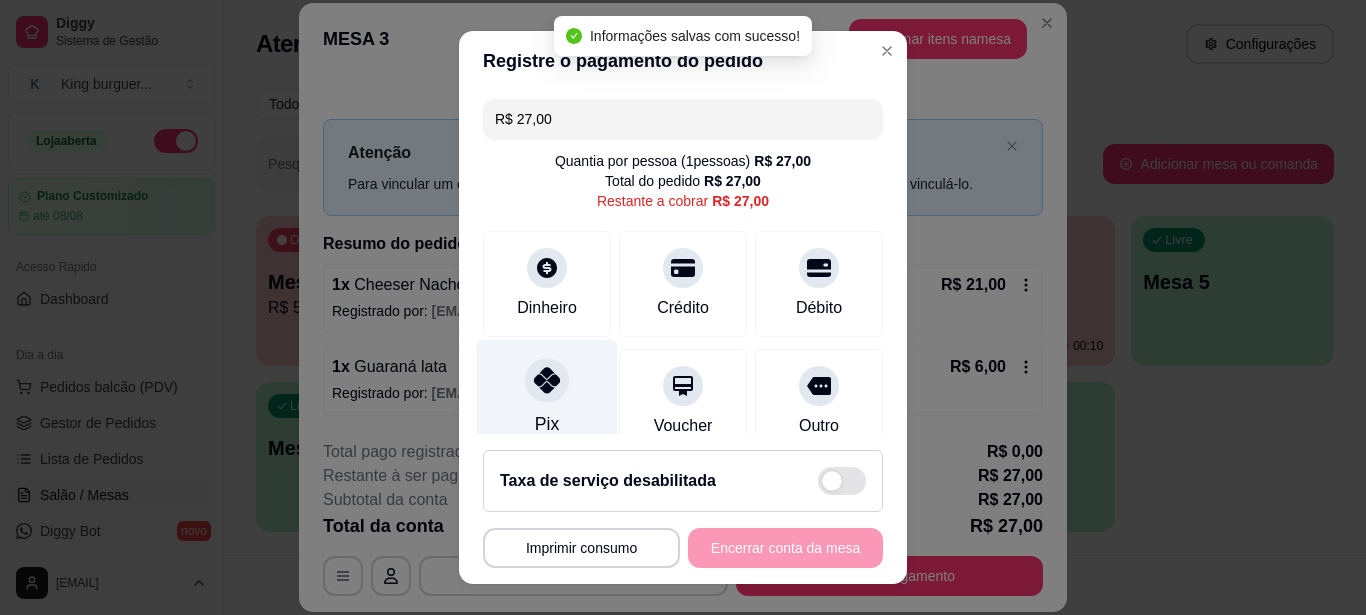 click 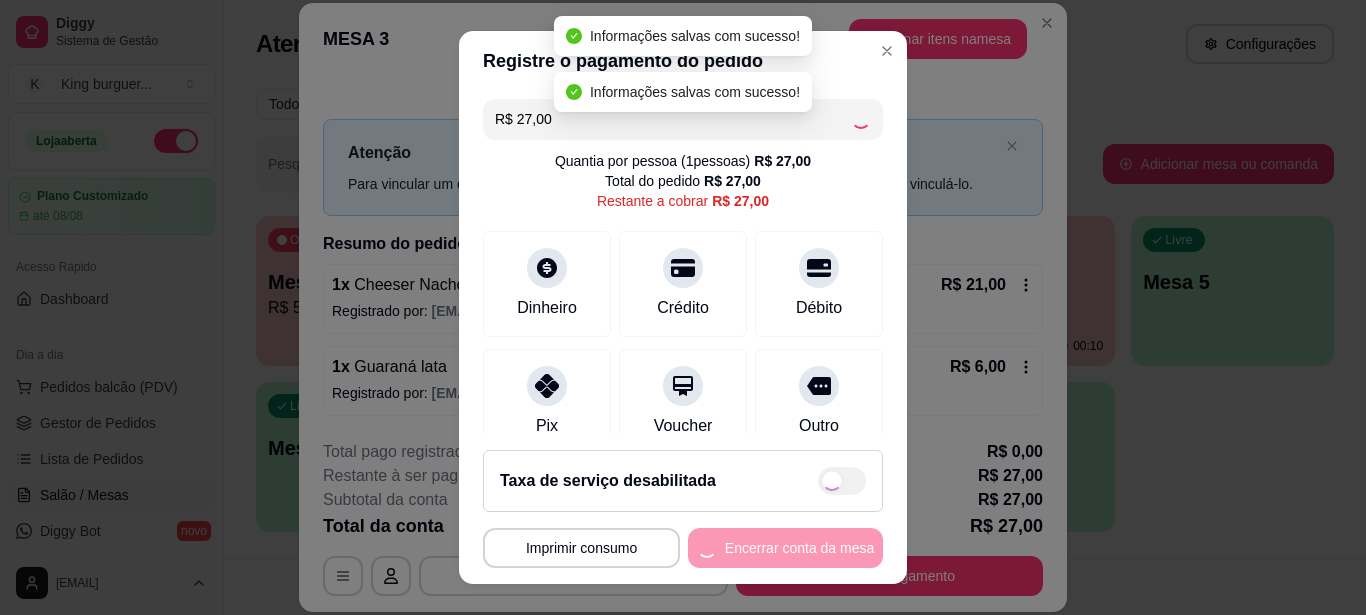 type on "R$ 0,00" 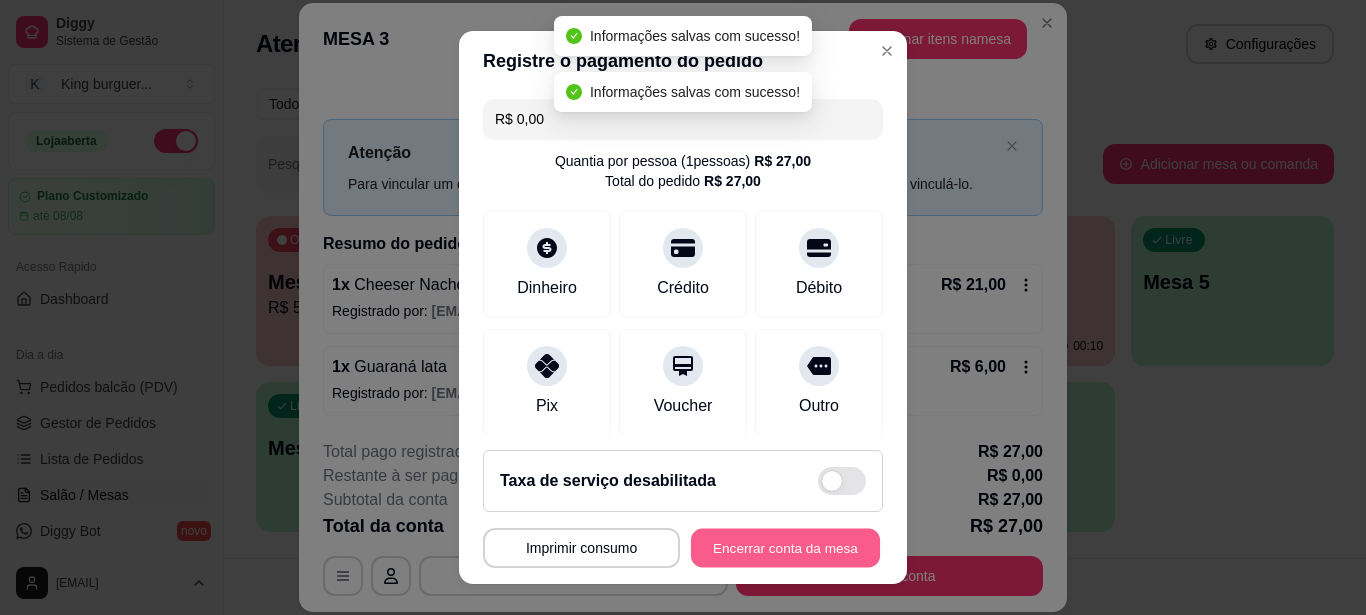 click on "Encerrar conta da mesa" at bounding box center [785, 548] 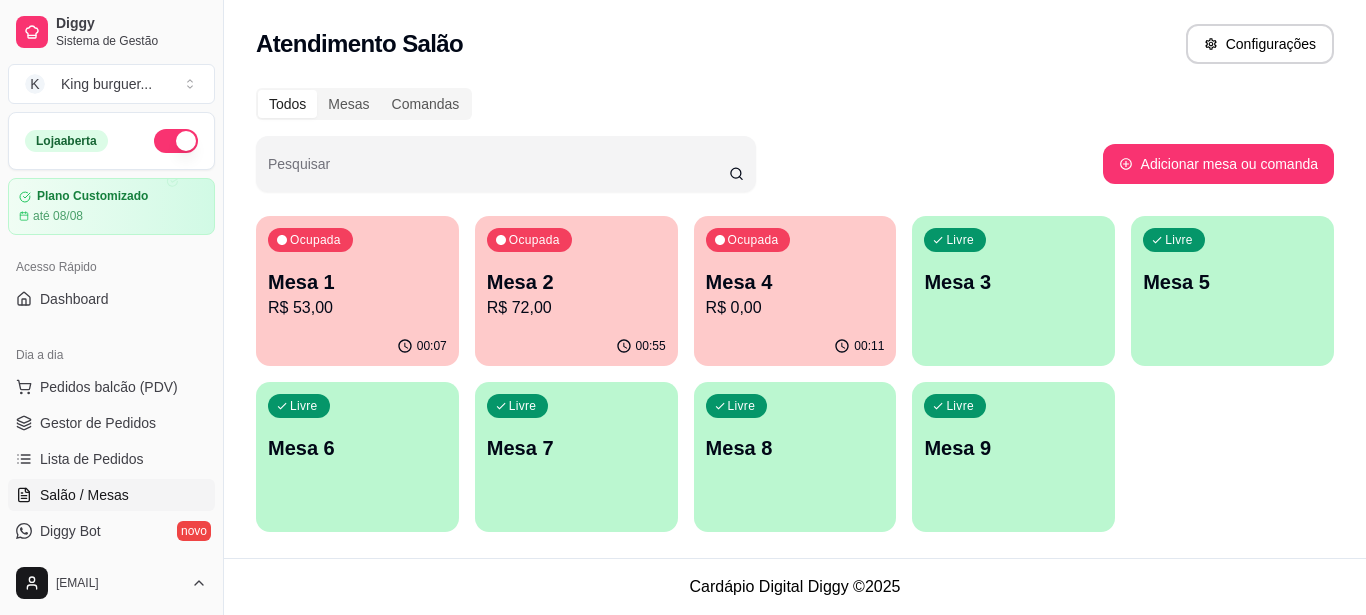 click on "Ocupada Mesa 1 R$ 53,00" at bounding box center (357, 271) 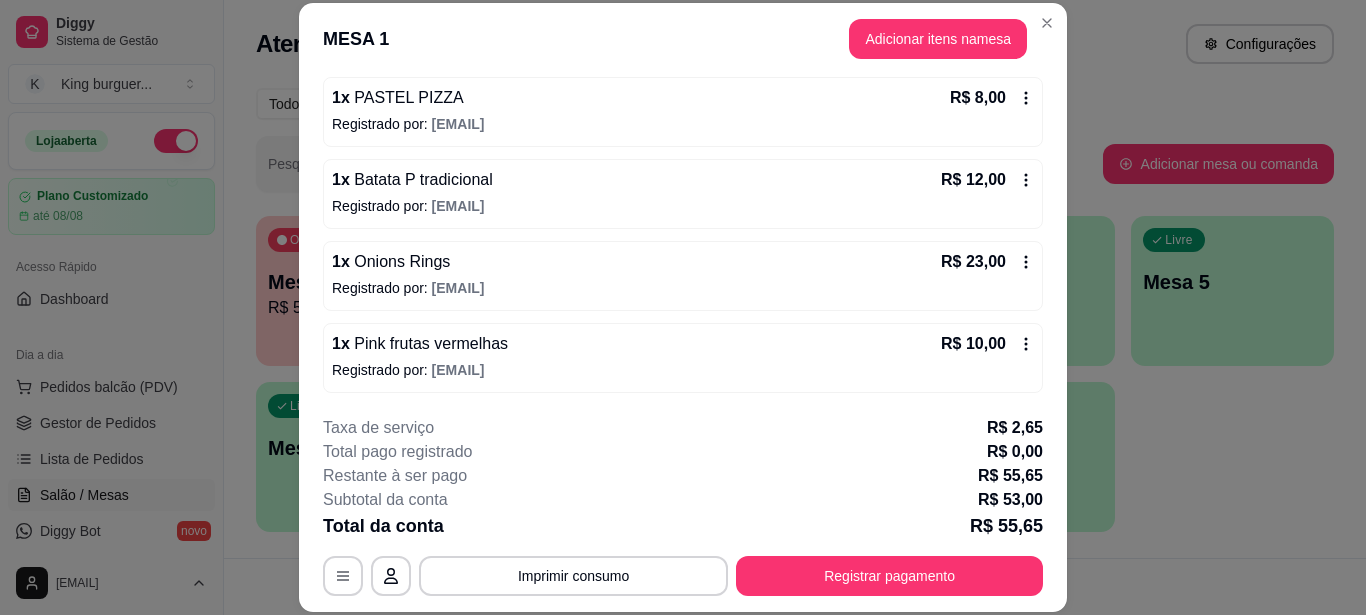 scroll, scrollTop: 188, scrollLeft: 0, axis: vertical 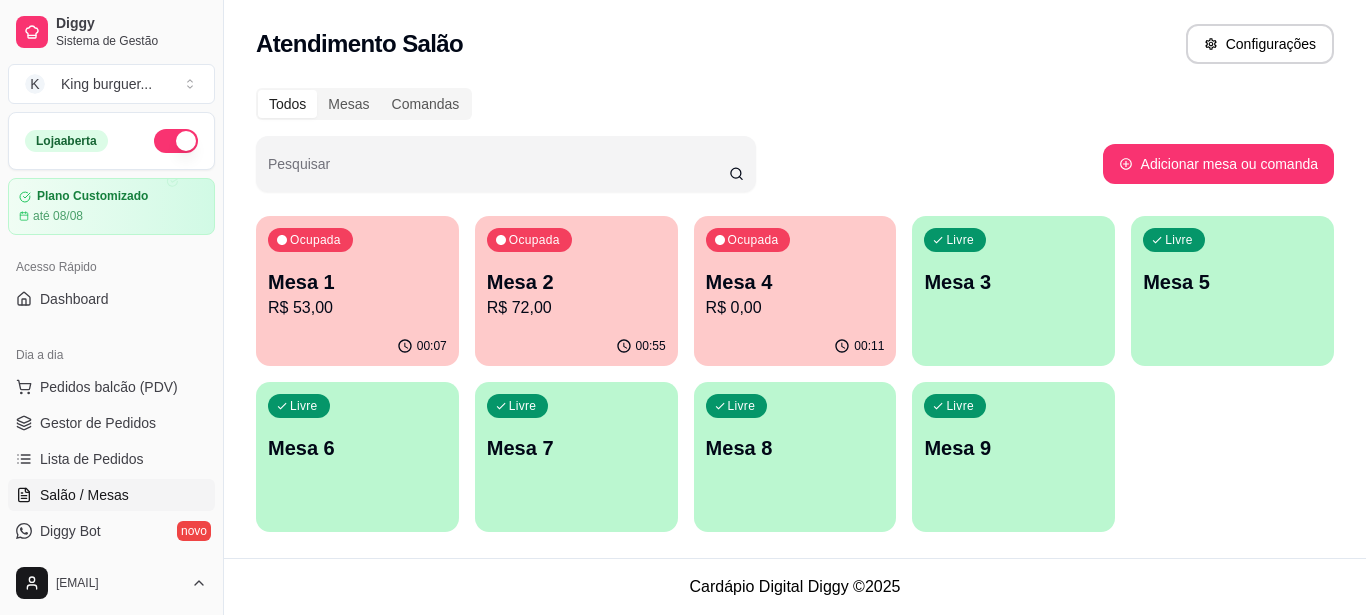 click on "R$ 0,00" at bounding box center (795, 308) 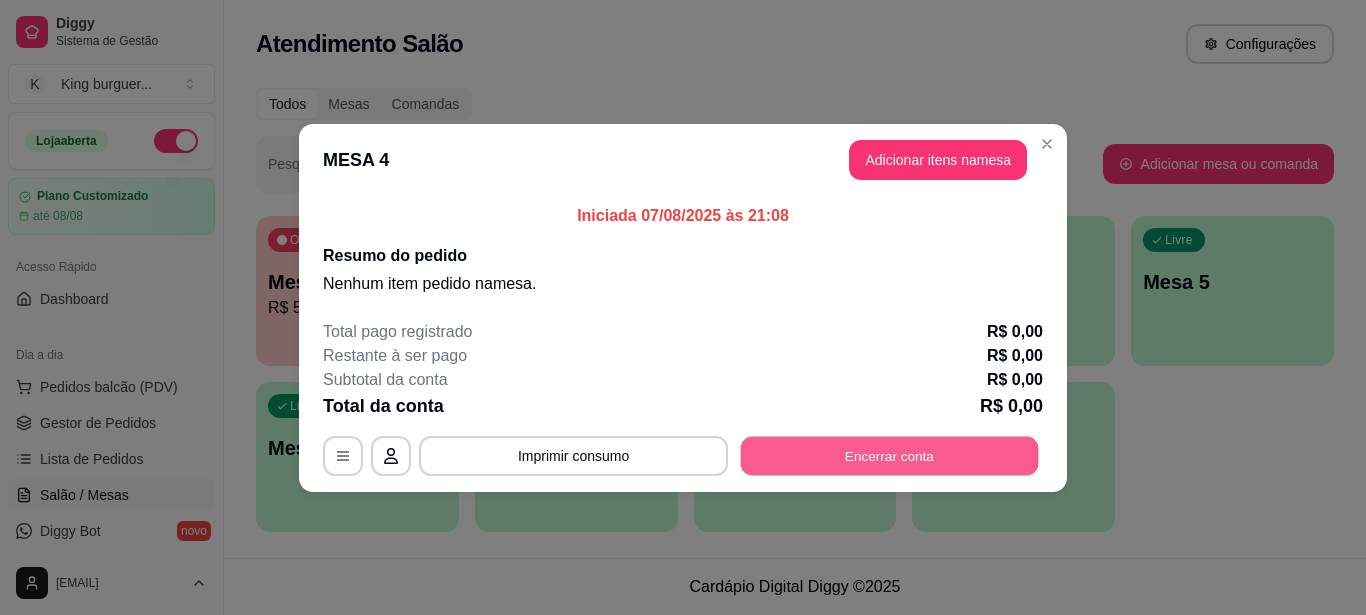 click on "Encerrar conta" at bounding box center (890, 455) 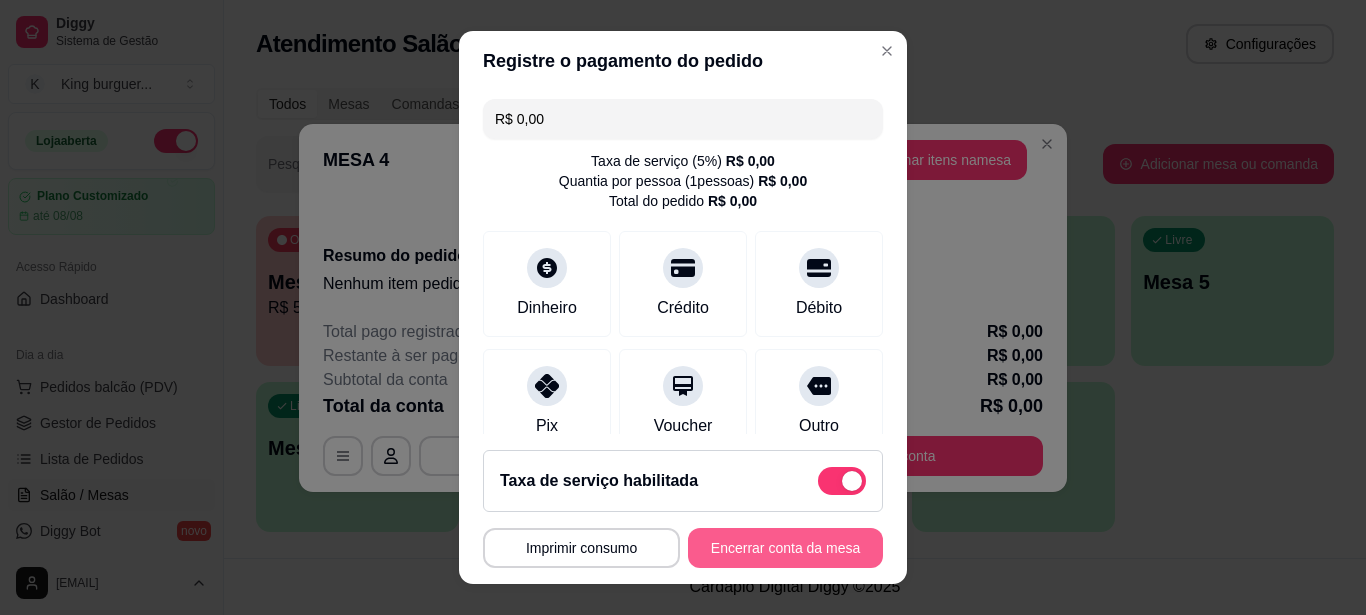 click on "Encerrar conta da mesa" at bounding box center [785, 548] 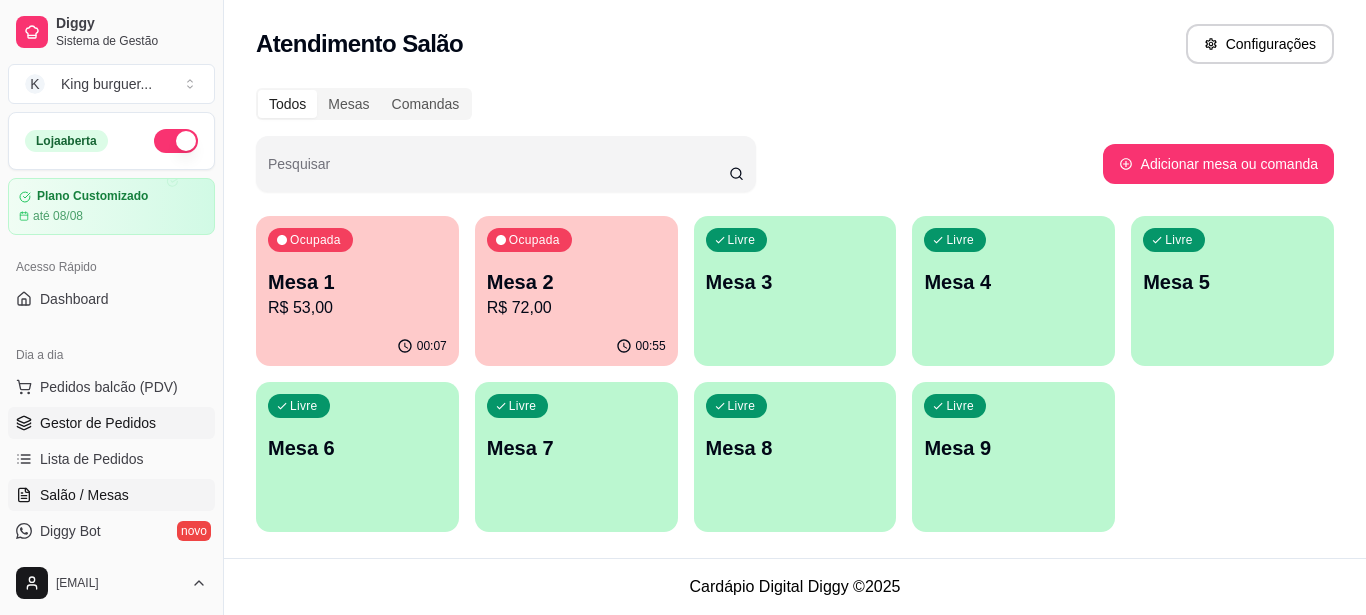 click on "Gestor de Pedidos" at bounding box center (98, 423) 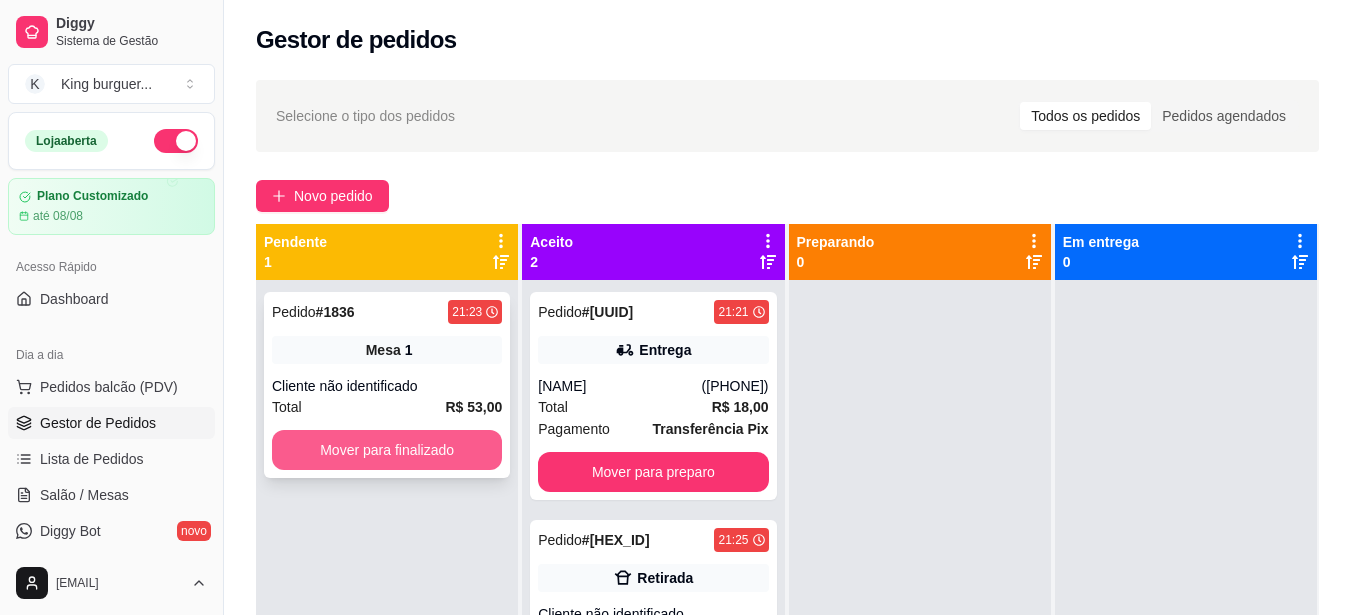 click on "Mover para finalizado" at bounding box center (387, 450) 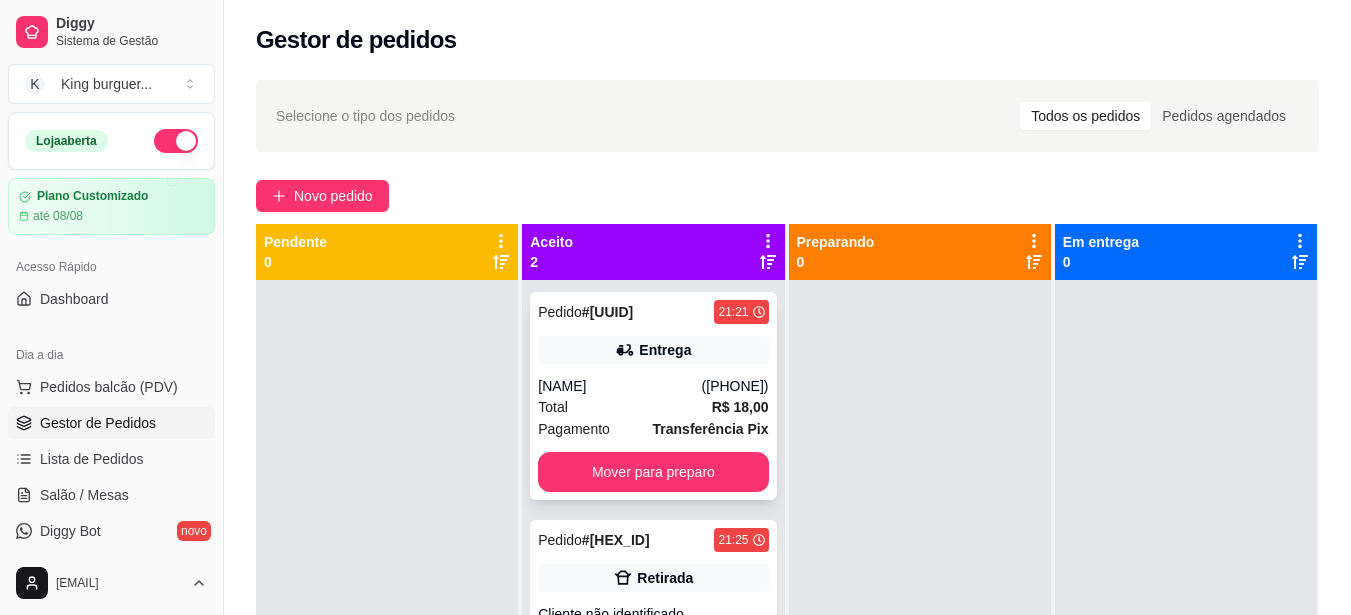scroll, scrollTop: 56, scrollLeft: 0, axis: vertical 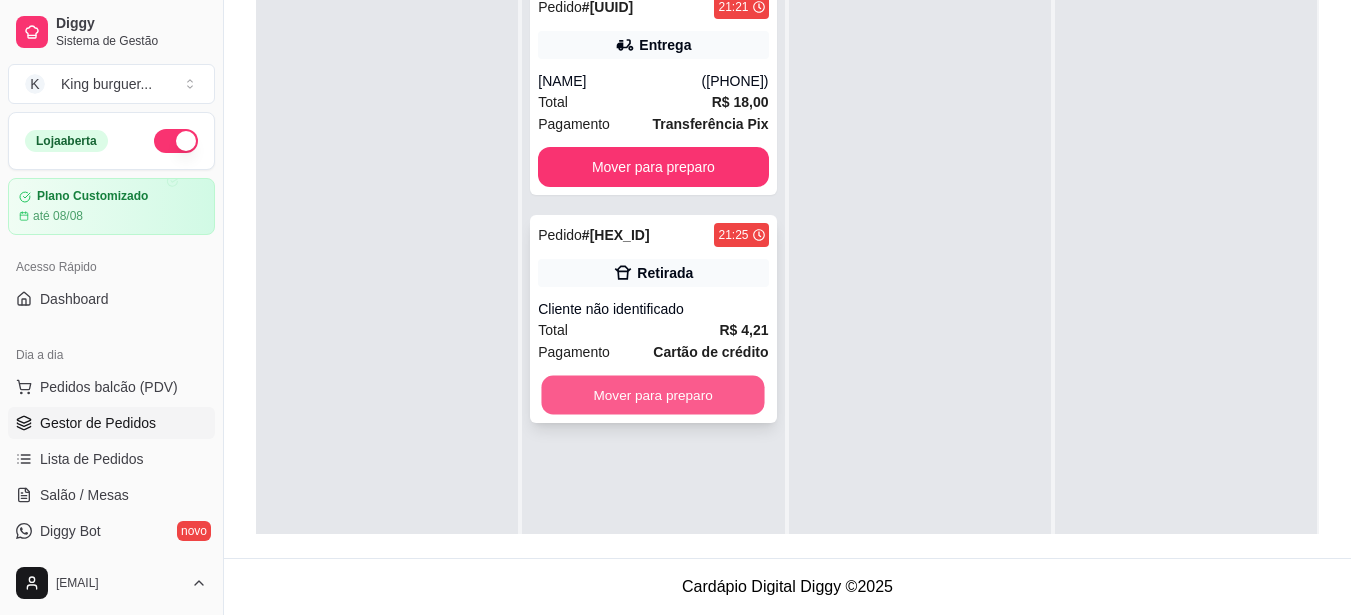 click on "Mover para preparo" at bounding box center [653, 395] 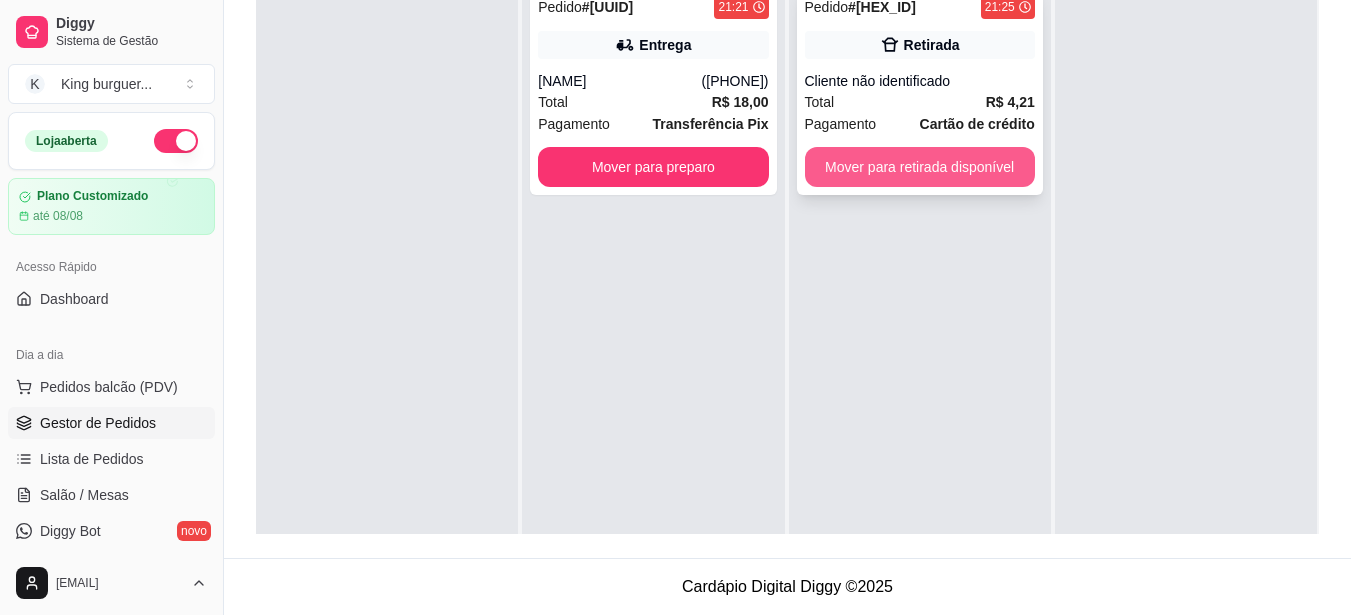 click on "Mover para retirada disponível" at bounding box center (920, 167) 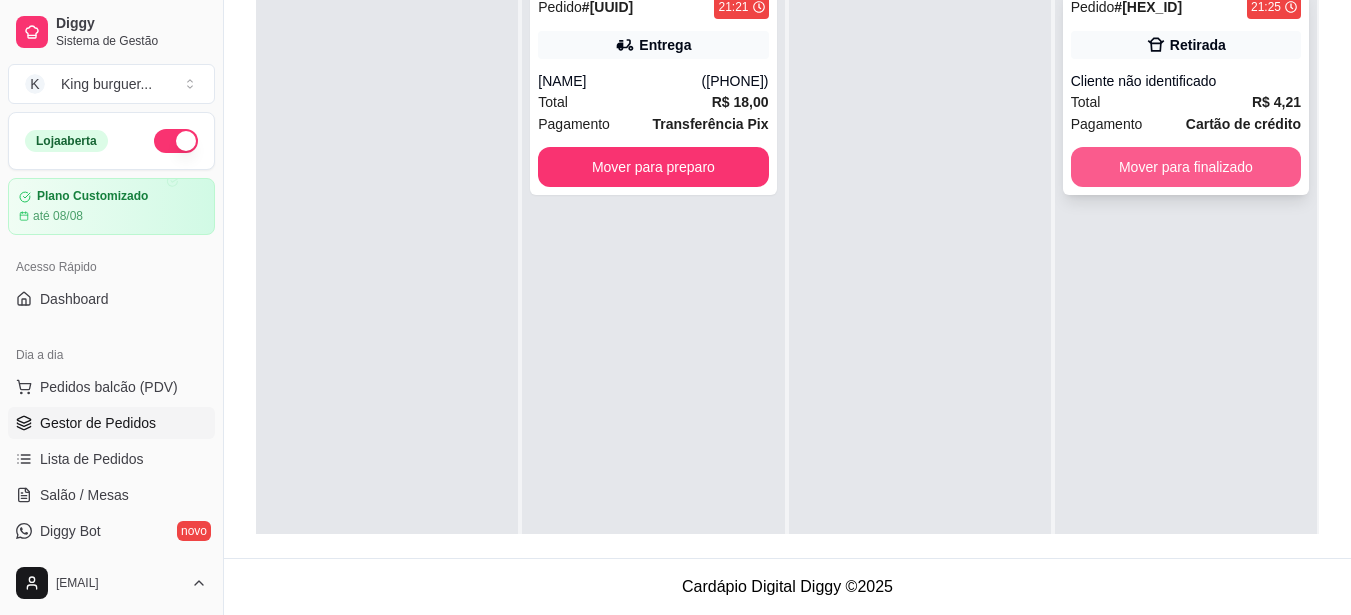 click on "Mover para finalizado" at bounding box center [1186, 167] 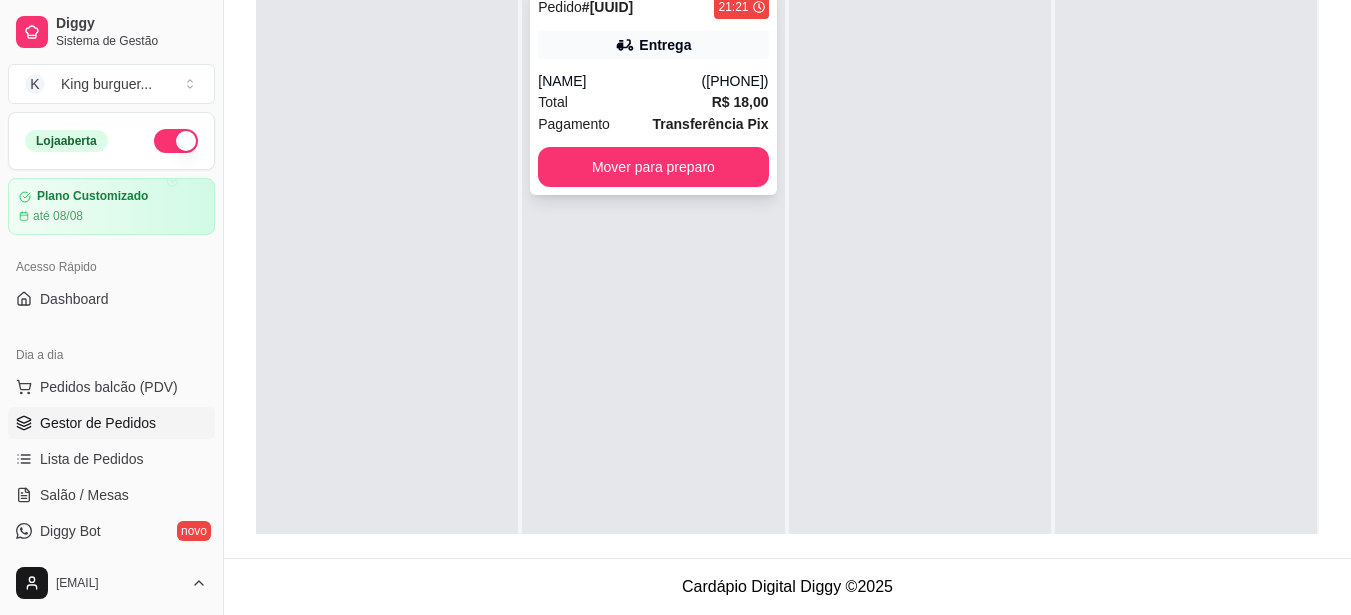 click on "Total R$ 18,00" at bounding box center (653, 102) 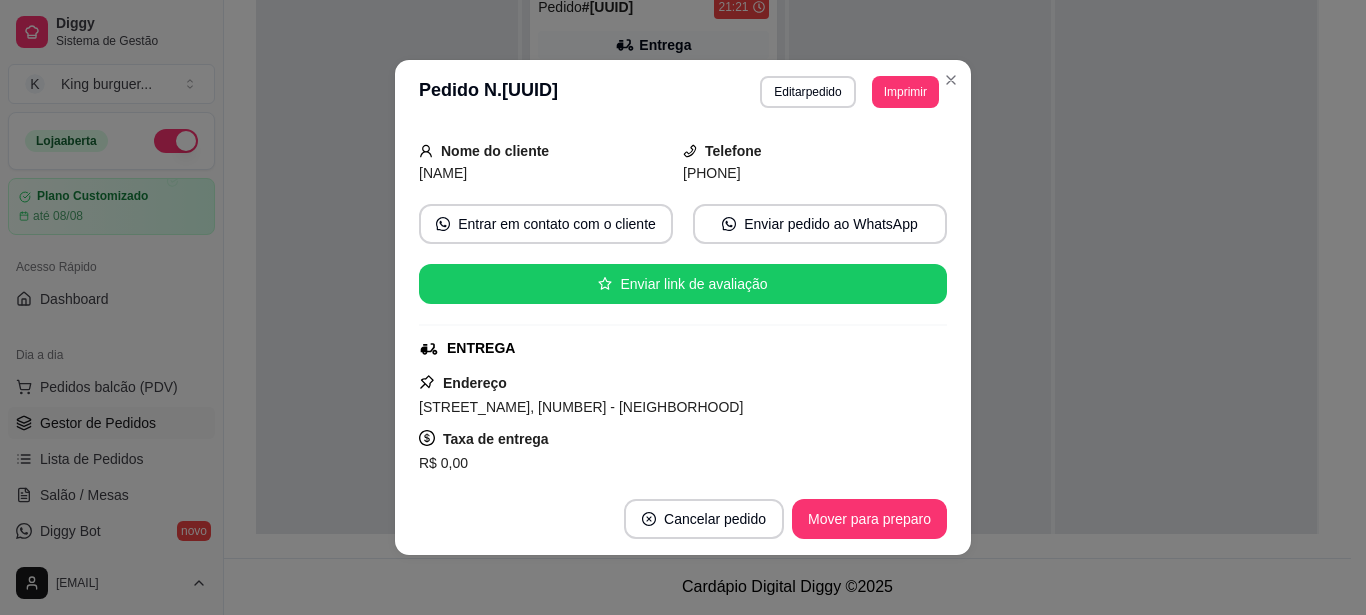 scroll, scrollTop: 200, scrollLeft: 0, axis: vertical 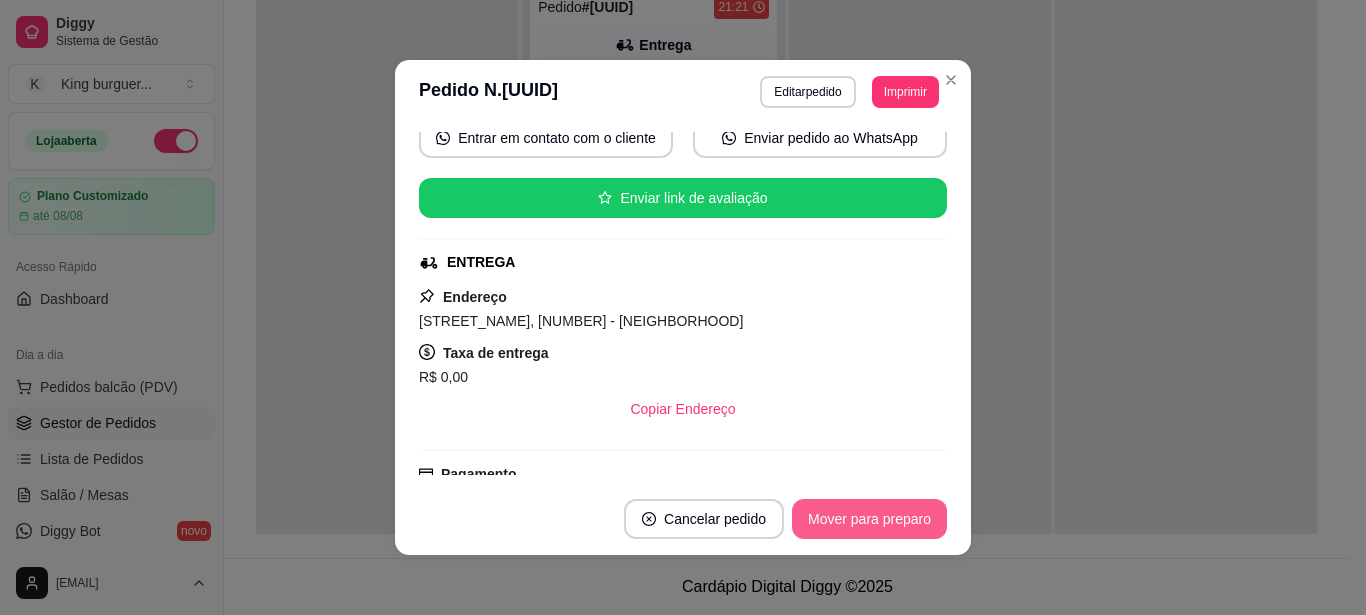 click on "Mover para preparo" at bounding box center [869, 519] 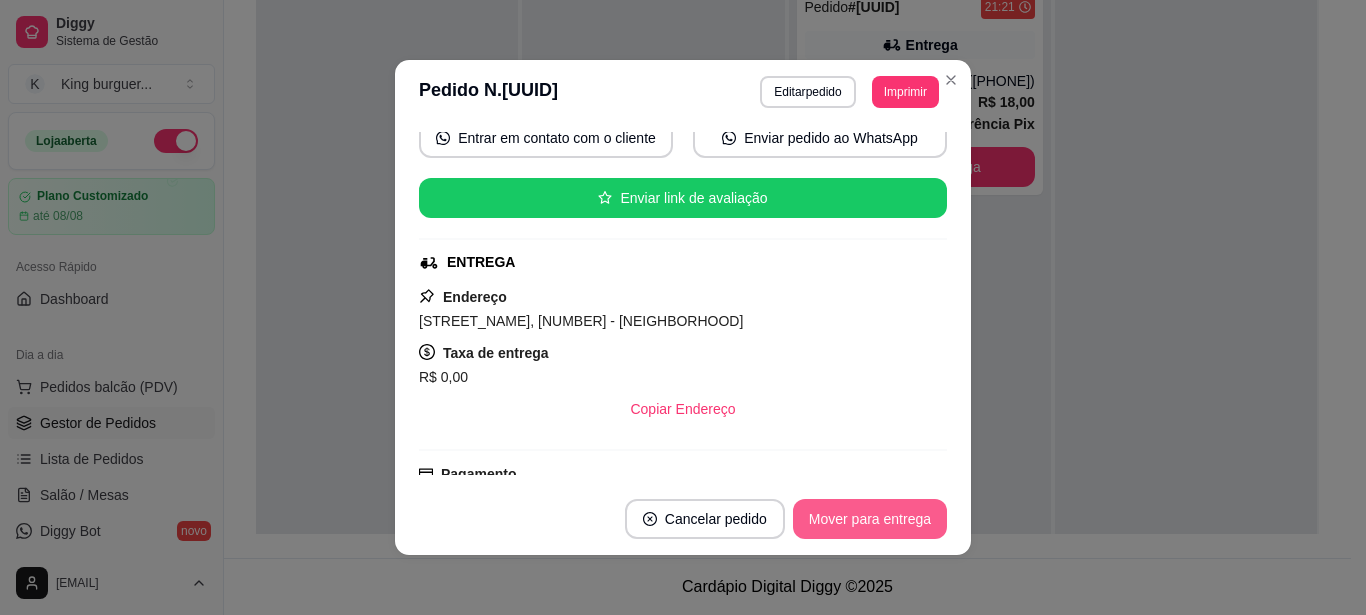 click on "Mover para entrega" at bounding box center [870, 519] 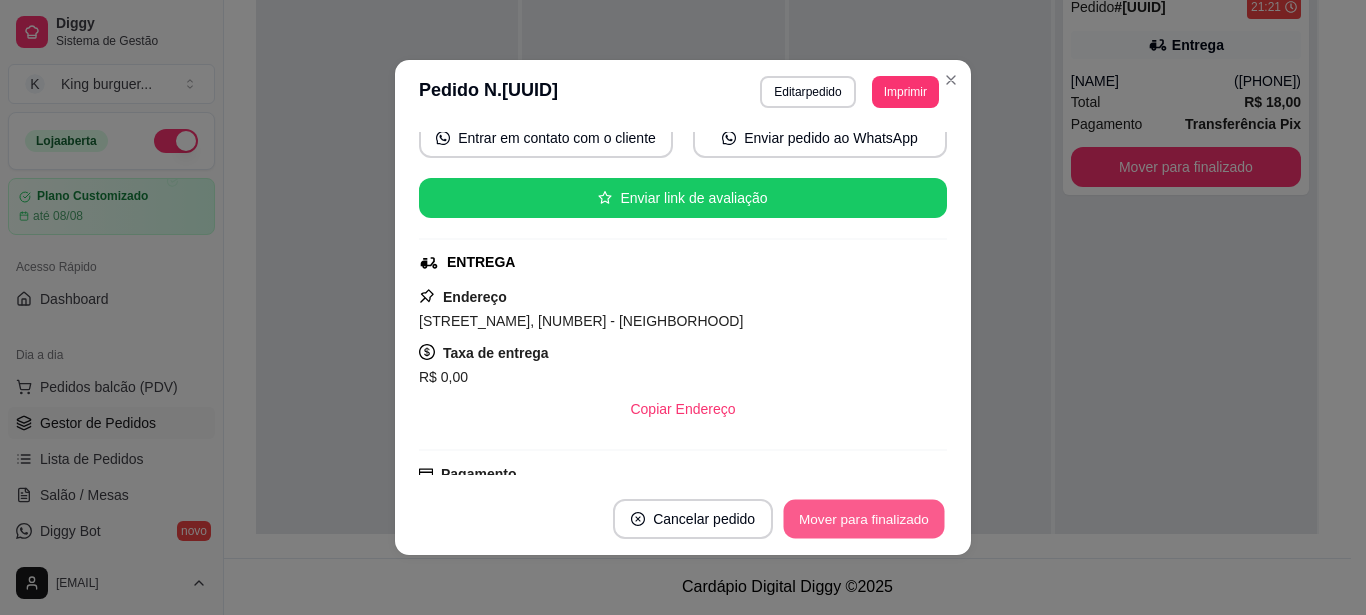 click on "Mover para finalizado" at bounding box center [864, 519] 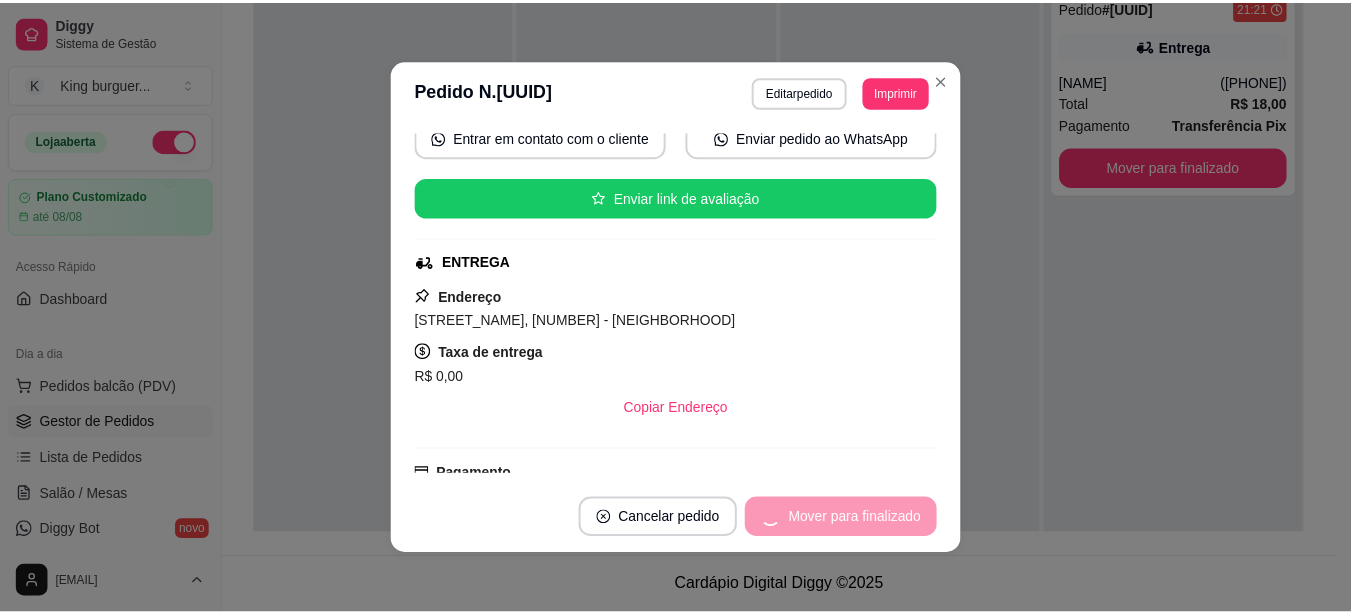 scroll, scrollTop: 154, scrollLeft: 0, axis: vertical 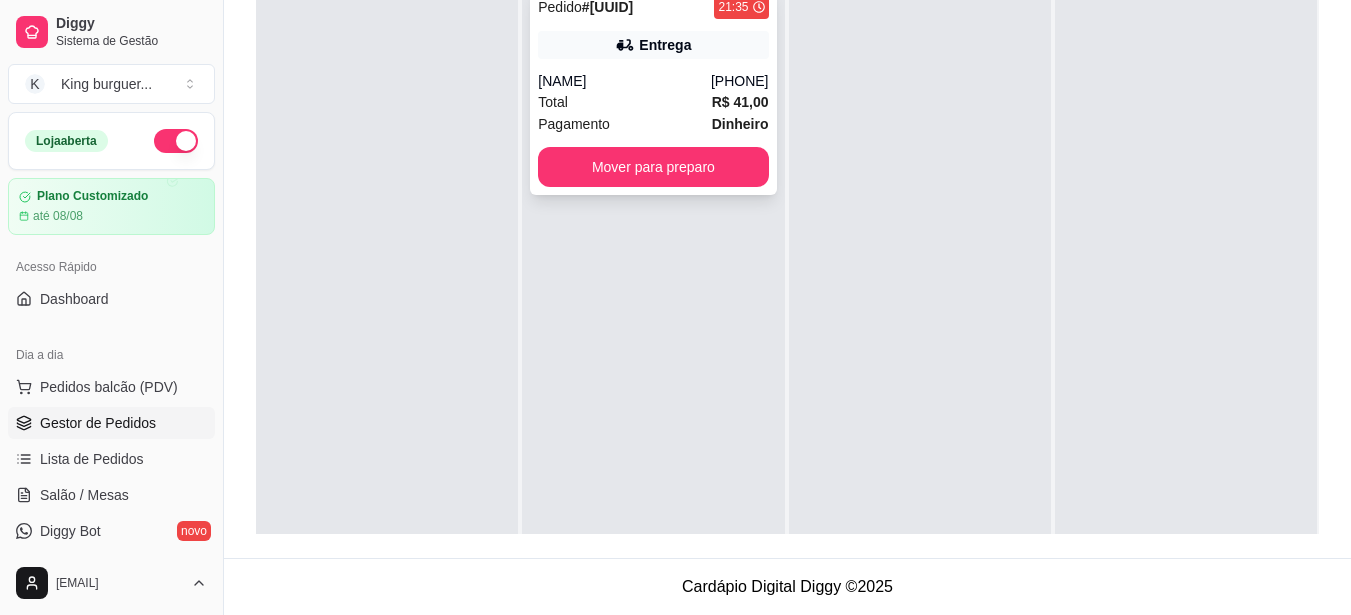 click on "Total R$ 41,00" at bounding box center [653, 102] 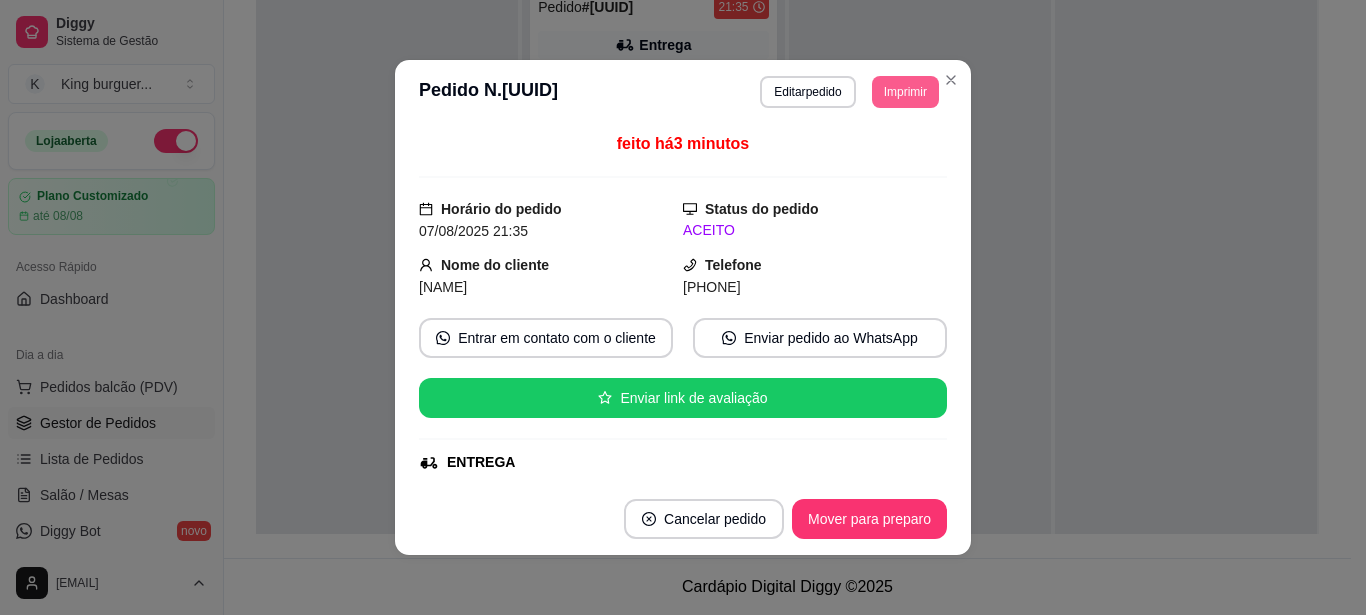 click on "Imprimir" at bounding box center (905, 92) 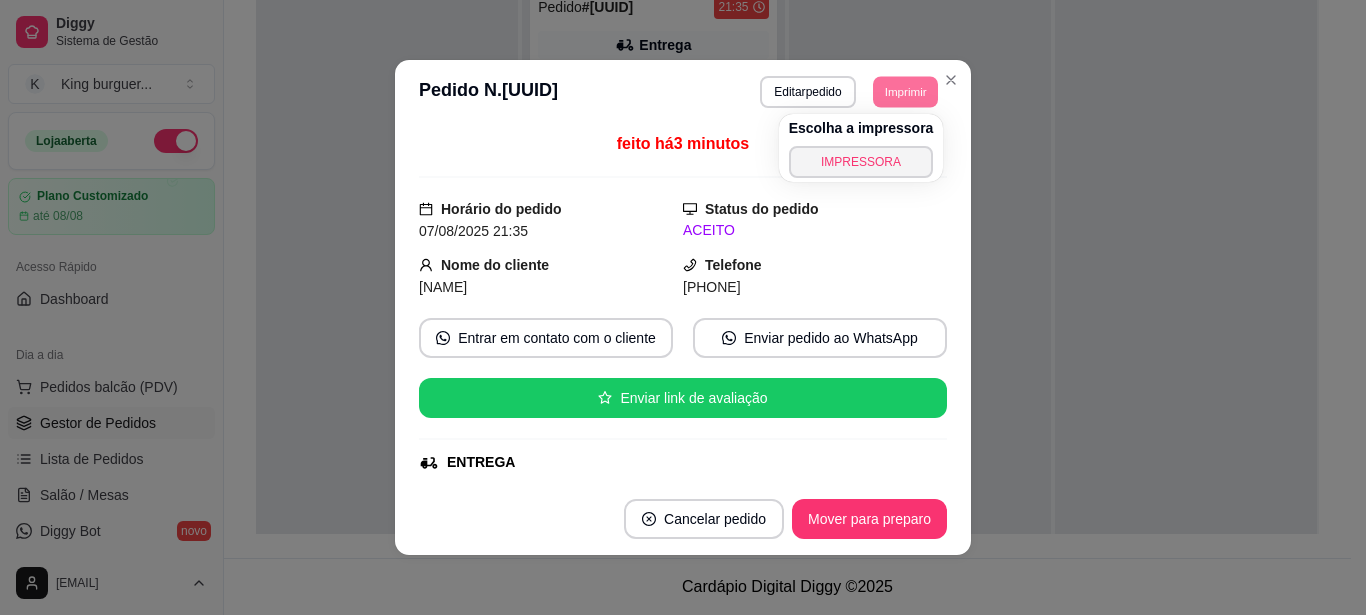 click on "IMPRESSORA" at bounding box center [861, 162] 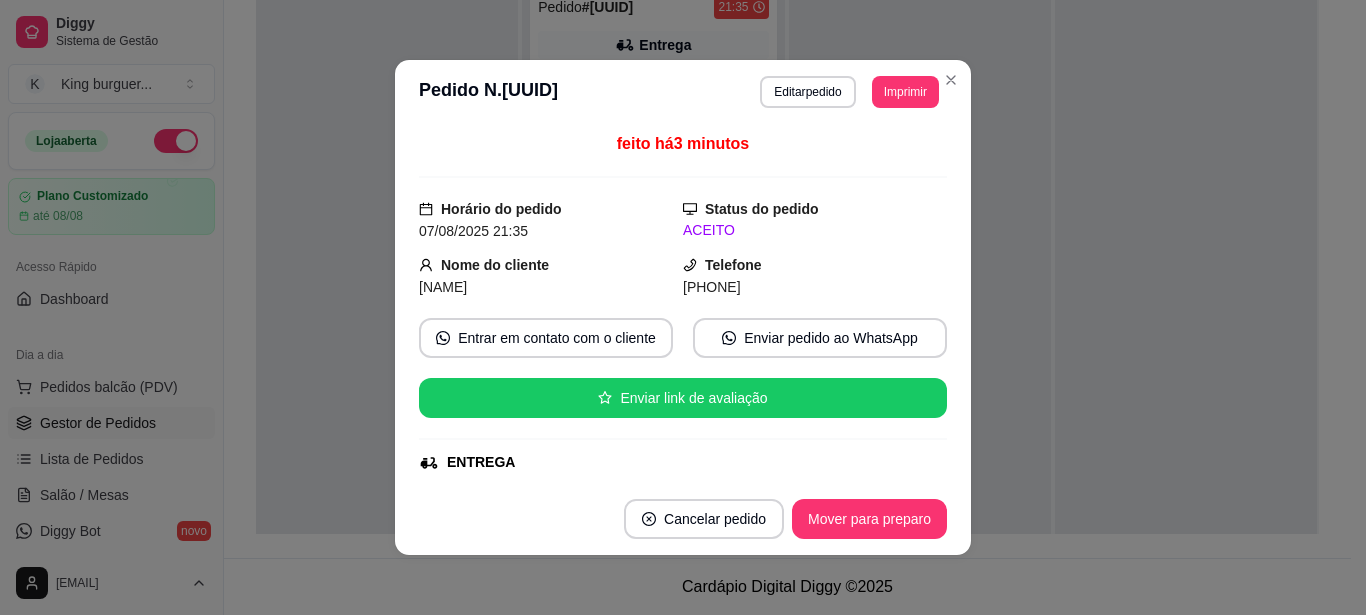 type 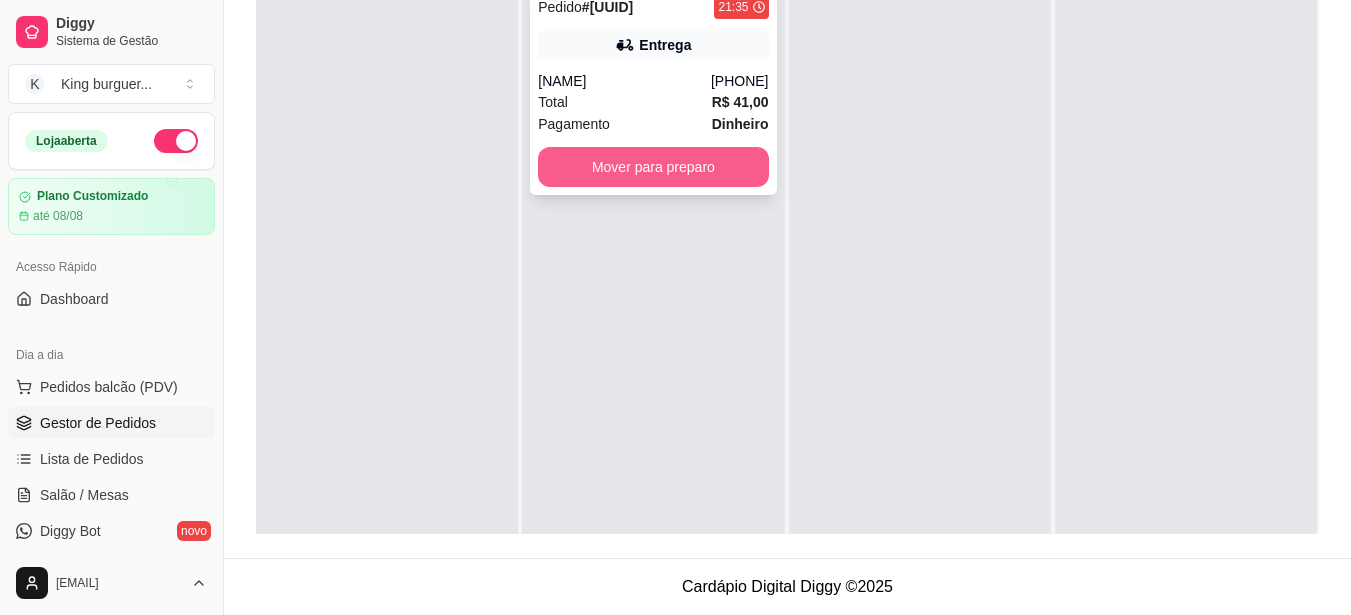 click on "Mover para preparo" at bounding box center (653, 167) 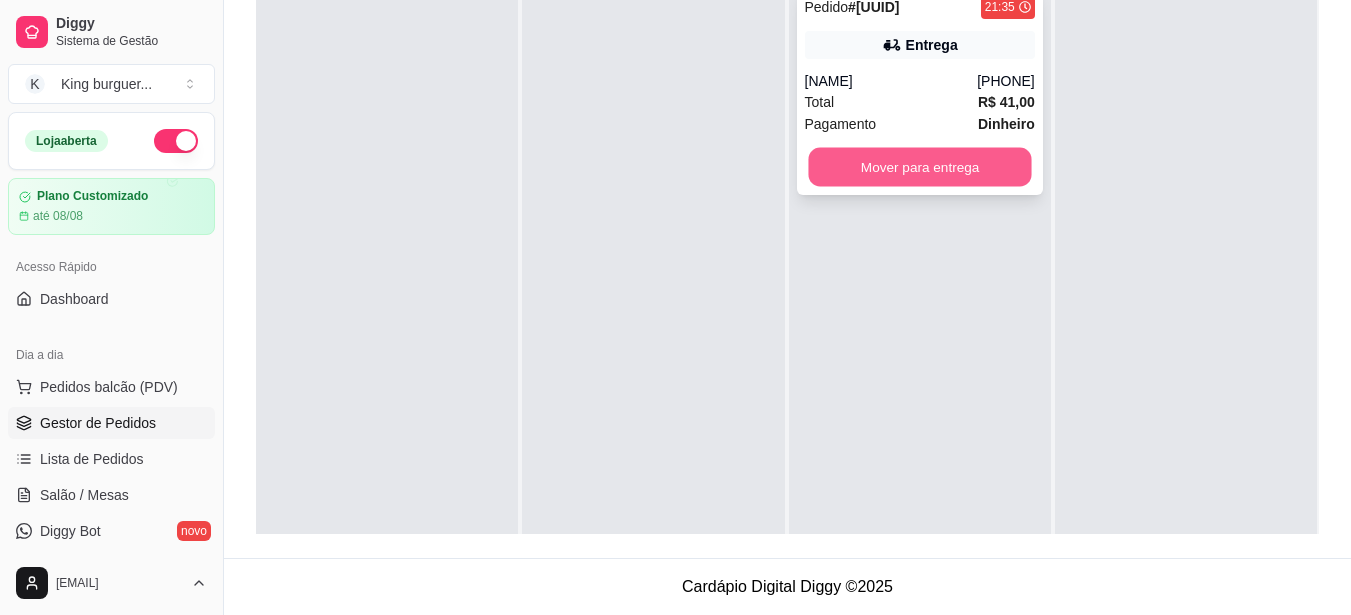 click on "Mover para entrega" at bounding box center [919, 167] 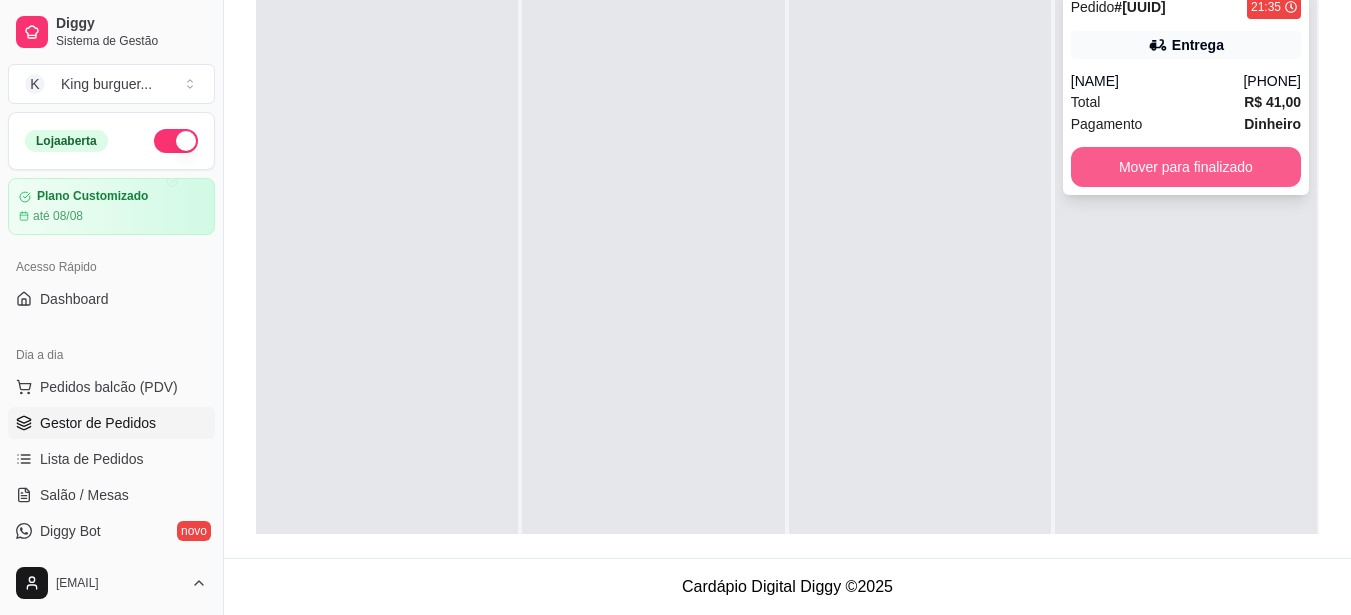 click on "Mover para finalizado" at bounding box center (1186, 167) 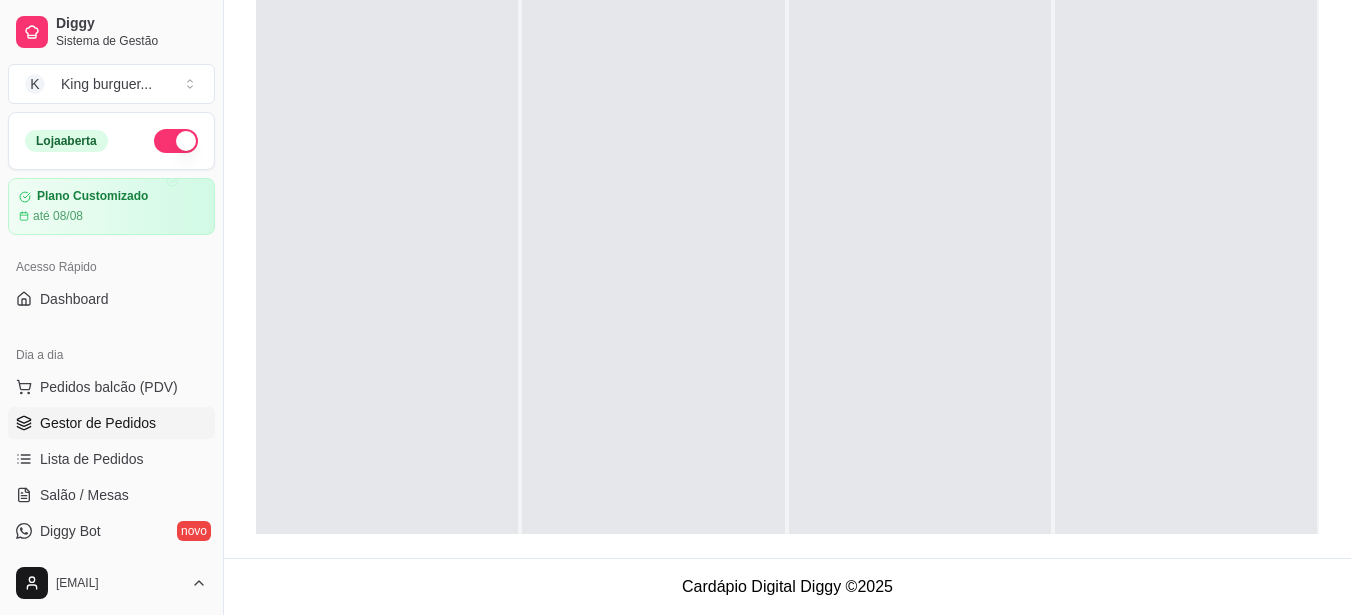 click on "Gestor de Pedidos" at bounding box center (98, 423) 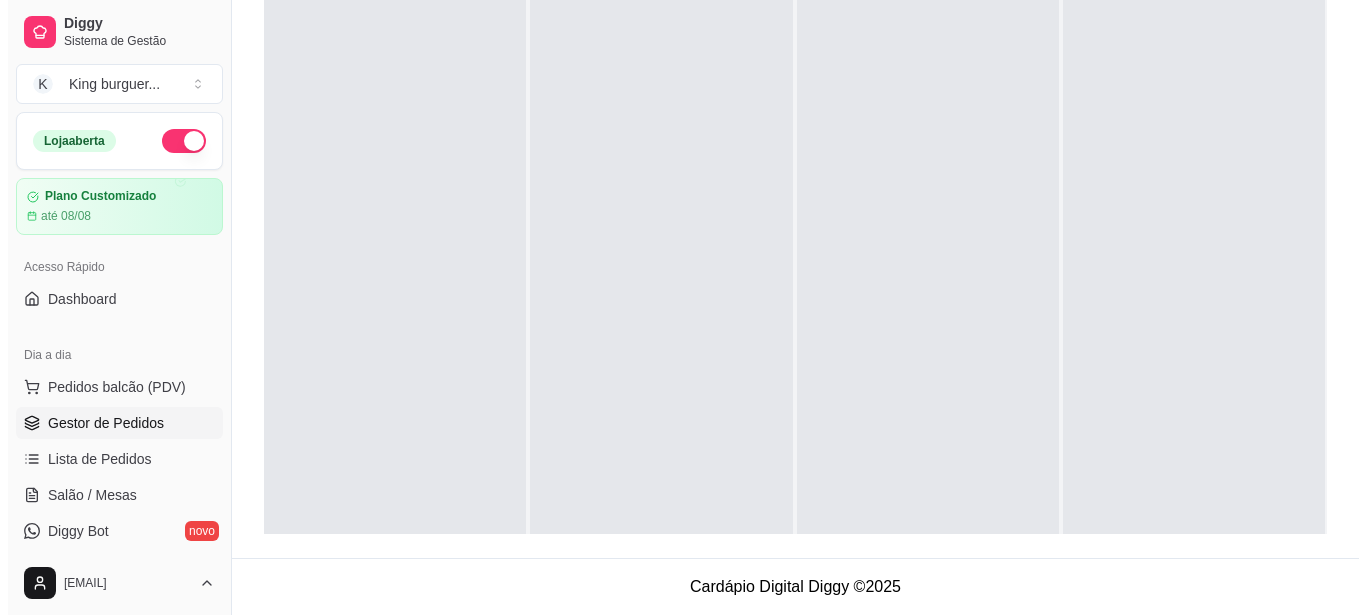scroll, scrollTop: 0, scrollLeft: 0, axis: both 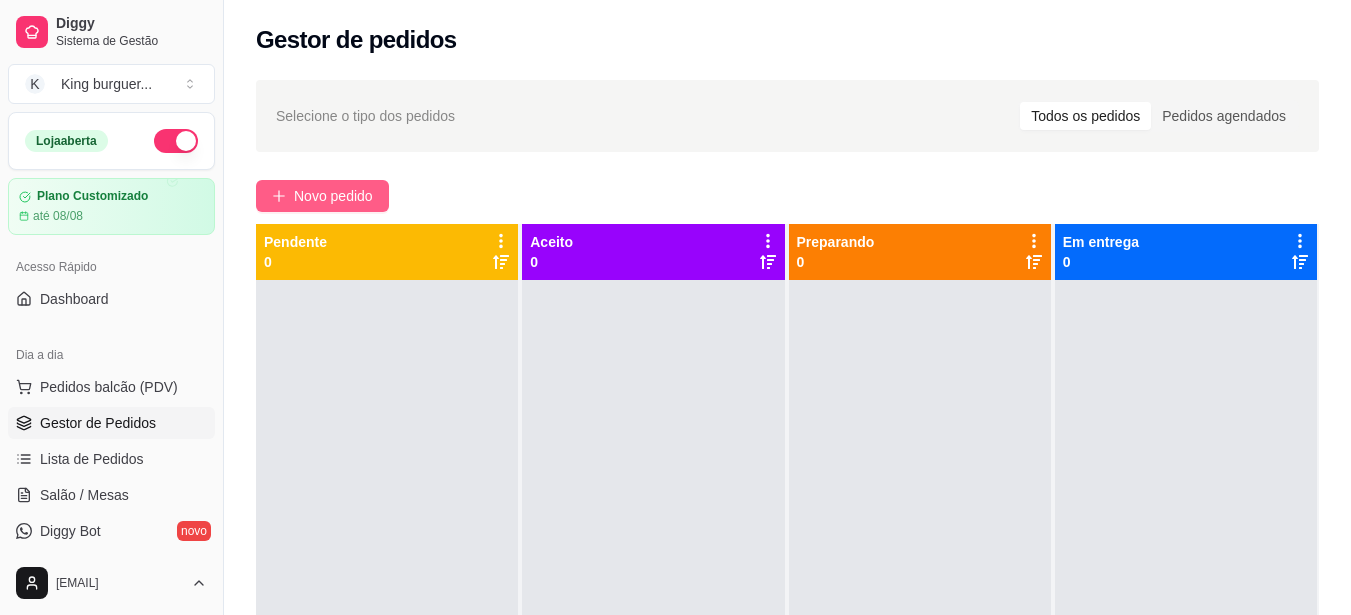 click on "Novo pedido" at bounding box center [333, 196] 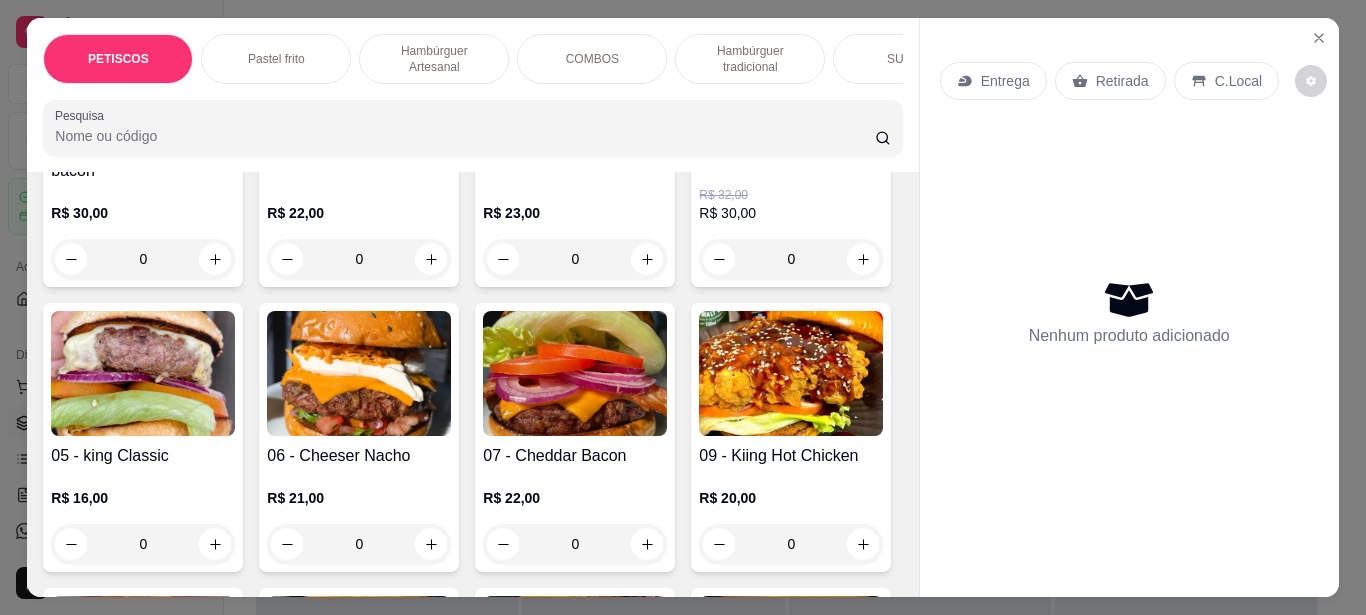 scroll, scrollTop: 1800, scrollLeft: 0, axis: vertical 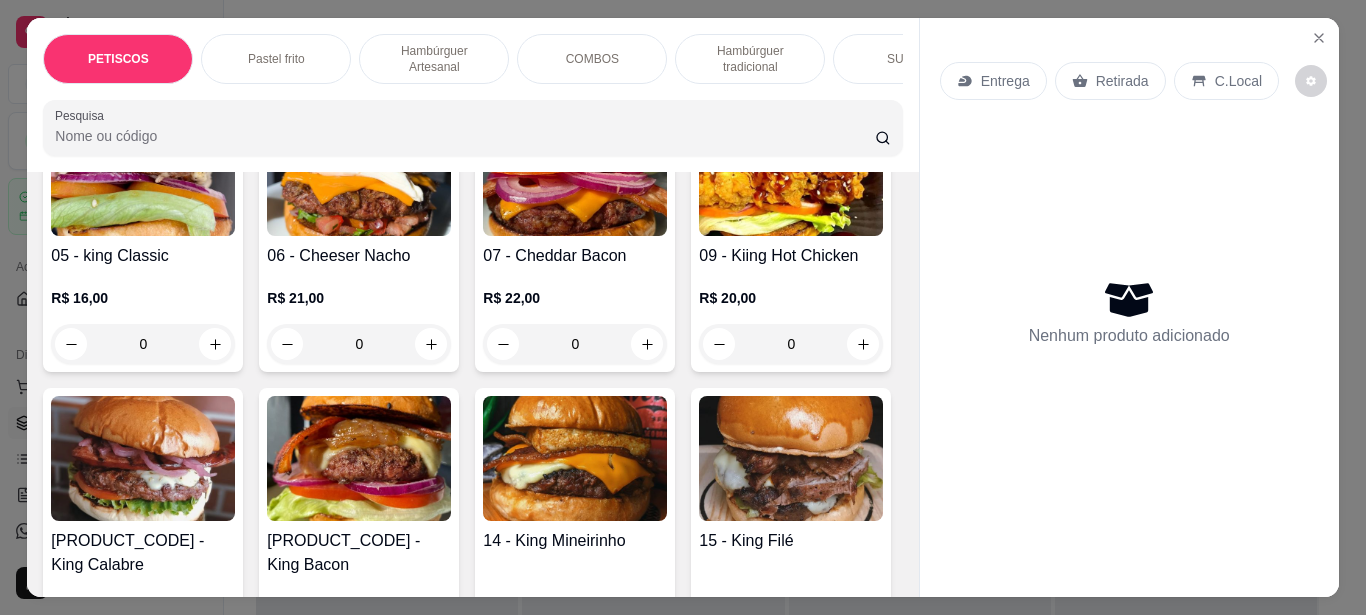 click at bounding box center [575, 173] 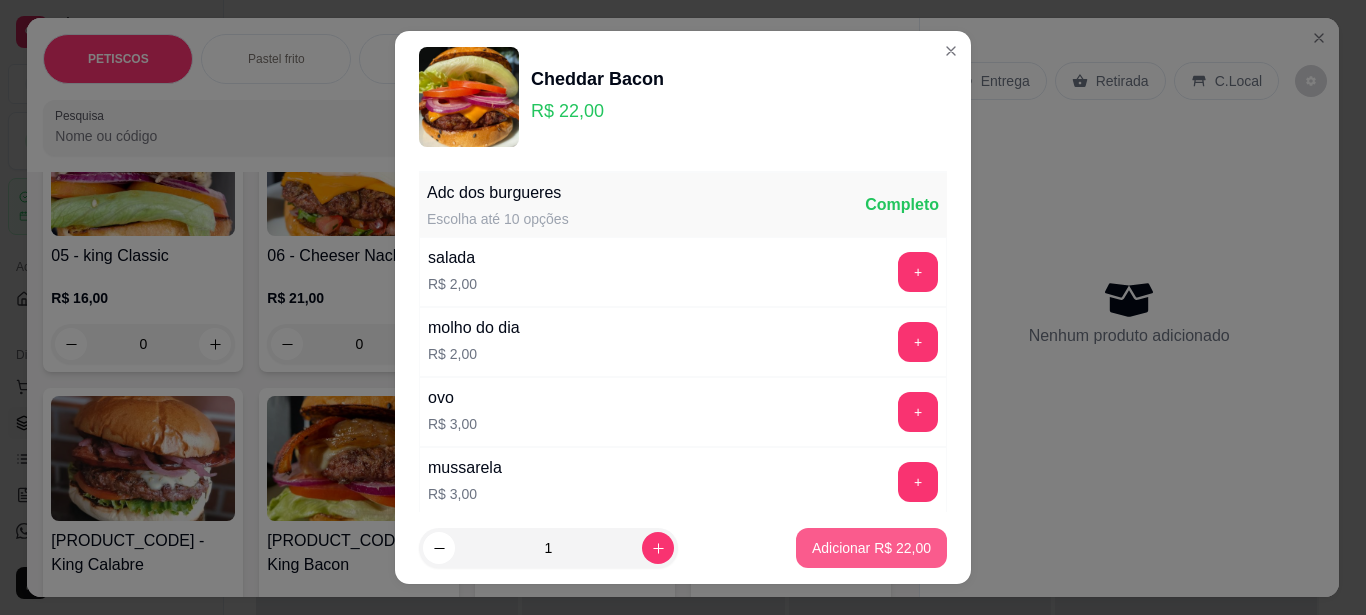 click on "Adicionar   R$ 22,00" at bounding box center [871, 548] 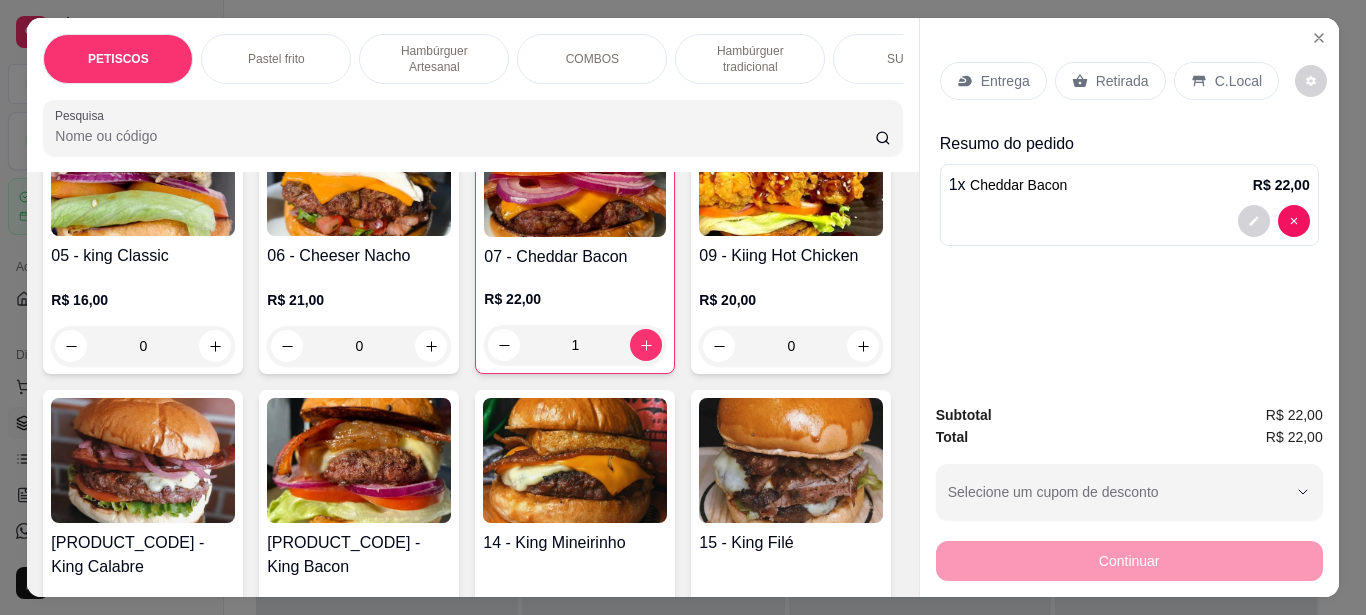 click on "Entrega" at bounding box center (993, 81) 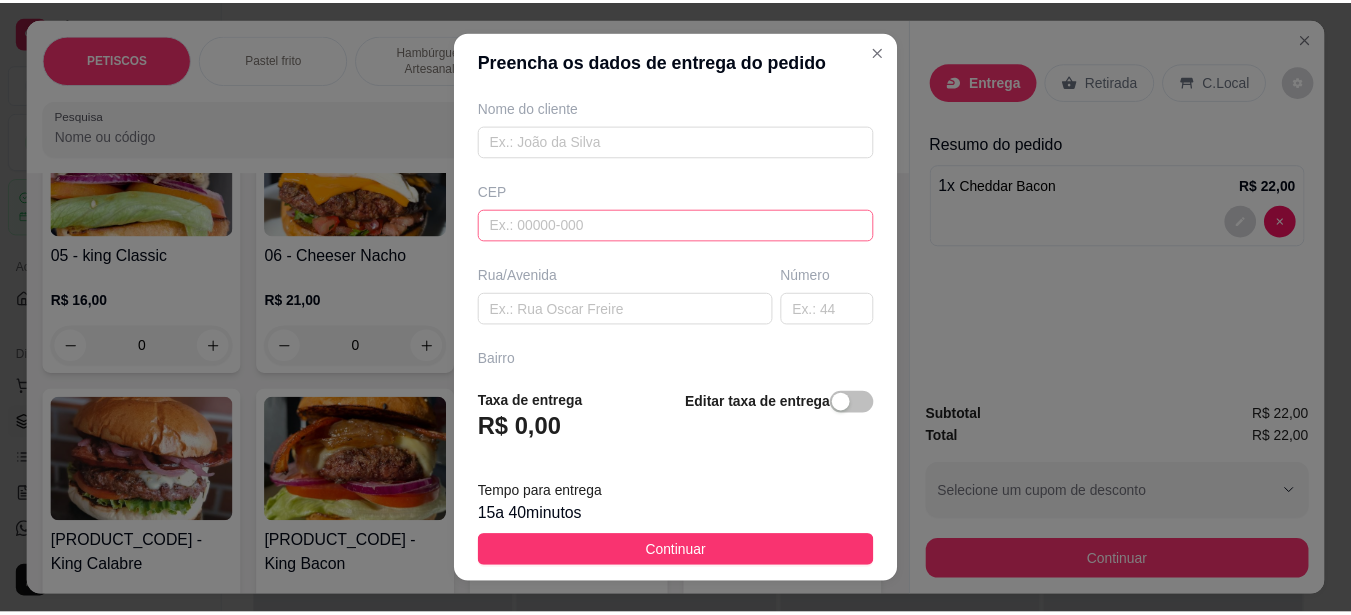 scroll, scrollTop: 200, scrollLeft: 0, axis: vertical 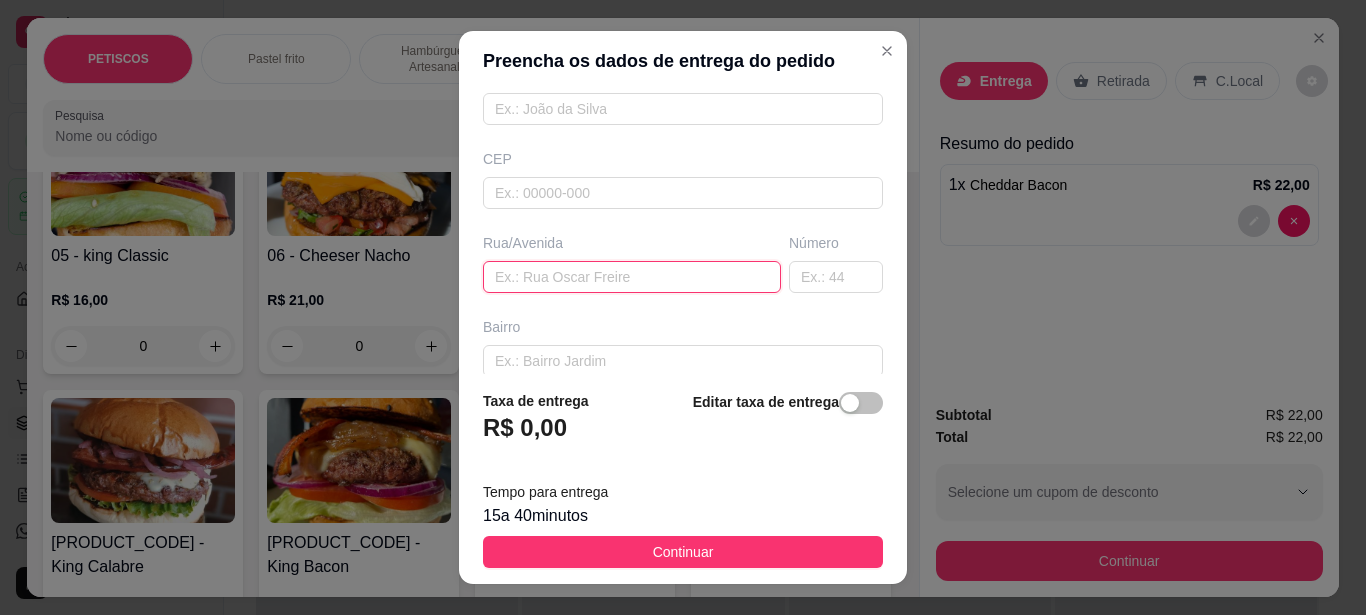 click at bounding box center [632, 277] 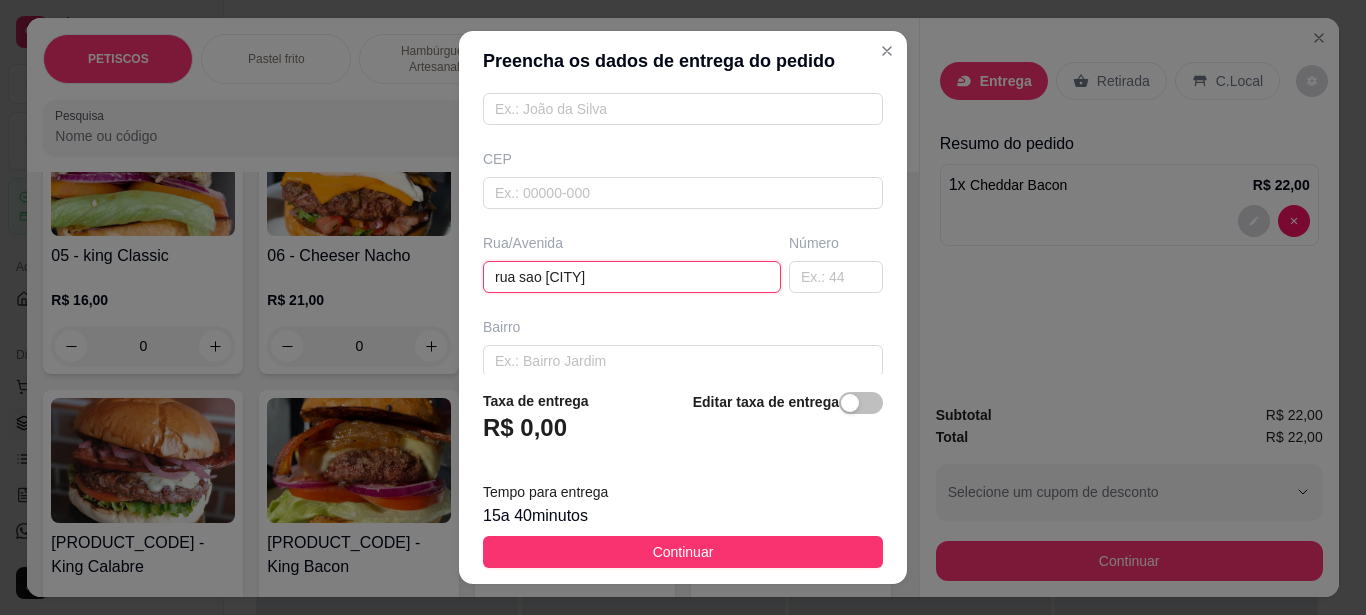 type on "rua sao [CITY]" 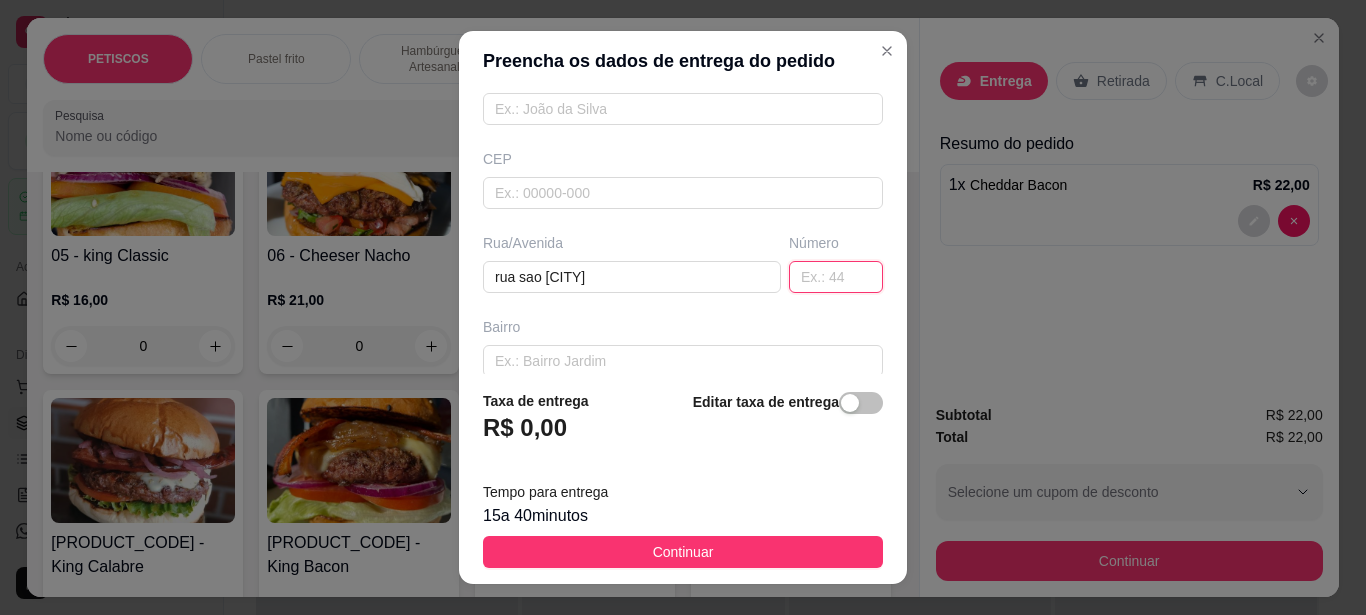 click at bounding box center [836, 277] 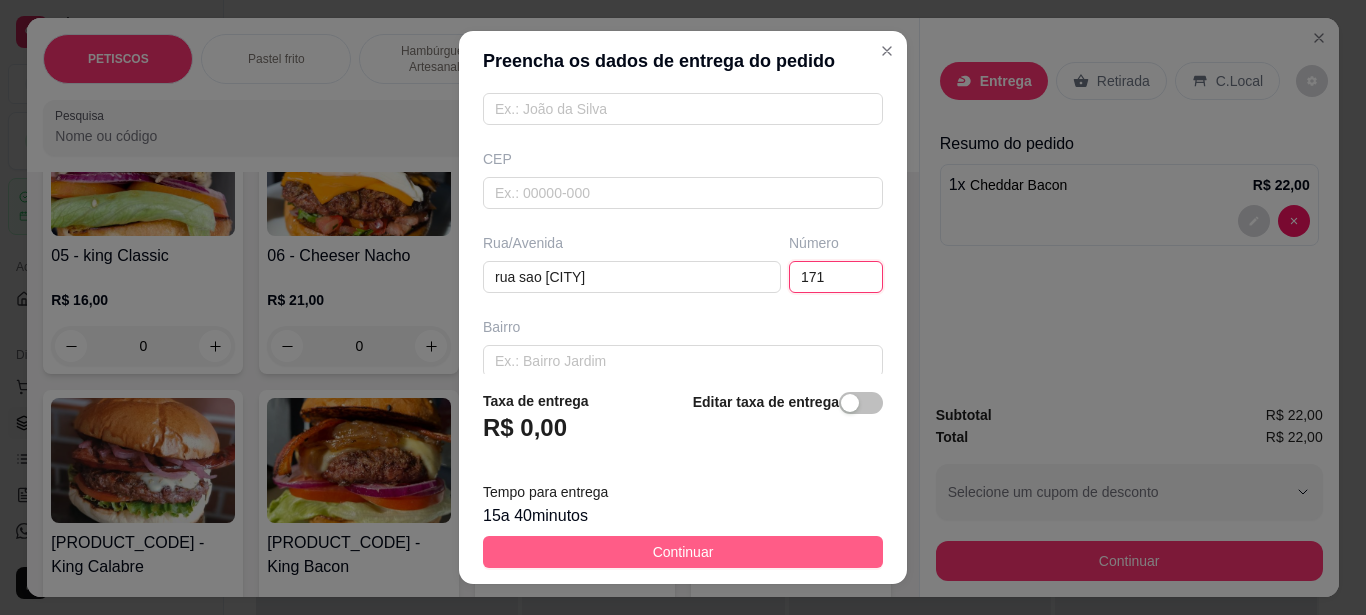 type on "171" 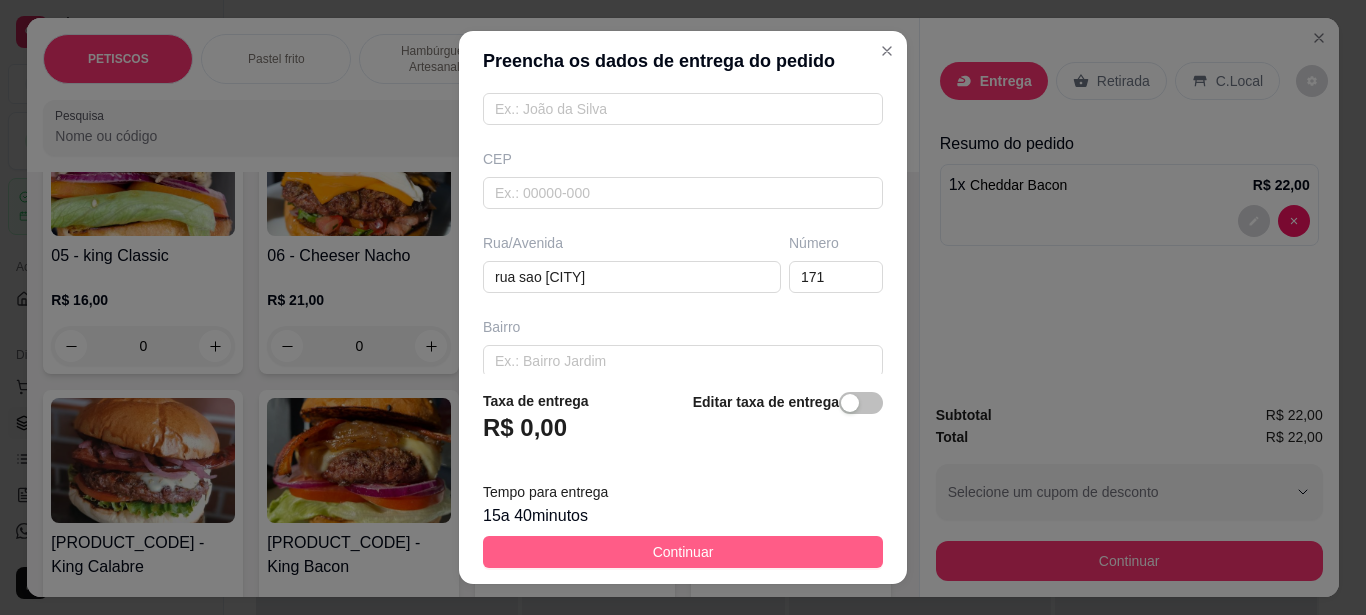 drag, startPoint x: 750, startPoint y: 551, endPoint x: 842, endPoint y: 542, distance: 92.43917 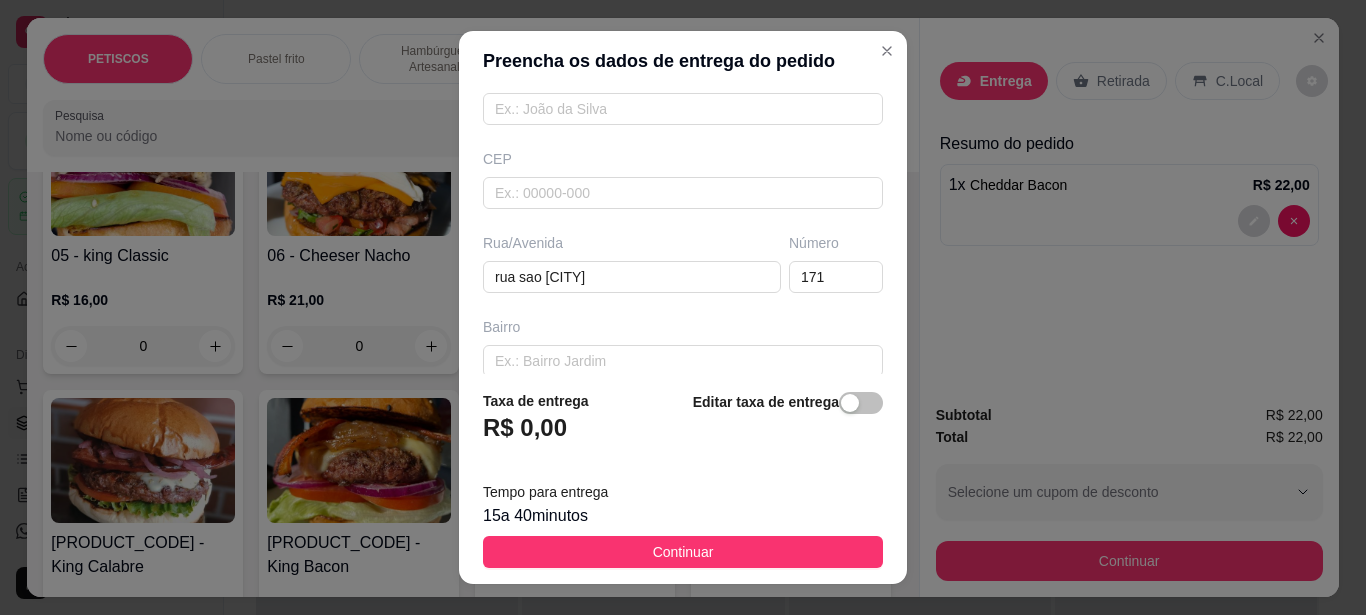 click on "Continuar" at bounding box center (683, 552) 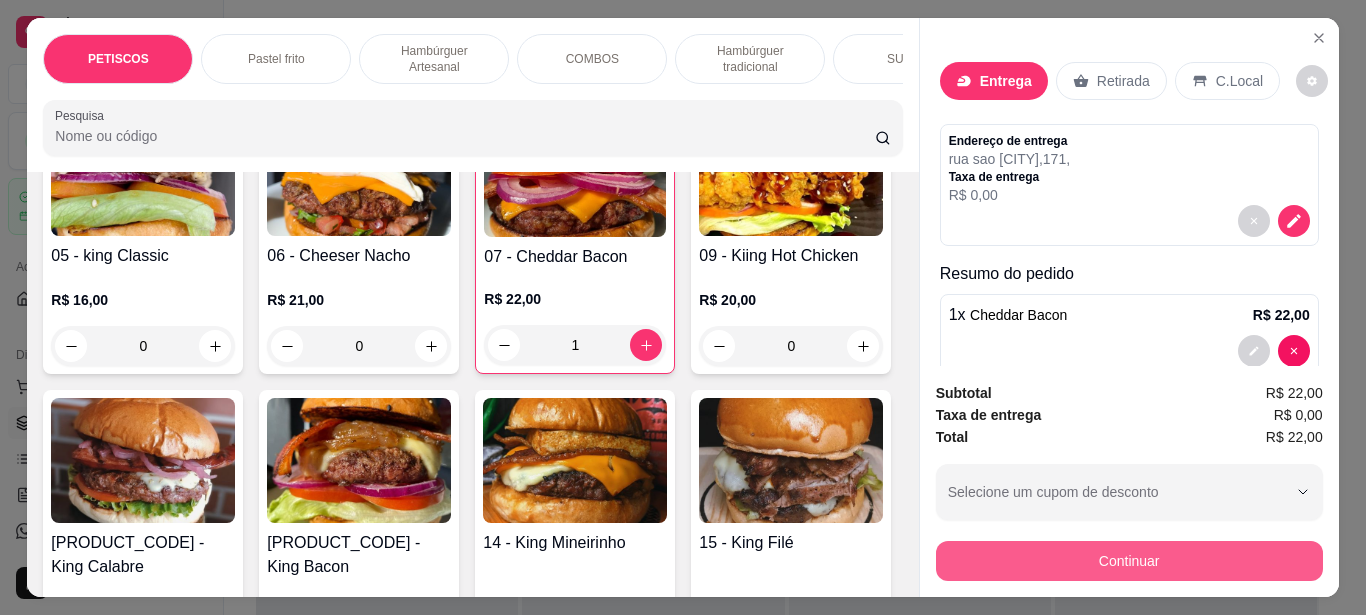 click on "Continuar" at bounding box center [1129, 561] 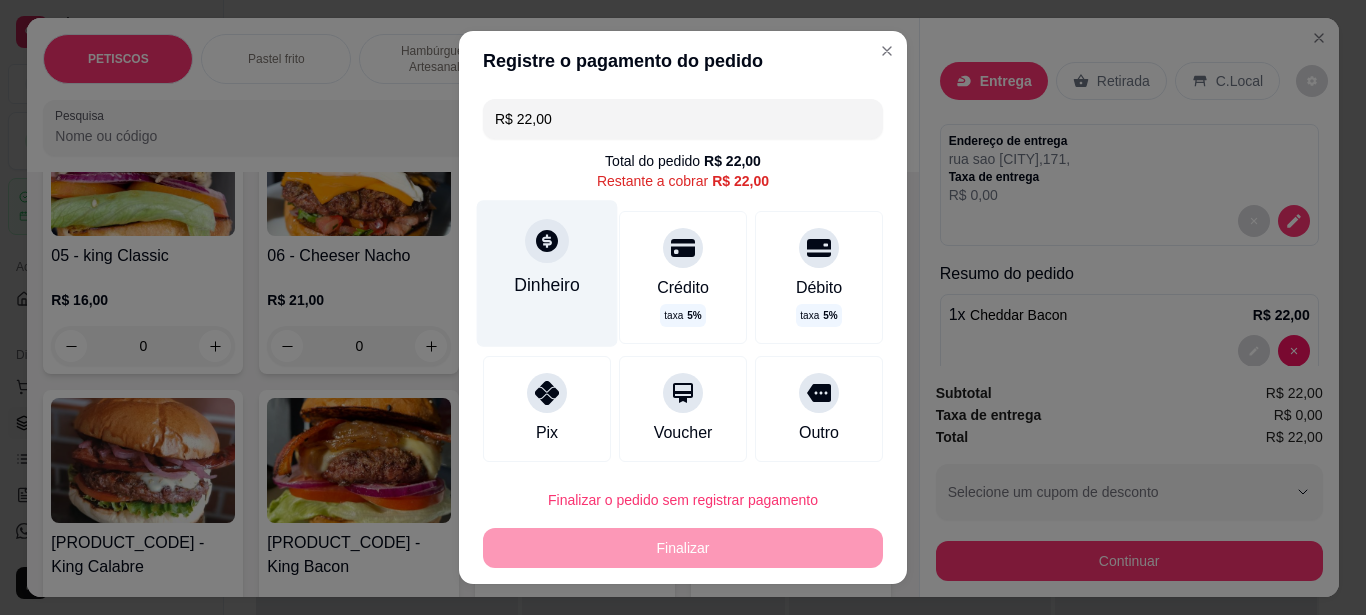 click 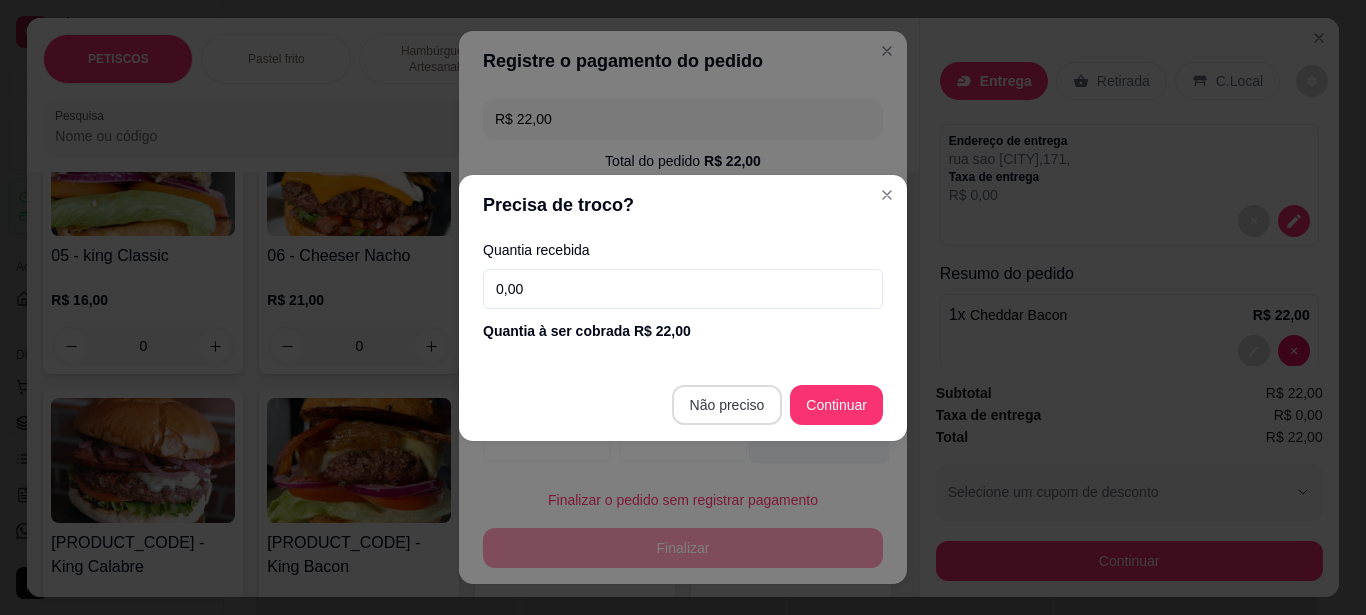 type on "R$ 0,00" 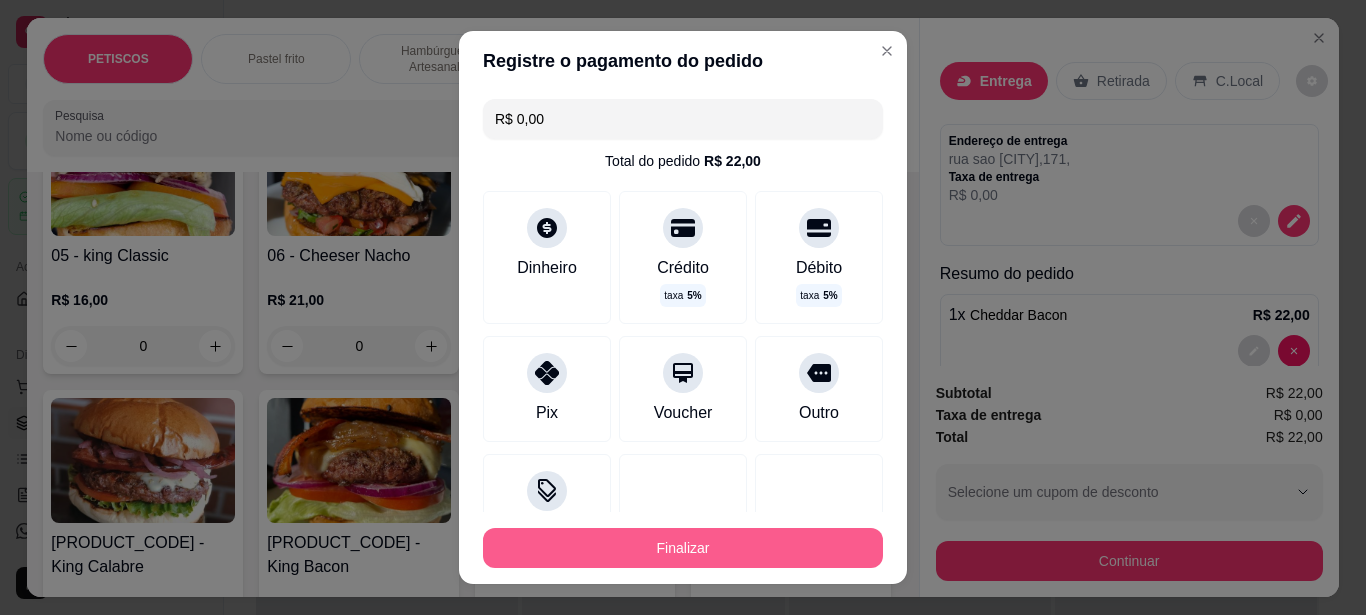 click on "Finalizar" at bounding box center [683, 548] 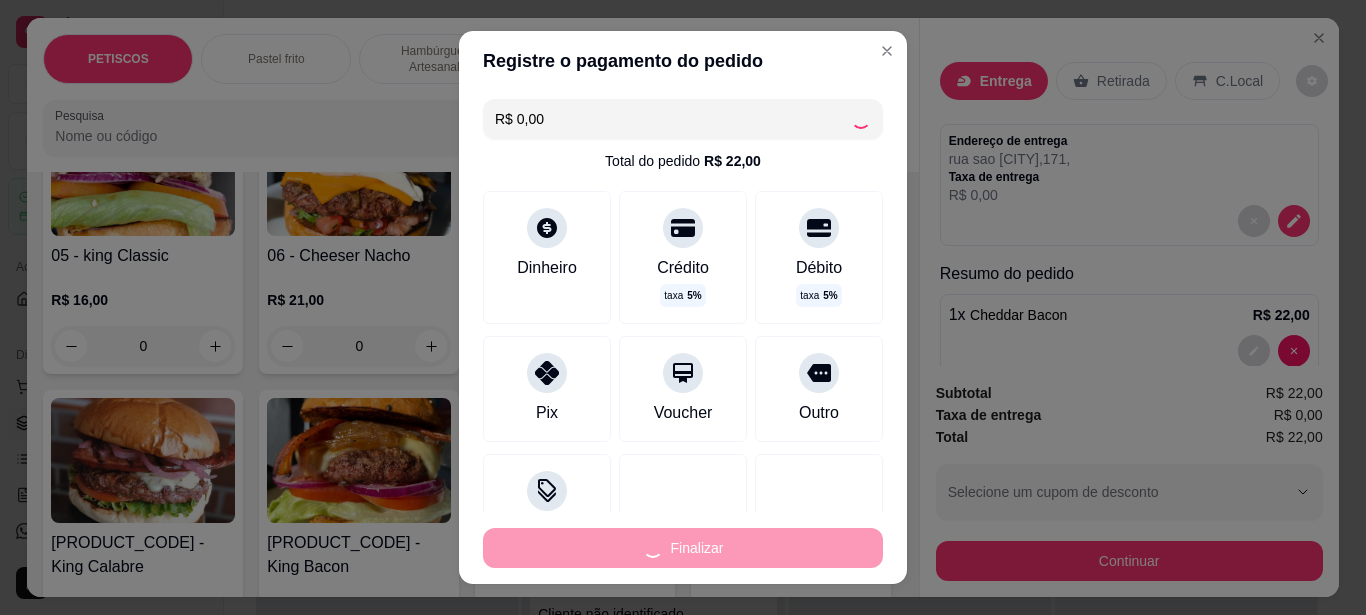 type on "0" 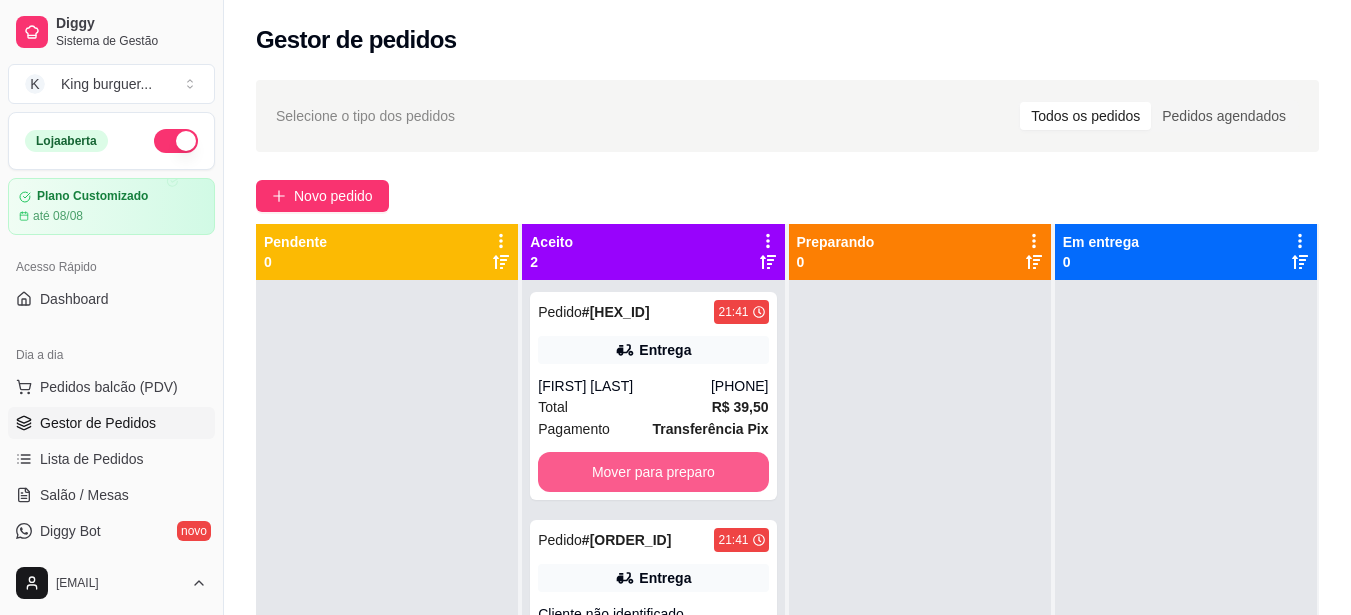 scroll, scrollTop: 56, scrollLeft: 0, axis: vertical 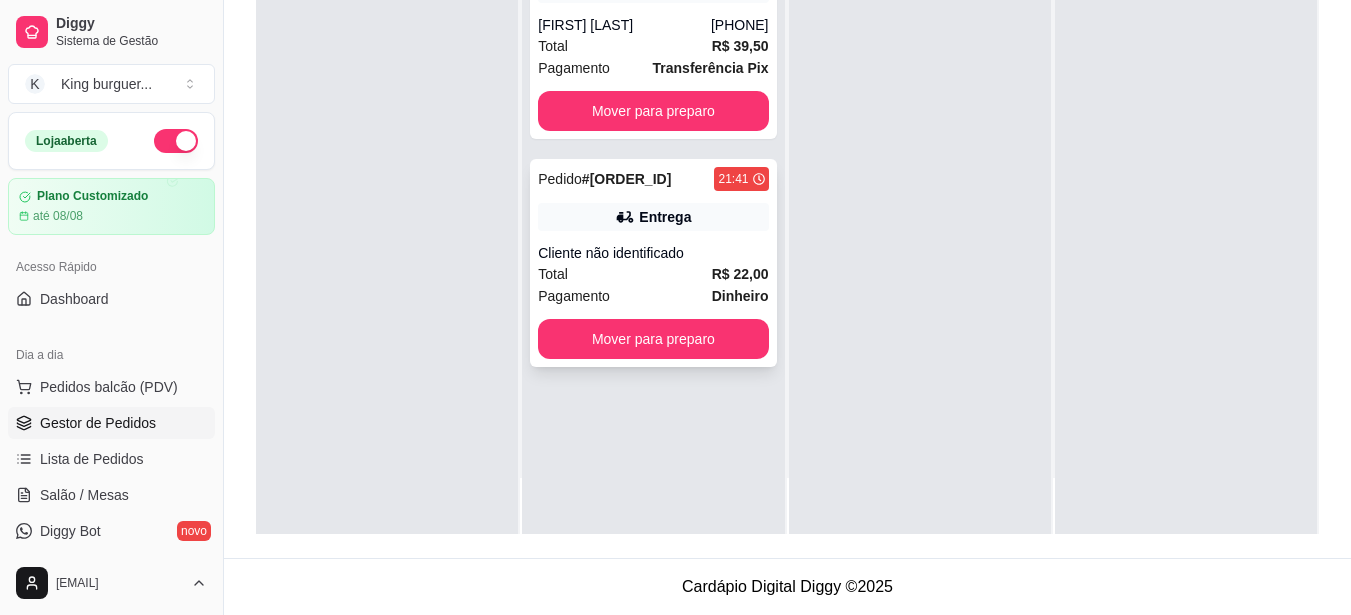click on "Pedido  # [ID] [TIME] Entrega Cliente não identificado Total R$ 22,00 Pagamento Dinheiro Mover para preparo" at bounding box center [653, 263] 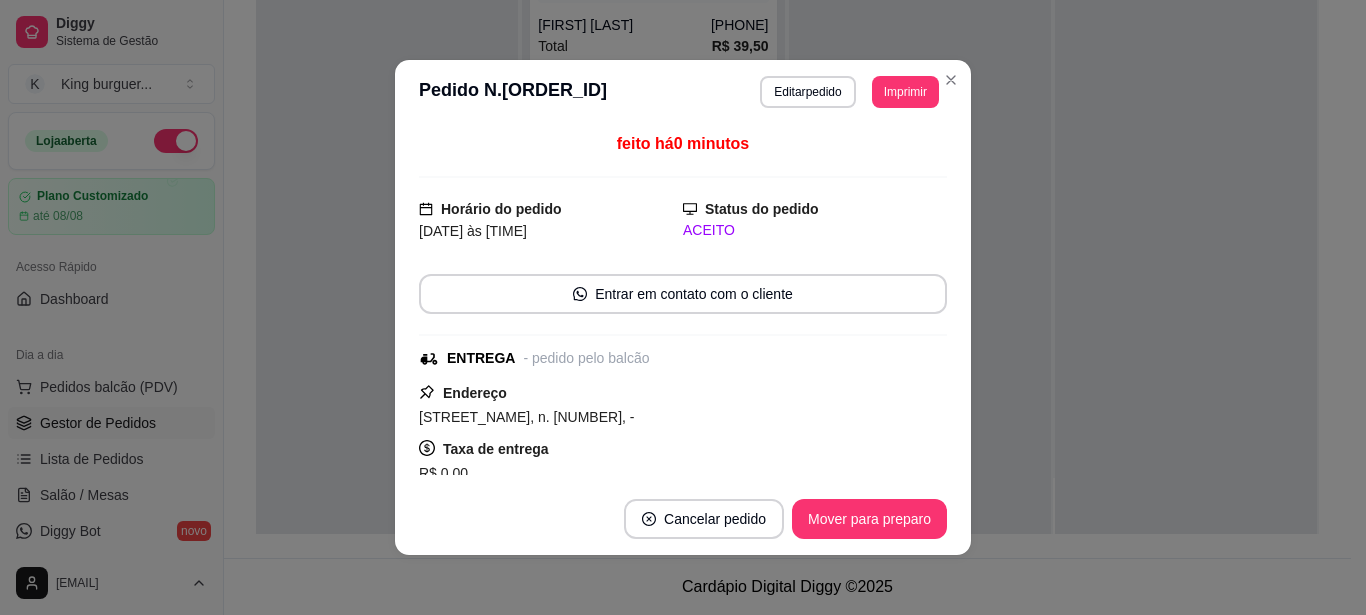 click on "Imprimir" at bounding box center [905, 92] 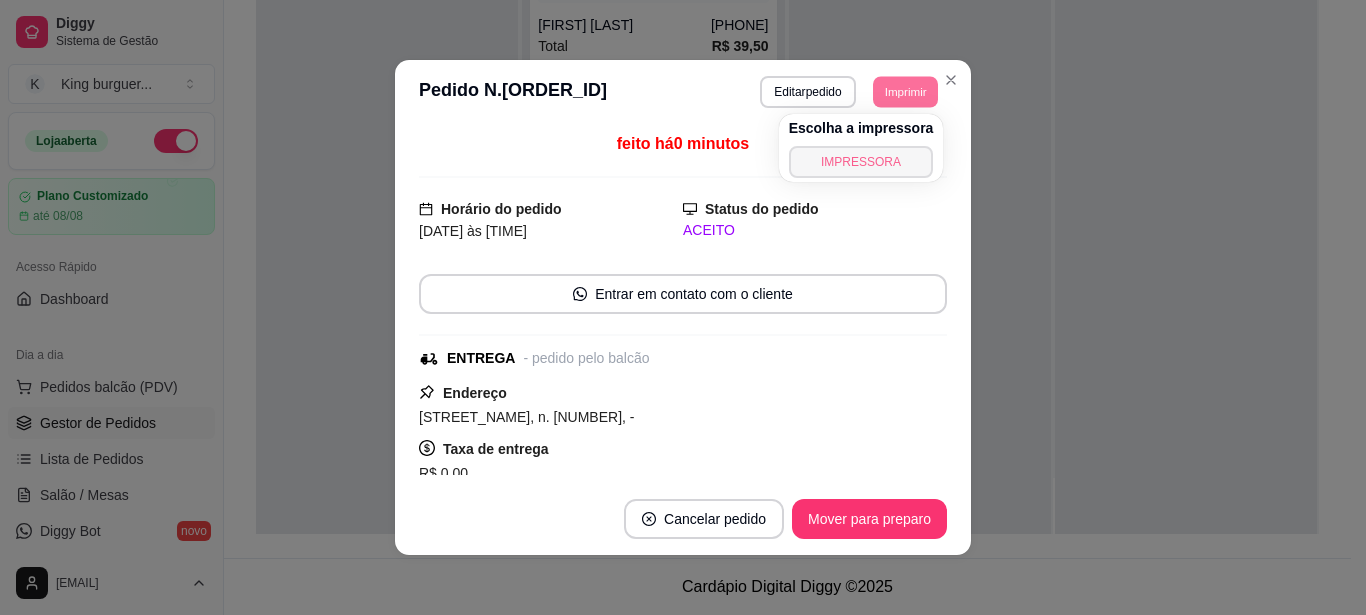click on "IMPRESSORA" at bounding box center (861, 162) 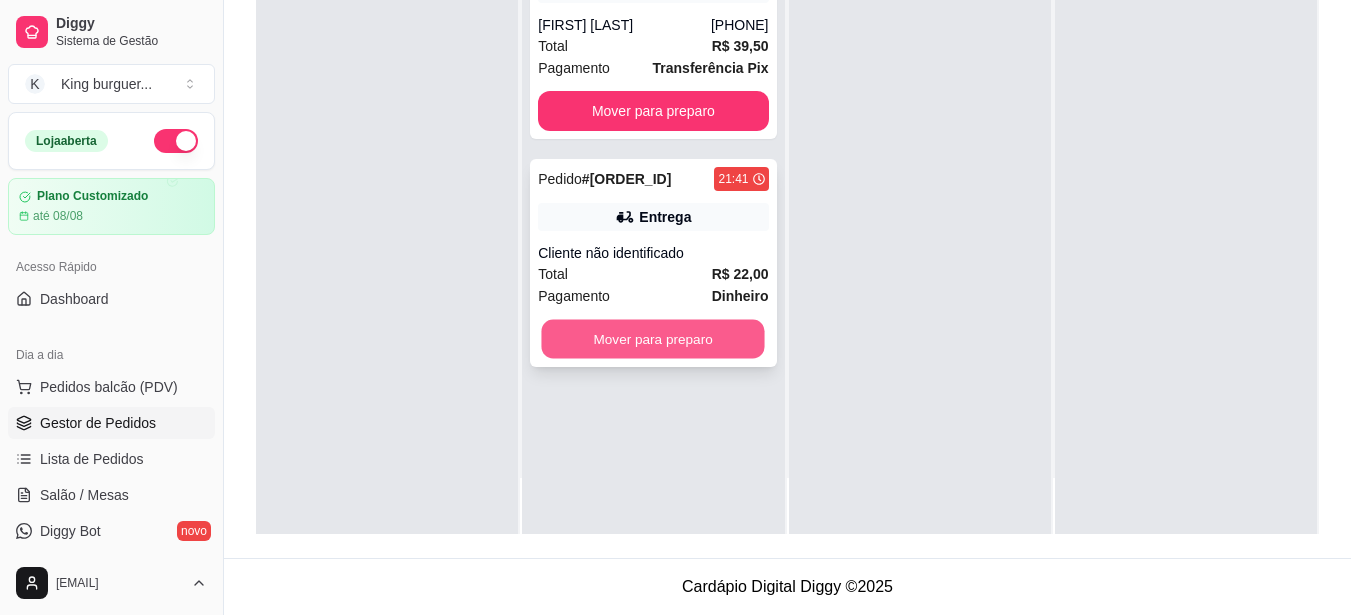 click on "Mover para preparo" at bounding box center (653, 339) 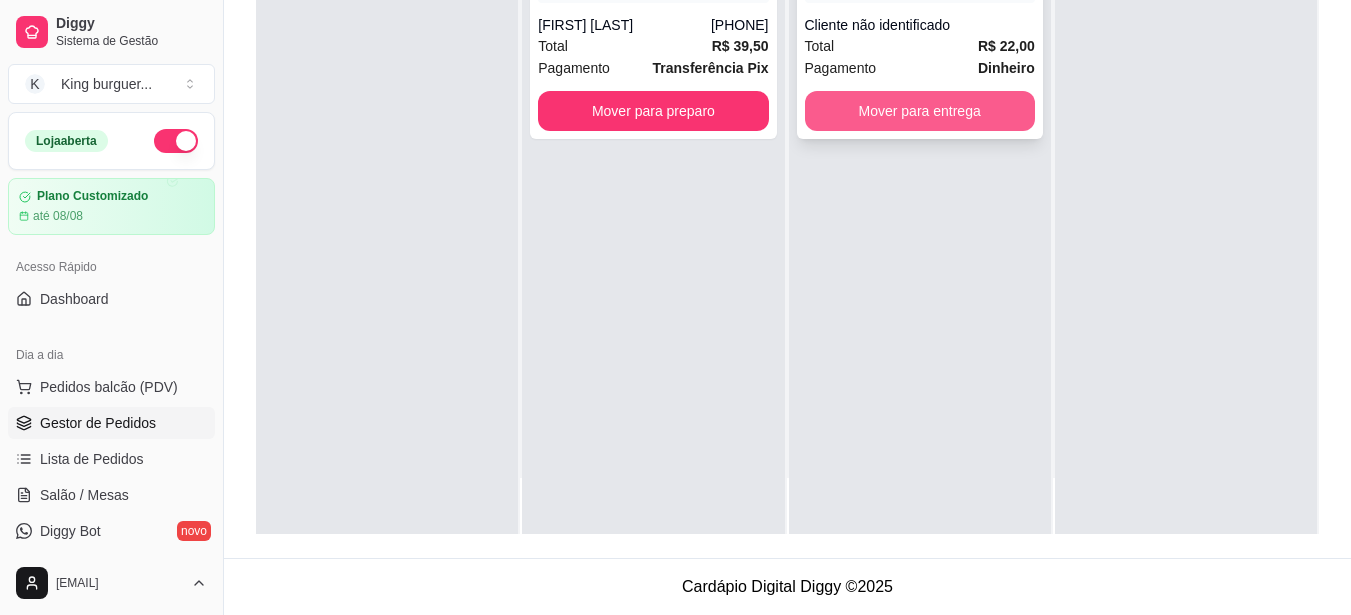 click on "Mover para entrega" at bounding box center [920, 111] 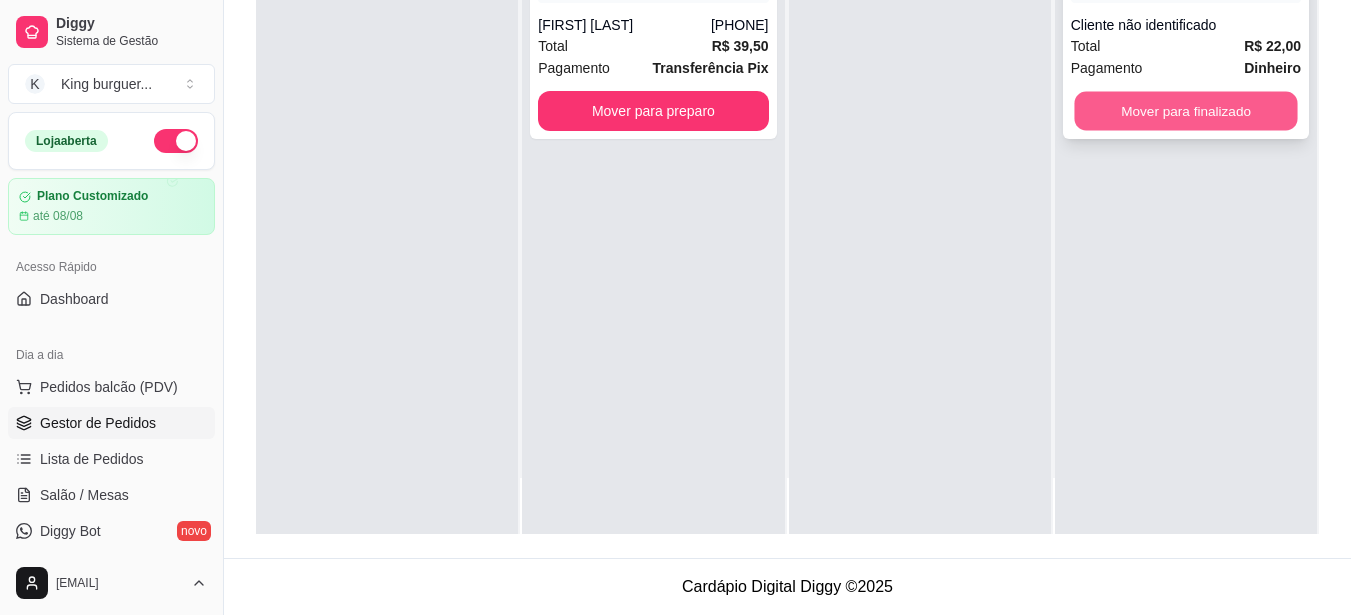click on "Mover para finalizado" at bounding box center [1185, 111] 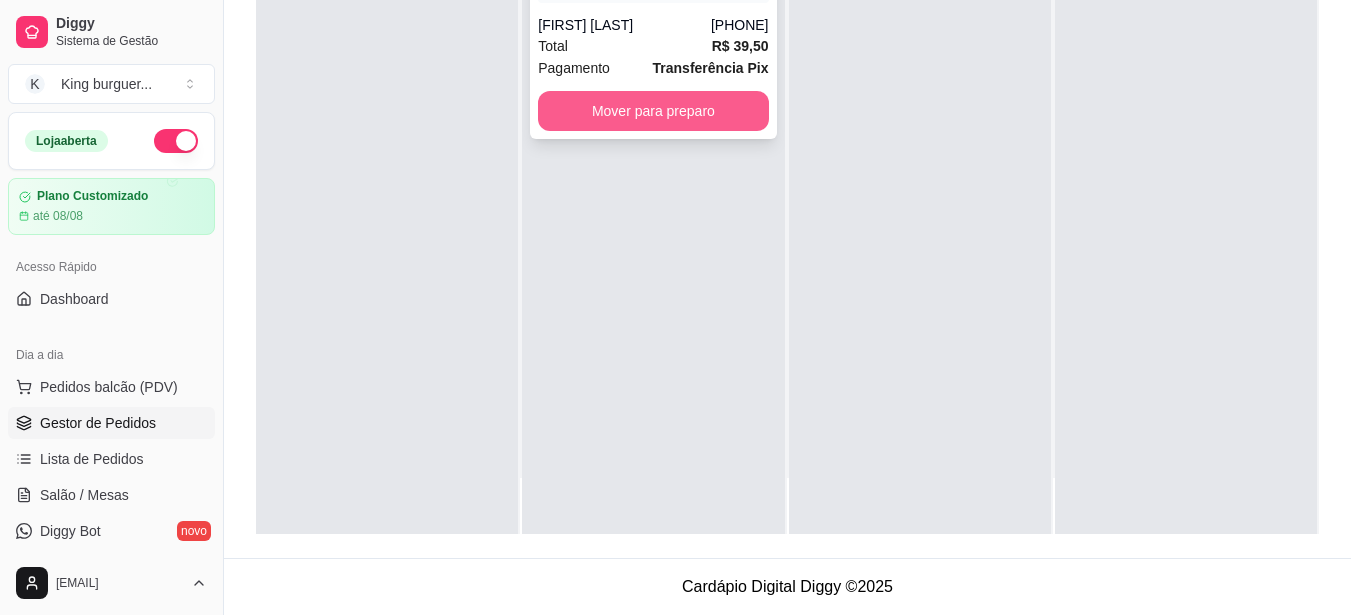 click on "Mover para preparo" at bounding box center [653, 111] 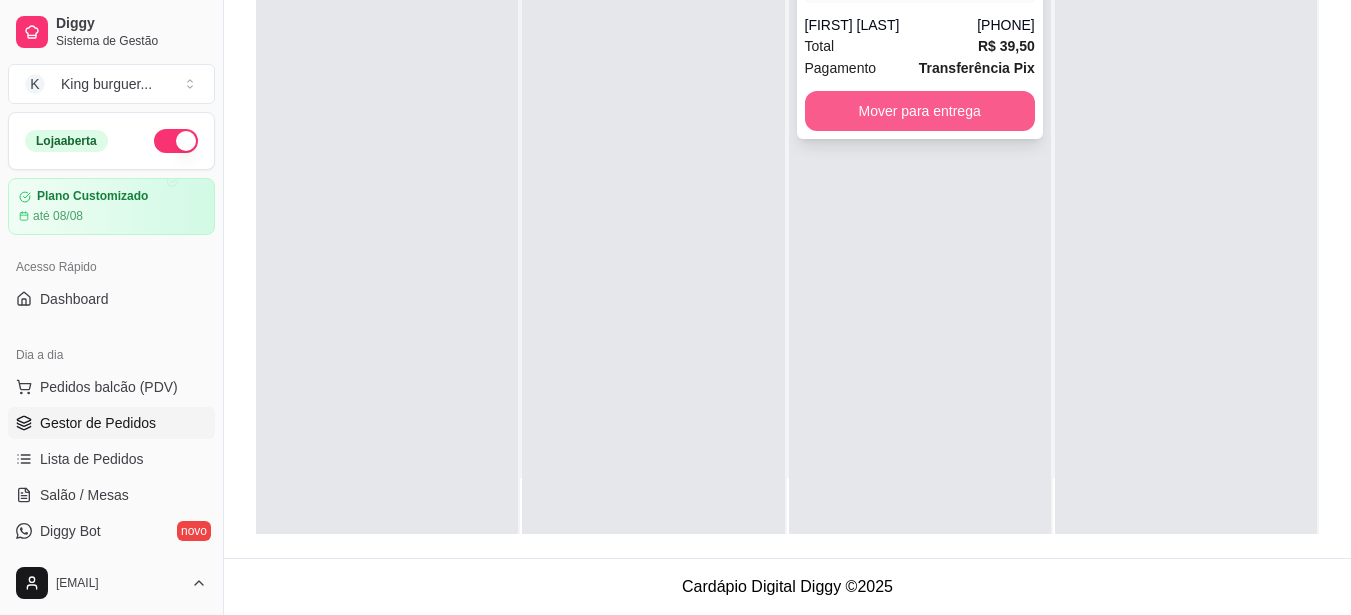 click on "Mover para entrega" at bounding box center (920, 111) 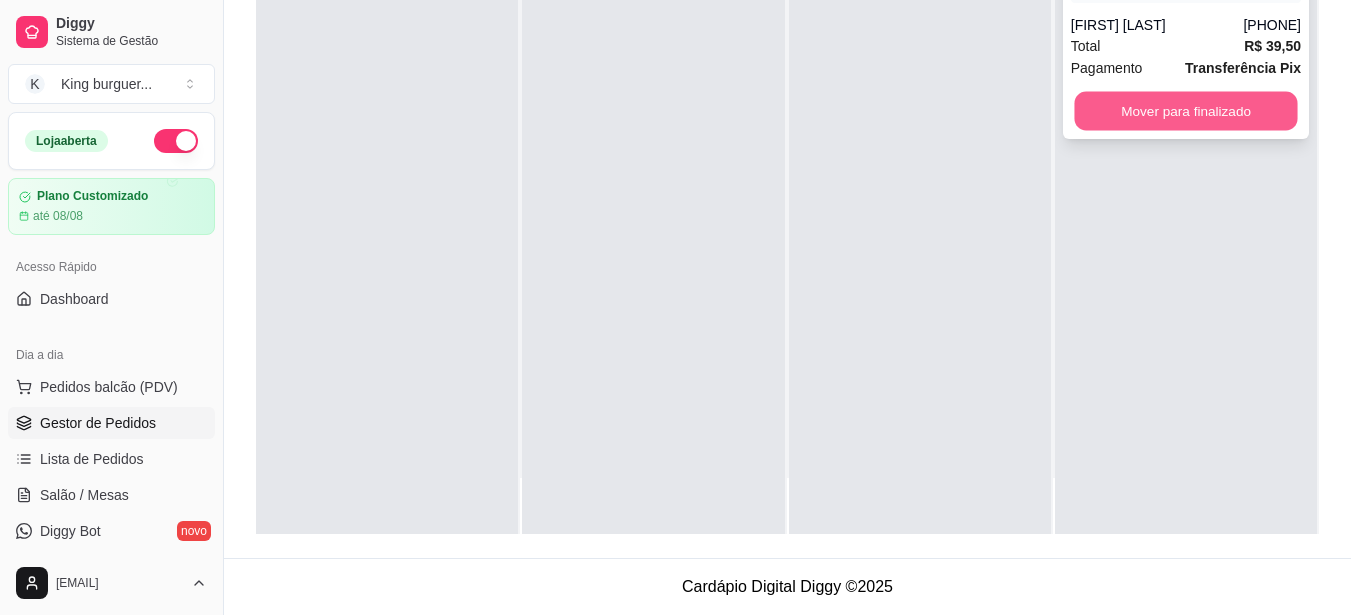 click on "Mover para finalizado" at bounding box center (1185, 111) 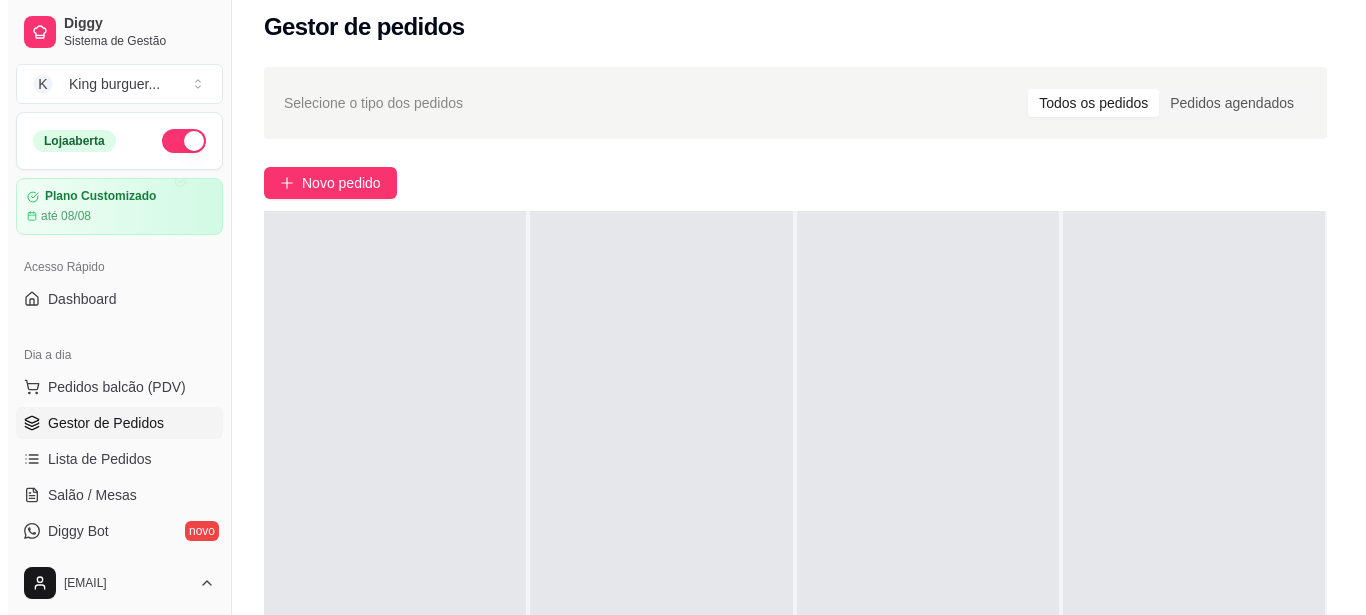 scroll, scrollTop: 5, scrollLeft: 0, axis: vertical 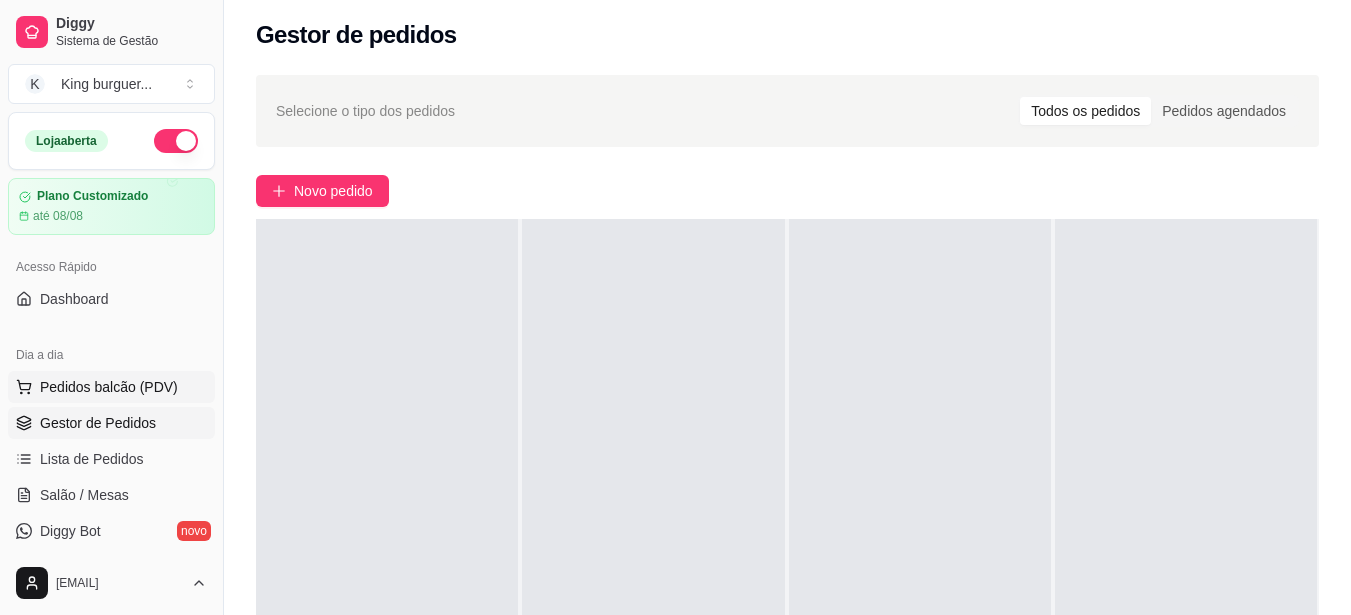 click on "Pedidos balcão (PDV)" at bounding box center (109, 387) 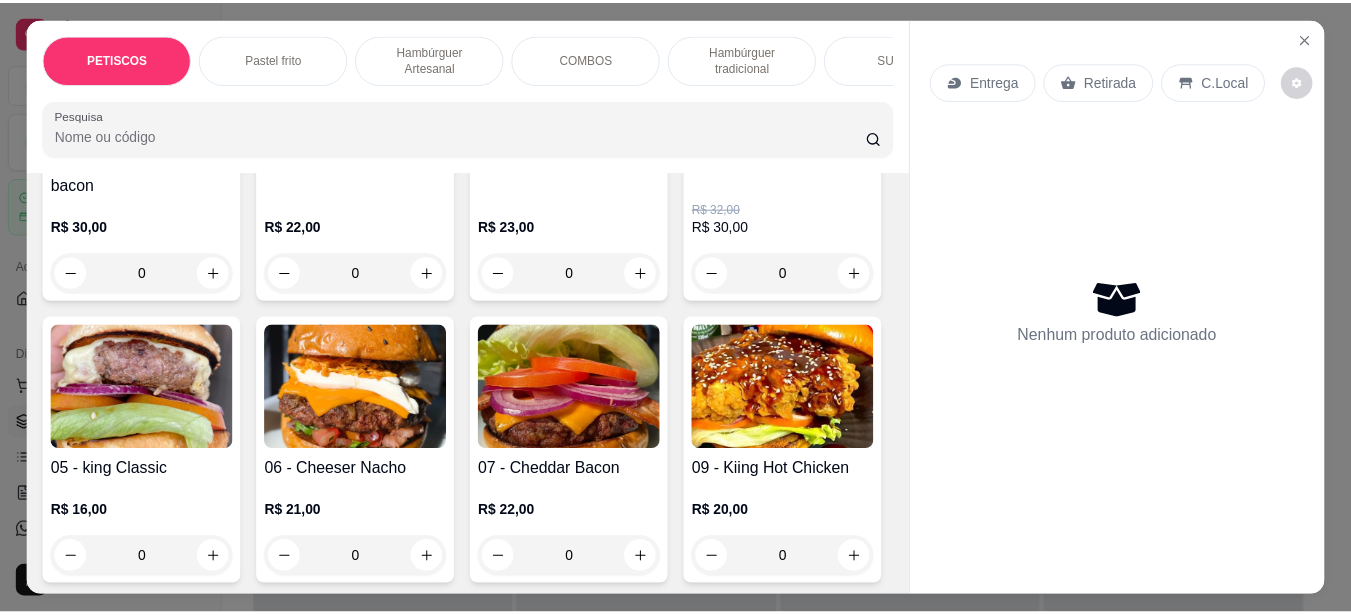 scroll, scrollTop: 1600, scrollLeft: 0, axis: vertical 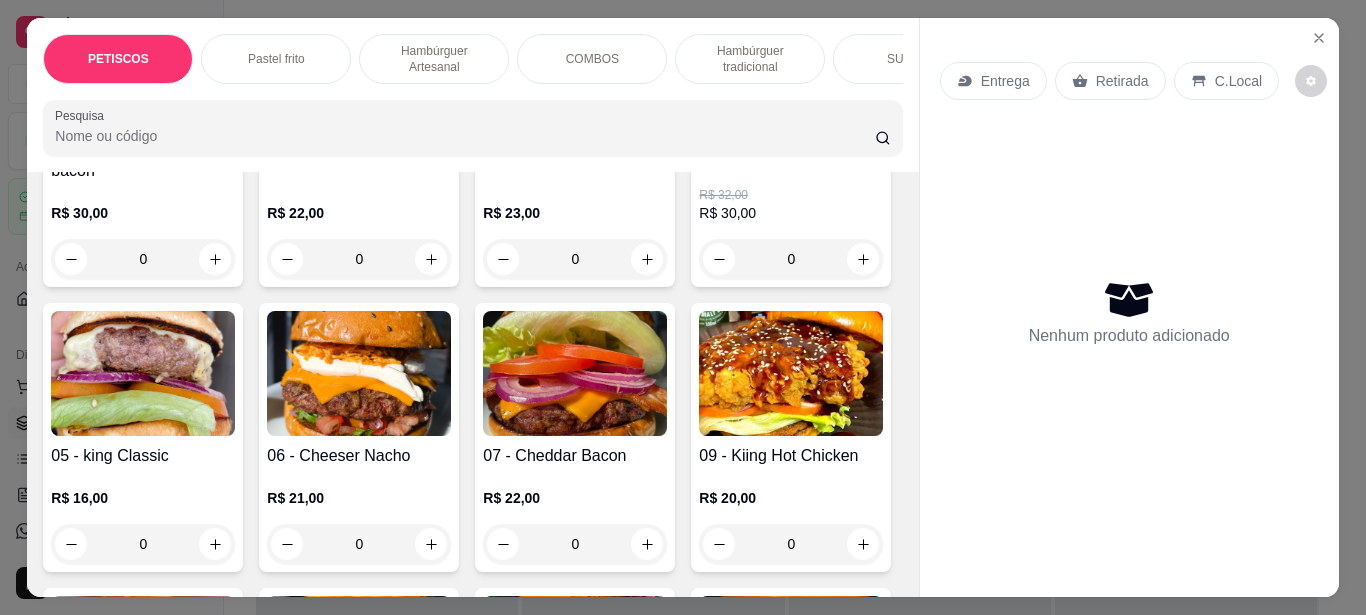 click at bounding box center [143, 373] 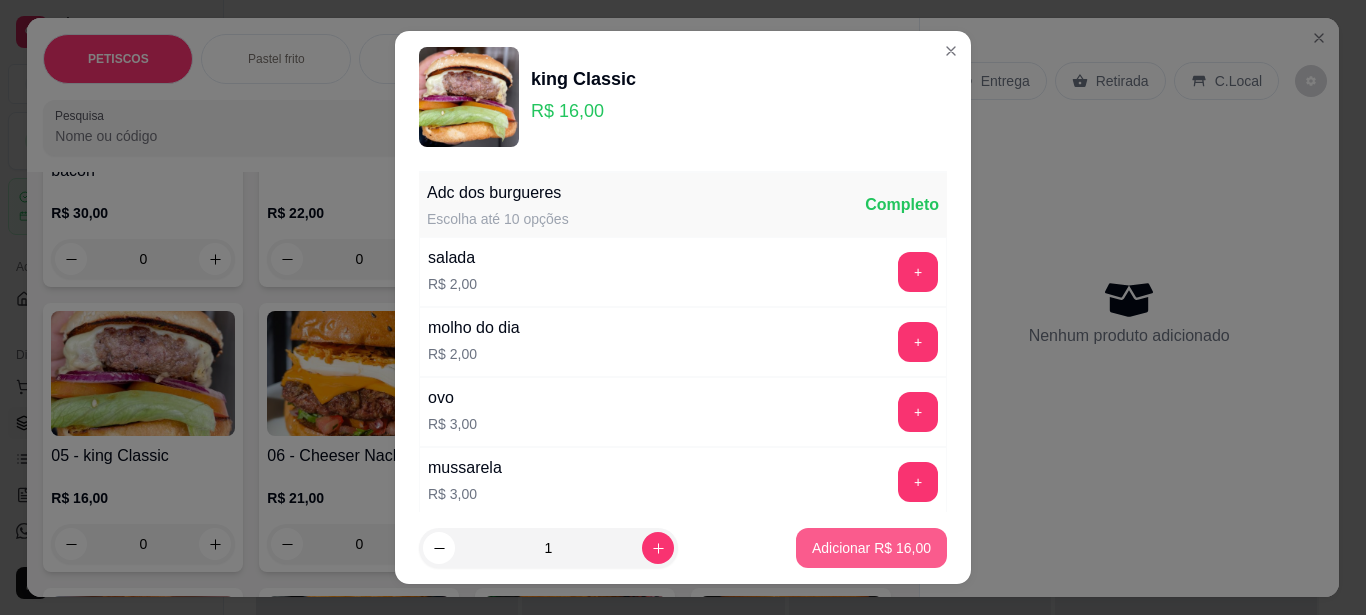 click on "Adicionar   R$ 16,00" at bounding box center (871, 548) 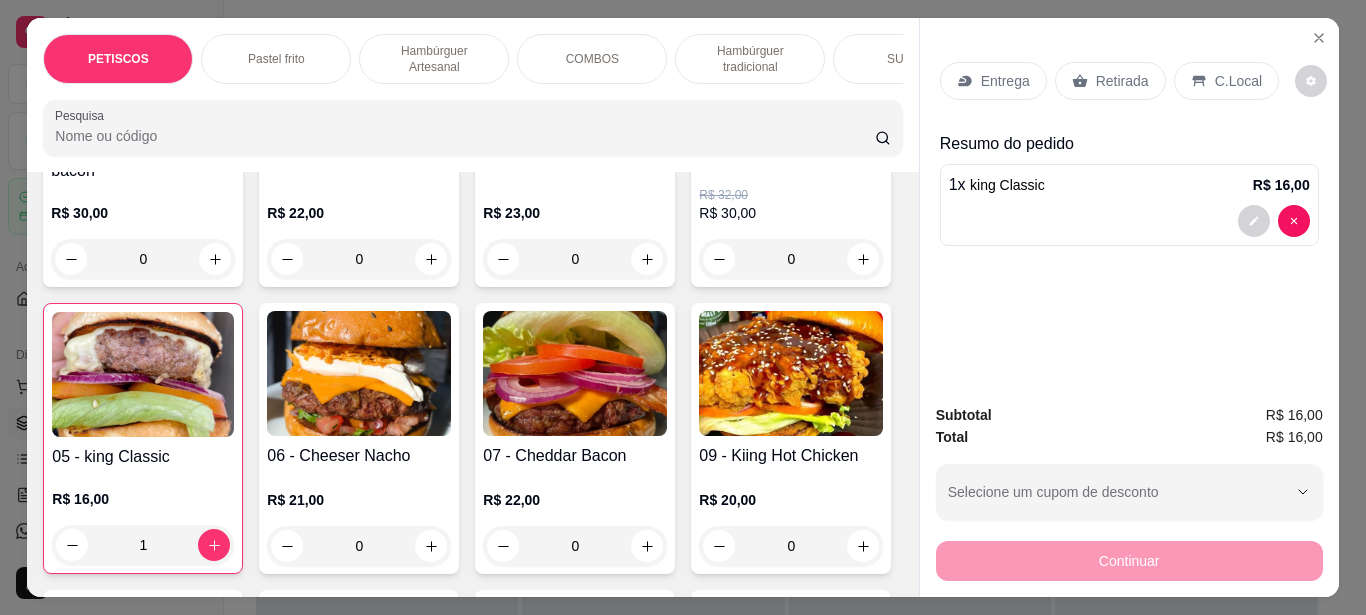 click on "Retirada" at bounding box center (1122, 81) 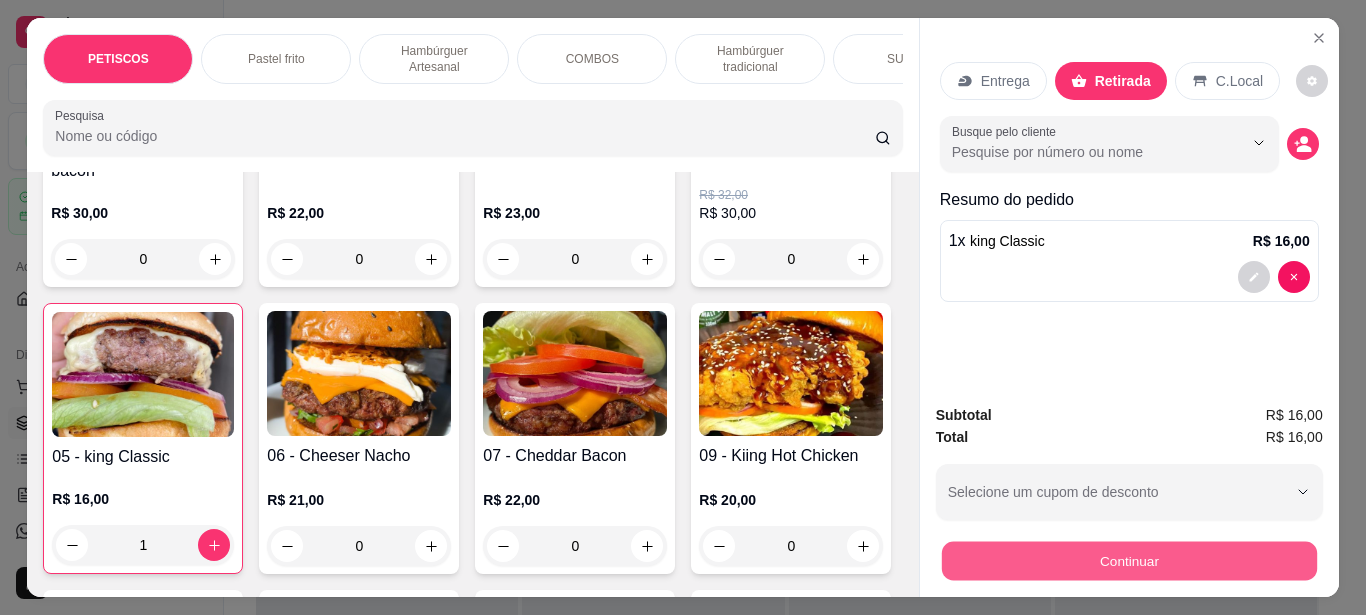 click on "Continuar" at bounding box center [1128, 560] 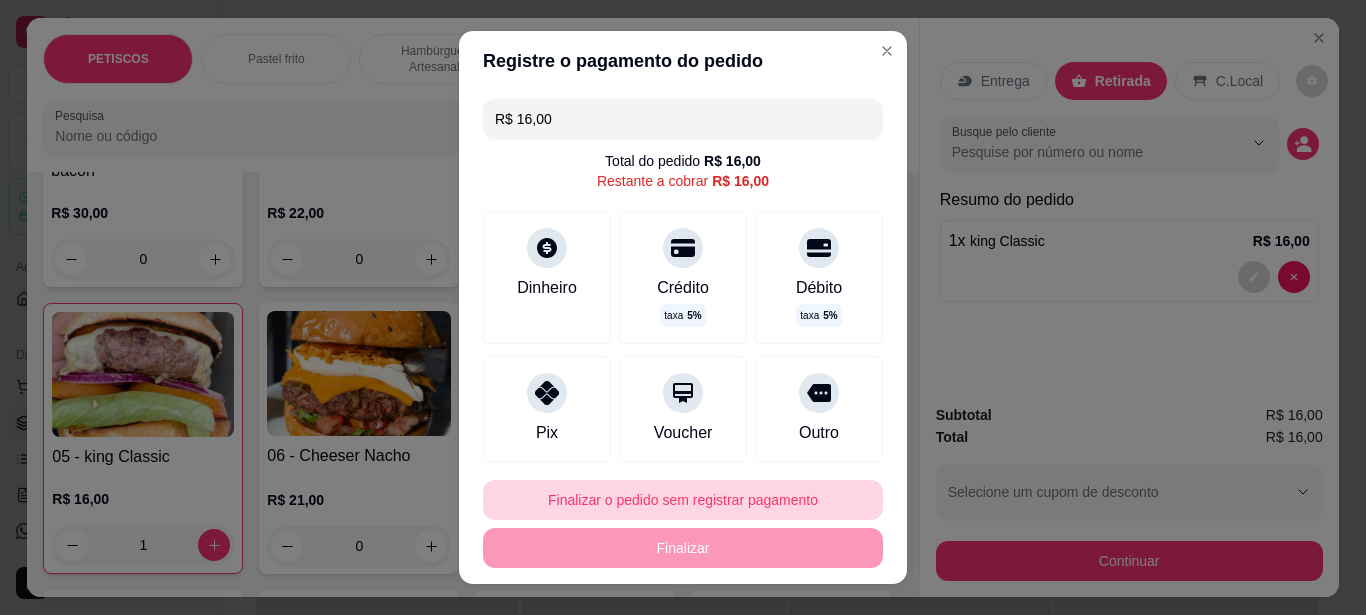 click on "Finalizar o pedido sem registrar pagamento" at bounding box center (683, 500) 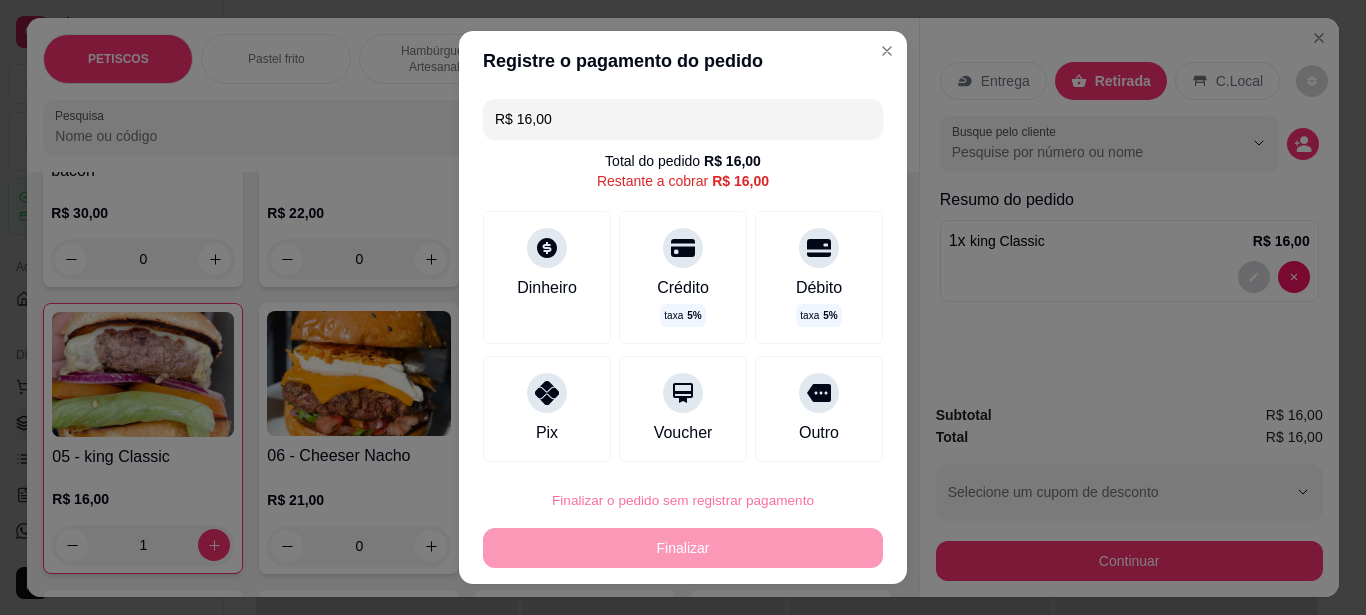 click on "Confirmar" at bounding box center [799, 443] 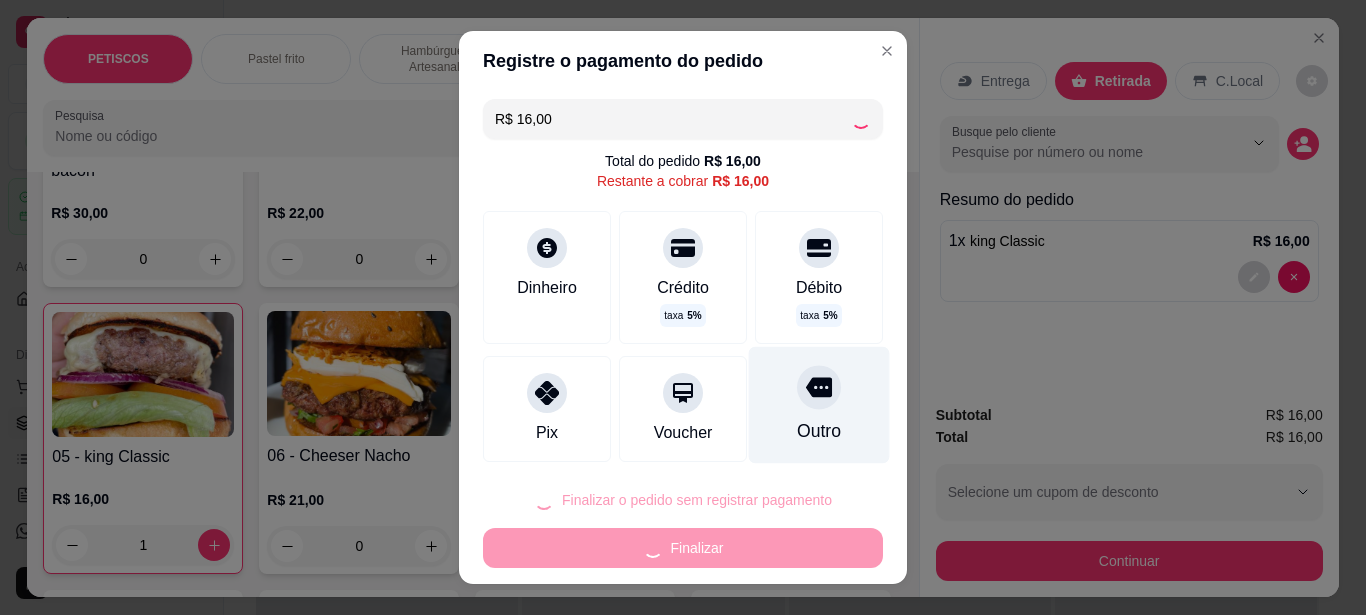 type on "0" 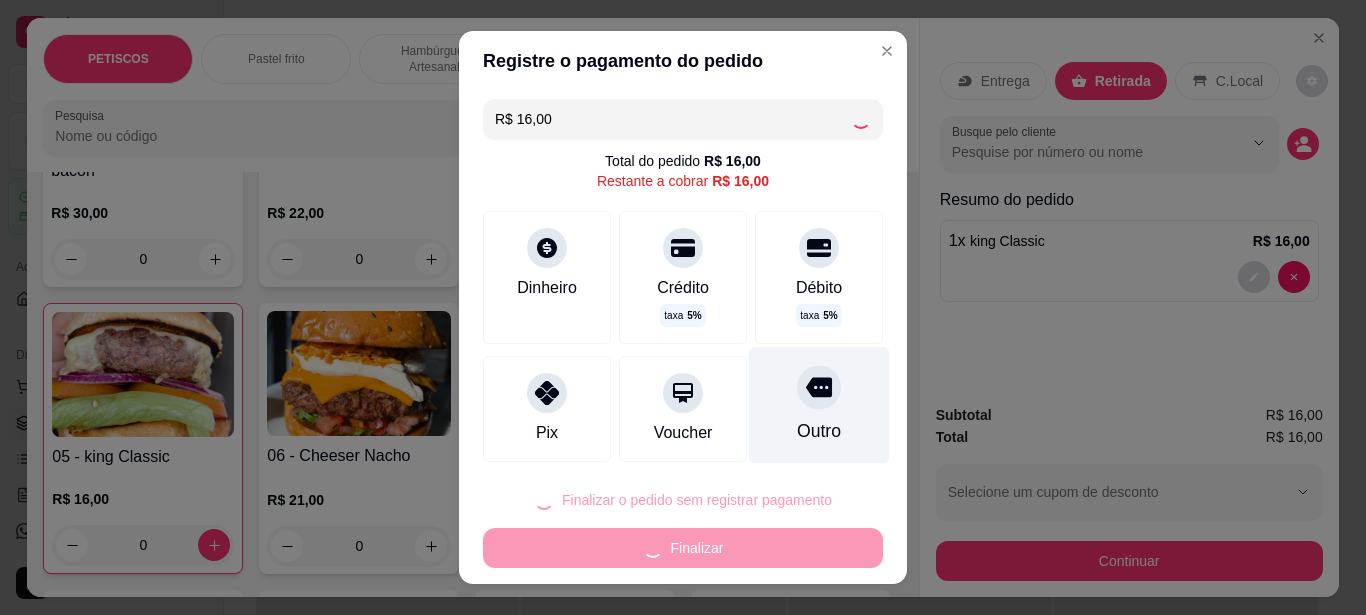 type on "R$ 0,00" 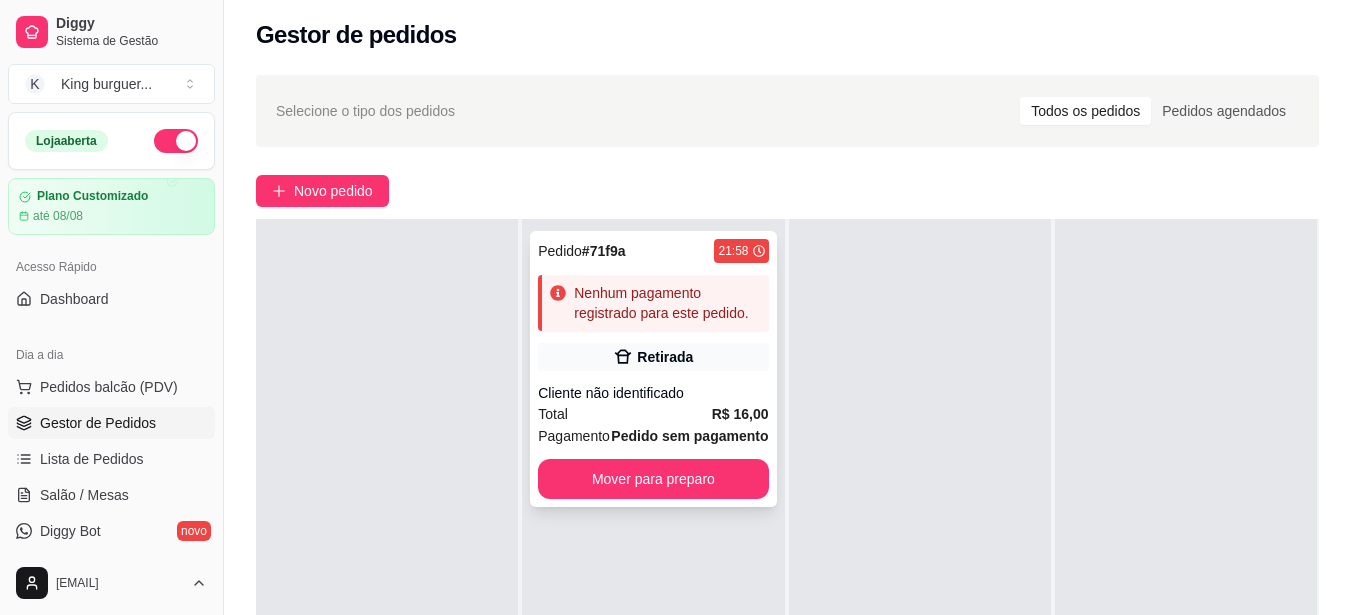 click on "Cliente não identificado" at bounding box center [653, 393] 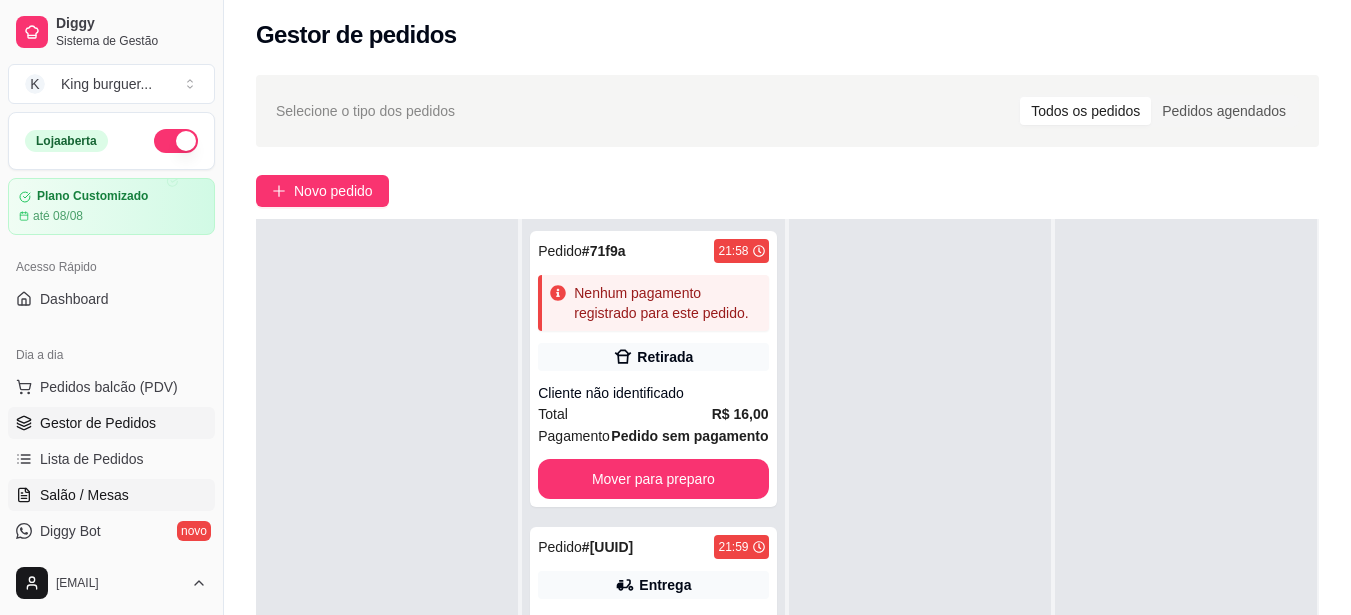 click on "Salão / Mesas" at bounding box center (84, 495) 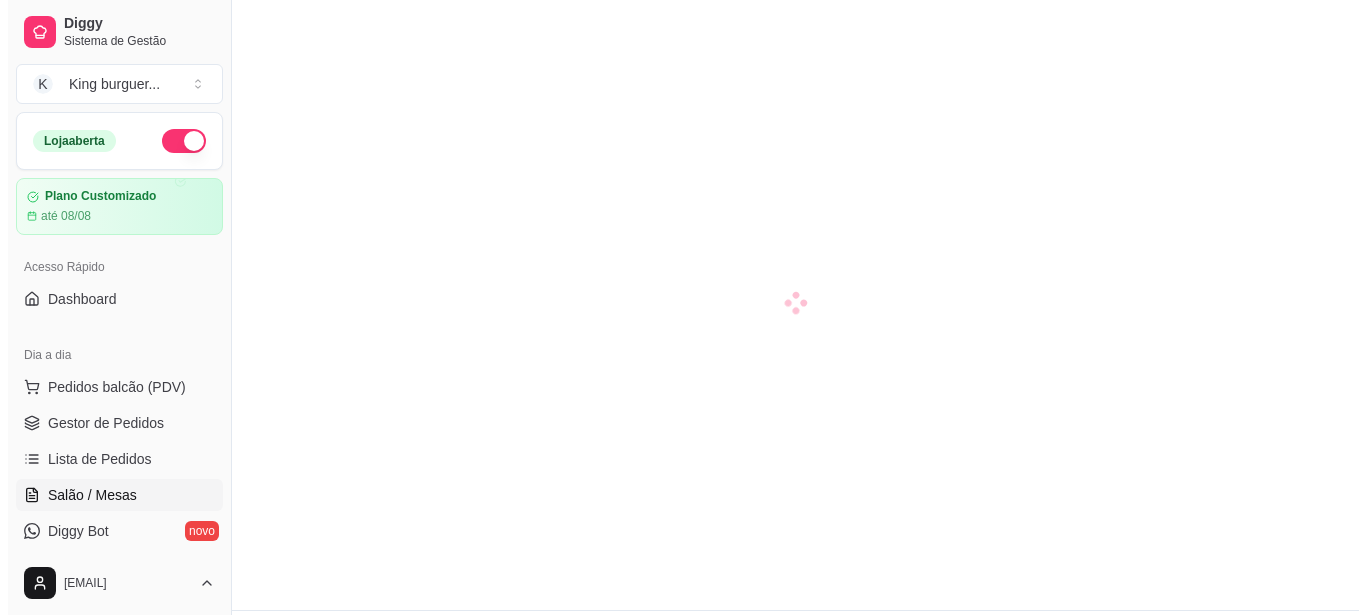 scroll, scrollTop: 0, scrollLeft: 0, axis: both 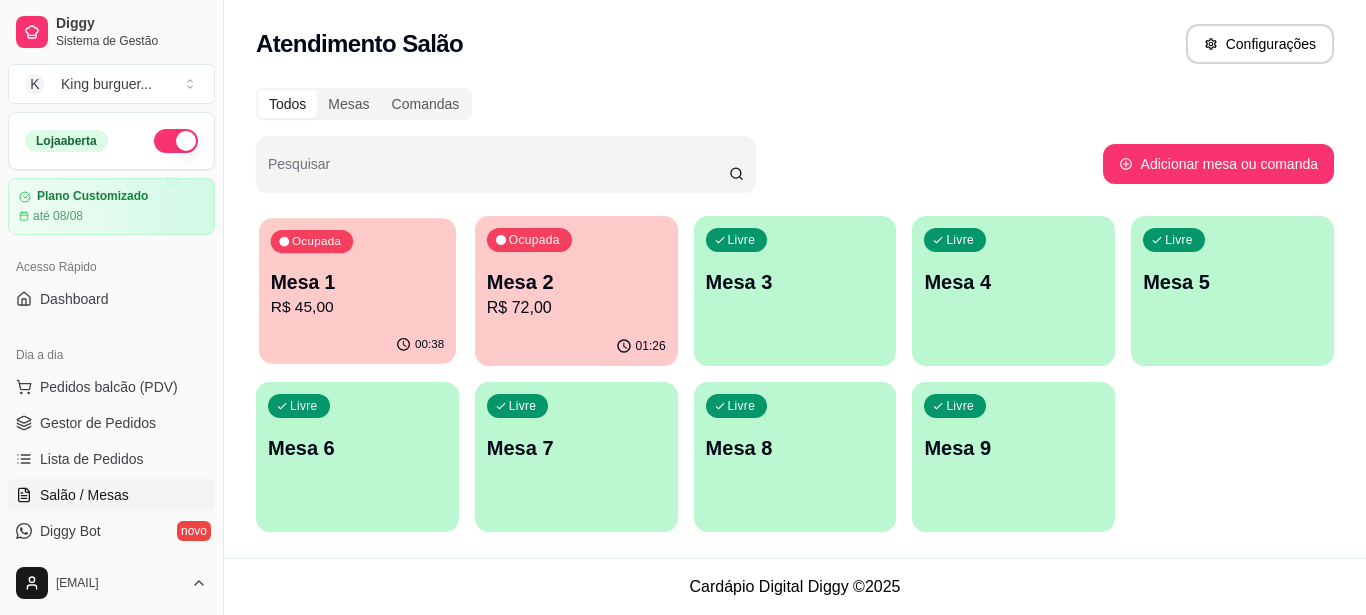 click on "R$ 45,00" at bounding box center [357, 307] 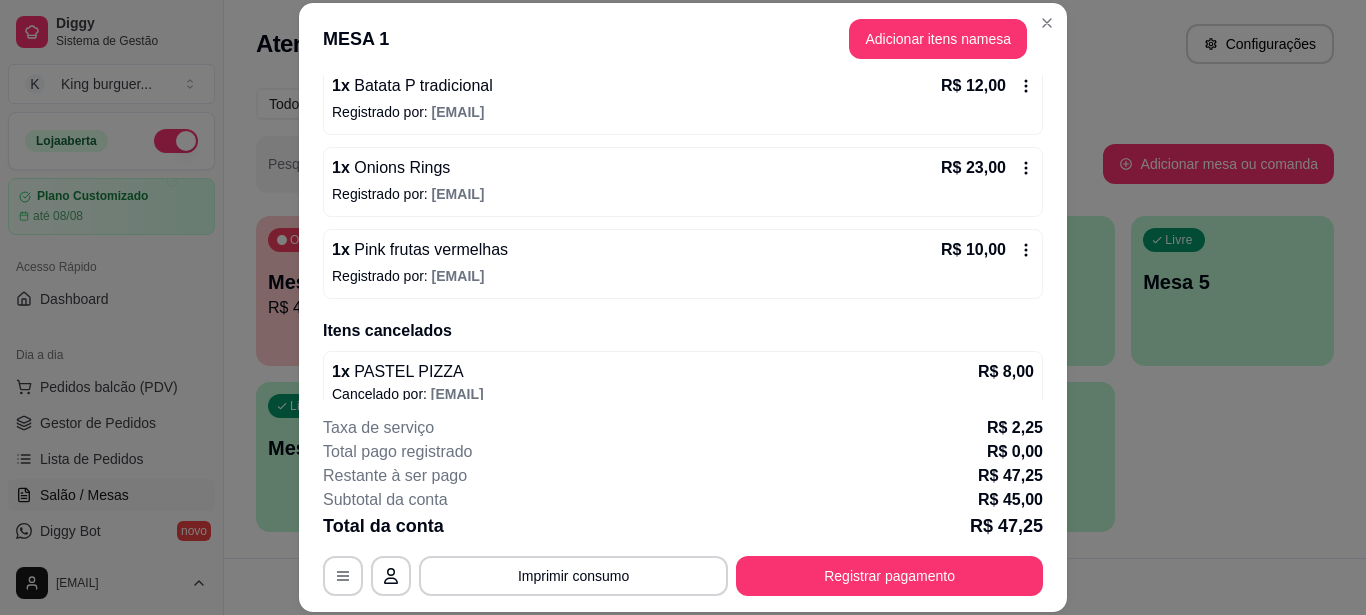 scroll, scrollTop: 220, scrollLeft: 0, axis: vertical 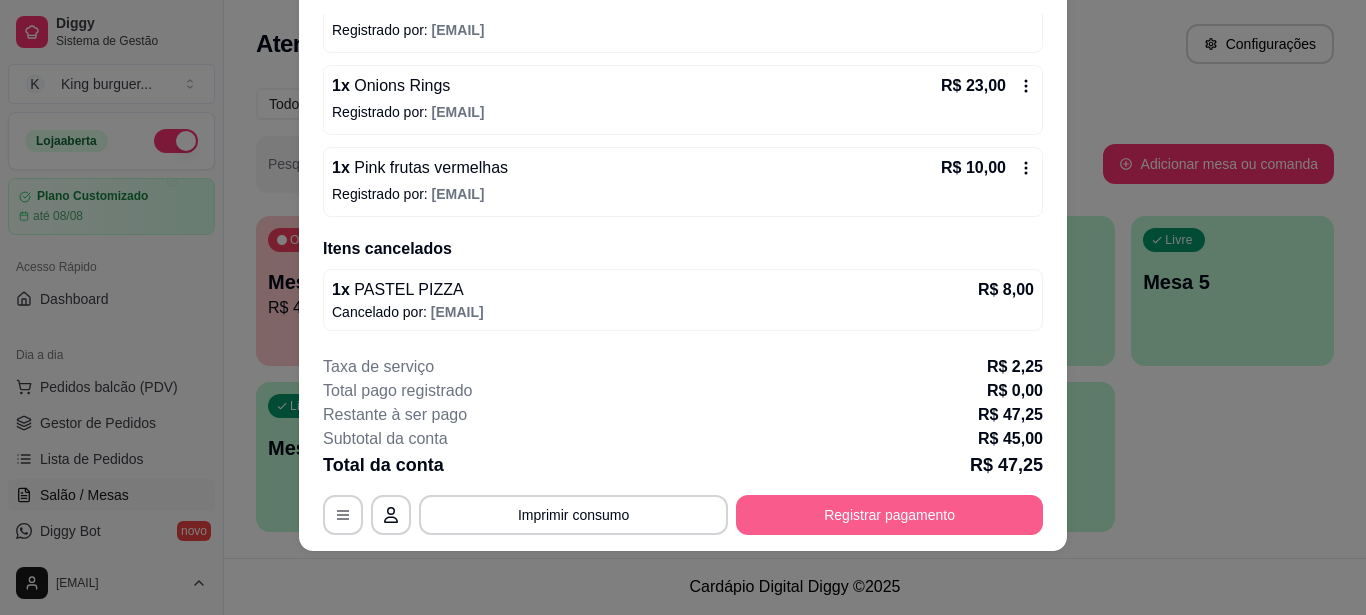 click on "Registrar pagamento" at bounding box center [889, 515] 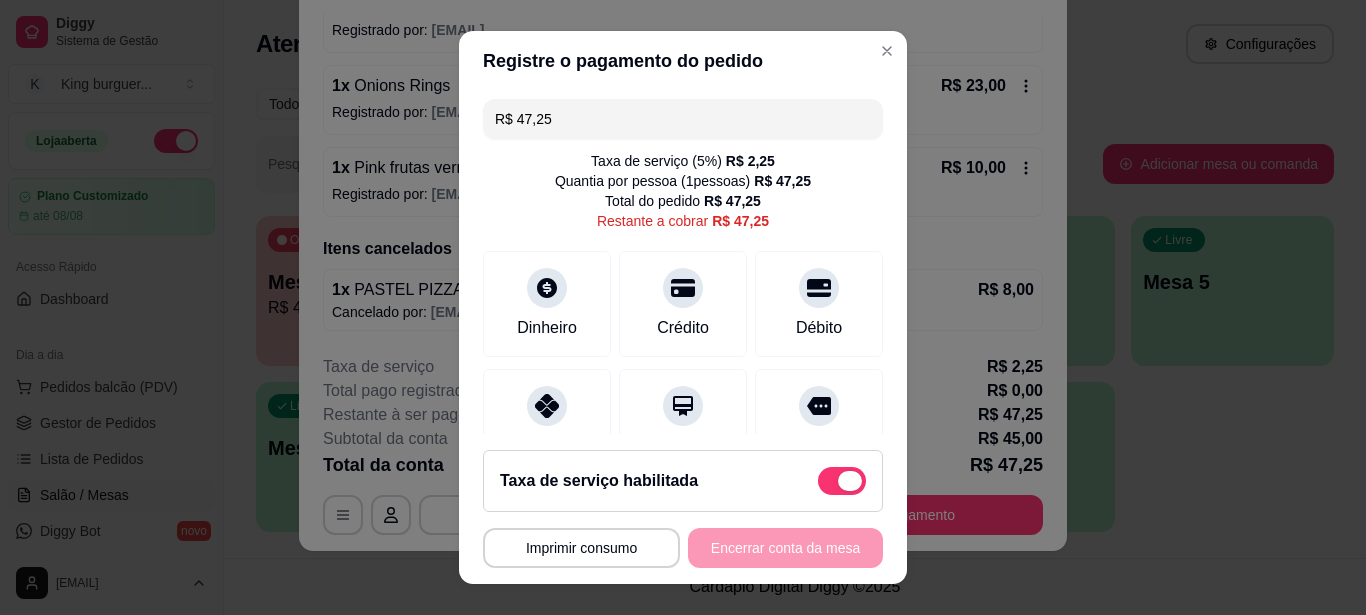 click at bounding box center (842, 481) 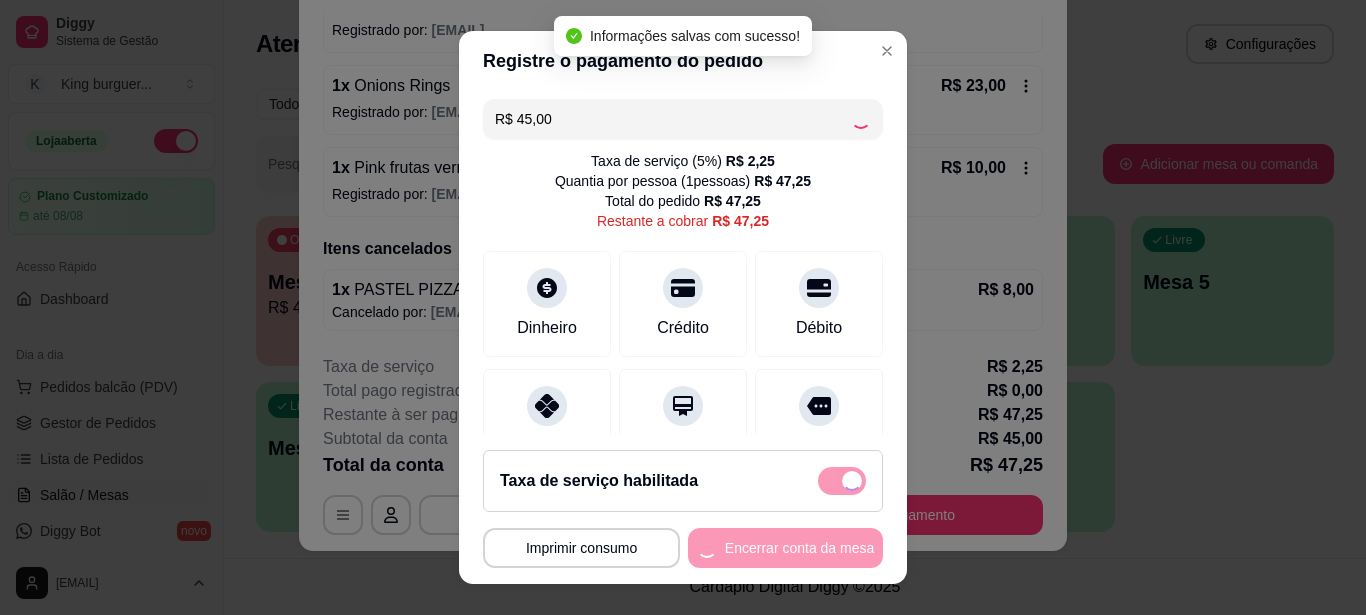 checkbox on "false" 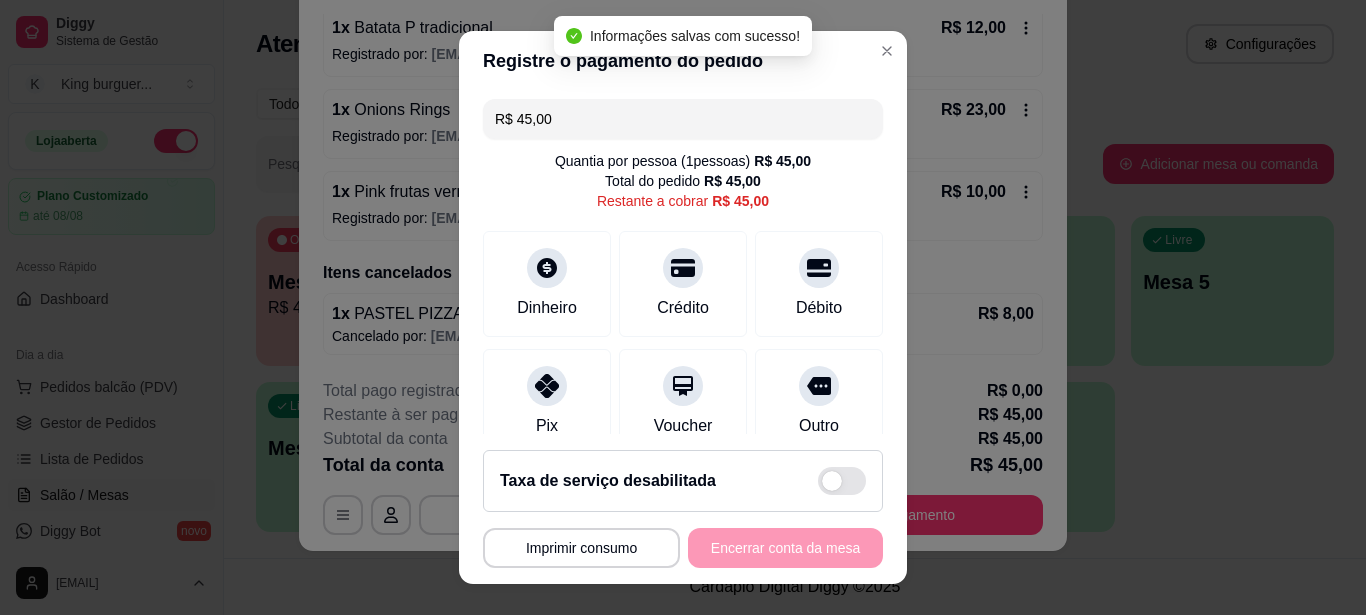 scroll, scrollTop: 196, scrollLeft: 0, axis: vertical 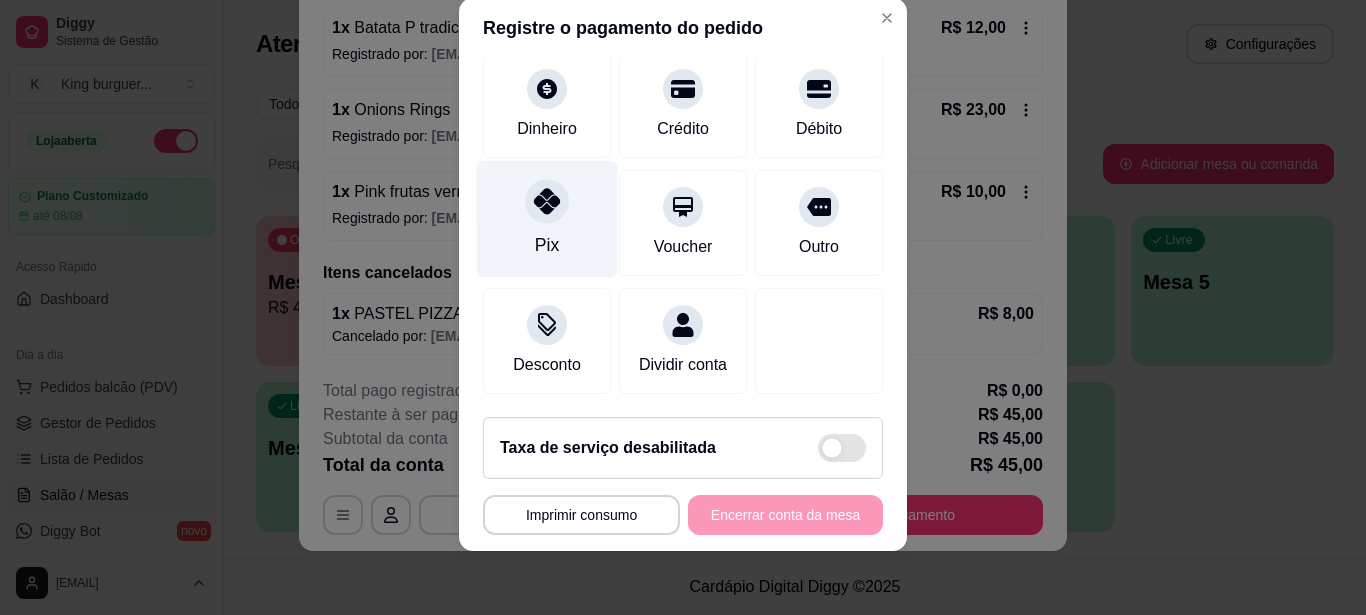 click 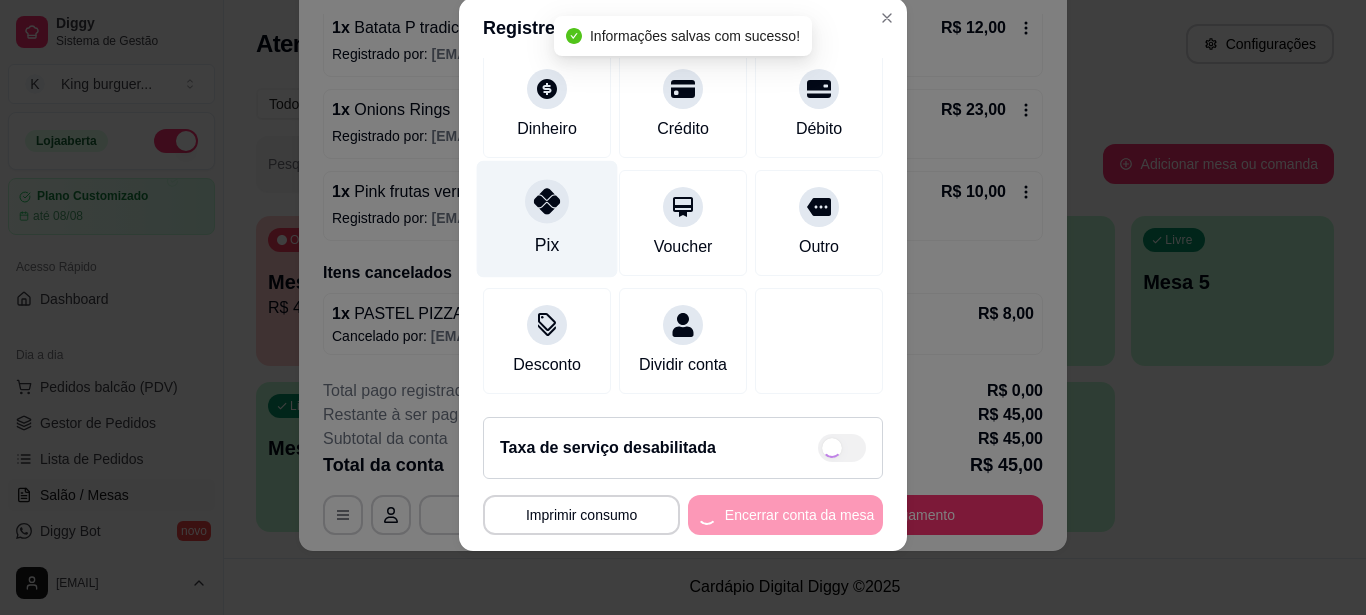 type on "R$ 0,00" 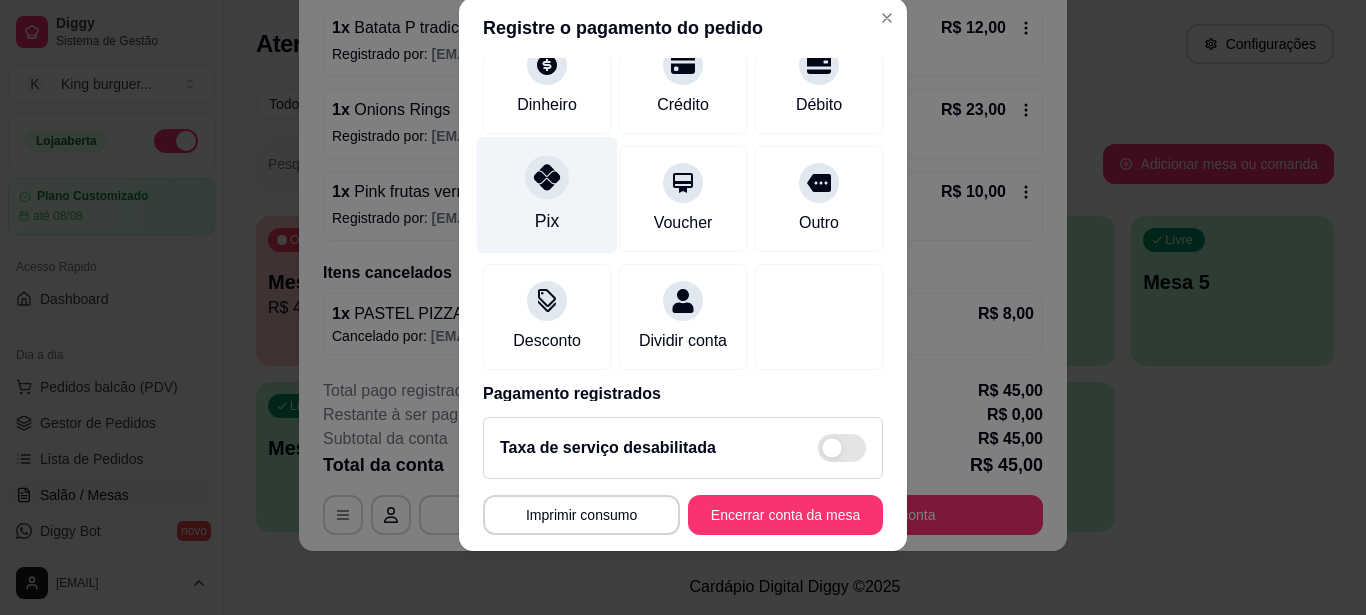 click 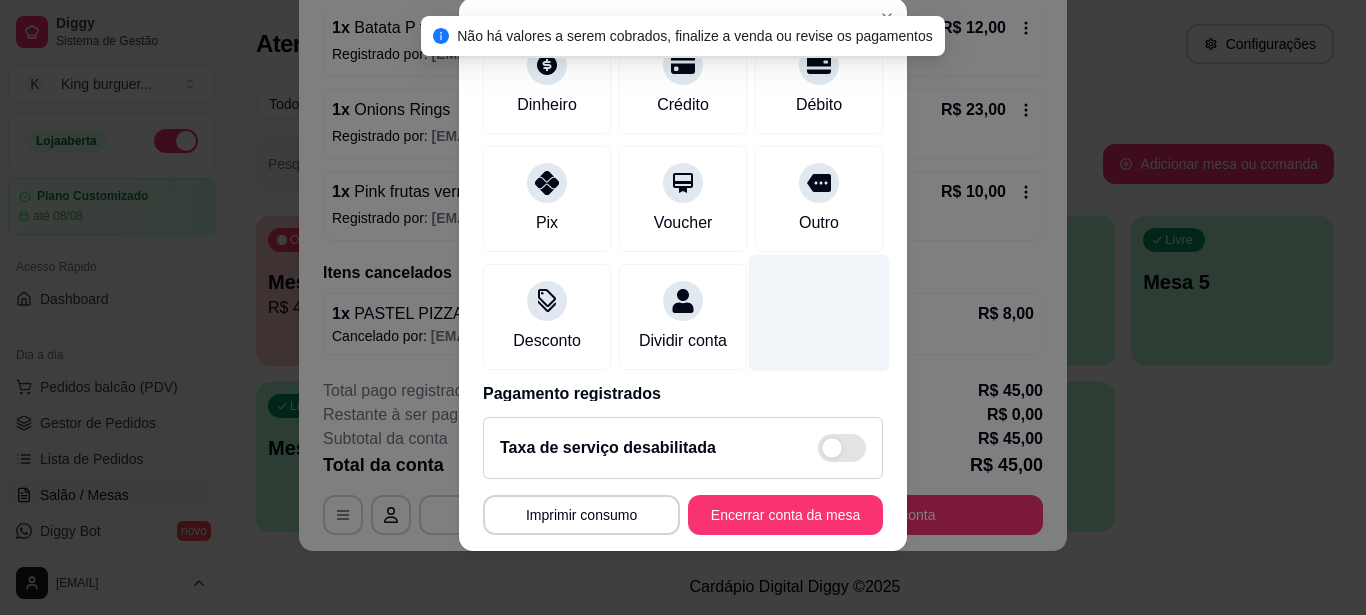 scroll, scrollTop: 254, scrollLeft: 0, axis: vertical 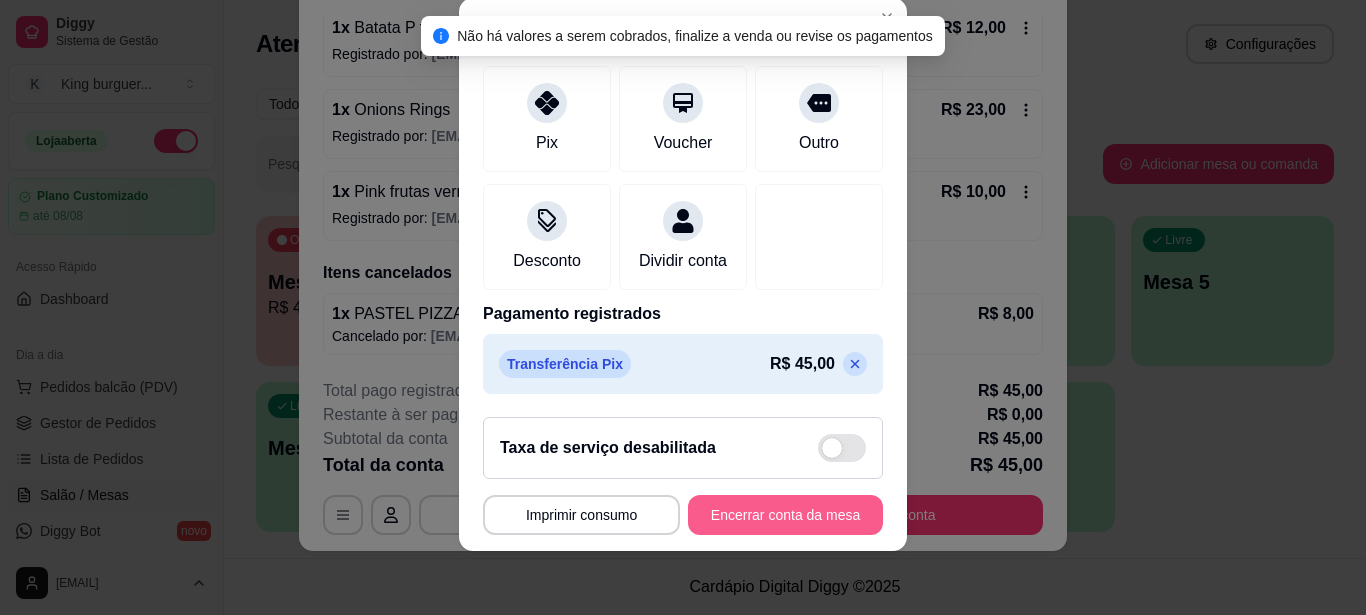 click on "Encerrar conta da mesa" at bounding box center [785, 515] 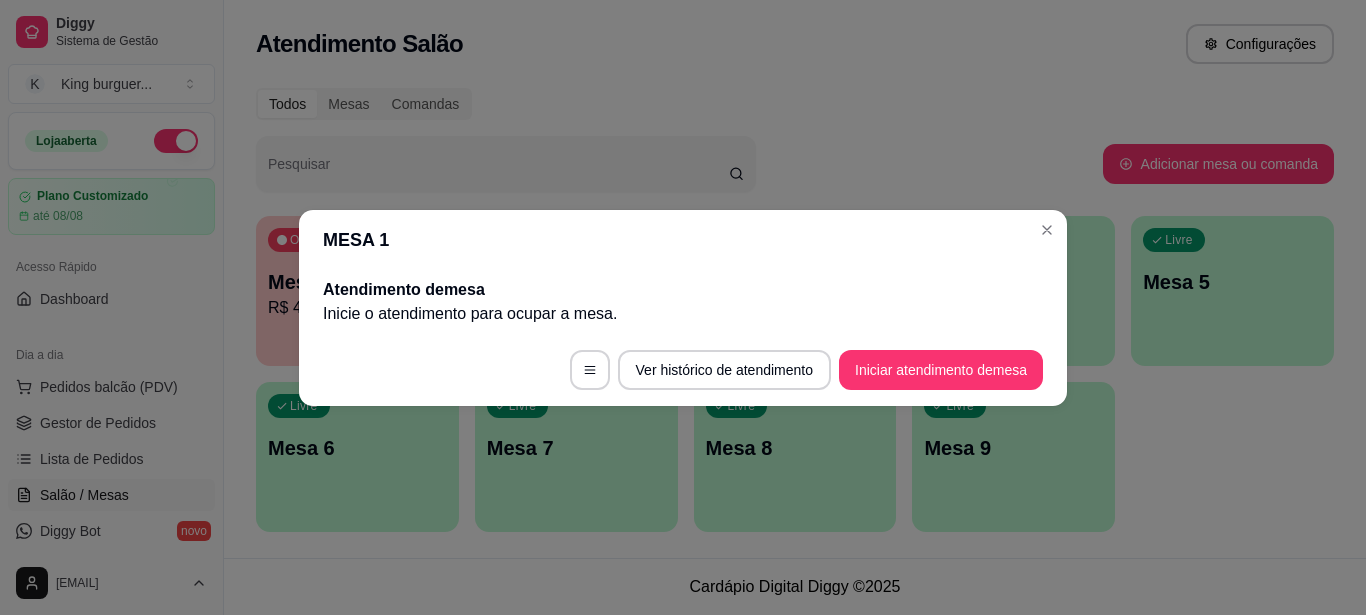 scroll, scrollTop: 0, scrollLeft: 0, axis: both 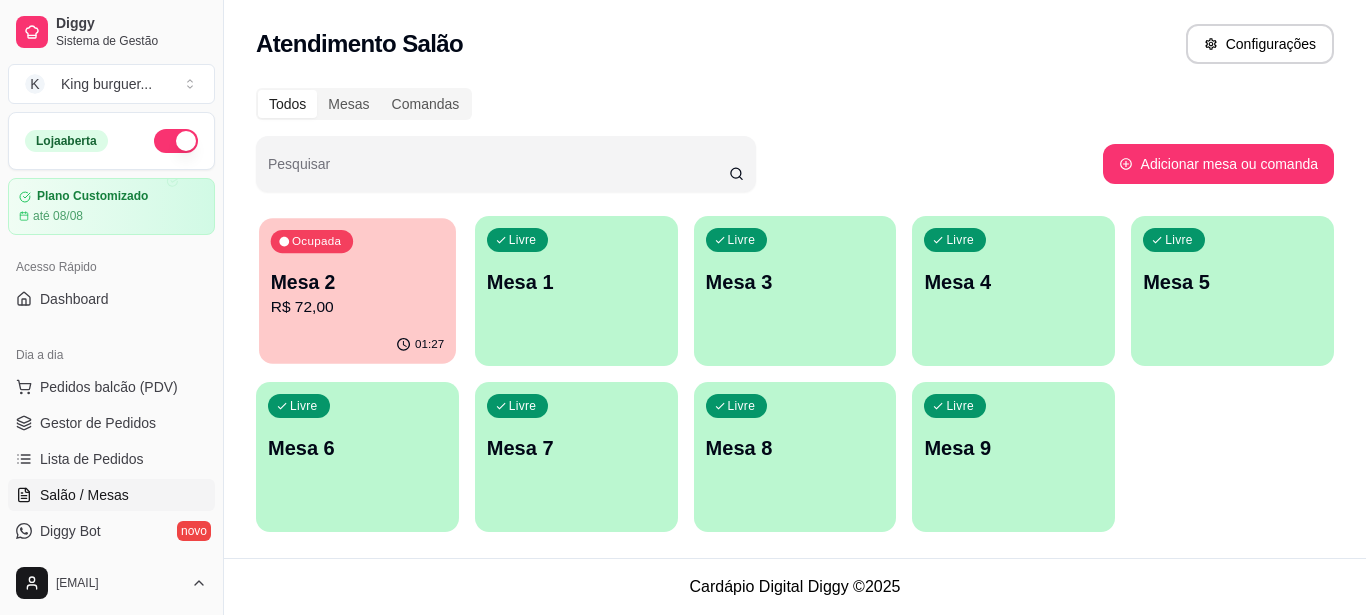 click on "Mesa 2" at bounding box center (357, 282) 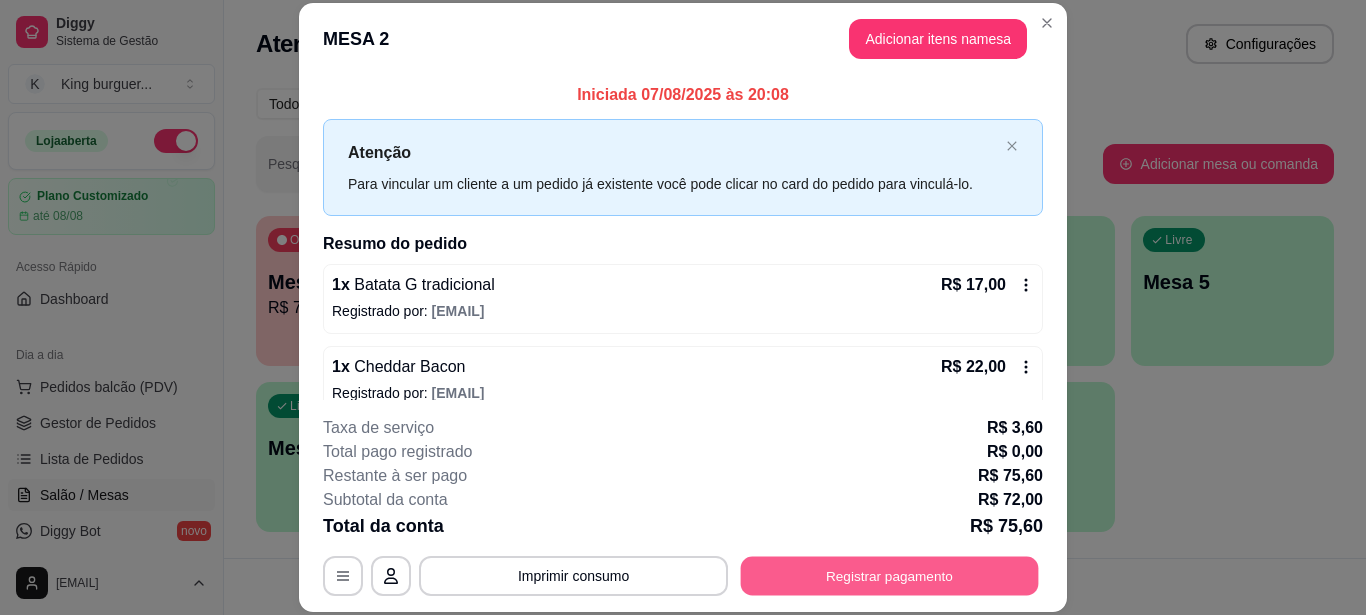 click on "Registrar pagamento" at bounding box center [890, 576] 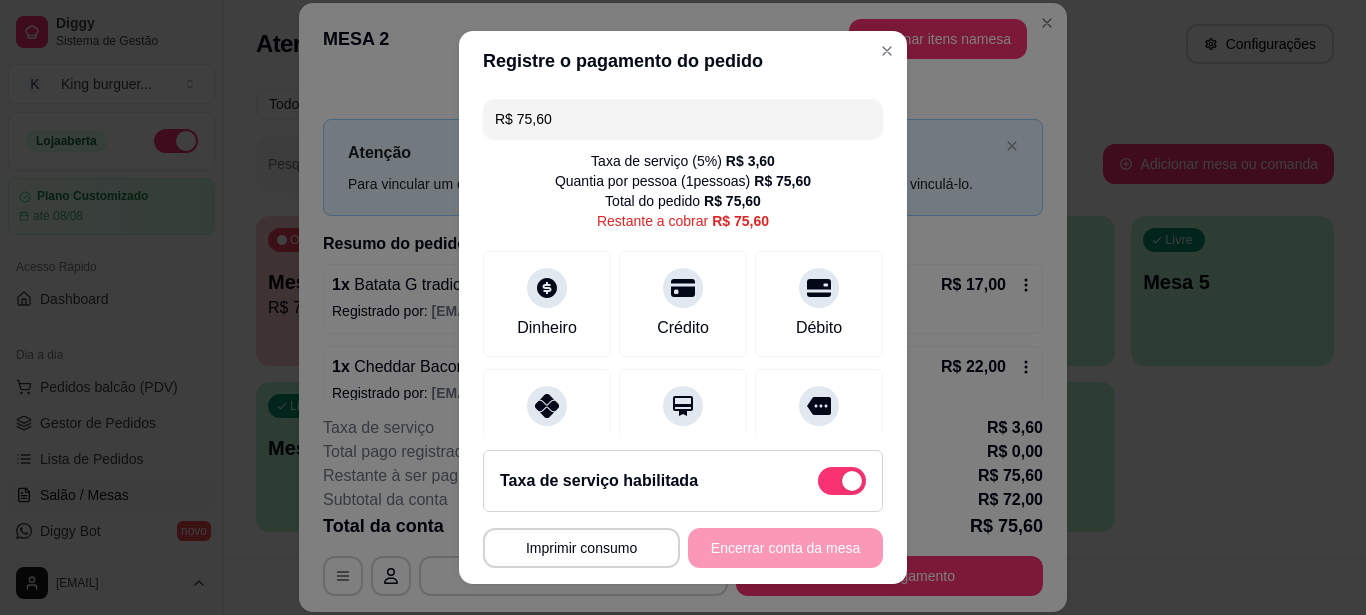 click at bounding box center (842, 481) 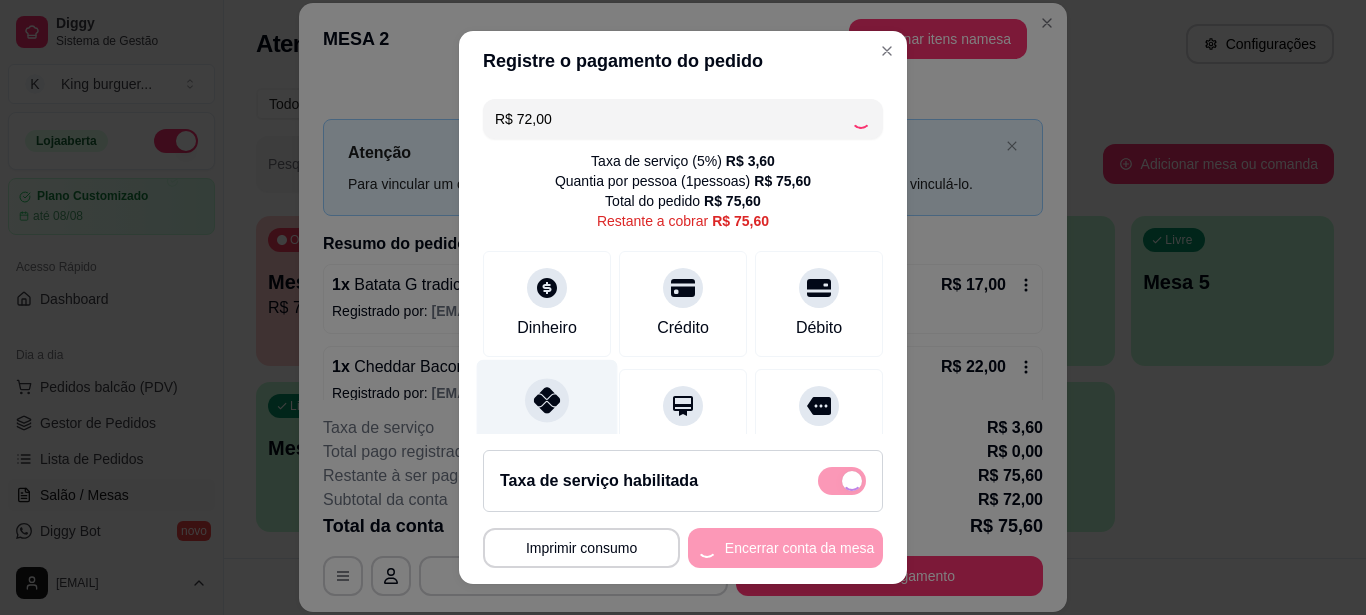 checkbox on "false" 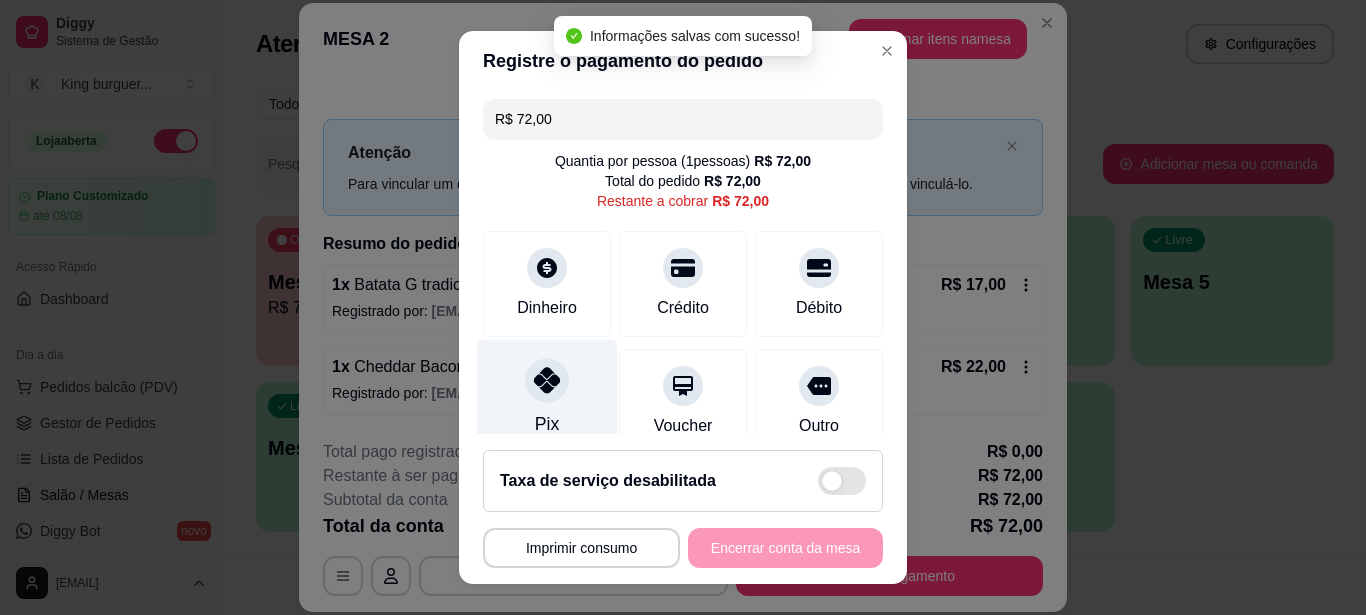 click 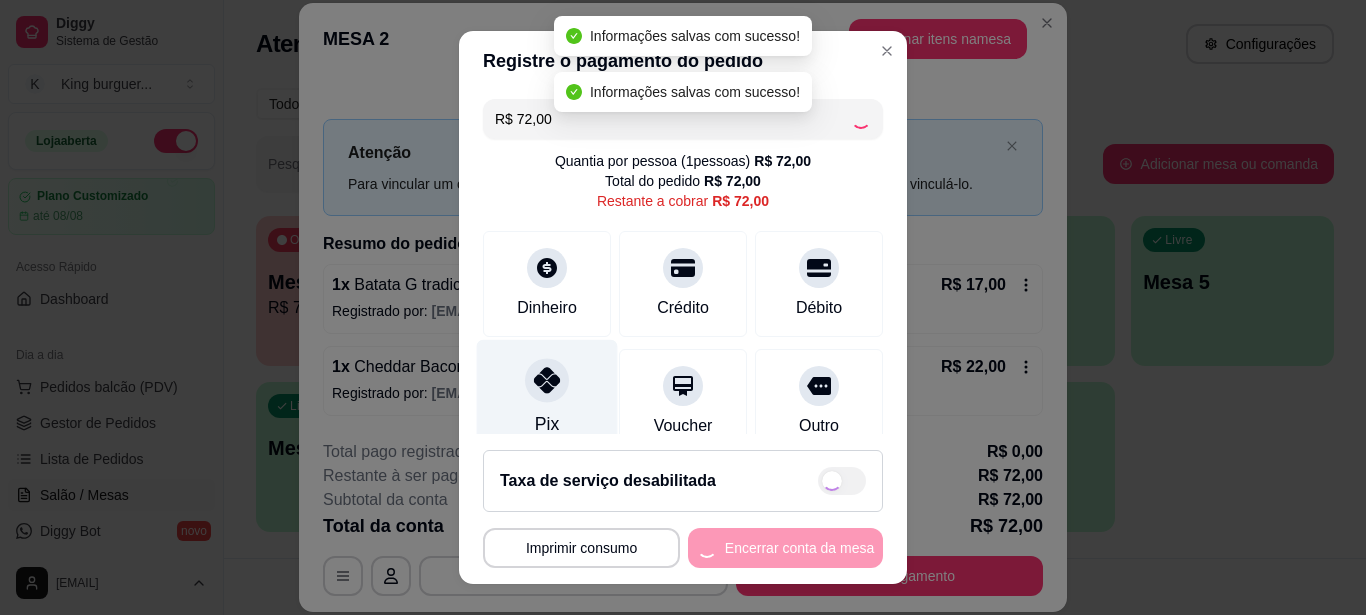 type on "R$ 0,00" 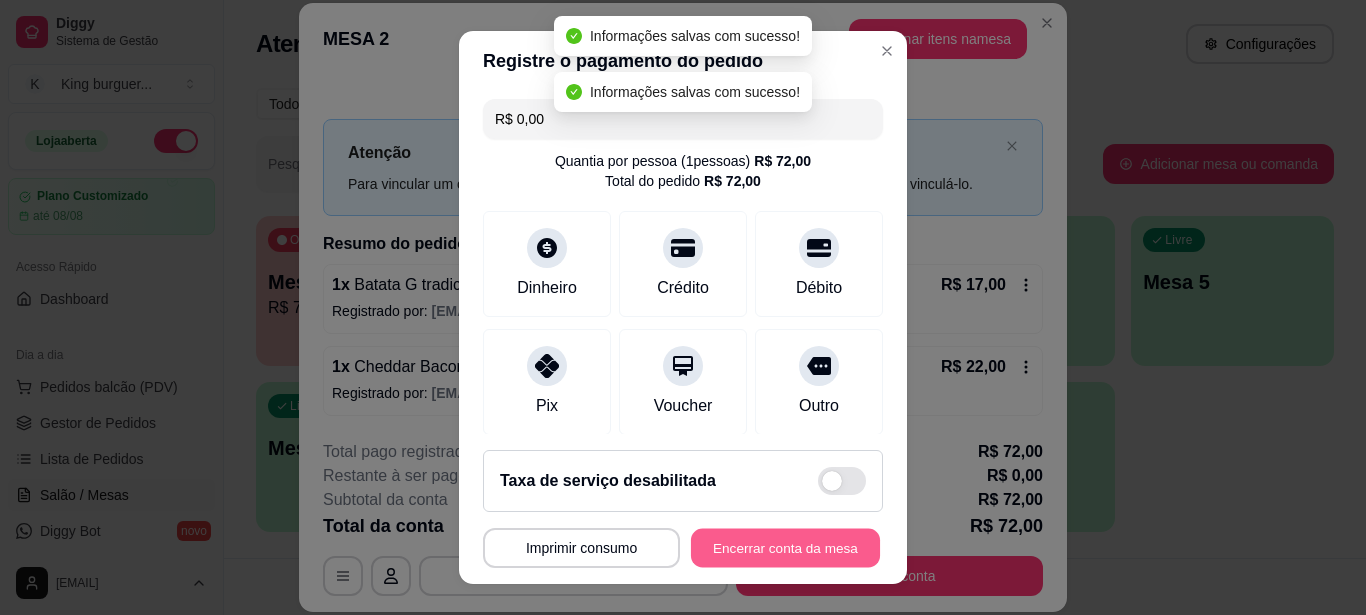 click on "Encerrar conta da mesa" at bounding box center [785, 548] 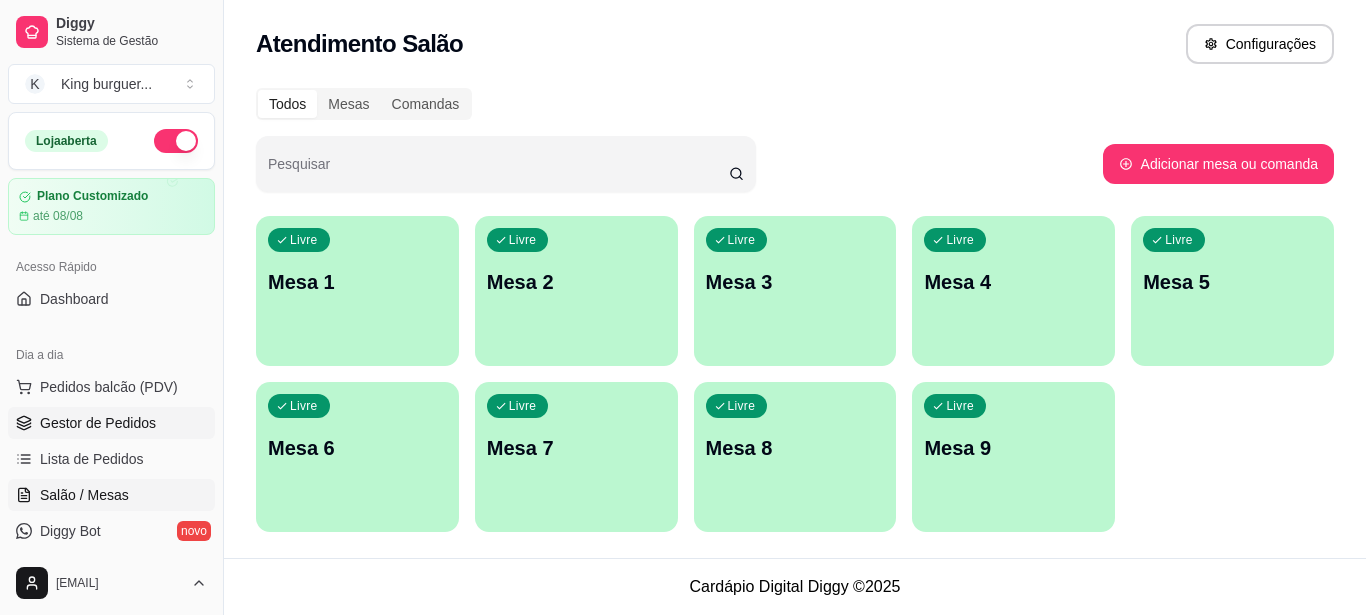 click on "Gestor de Pedidos" at bounding box center [98, 423] 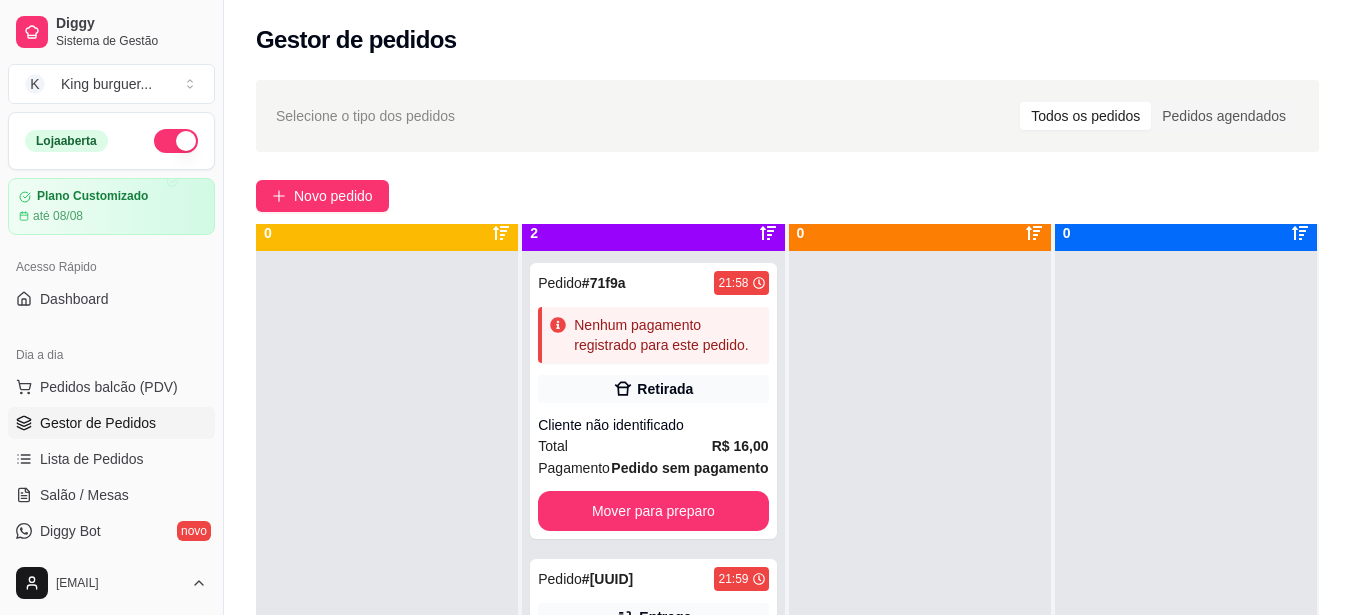 scroll, scrollTop: 56, scrollLeft: 0, axis: vertical 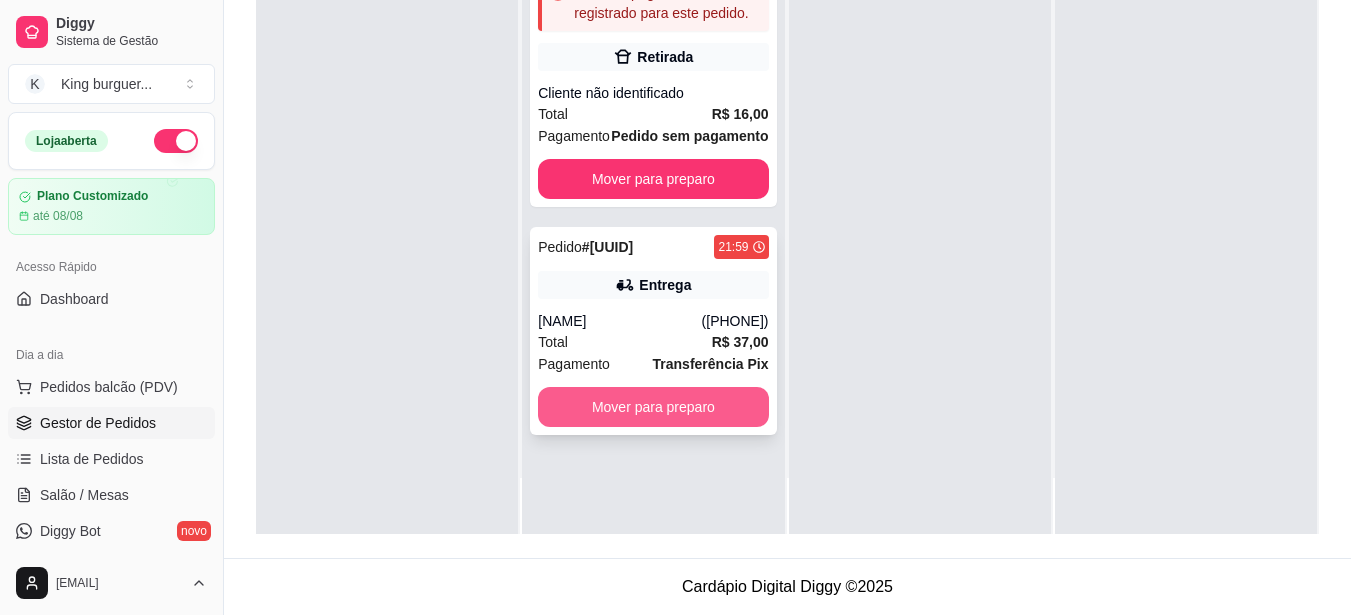 click on "Mover para preparo" at bounding box center (653, 407) 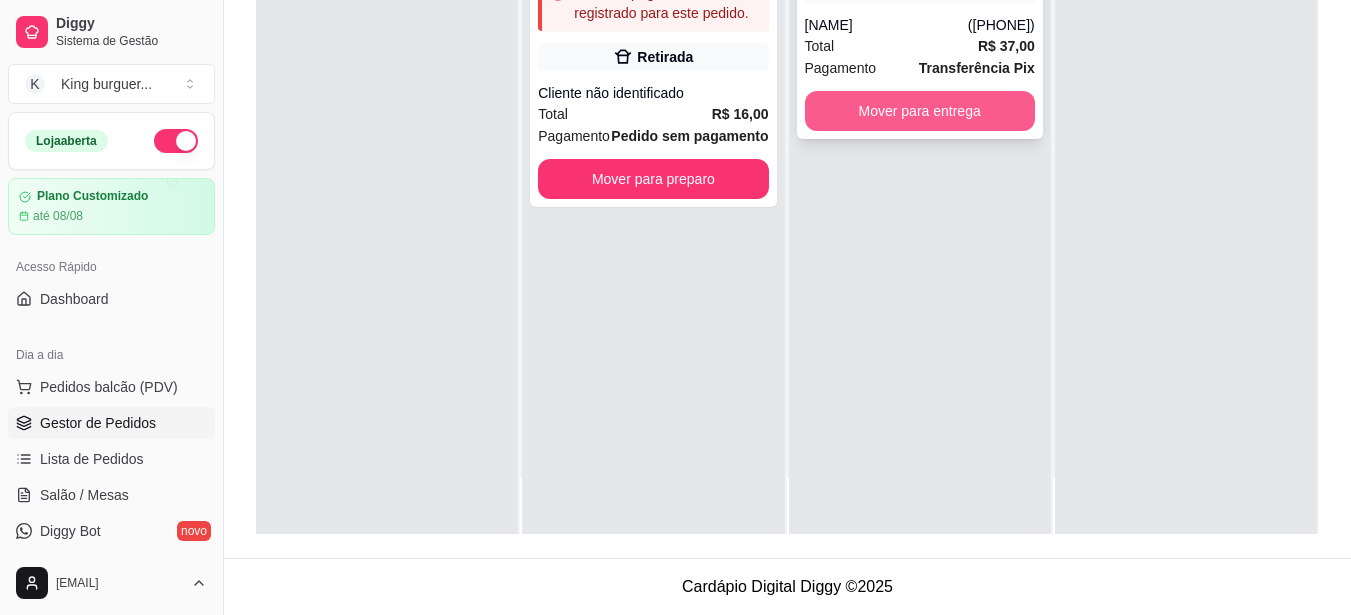 click on "Mover para entrega" at bounding box center (920, 111) 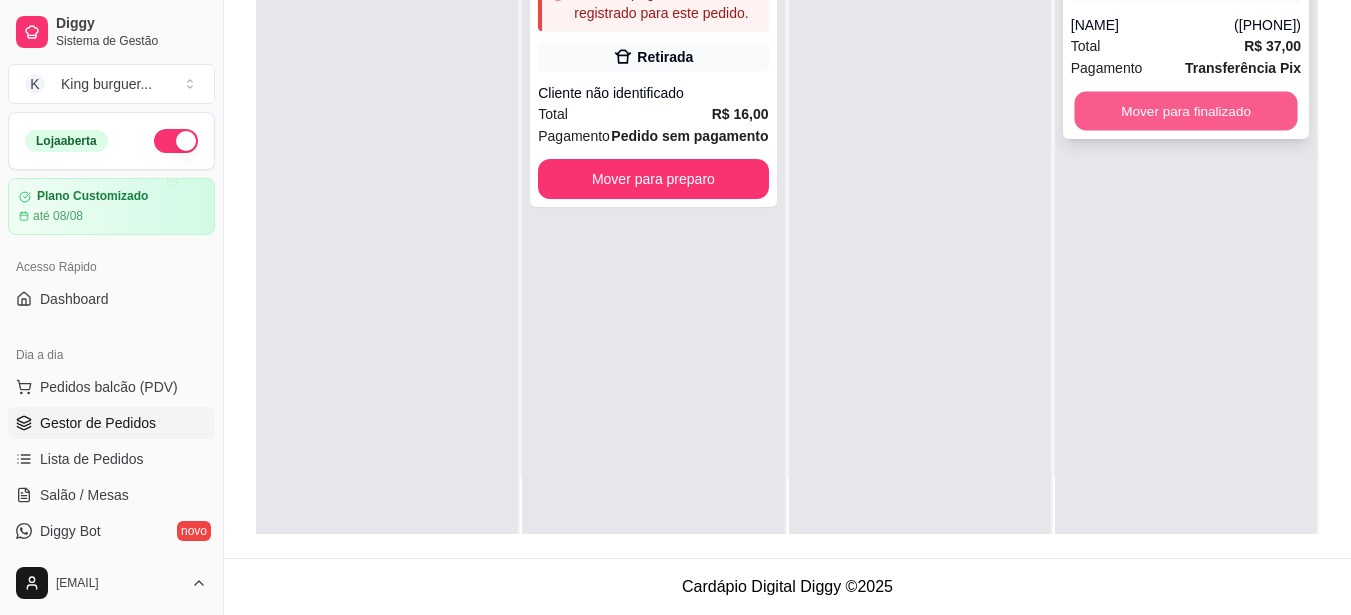 click on "Mover para finalizado" at bounding box center [1185, 111] 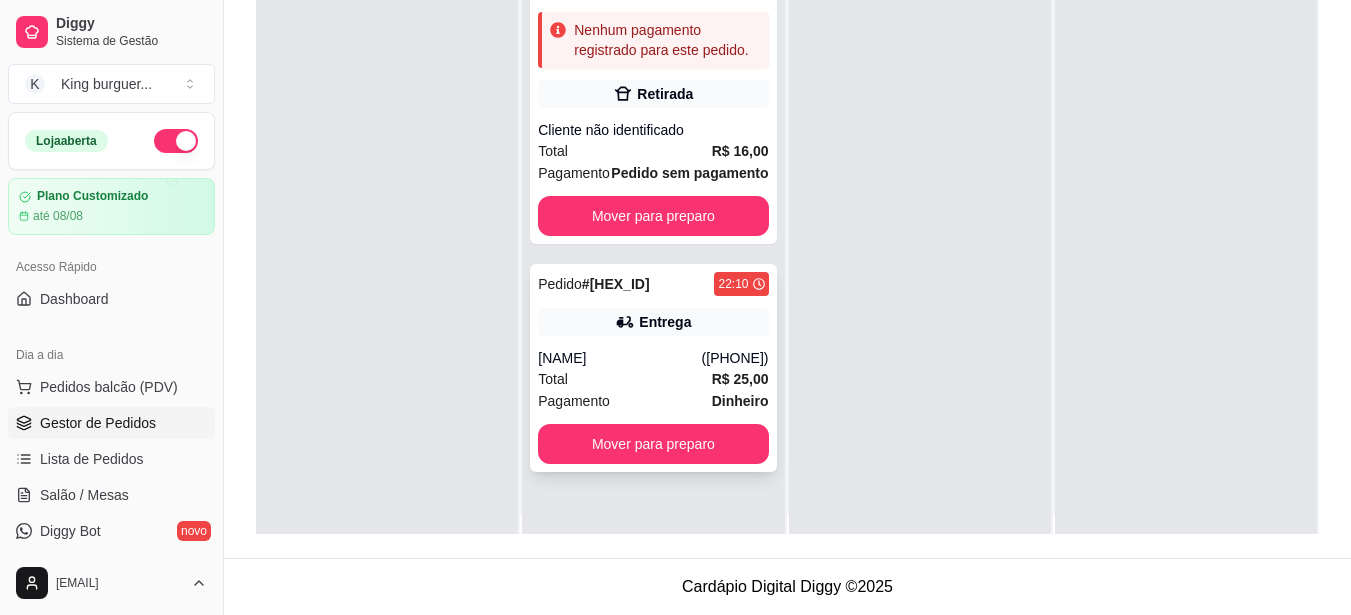scroll, scrollTop: 0, scrollLeft: 0, axis: both 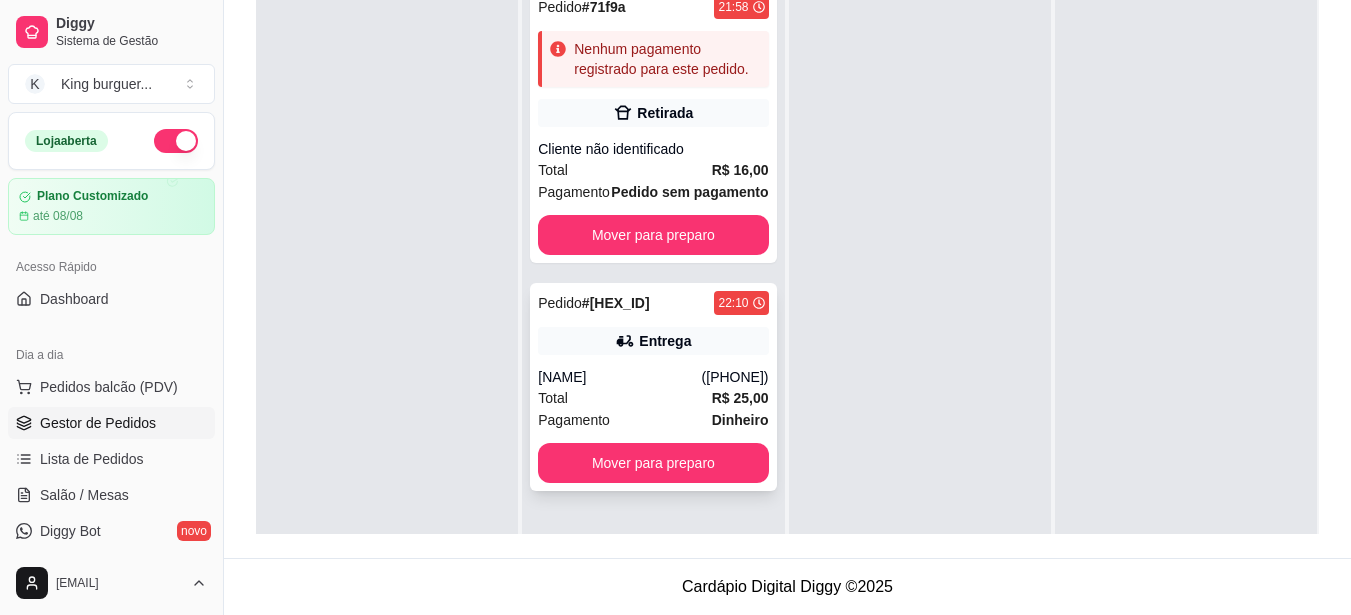 click on "Pedido # e0e8c6d7 22:10 Entrega [NAME] ([PHONE]) Total R$ 25,00 Pagamento Dinheiro Mover para preparo" at bounding box center (653, 387) 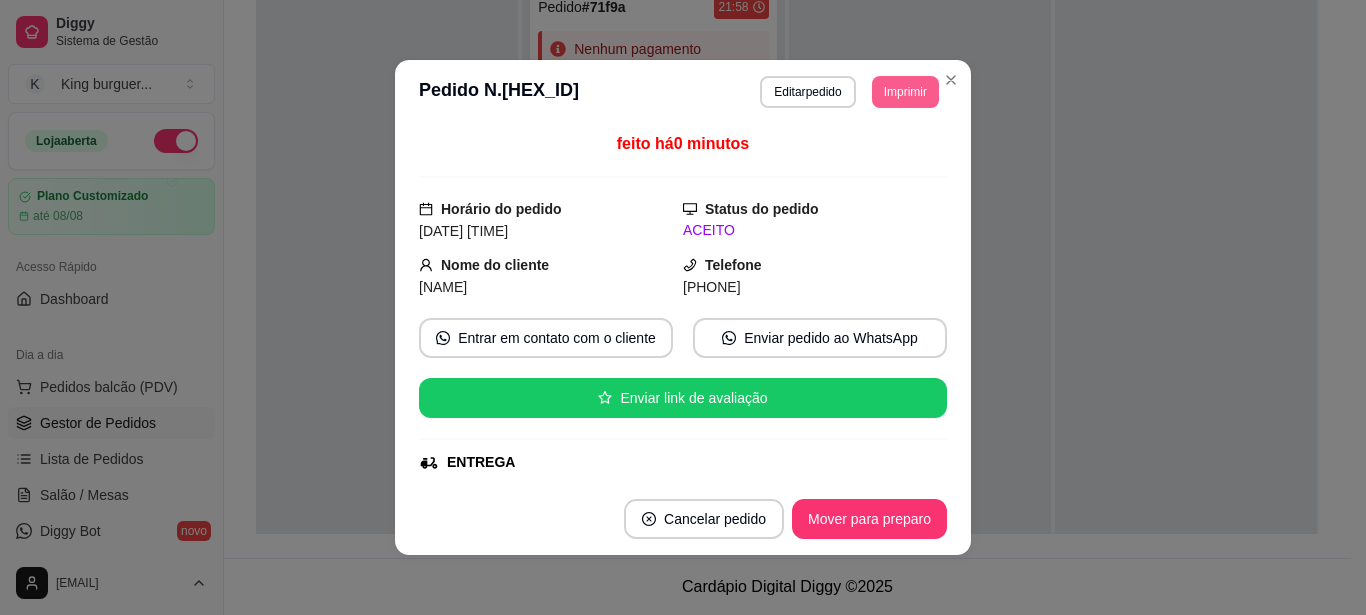 click on "Imprimir" at bounding box center (905, 92) 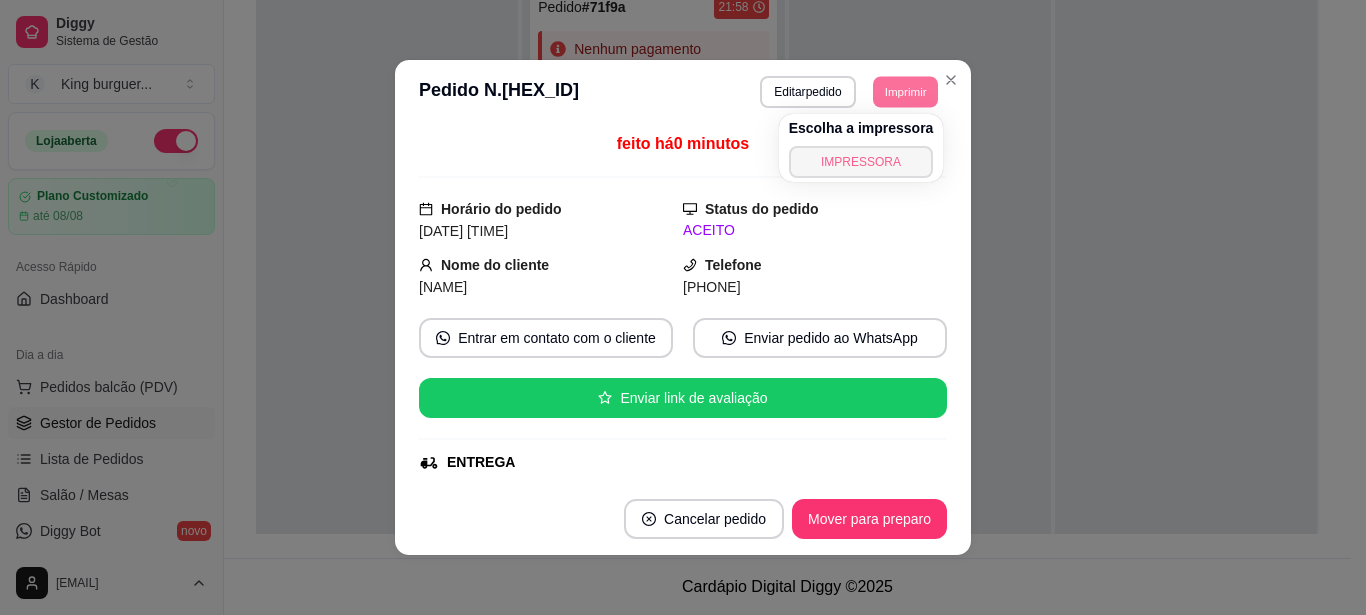click on "IMPRESSORA" at bounding box center [861, 162] 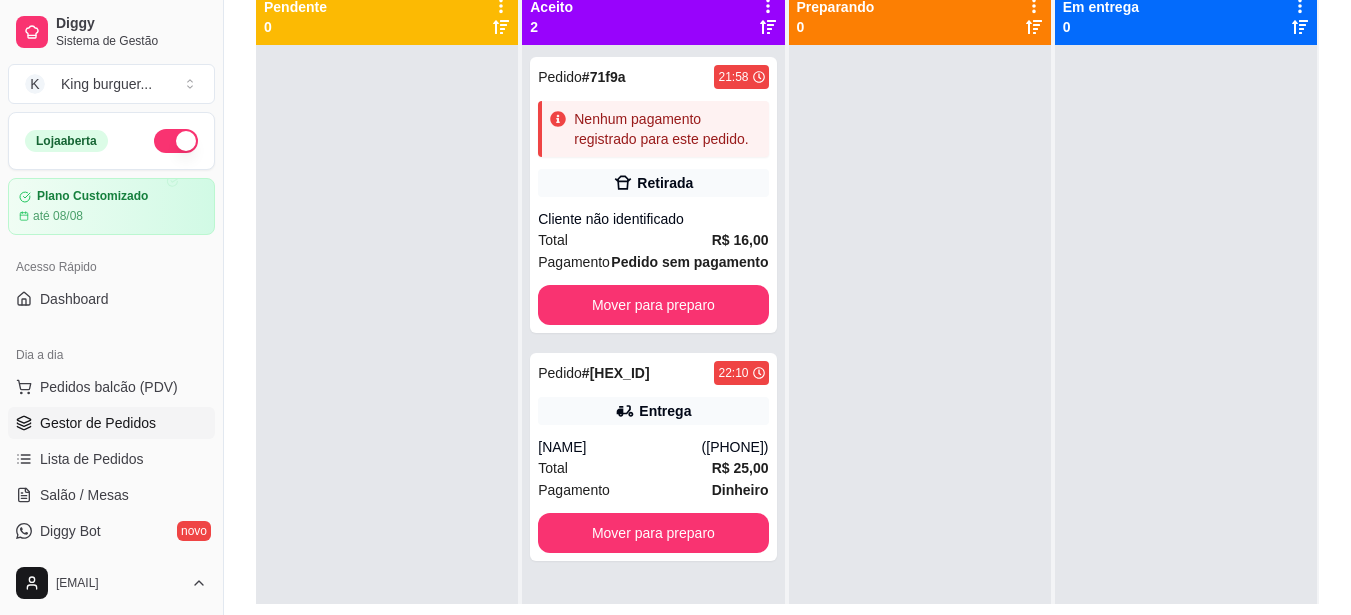 scroll, scrollTop: 205, scrollLeft: 0, axis: vertical 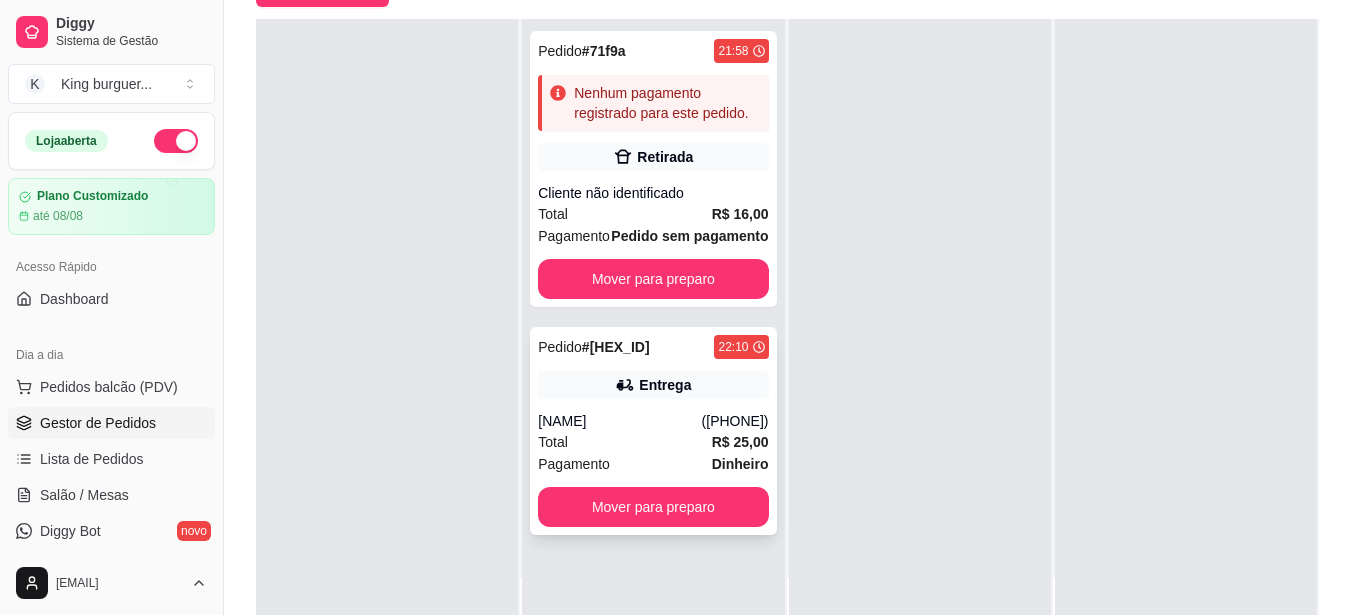 click on "Pedido # e0e8c6d7 22:10 Entrega [NAME] ([PHONE]) Total R$ 25,00 Pagamento Dinheiro Mover para preparo" at bounding box center (653, 431) 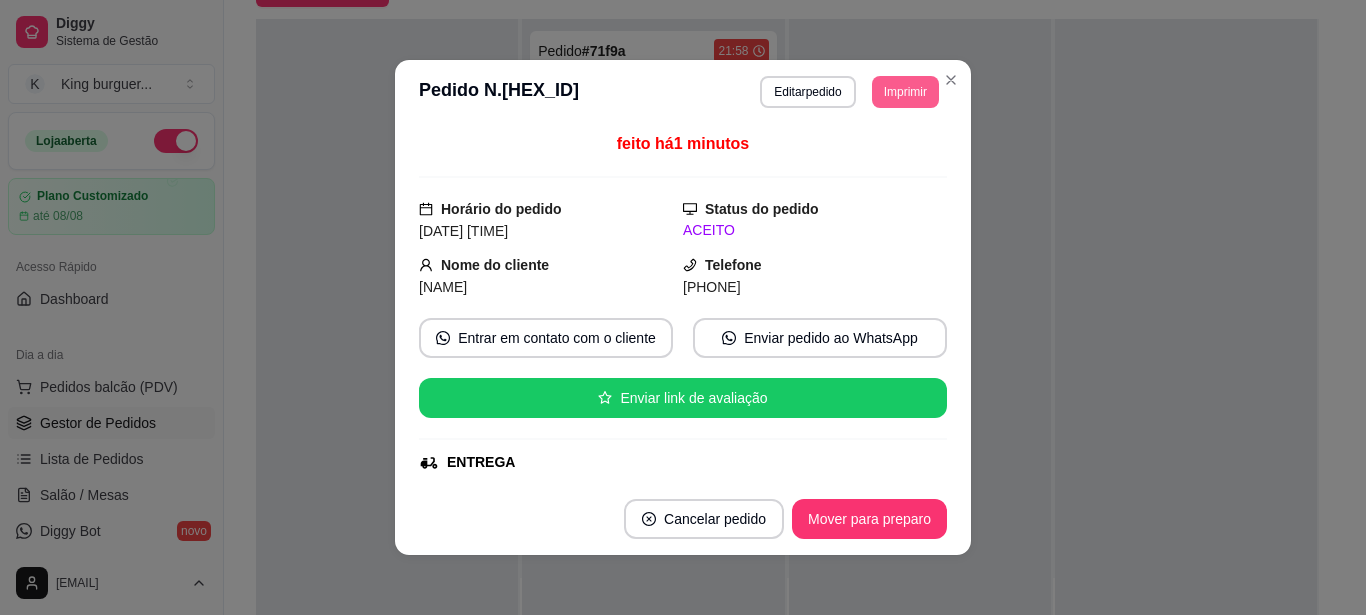 click on "Imprimir" at bounding box center [905, 92] 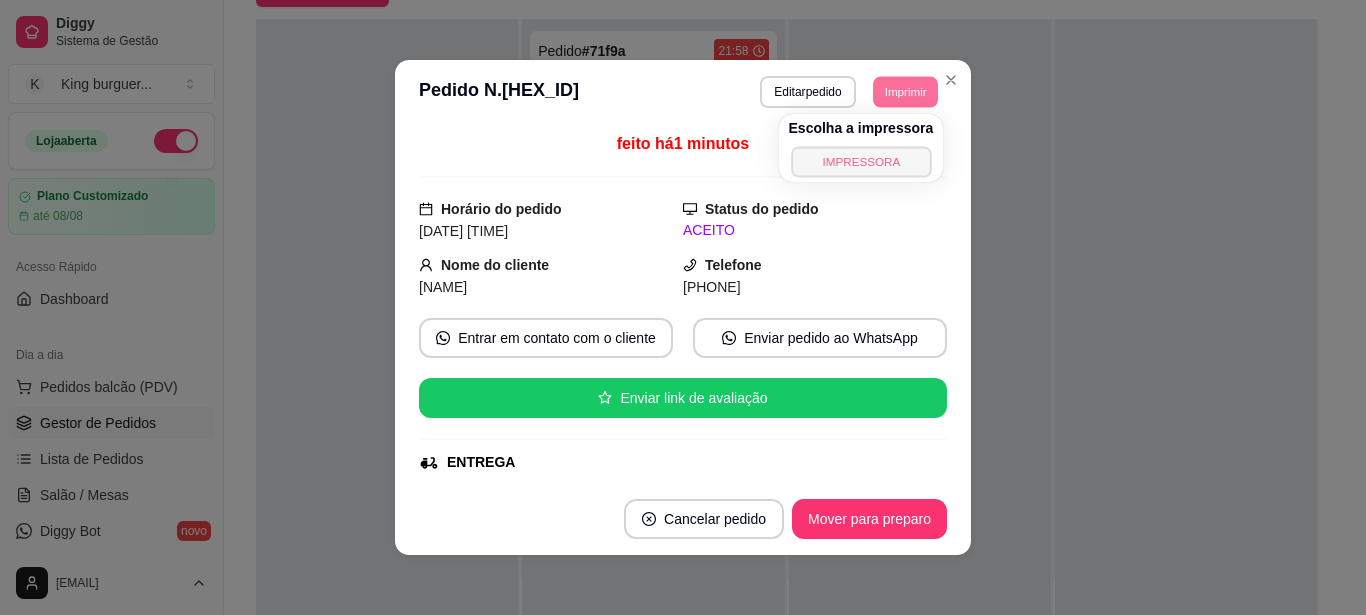 click on "IMPRESSORA" at bounding box center [861, 161] 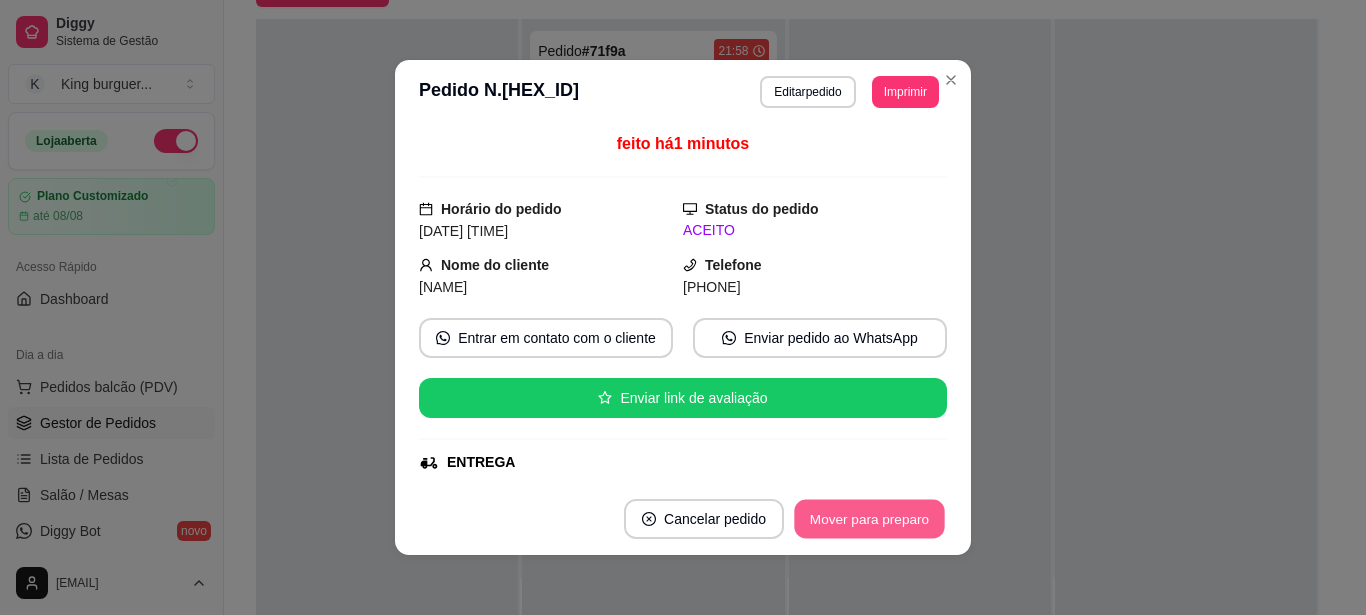 click on "Mover para preparo" at bounding box center (869, 519) 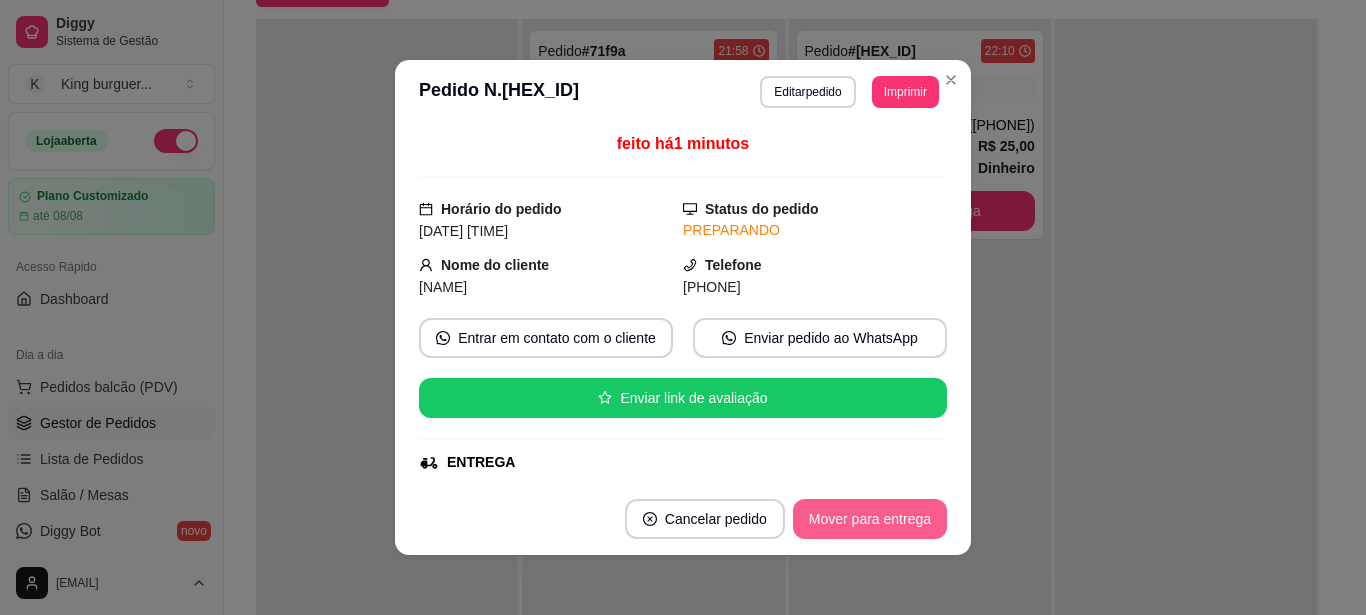 click on "Mover para entrega" at bounding box center (870, 519) 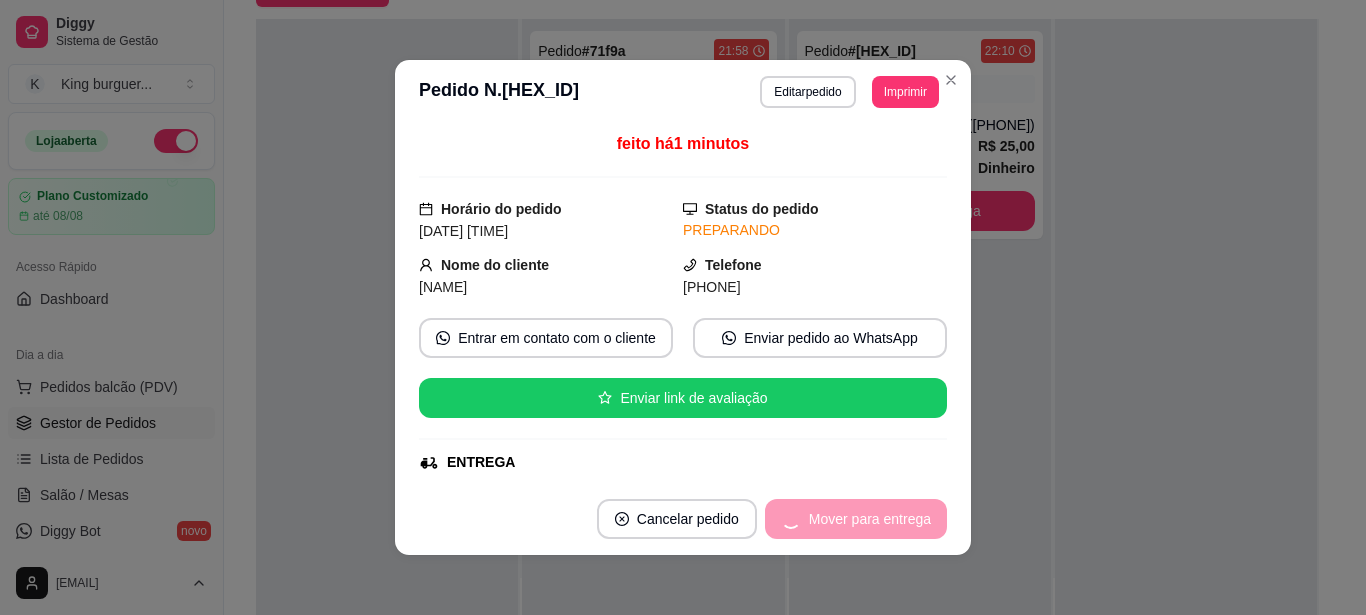 click on "Mover para entrega" at bounding box center (856, 519) 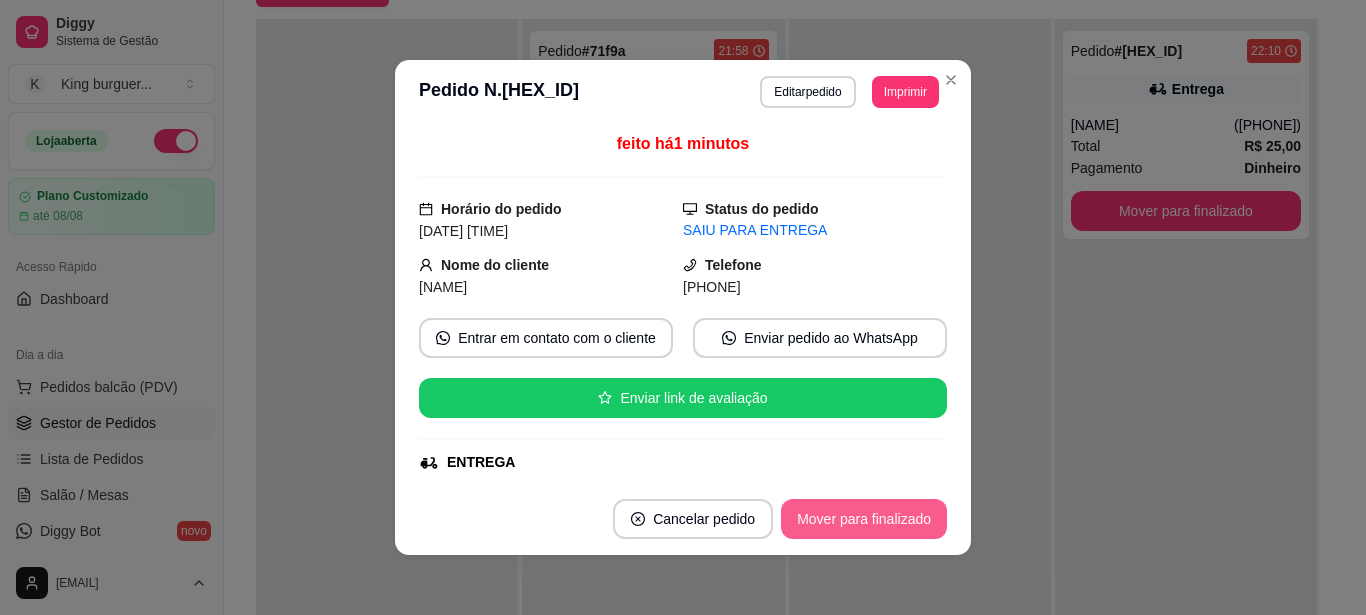 click on "Mover para finalizado" at bounding box center (864, 519) 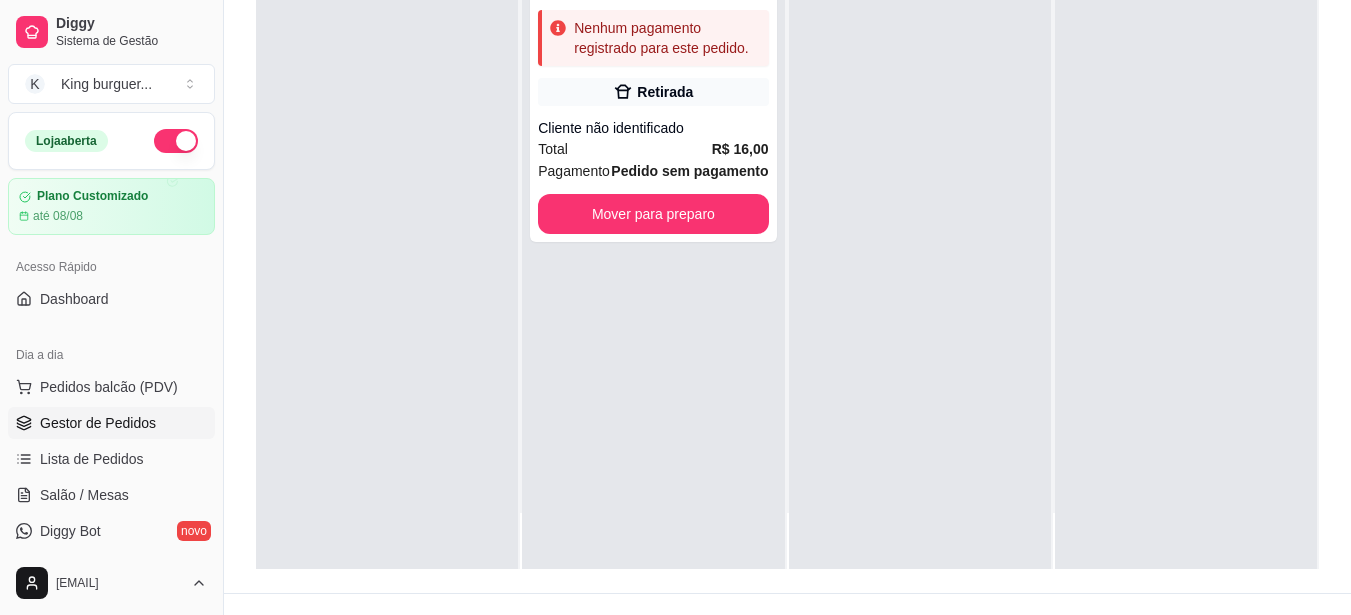 scroll, scrollTop: 305, scrollLeft: 0, axis: vertical 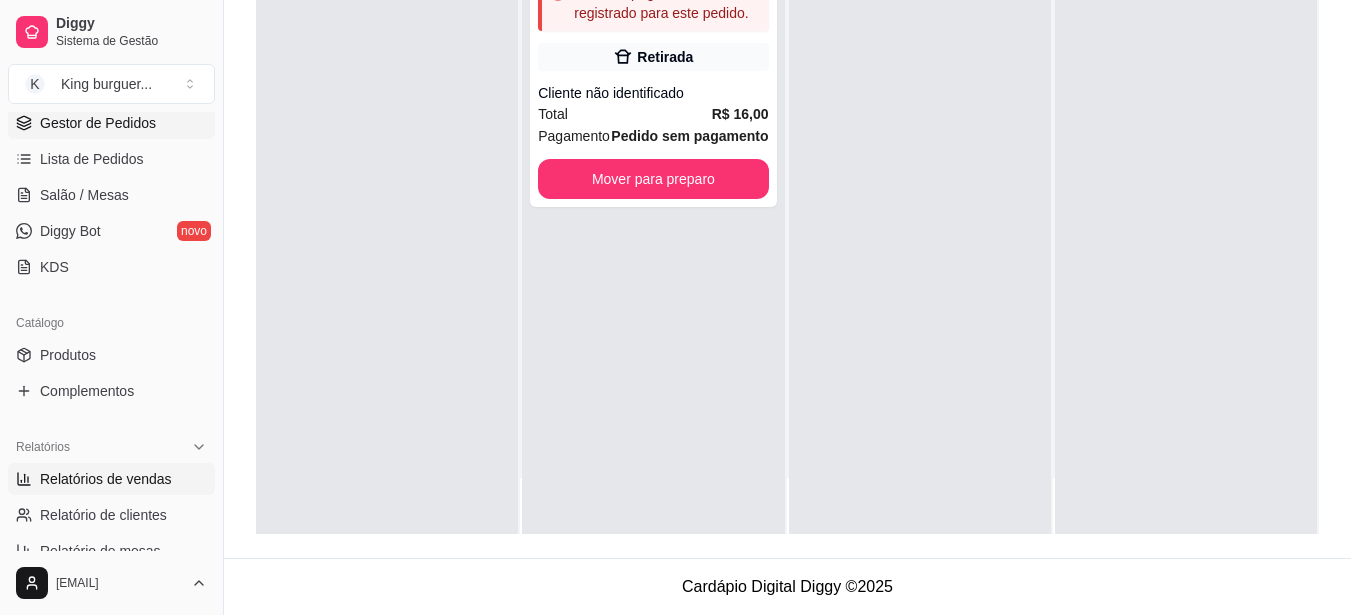 click on "Relatórios de vendas" at bounding box center [106, 479] 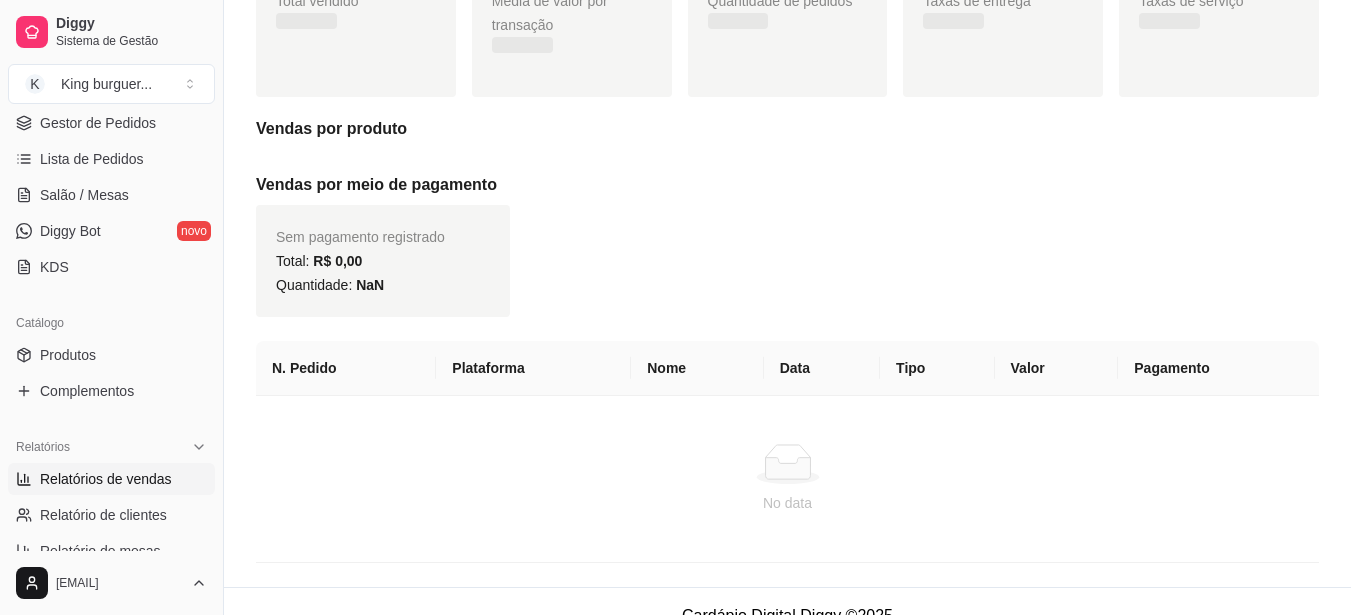 scroll, scrollTop: 0, scrollLeft: 0, axis: both 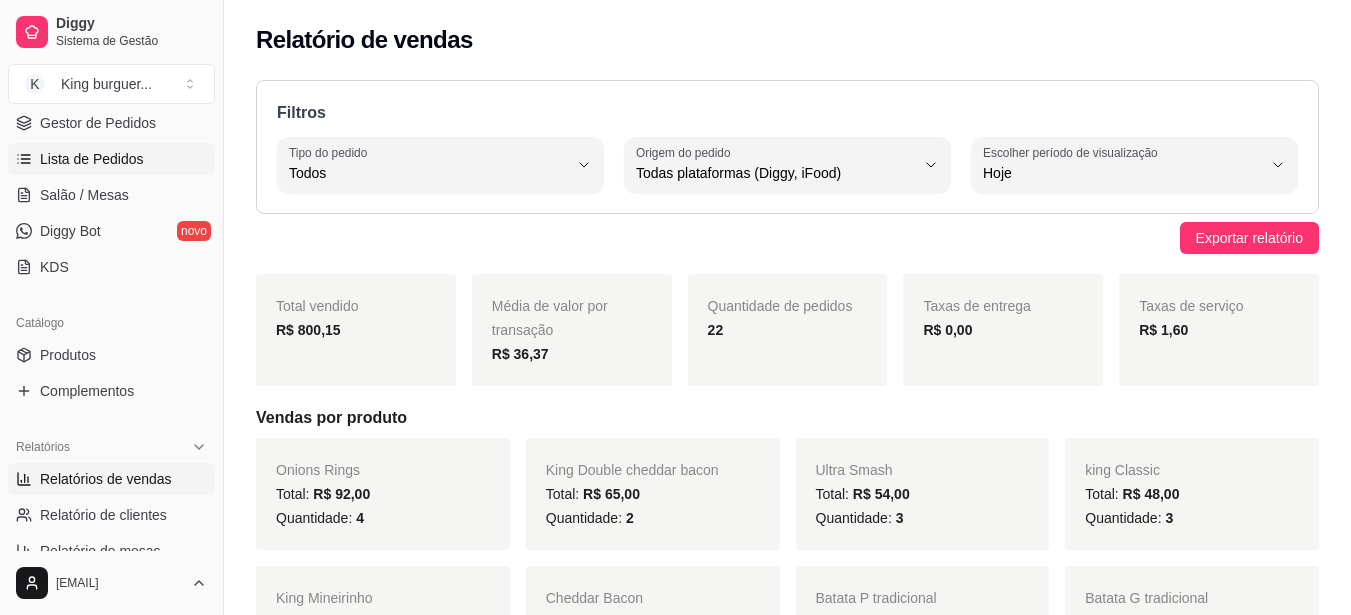 click on "Lista de Pedidos" at bounding box center (92, 159) 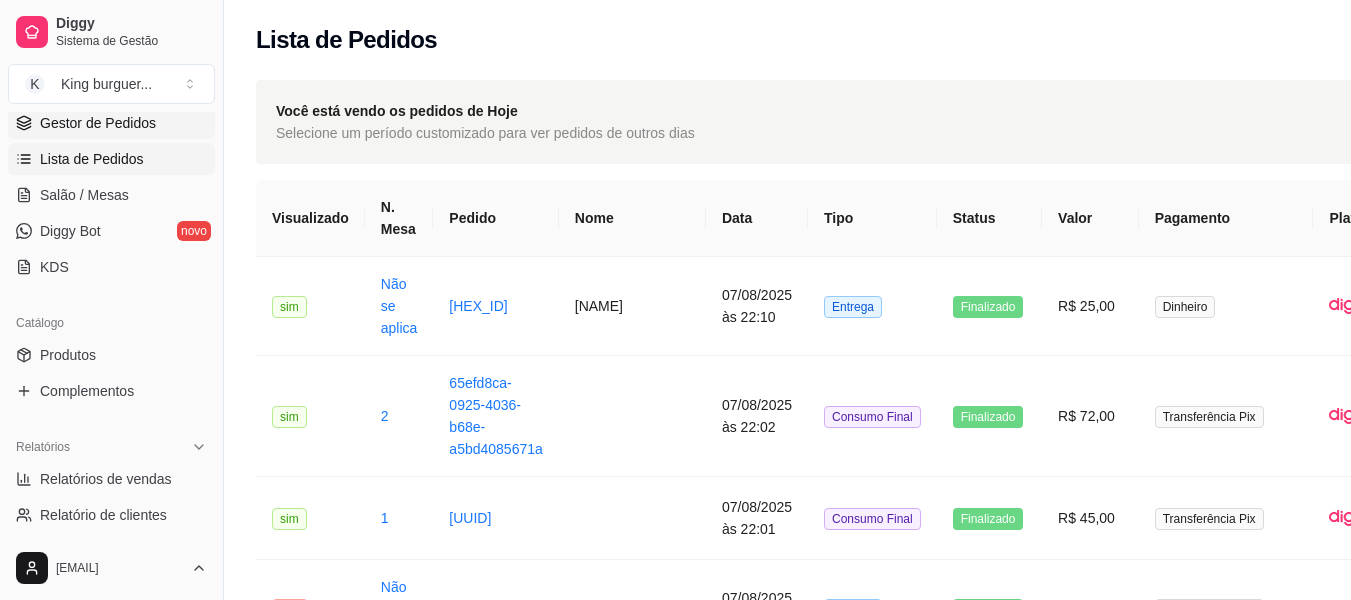 click on "Gestor de Pedidos" at bounding box center (98, 123) 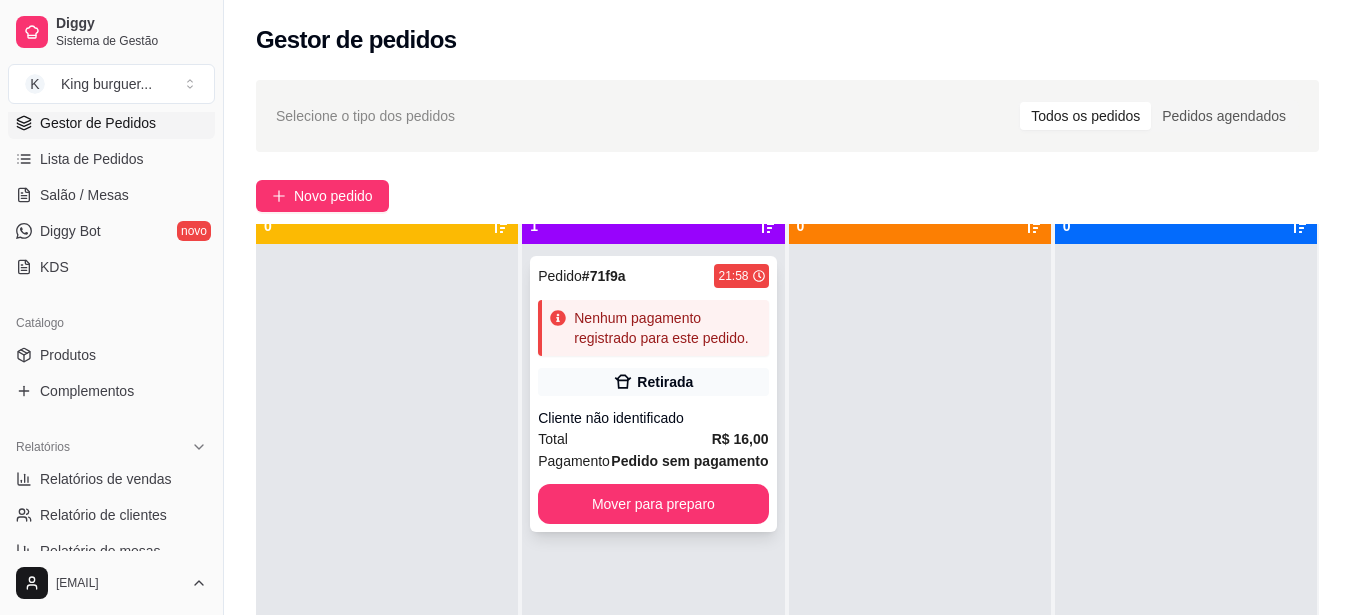 scroll, scrollTop: 56, scrollLeft: 0, axis: vertical 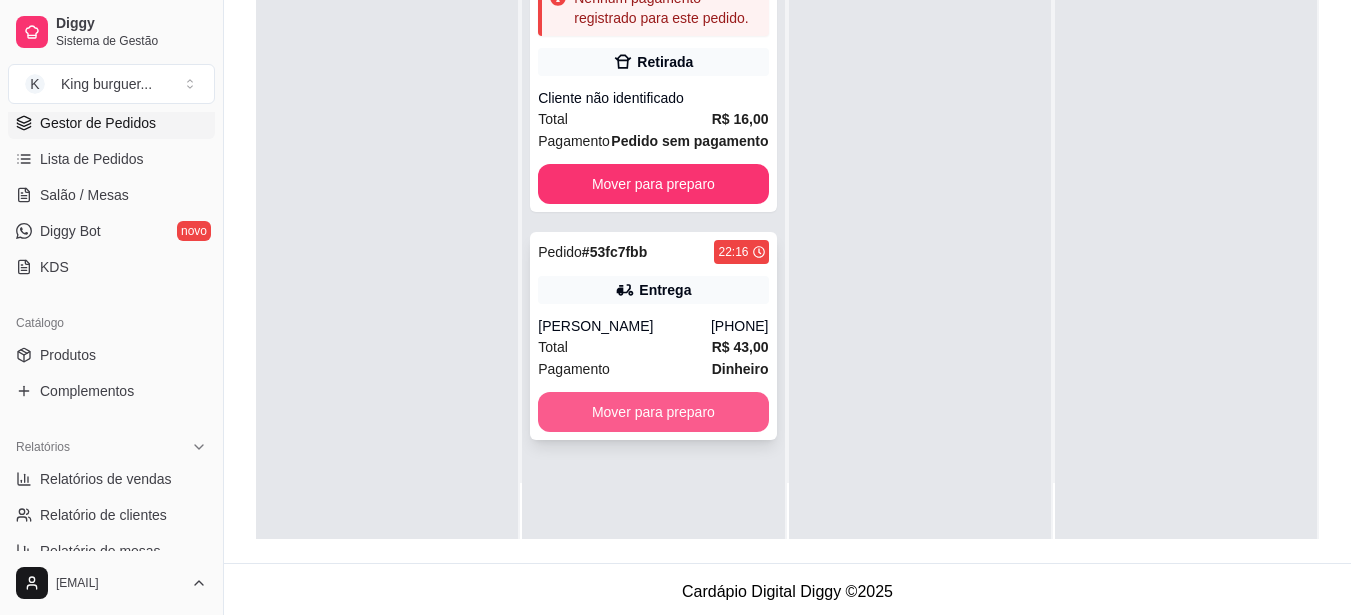 click on "Mover para preparo" at bounding box center [653, 412] 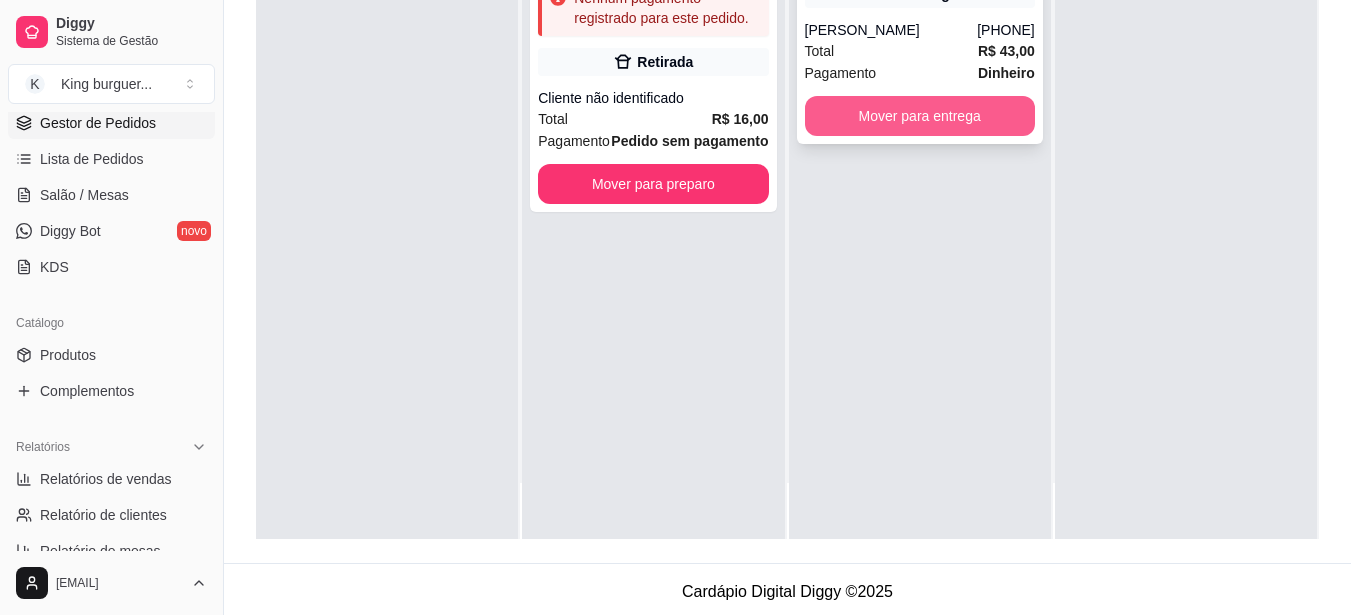 click on "Mover para entrega" at bounding box center (920, 116) 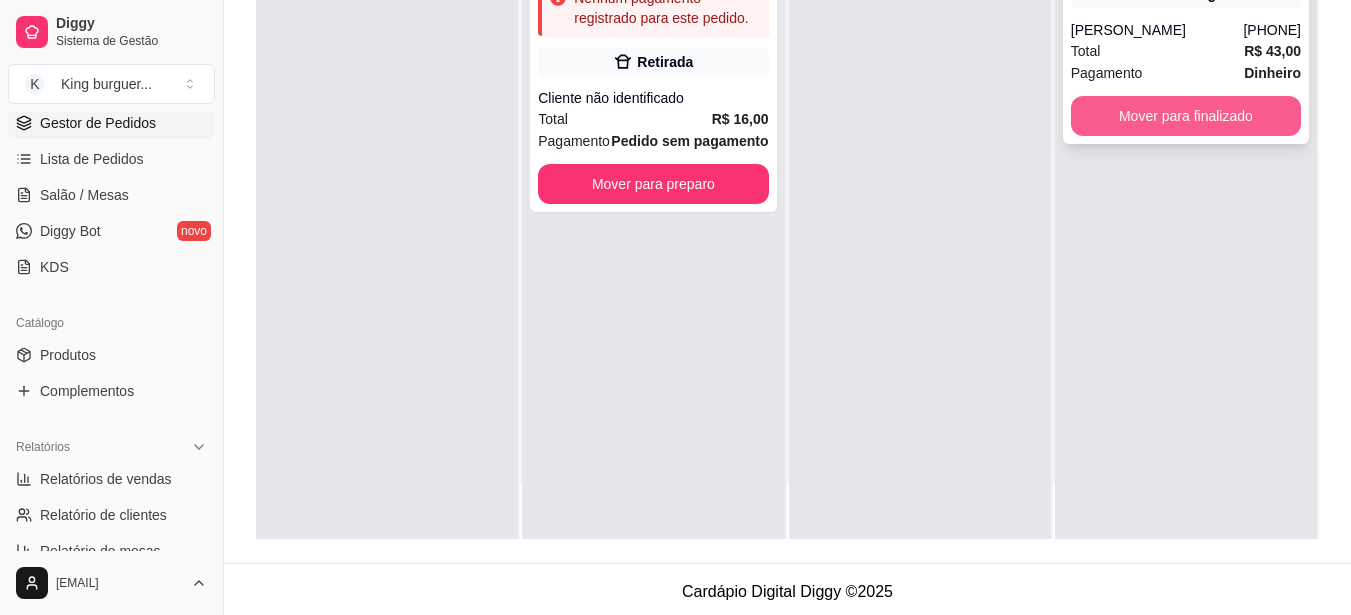 click on "Mover para finalizado" at bounding box center (1186, 116) 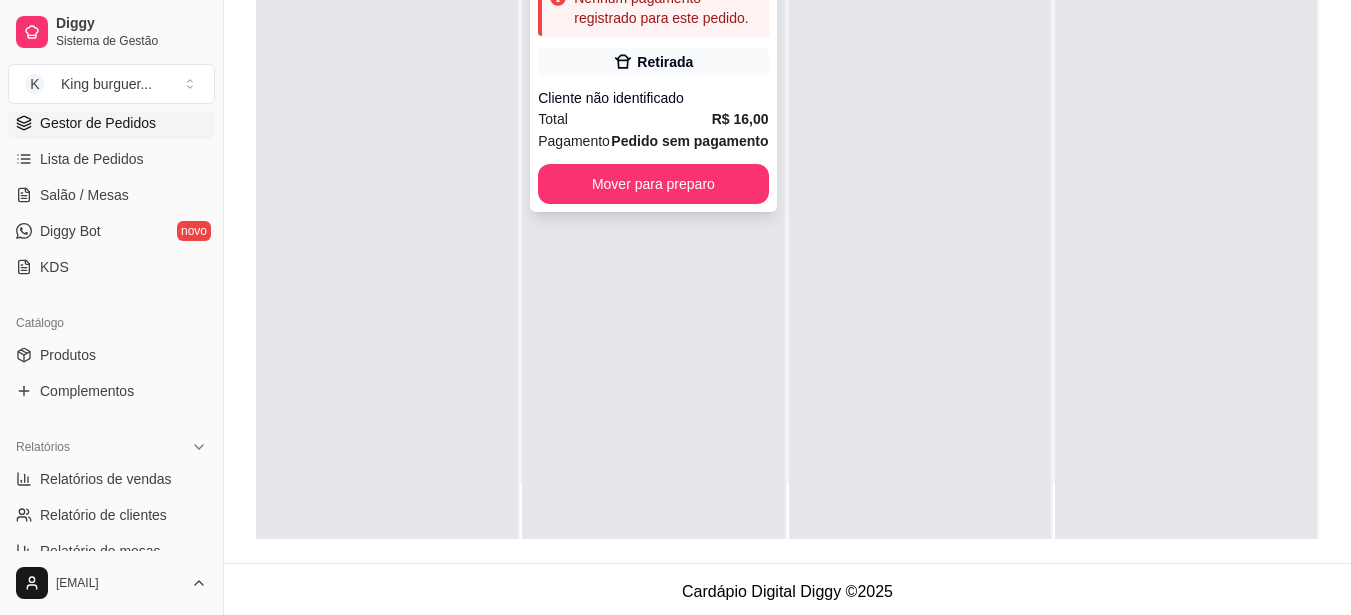 click on "R$ 16,00" at bounding box center (740, 119) 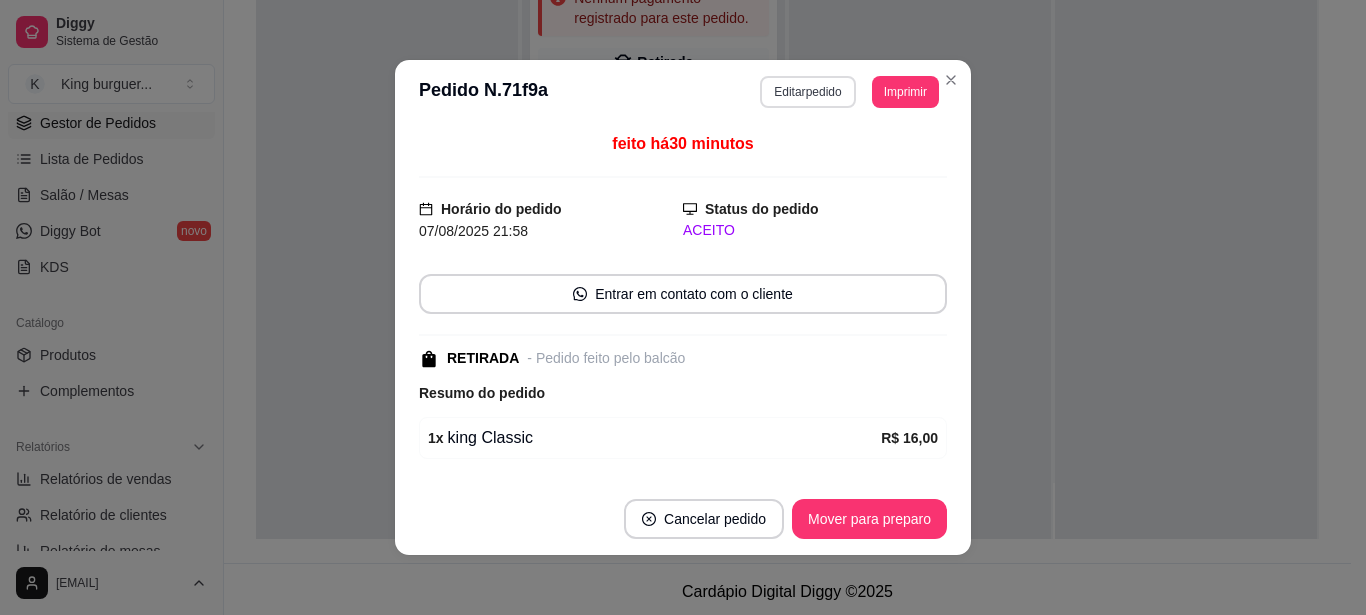 click on "Editar  pedido" at bounding box center (807, 92) 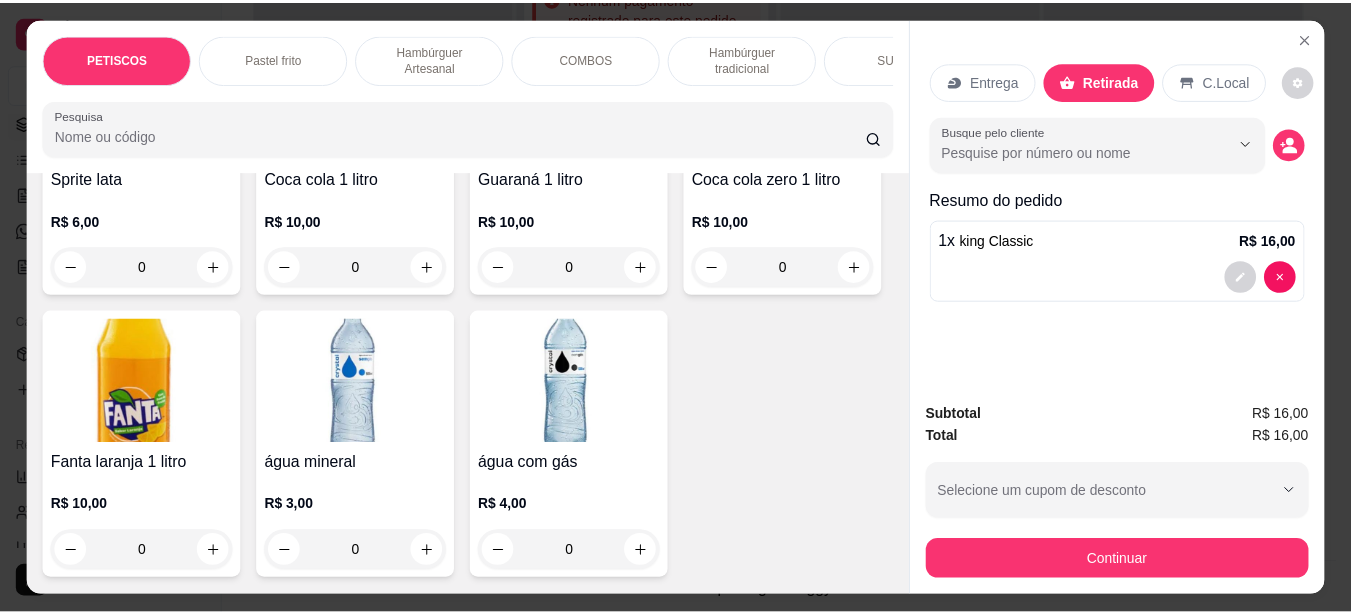 scroll, scrollTop: 7200, scrollLeft: 0, axis: vertical 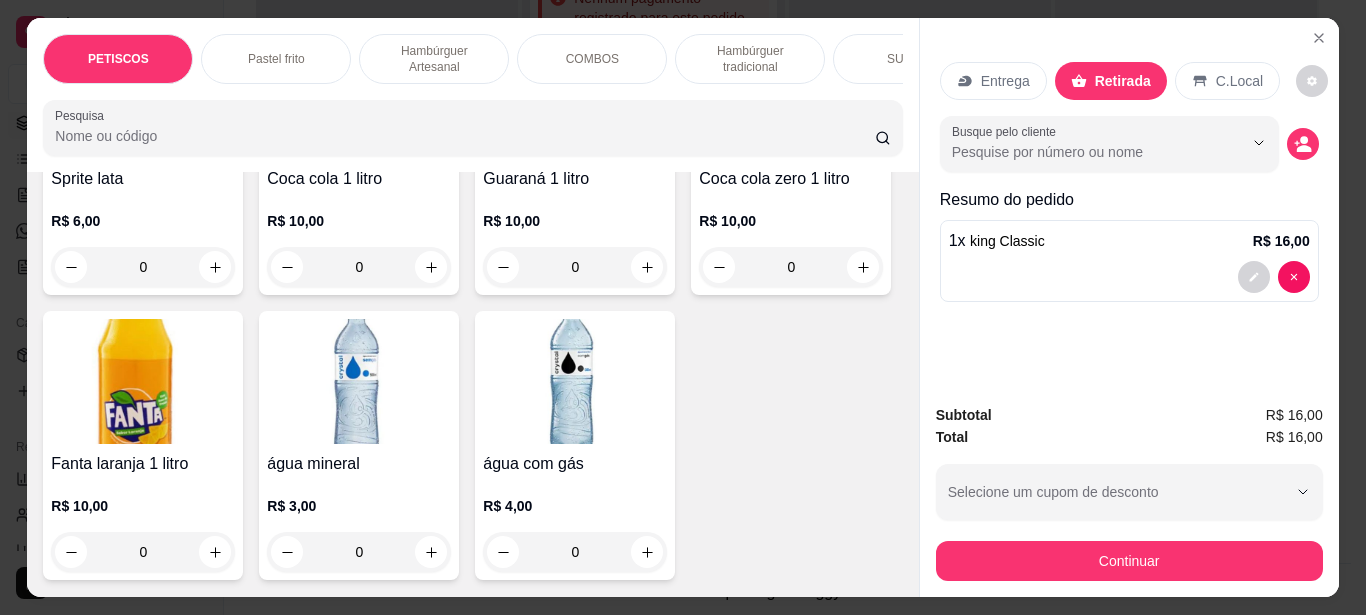 click at bounding box center [359, -189] 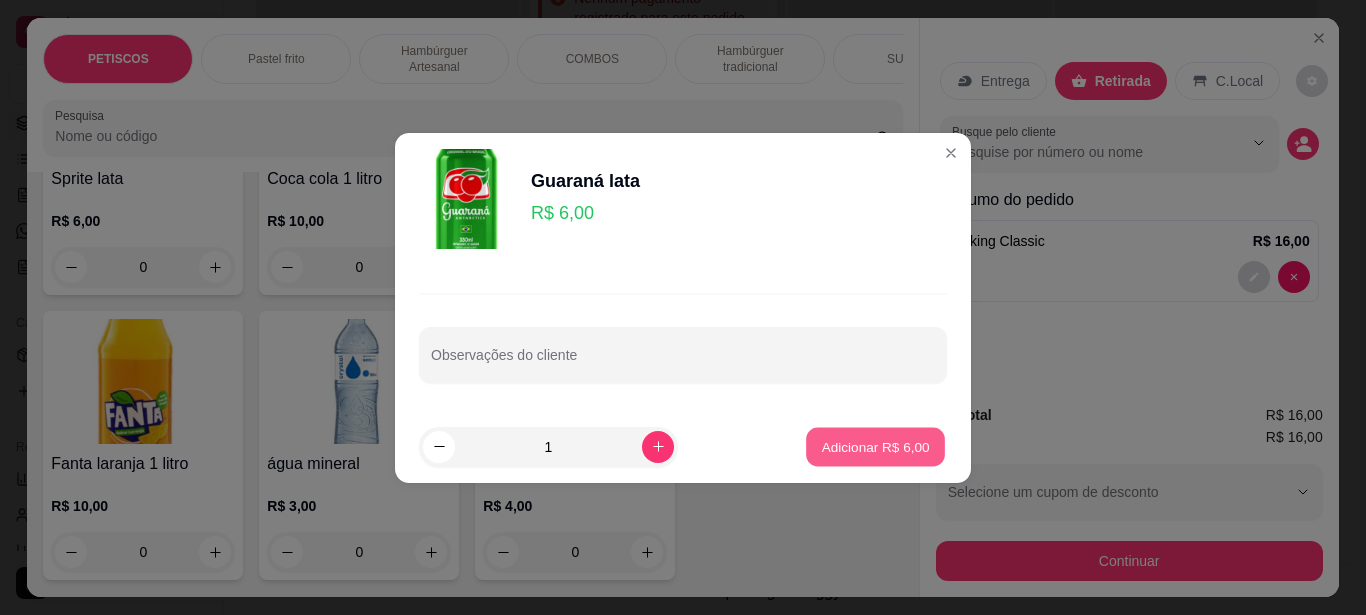 click on "Adicionar   R$ 6,00" at bounding box center [875, 446] 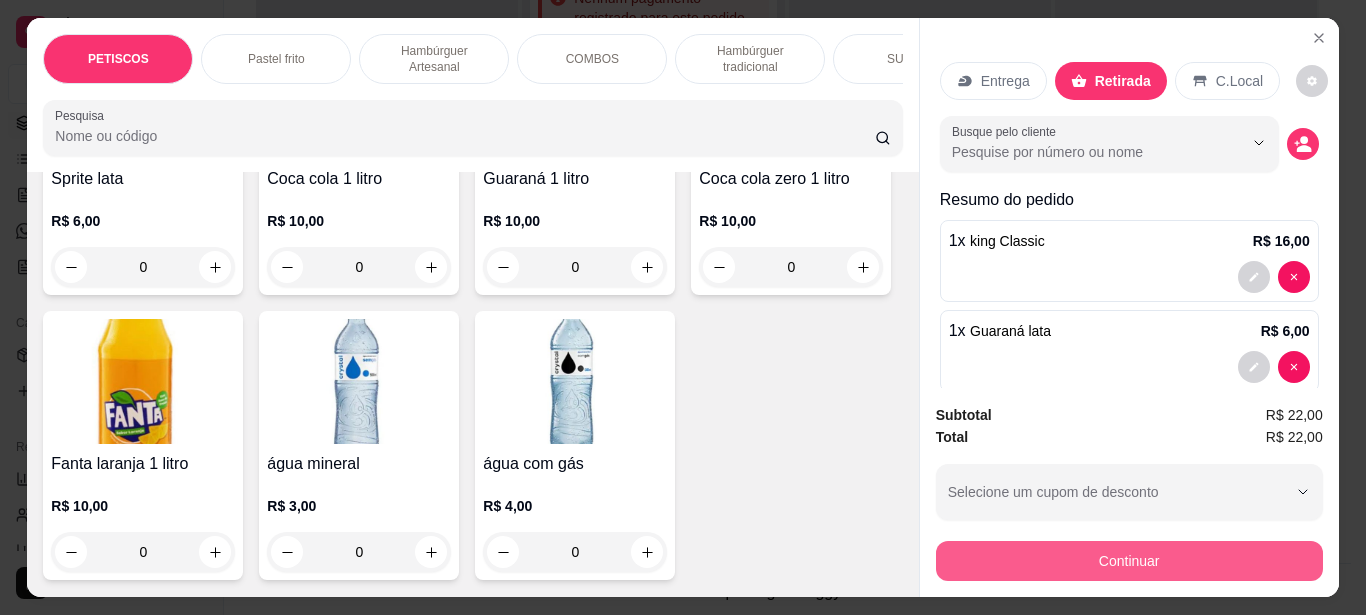 click on "Continuar" at bounding box center (1129, 561) 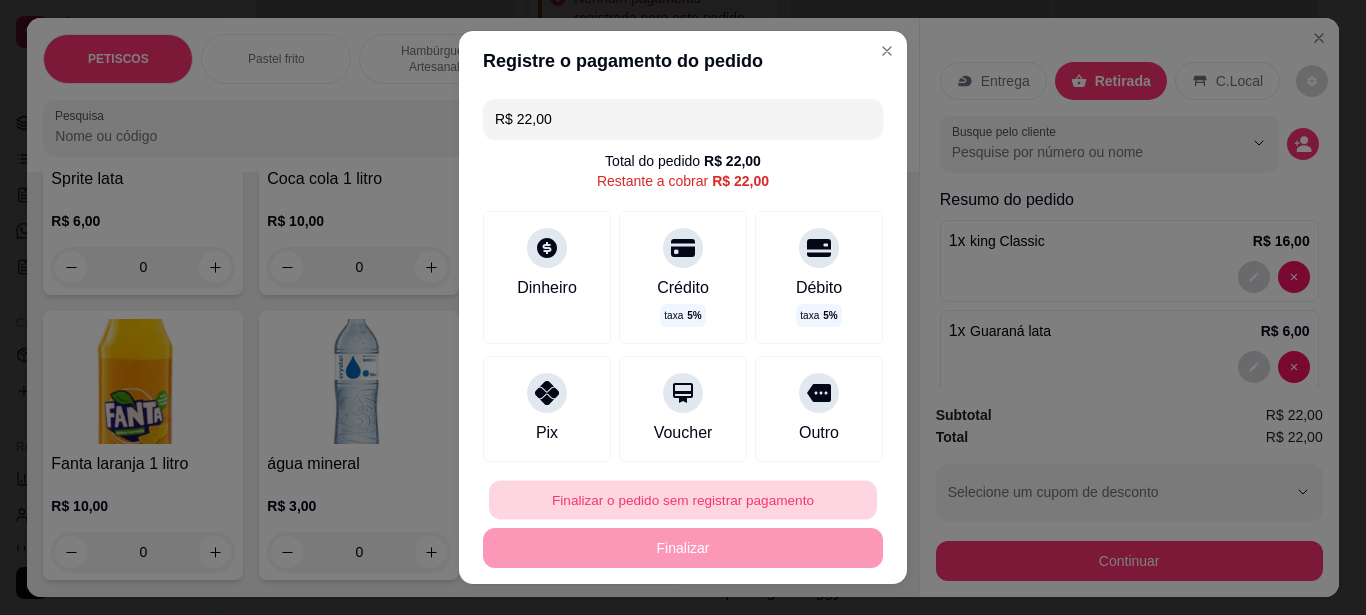 click on "Finalizar o pedido sem registrar pagamento" at bounding box center (683, 500) 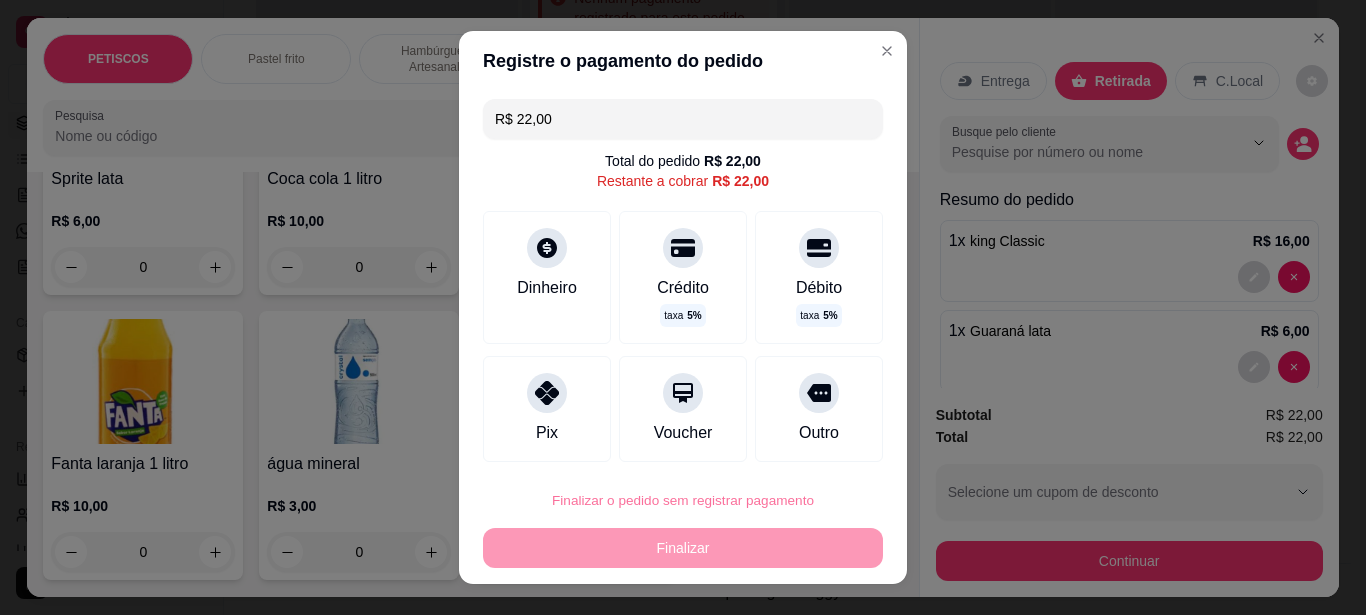 click on "Cancelar" at bounding box center (718, 443) 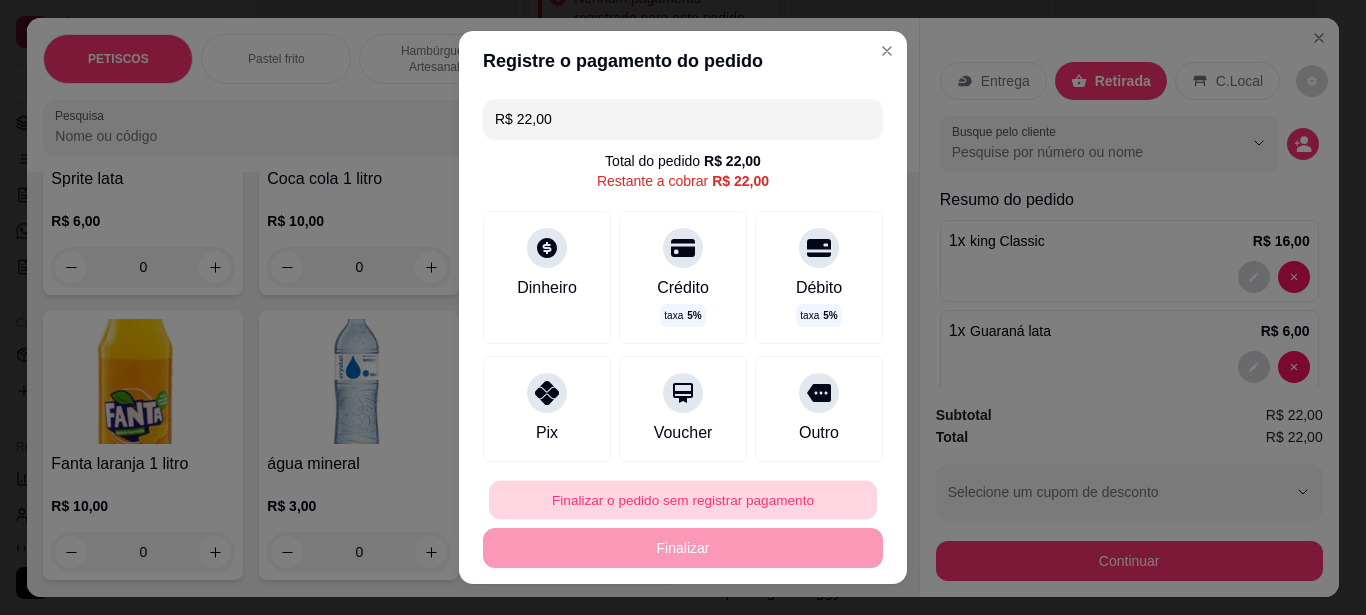 click on "Finalizar o pedido sem registrar pagamento" at bounding box center (683, 500) 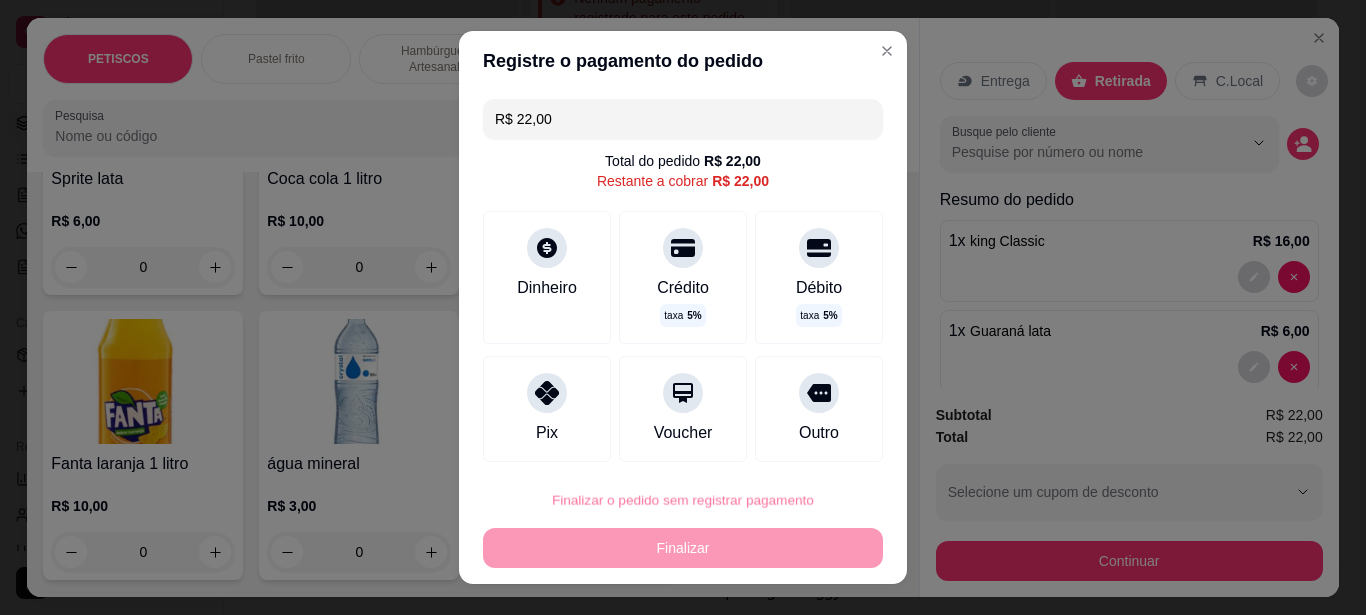 click on "Confirmar" at bounding box center (799, 443) 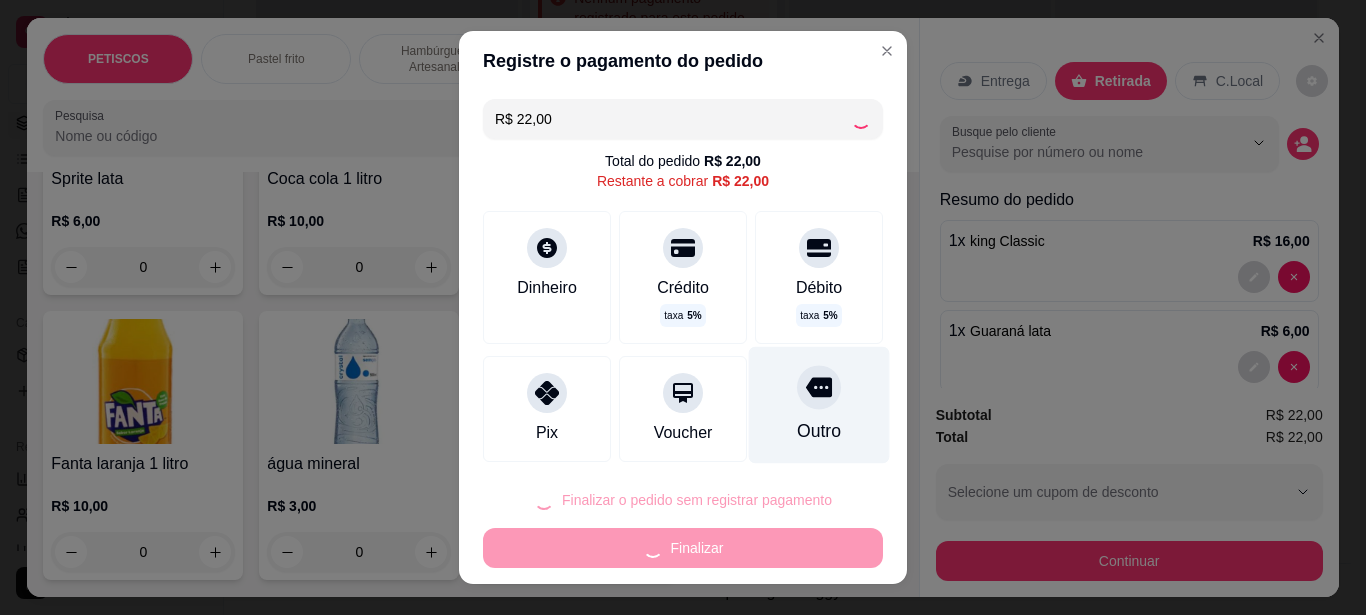 type on "0" 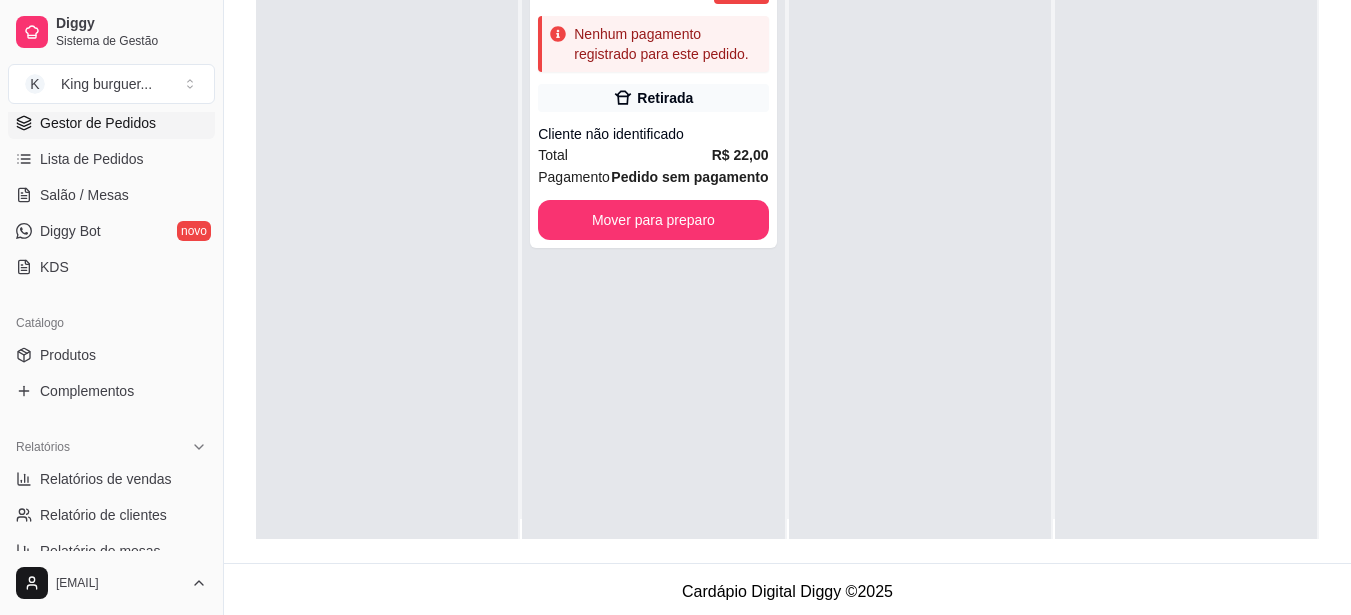 scroll, scrollTop: 0, scrollLeft: 0, axis: both 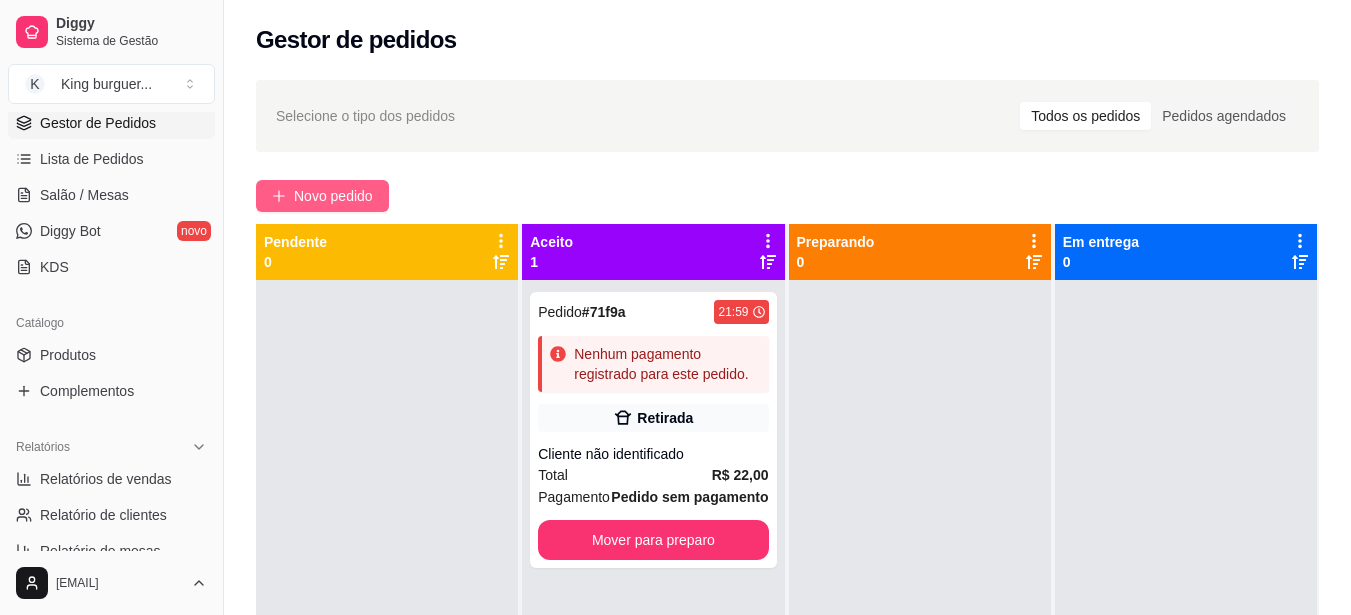 click on "Novo pedido" at bounding box center (322, 196) 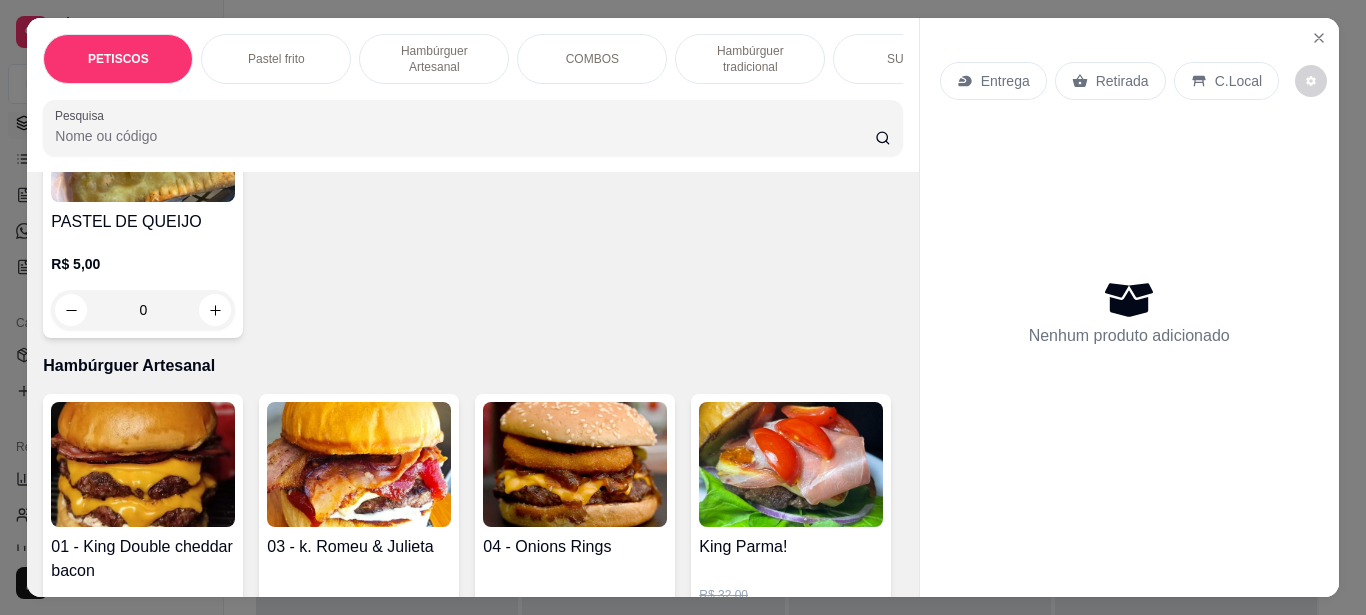 scroll, scrollTop: 1800, scrollLeft: 0, axis: vertical 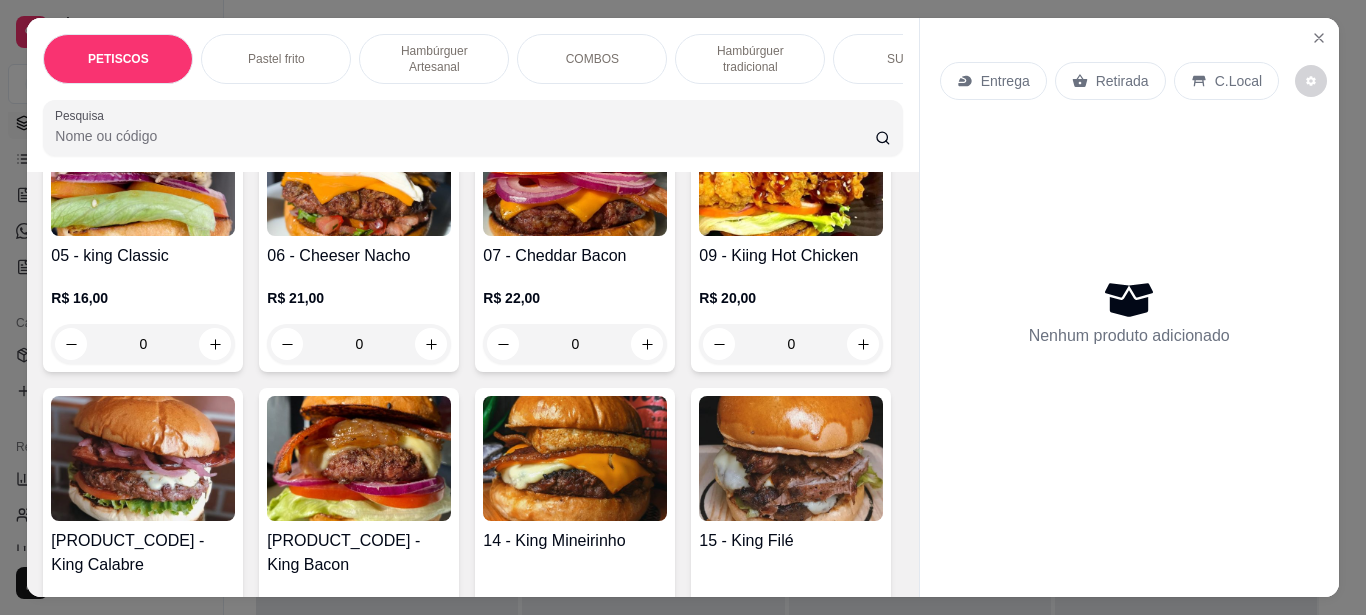 click at bounding box center (791, 173) 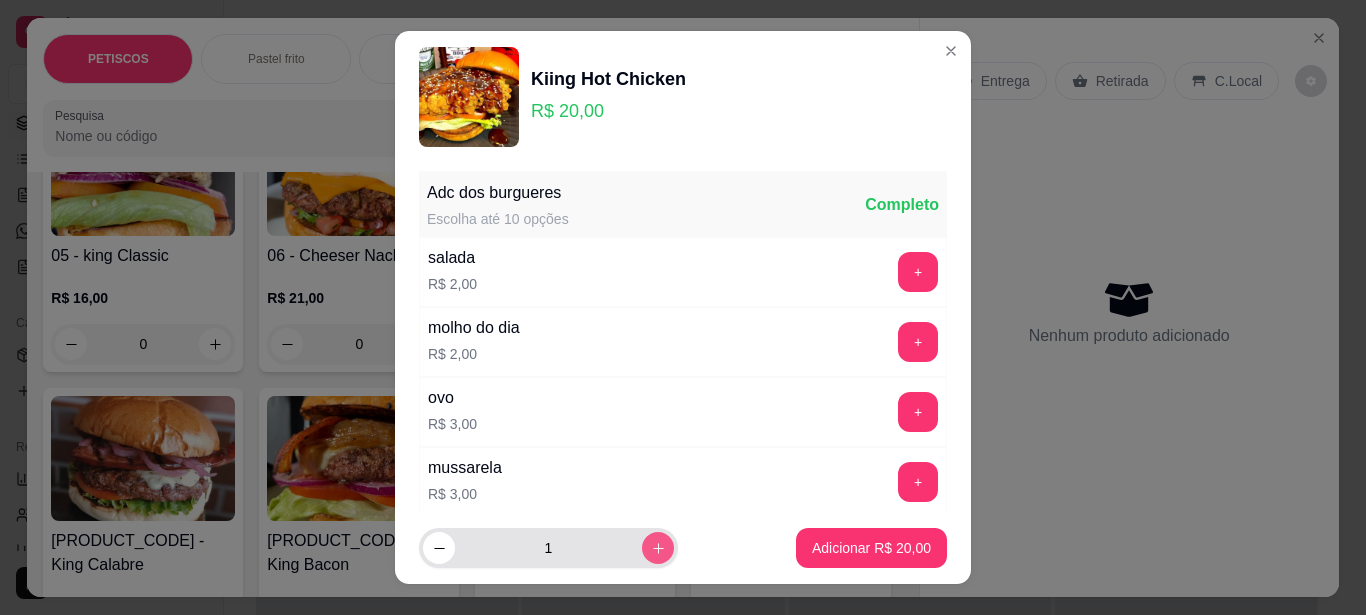 click 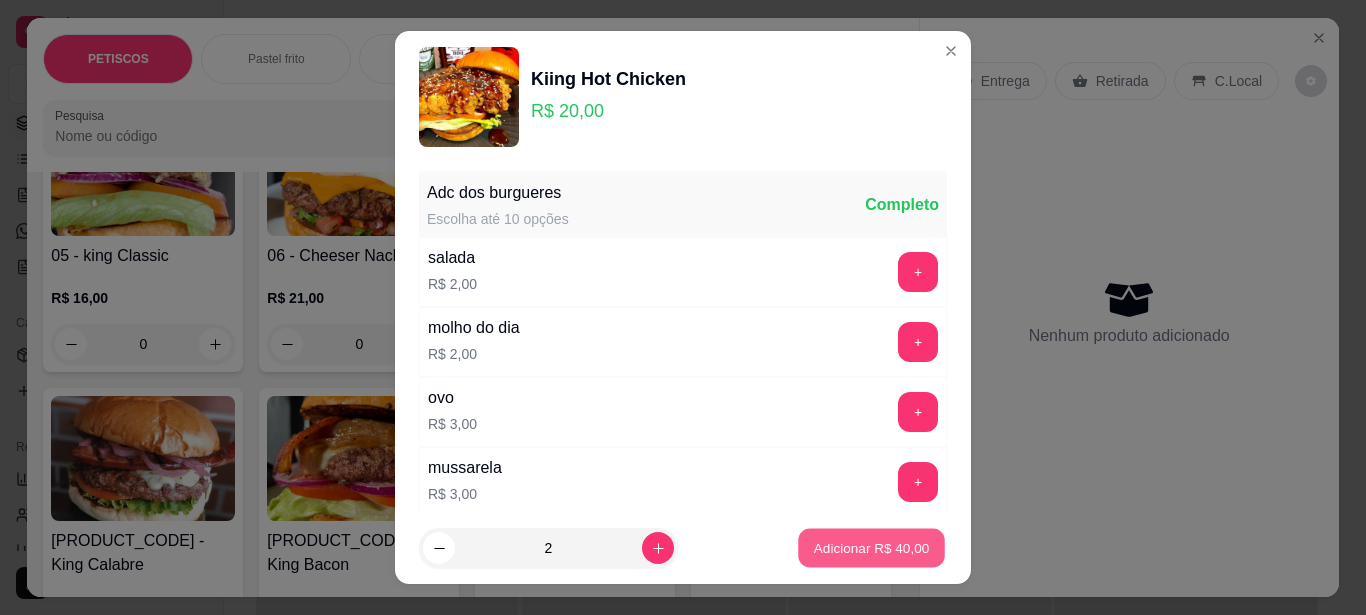 click on "Adicionar   R$ 40,00" at bounding box center (872, 548) 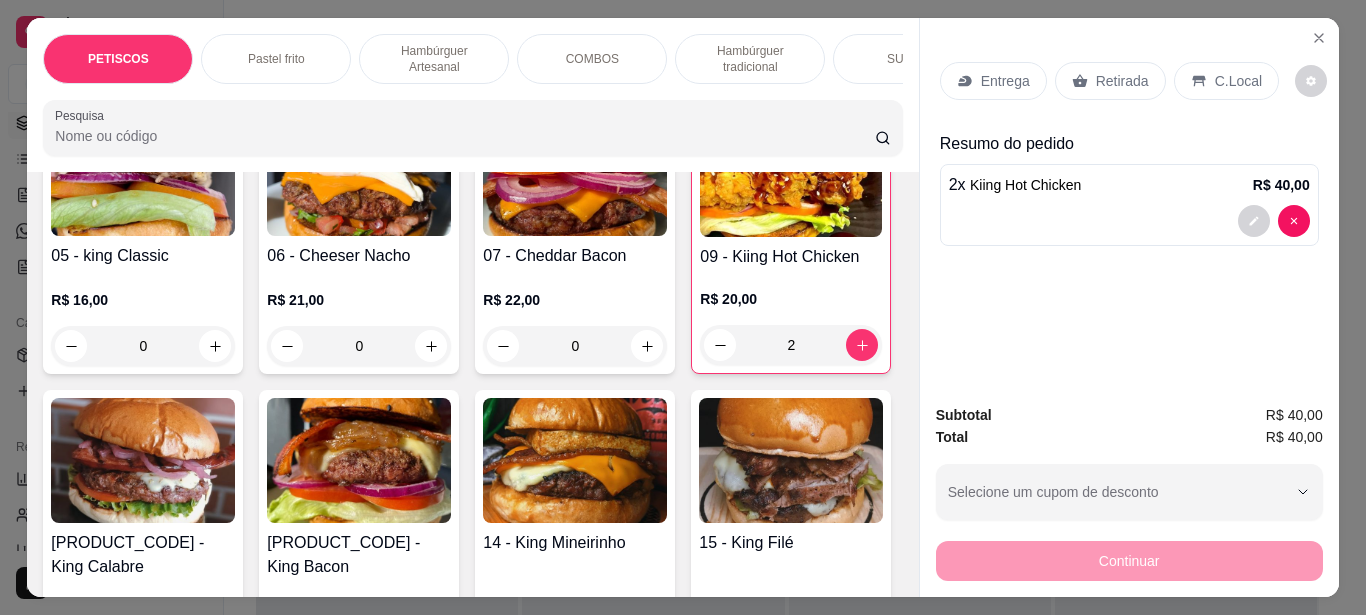 click on "Entrega" at bounding box center [993, 81] 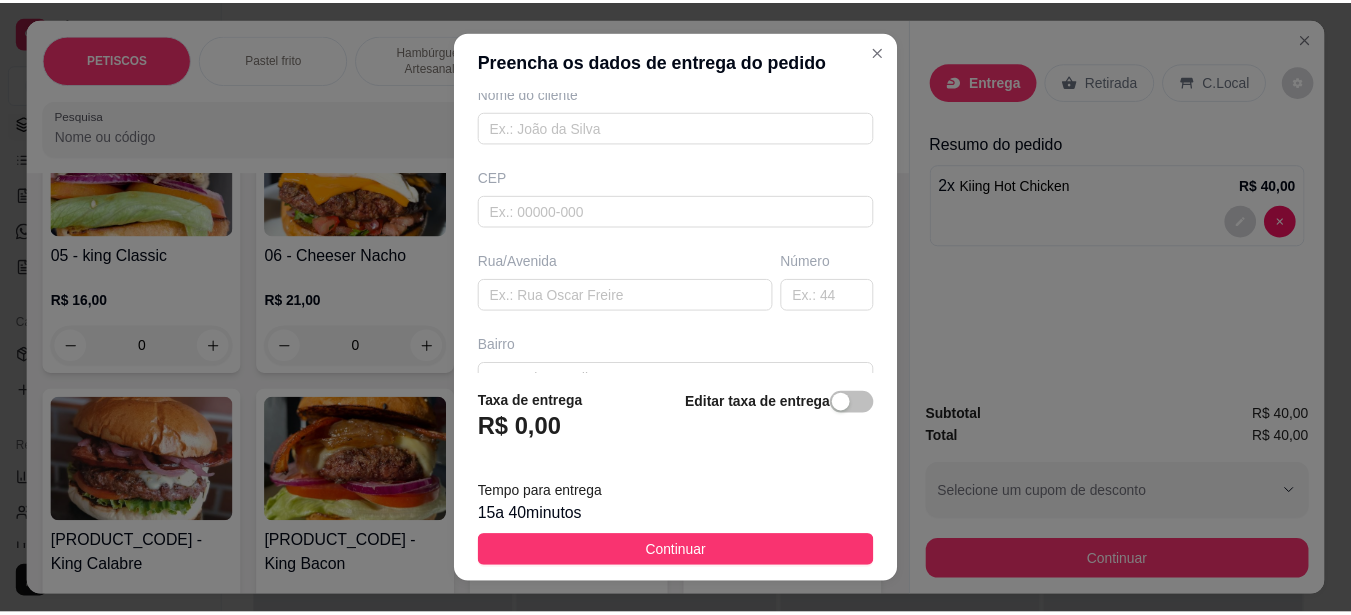 scroll, scrollTop: 200, scrollLeft: 0, axis: vertical 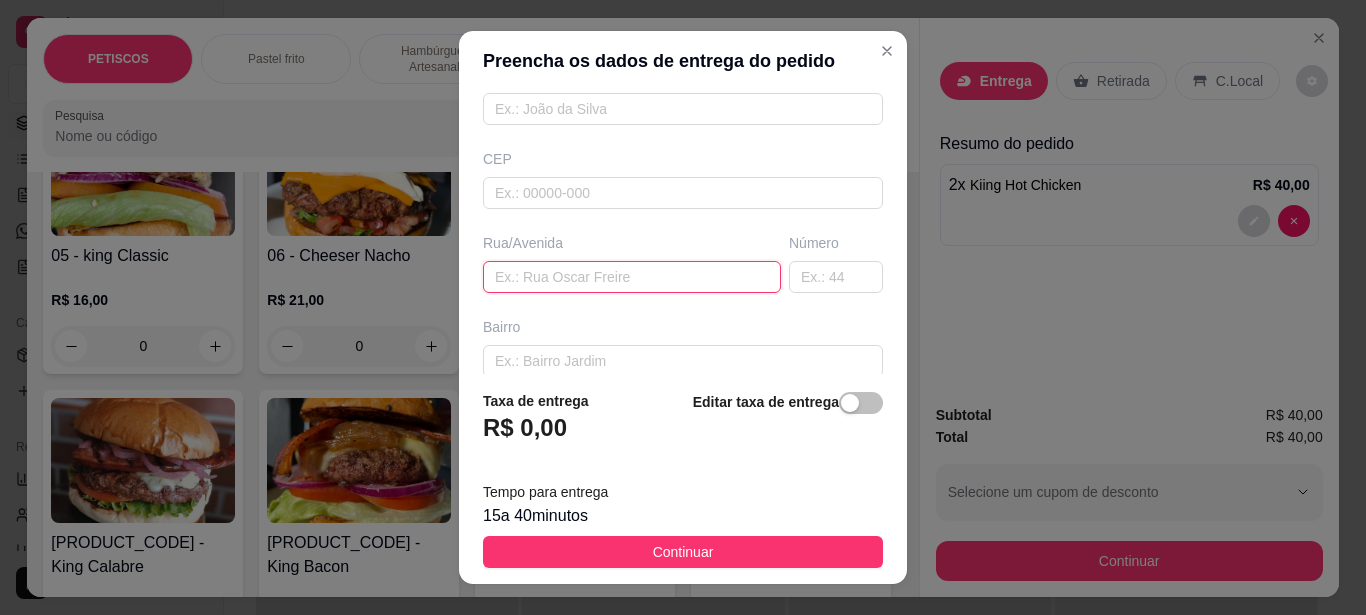 click at bounding box center [632, 277] 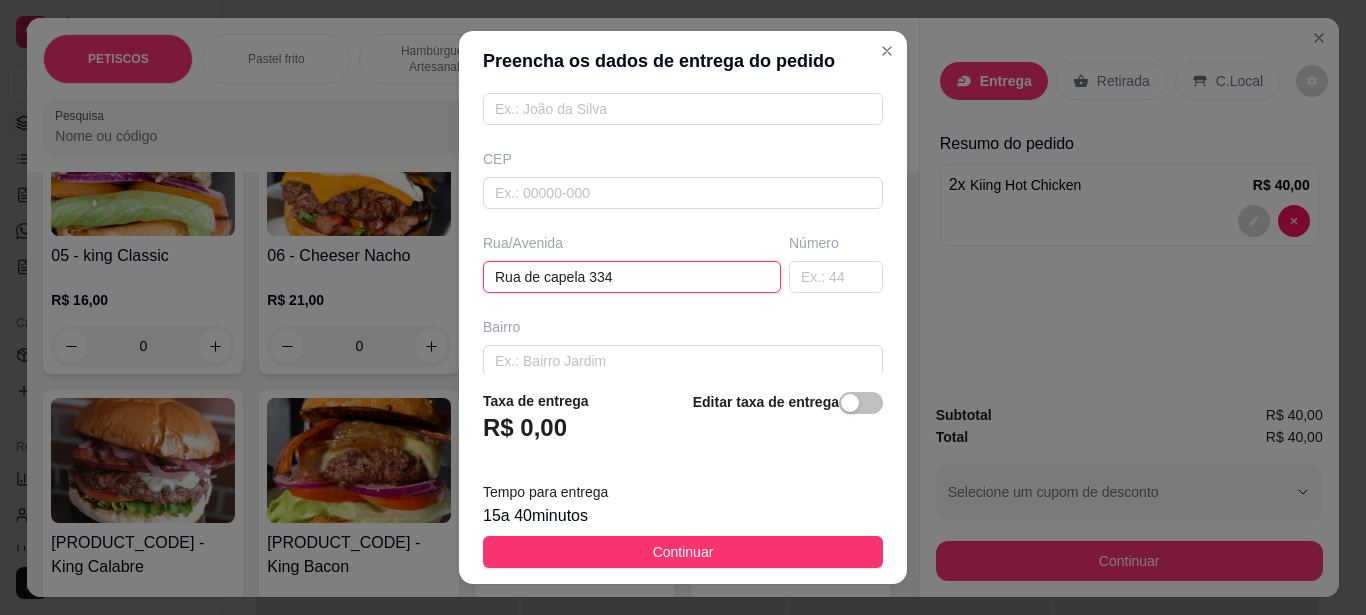 type on "Rua de capela 334" 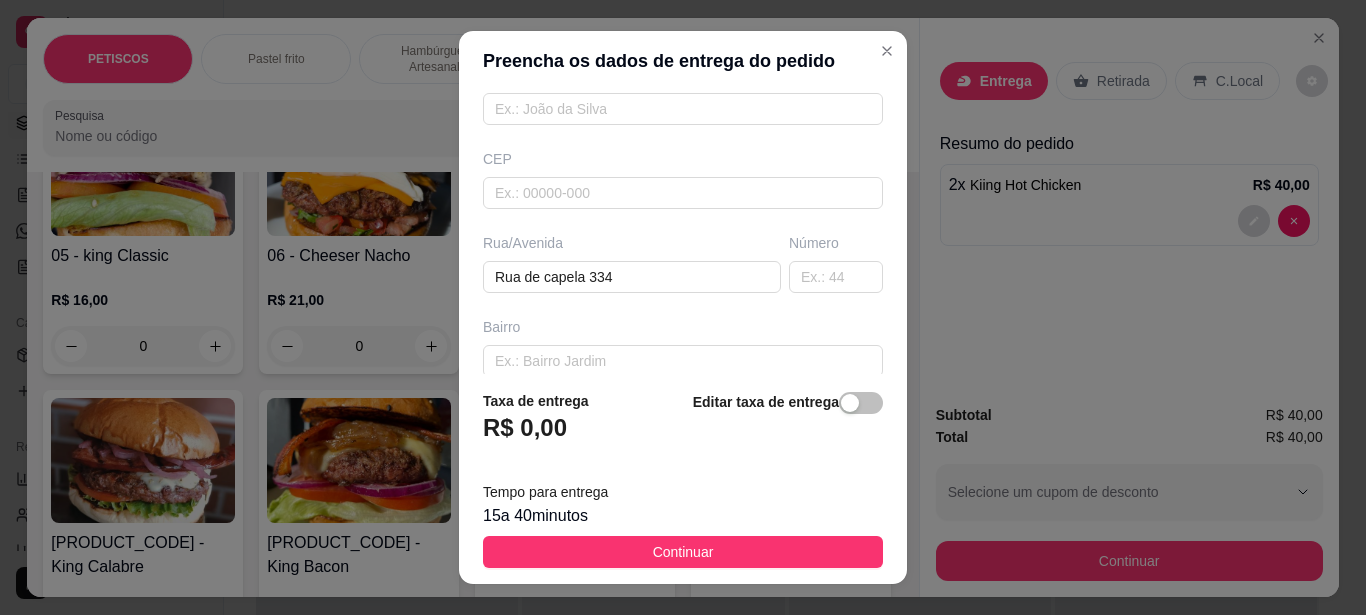 click on "Taxa de entrega R$ 0,00 Editar taxa de entrega  Tempo para entrega  15  a   40  minutos Continuar" at bounding box center (683, 479) 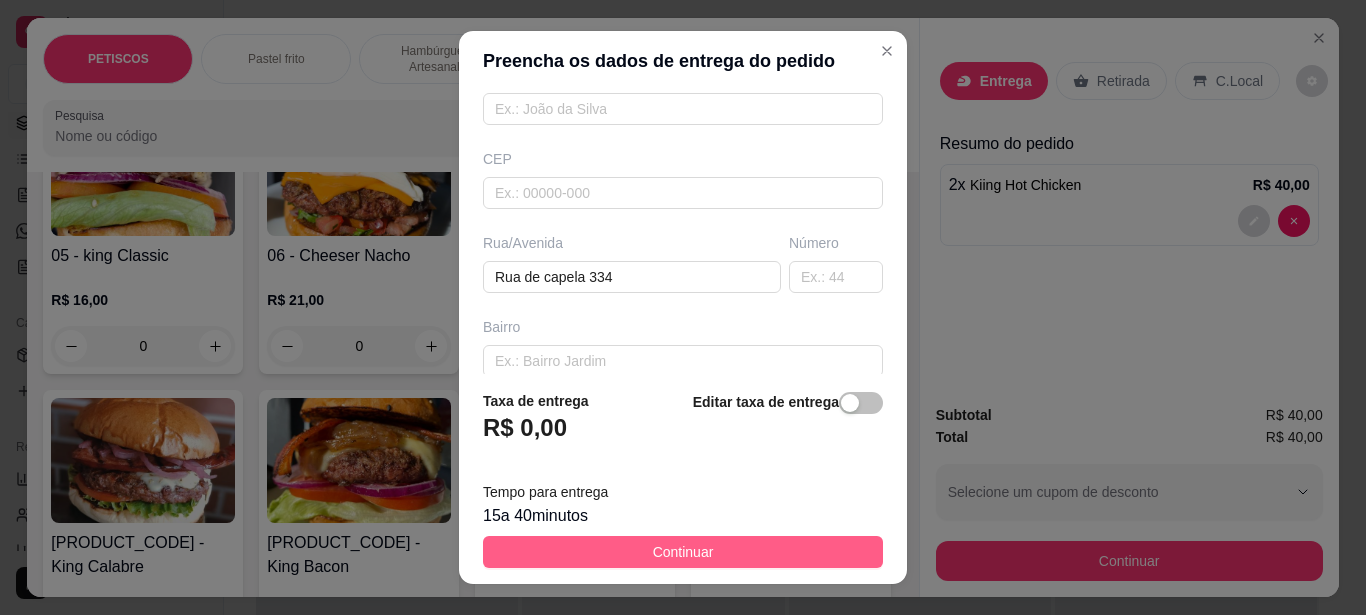 click on "Continuar" at bounding box center [683, 552] 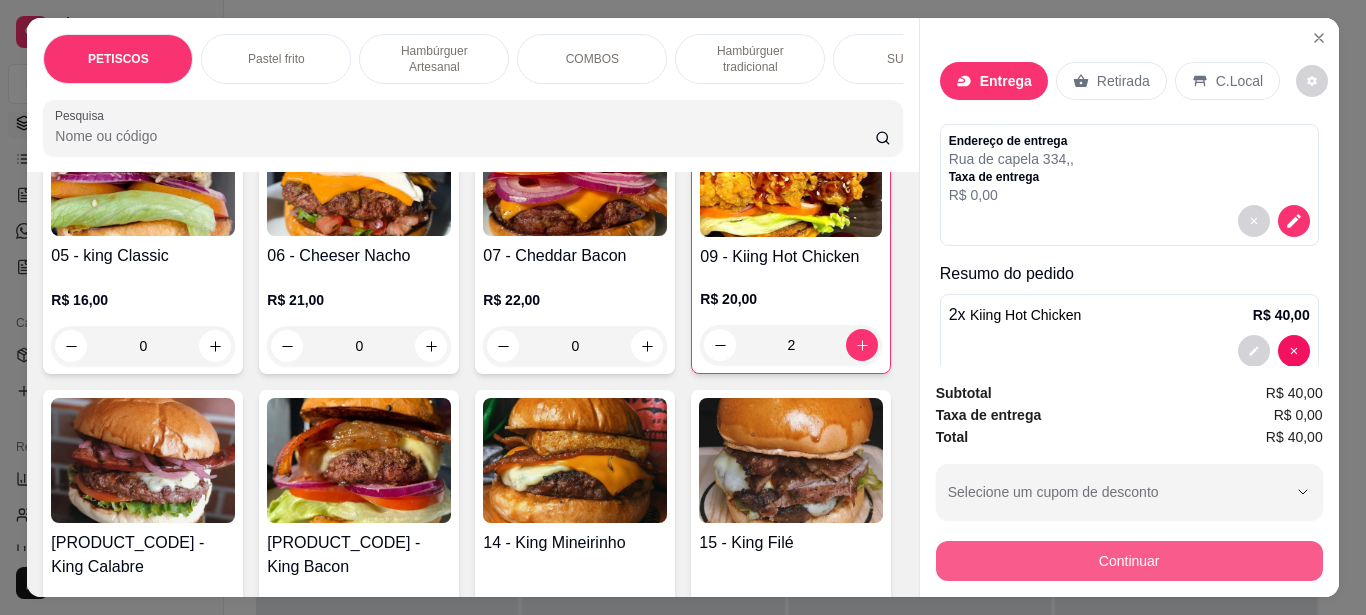 click on "Continuar" at bounding box center (1129, 561) 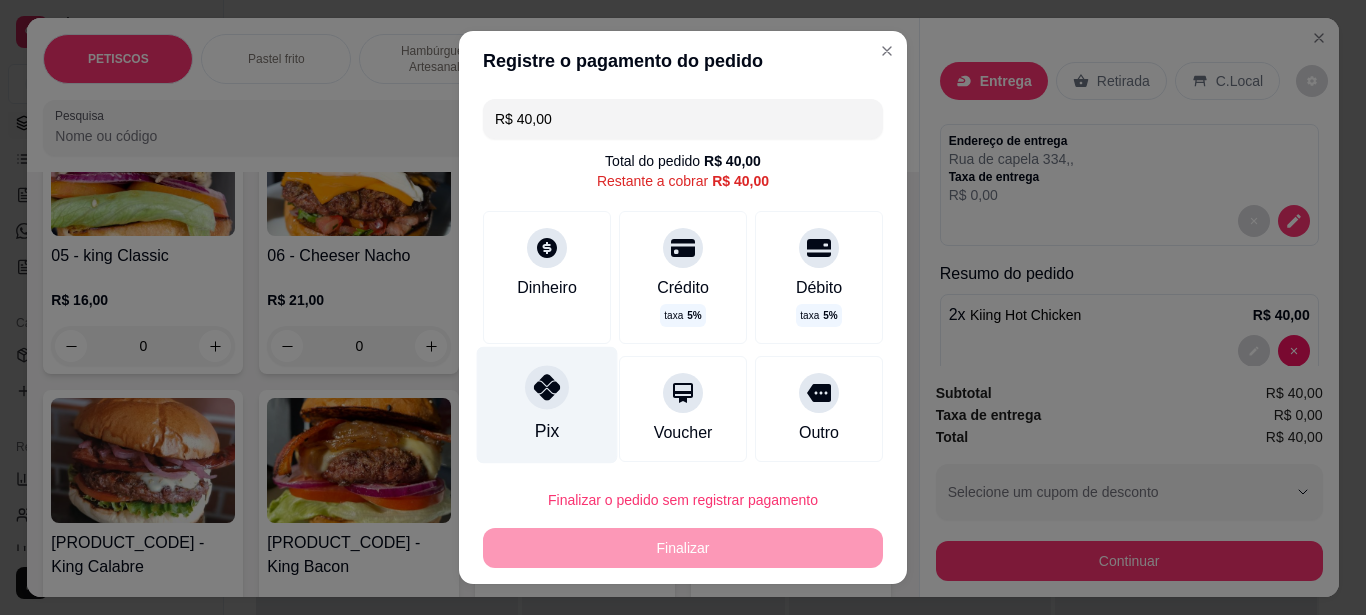 click at bounding box center (547, 387) 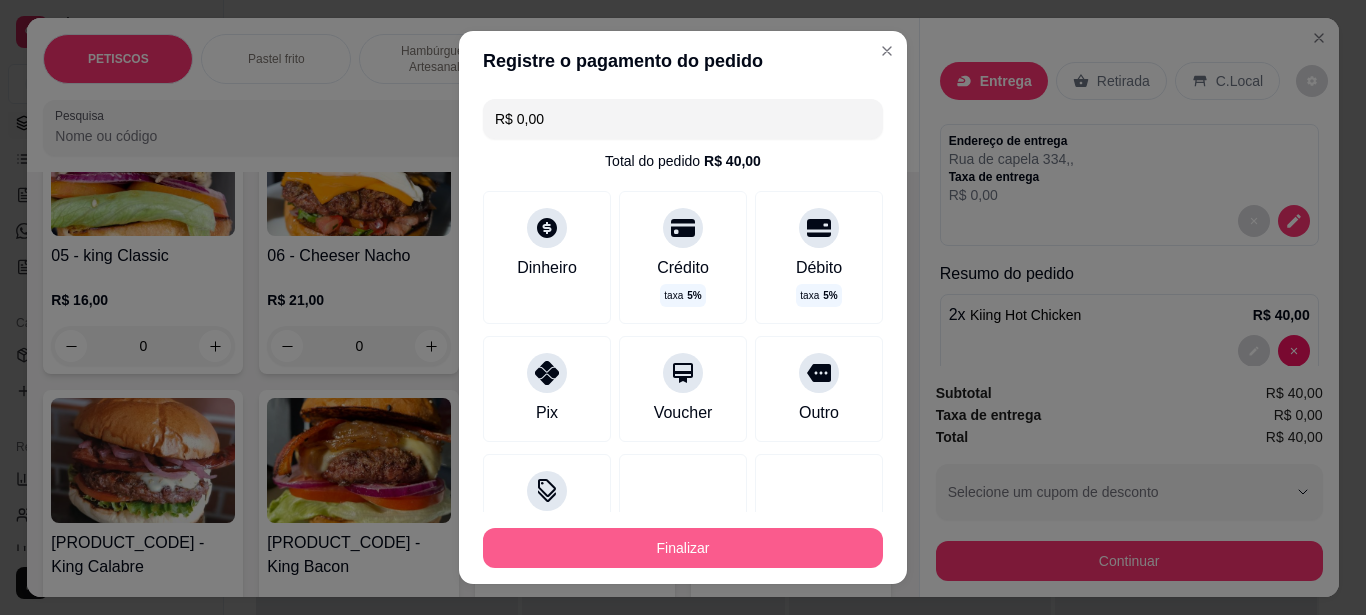 click on "Finalizar" at bounding box center [683, 548] 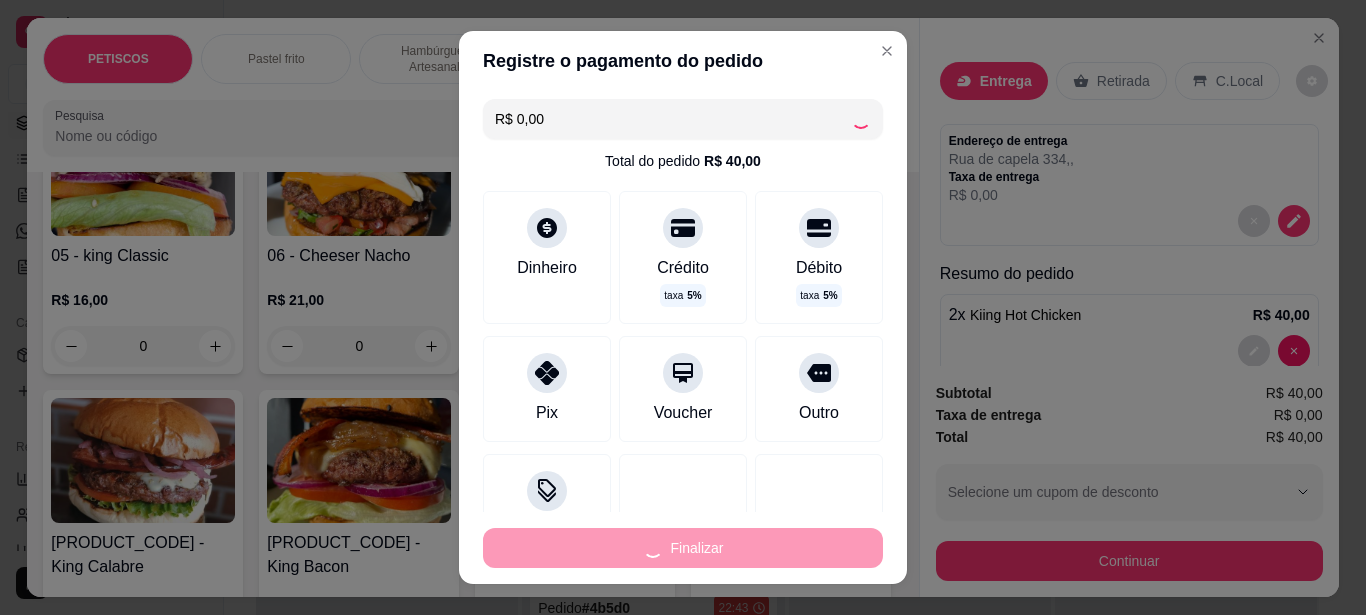 type on "0" 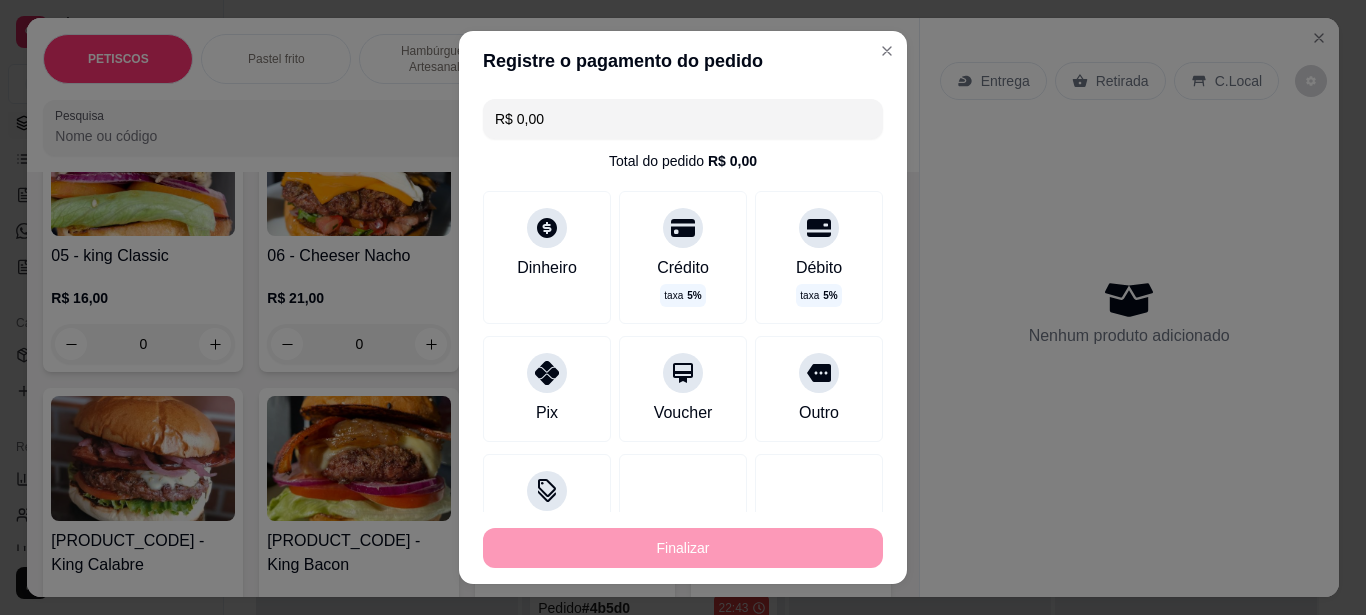 type on "-R$ 40,00" 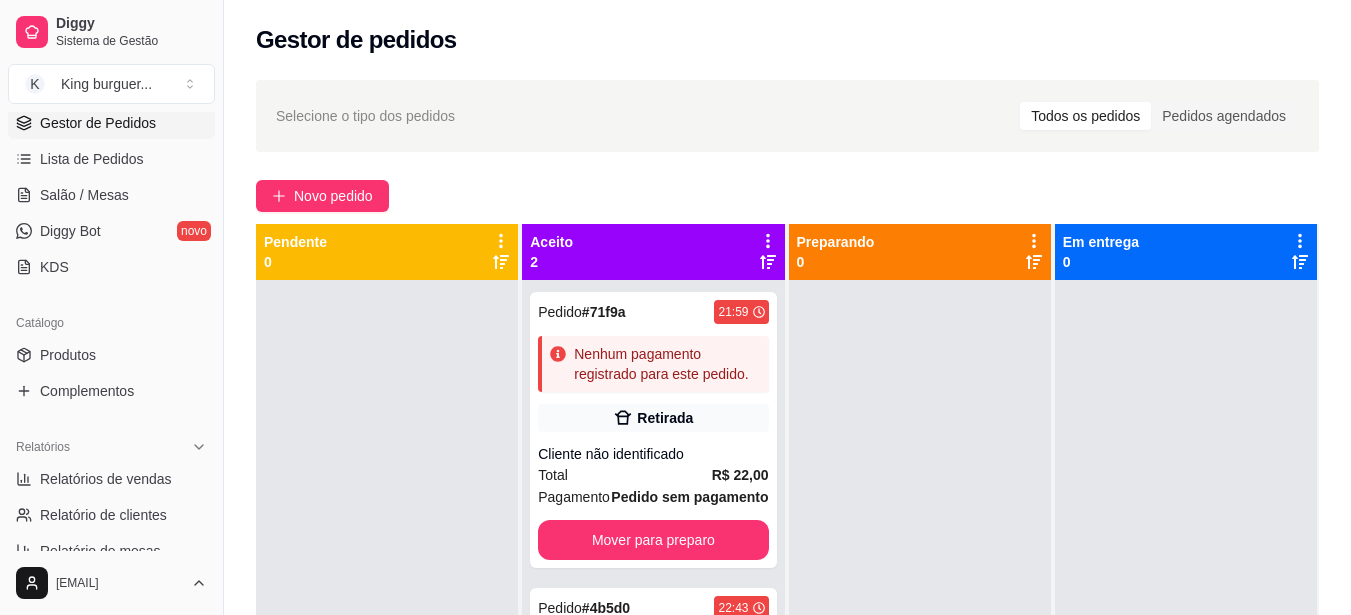 drag, startPoint x: 978, startPoint y: 375, endPoint x: 938, endPoint y: 378, distance: 40.112343 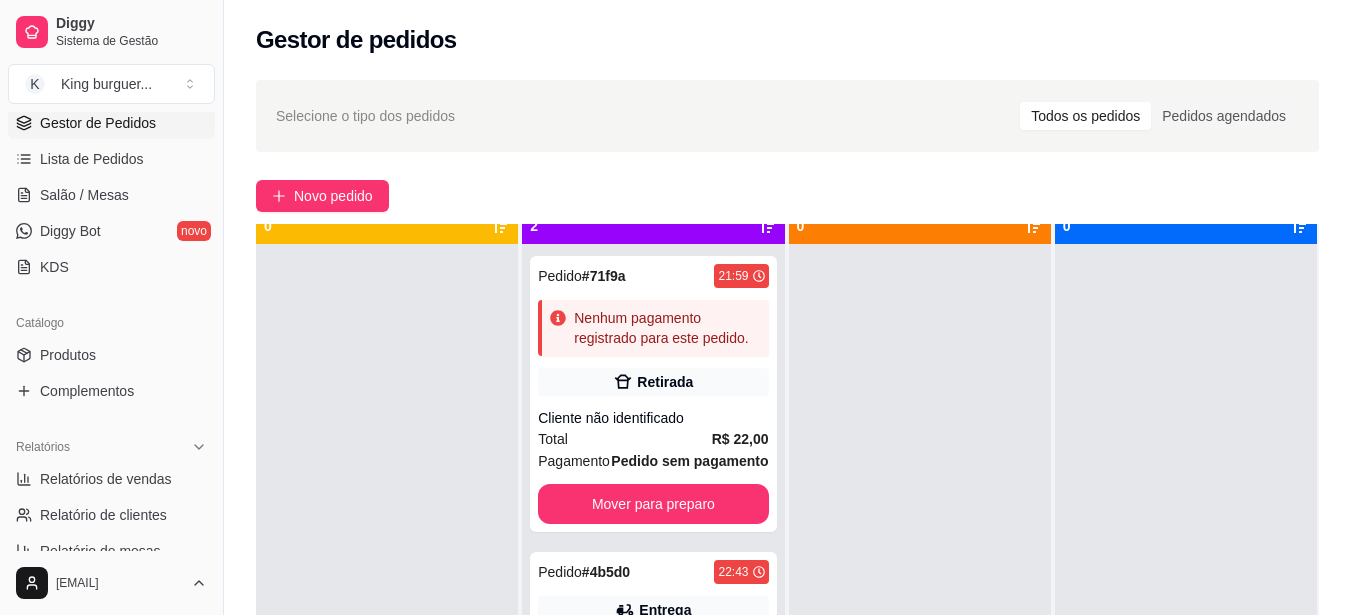 scroll, scrollTop: 56, scrollLeft: 0, axis: vertical 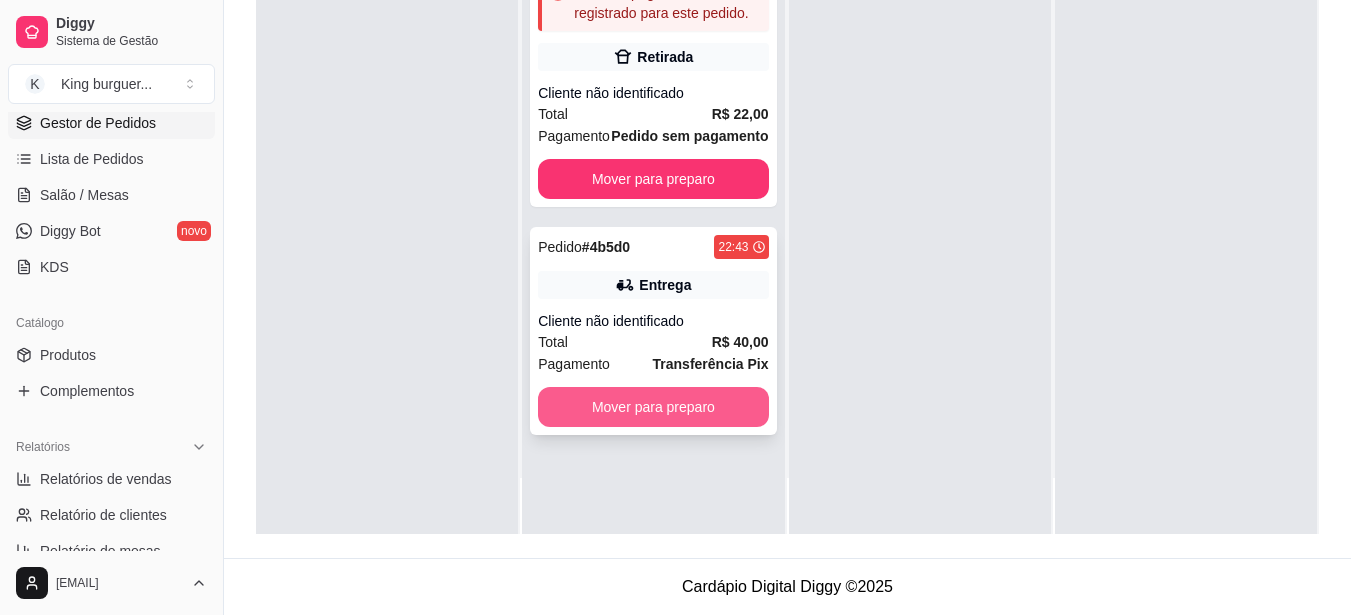 click on "Mover para preparo" at bounding box center (653, 407) 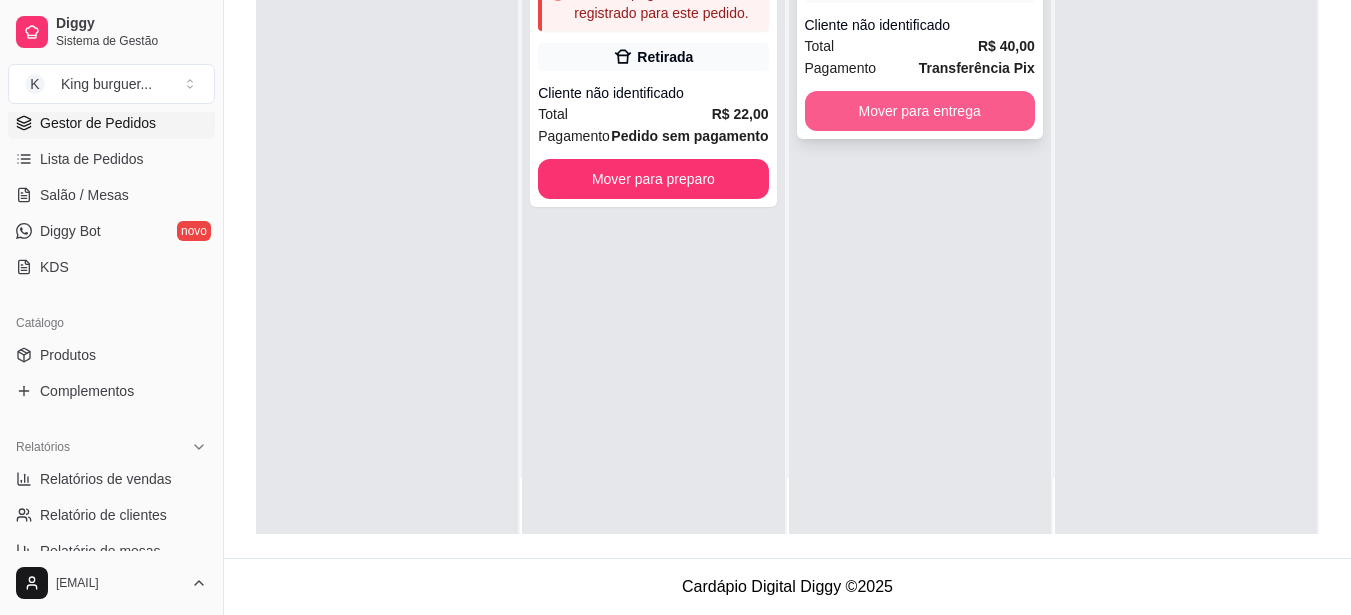 click on "Mover para entrega" at bounding box center (920, 111) 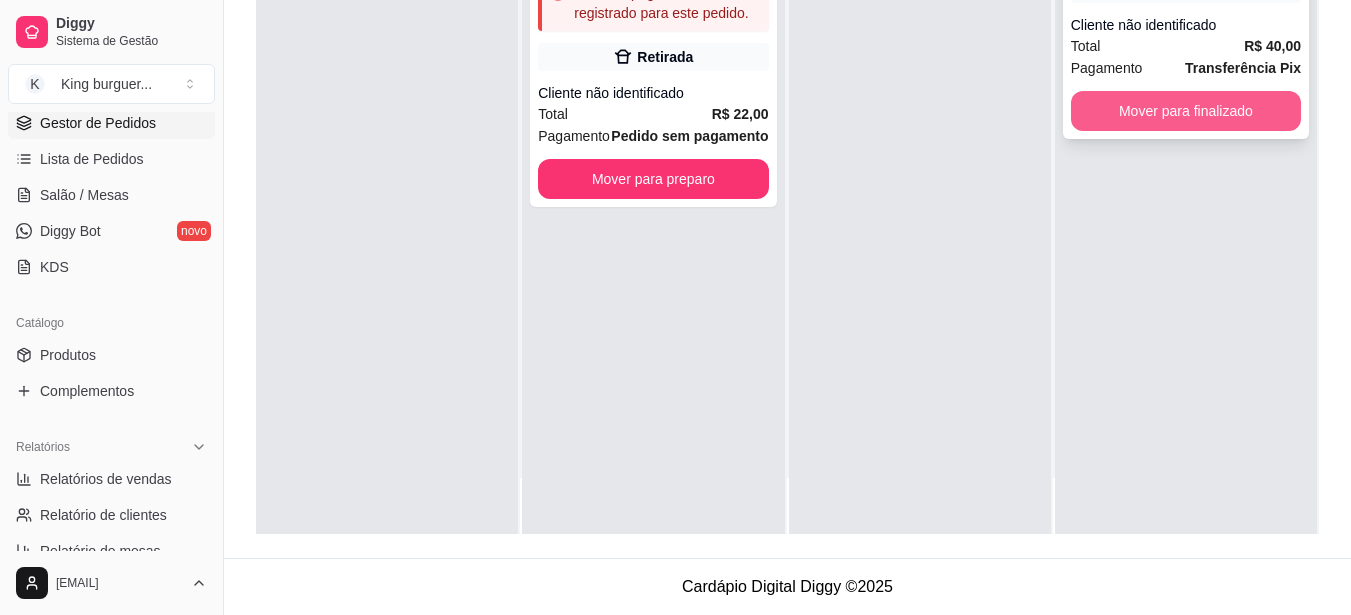 click on "Mover para finalizado" at bounding box center (1186, 111) 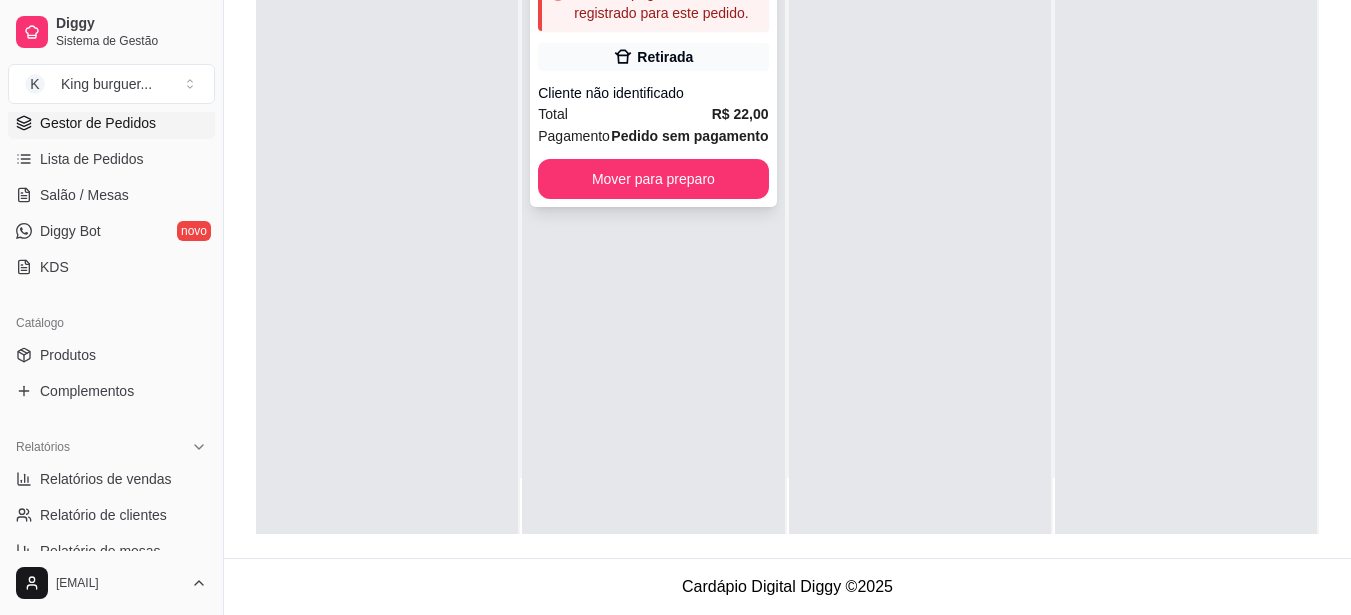 scroll, scrollTop: 0, scrollLeft: 0, axis: both 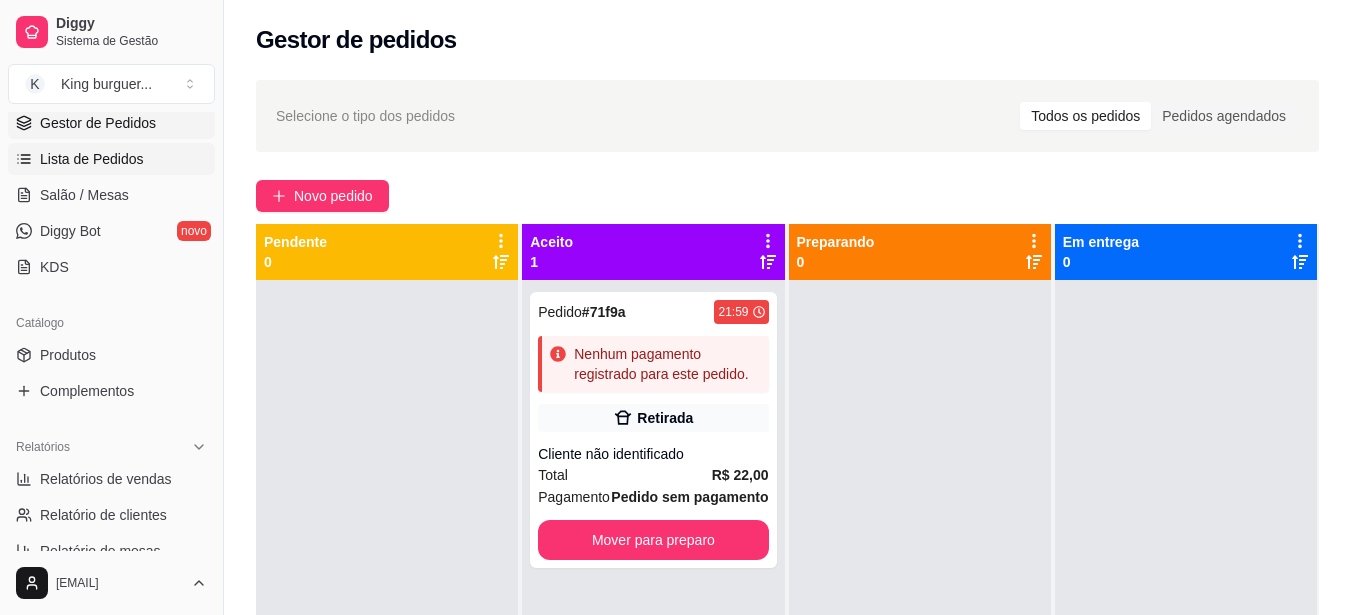 click on "Lista de Pedidos" at bounding box center [92, 159] 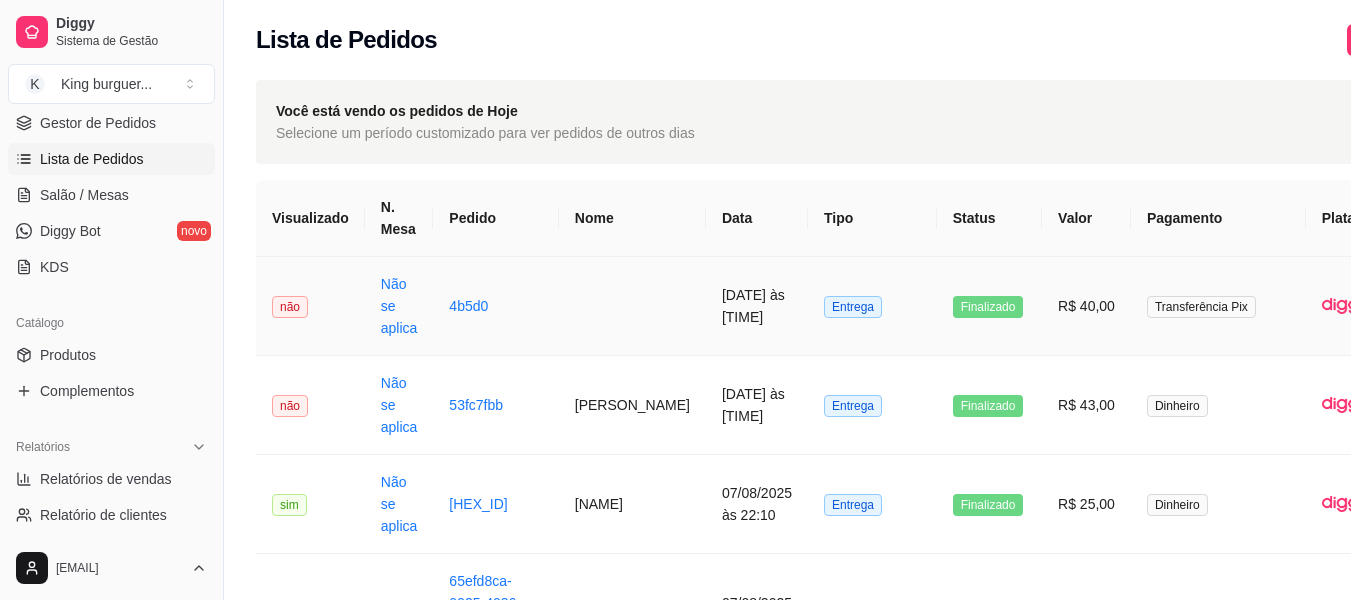 click on "R$ 40,00" at bounding box center (1086, 306) 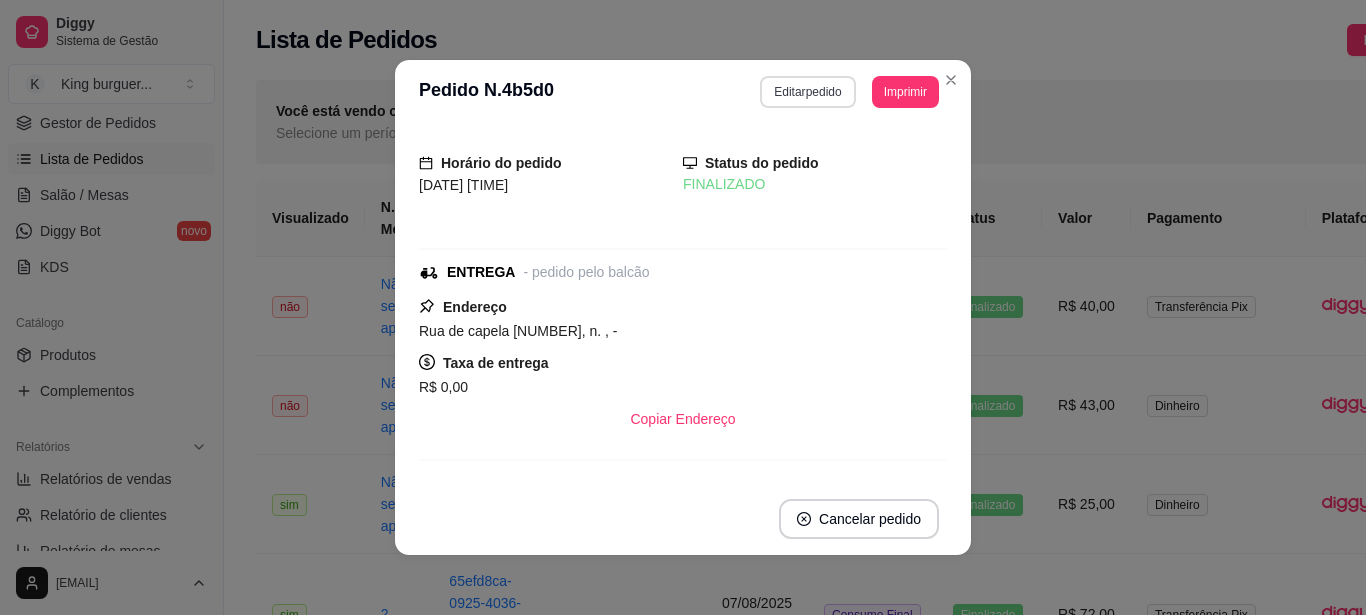 click on "Editar  pedido" at bounding box center (807, 92) 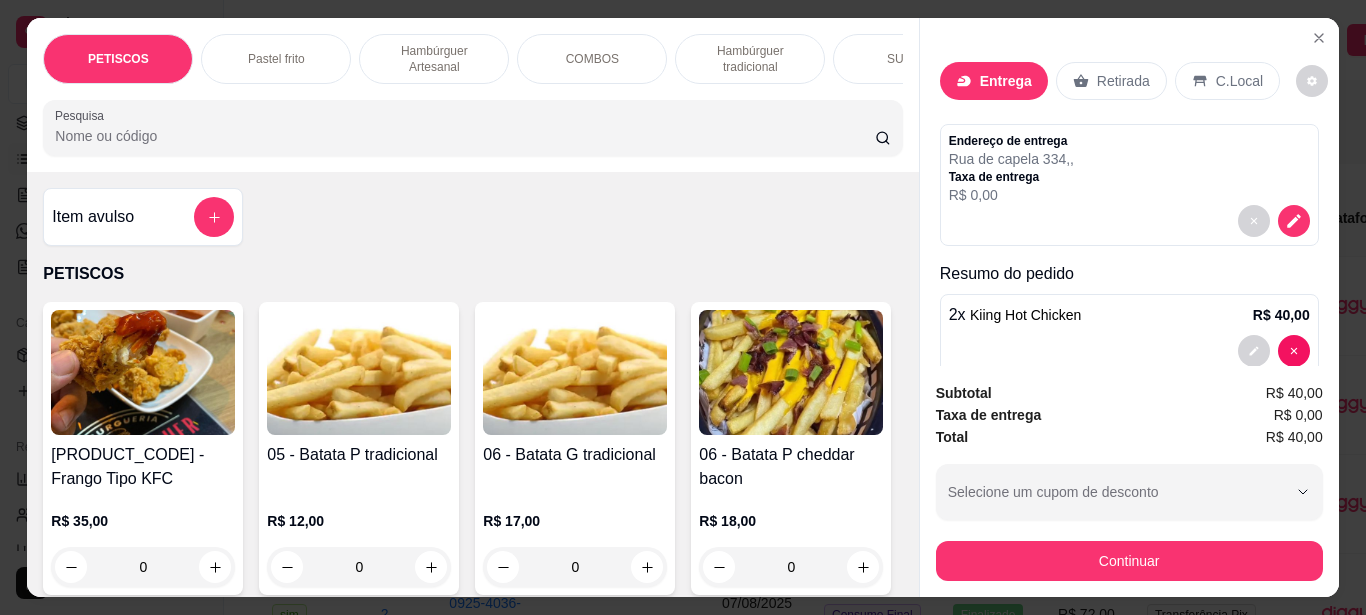 scroll, scrollTop: 39, scrollLeft: 0, axis: vertical 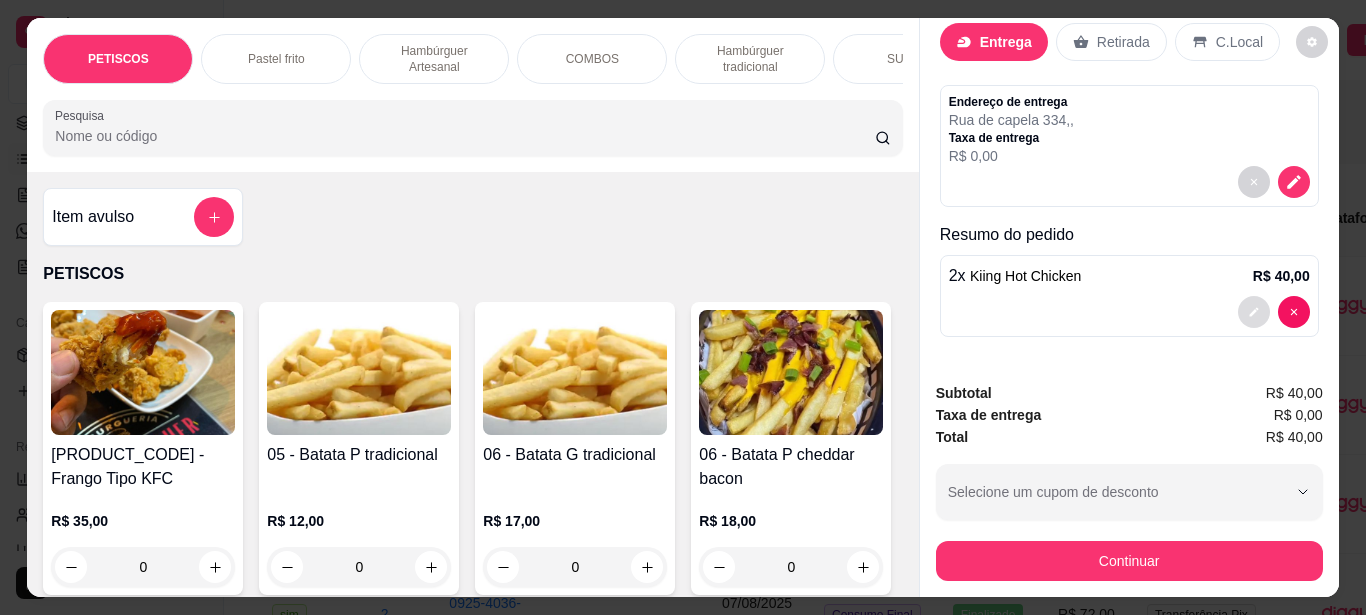 click at bounding box center (1254, 312) 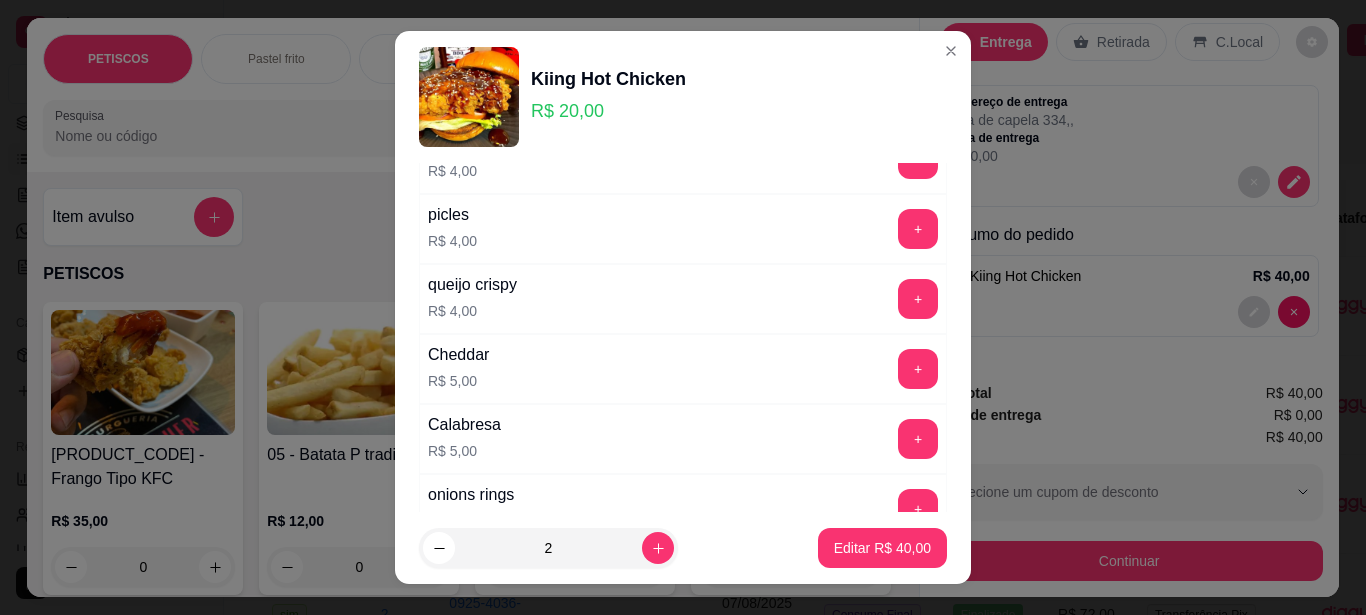 scroll, scrollTop: 600, scrollLeft: 0, axis: vertical 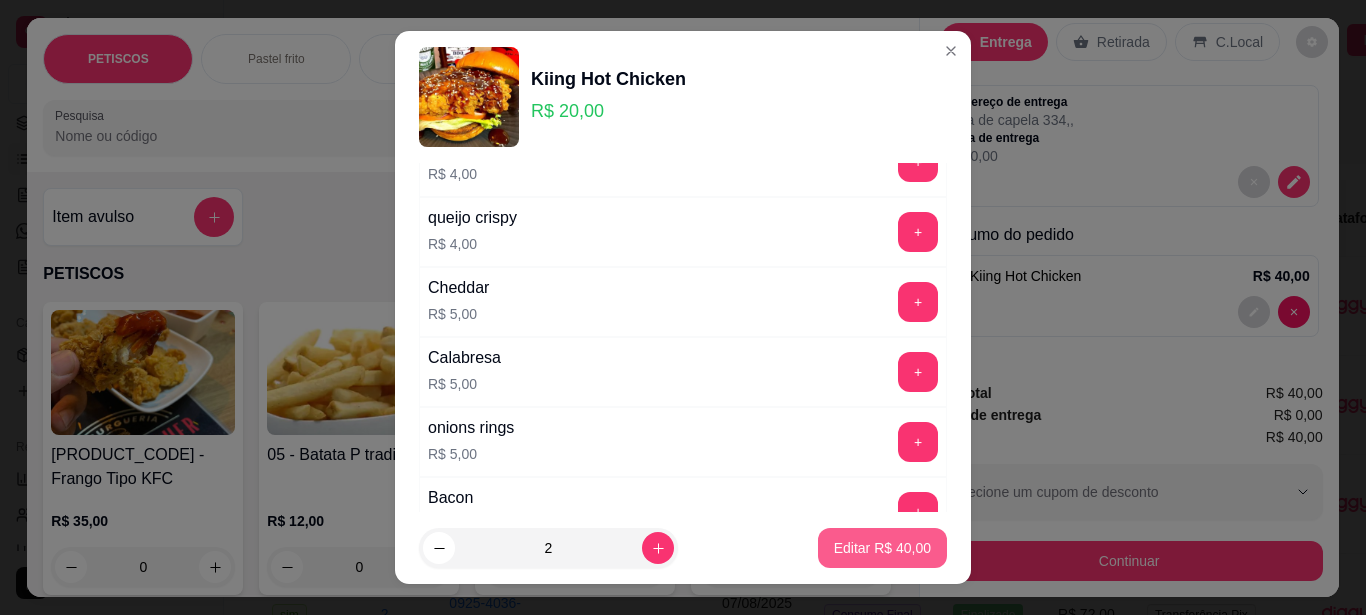 click on "Editar R$ 40,00" at bounding box center [882, 548] 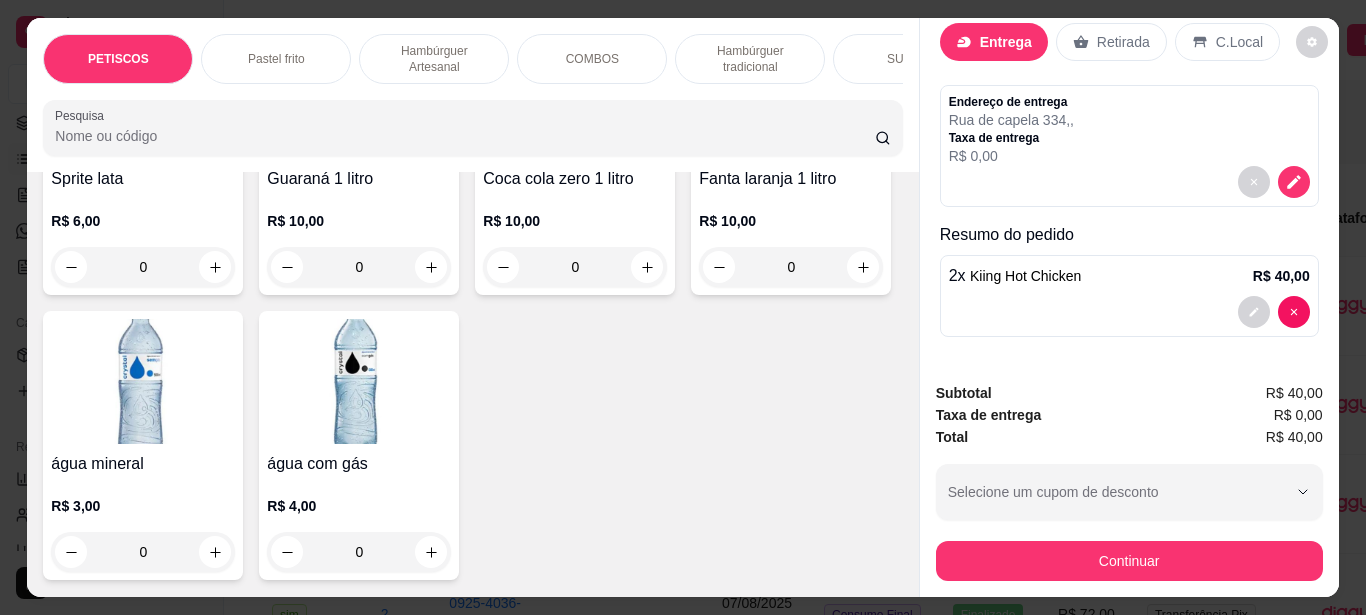scroll, scrollTop: 6800, scrollLeft: 0, axis: vertical 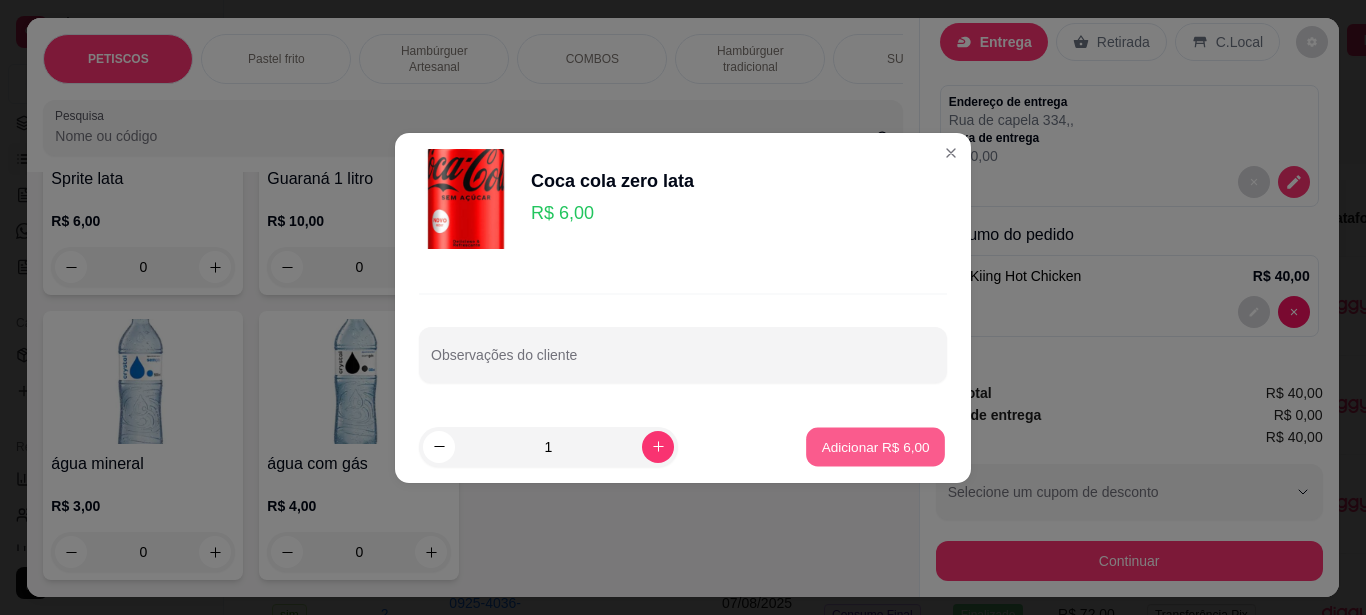 click on "Adicionar   R$ 6,00" at bounding box center [875, 446] 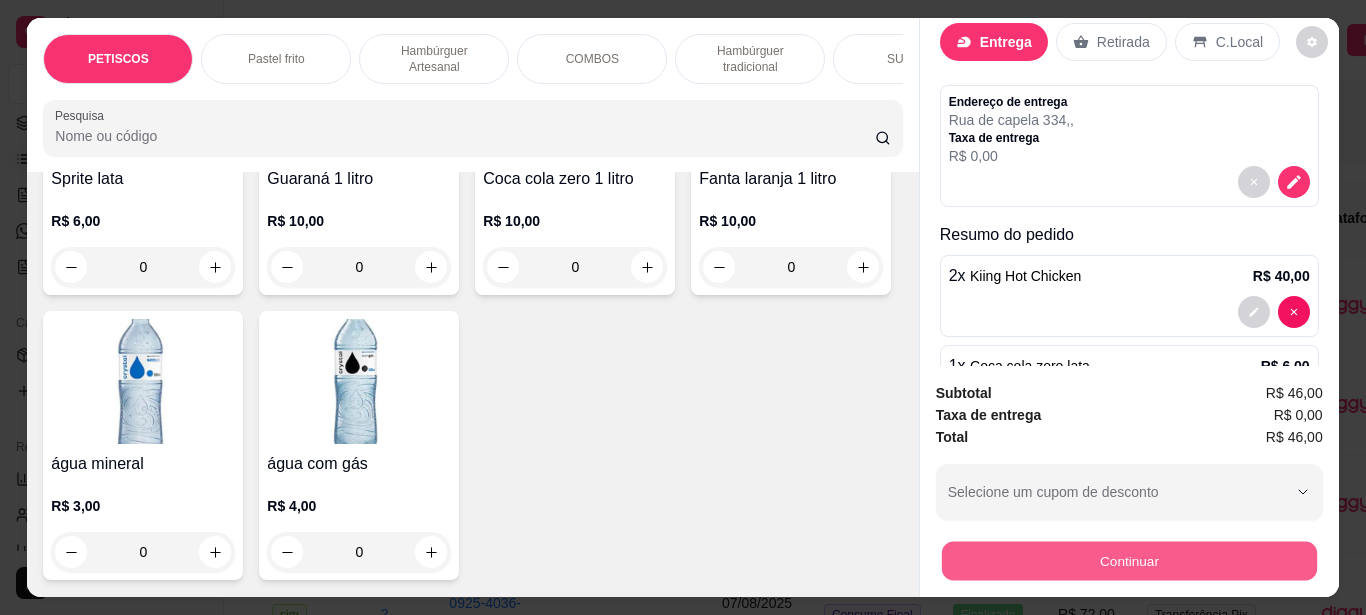 click on "Continuar" at bounding box center (1128, 560) 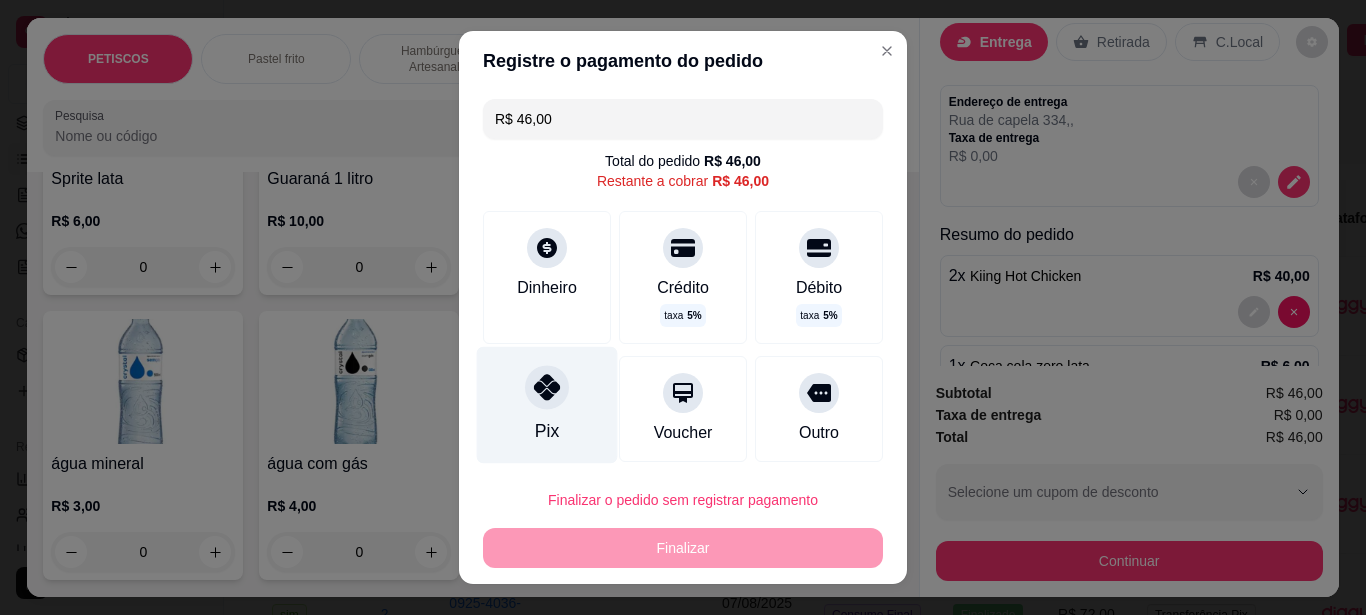 click 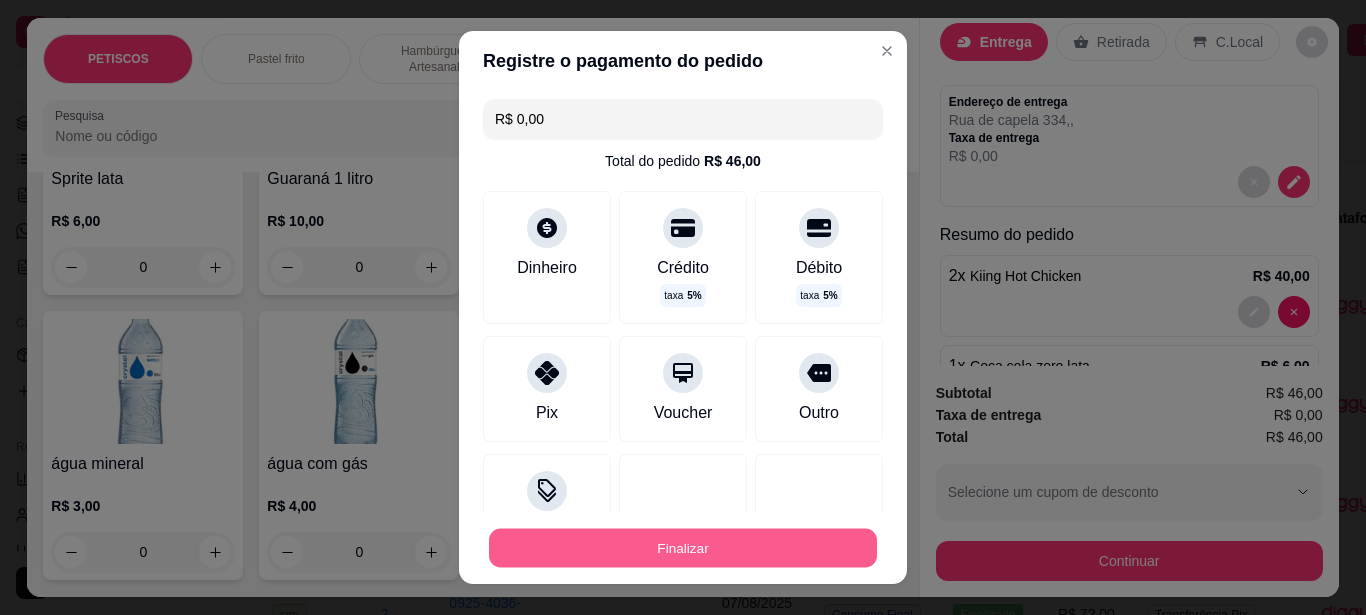 click on "Finalizar" at bounding box center [683, 548] 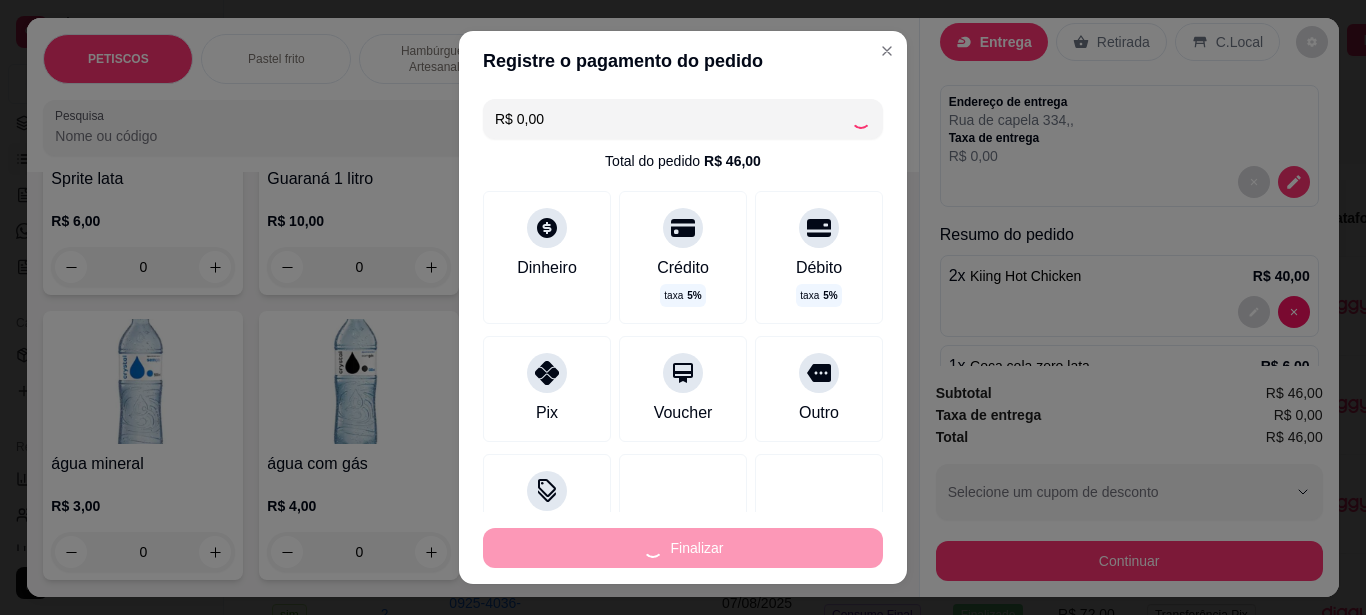type on "0" 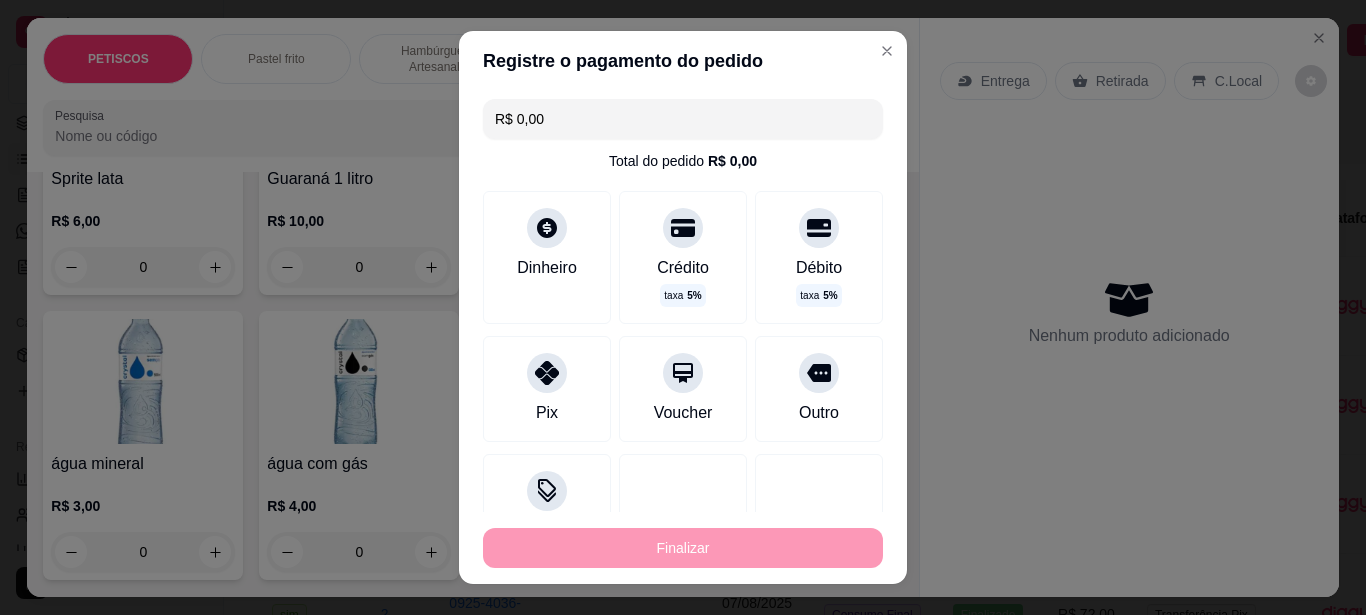 type on "-R$ 46,00" 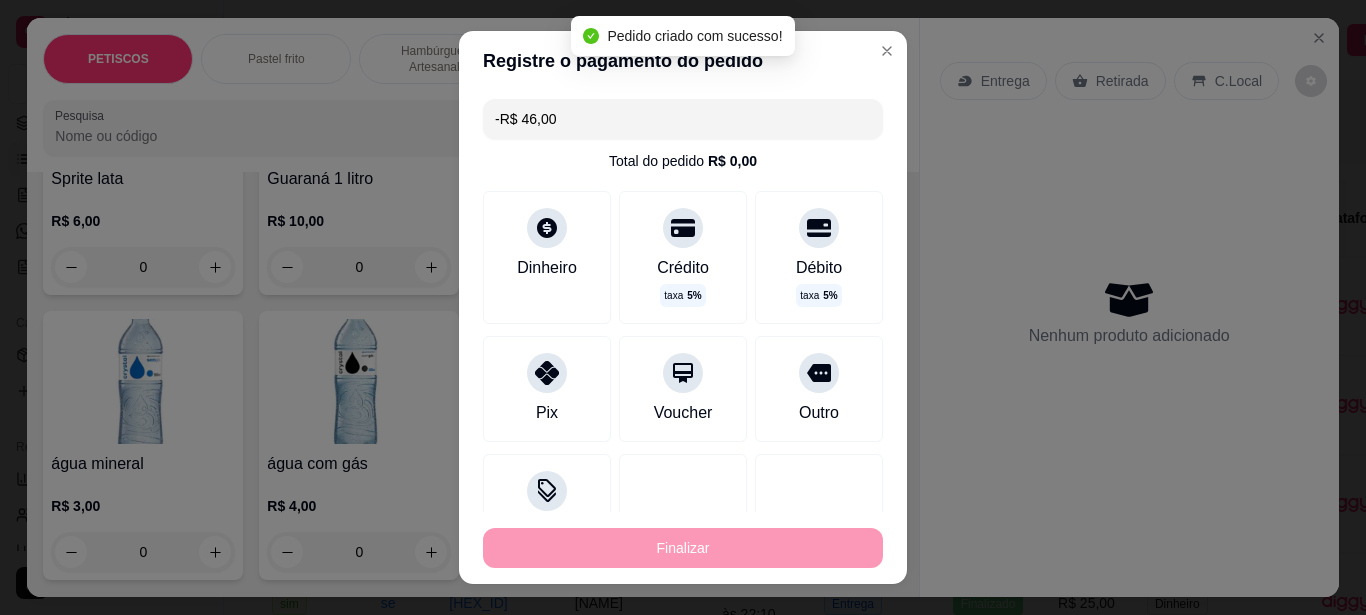 scroll, scrollTop: 0, scrollLeft: 0, axis: both 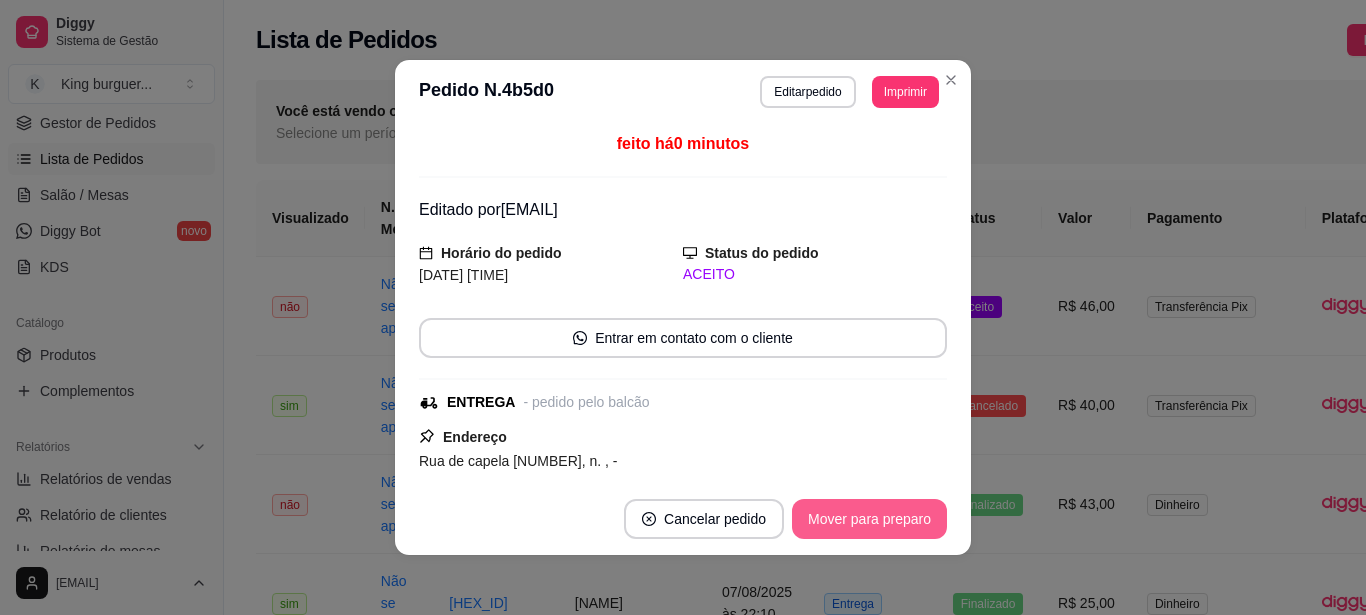 click on "Mover para preparo" at bounding box center [869, 519] 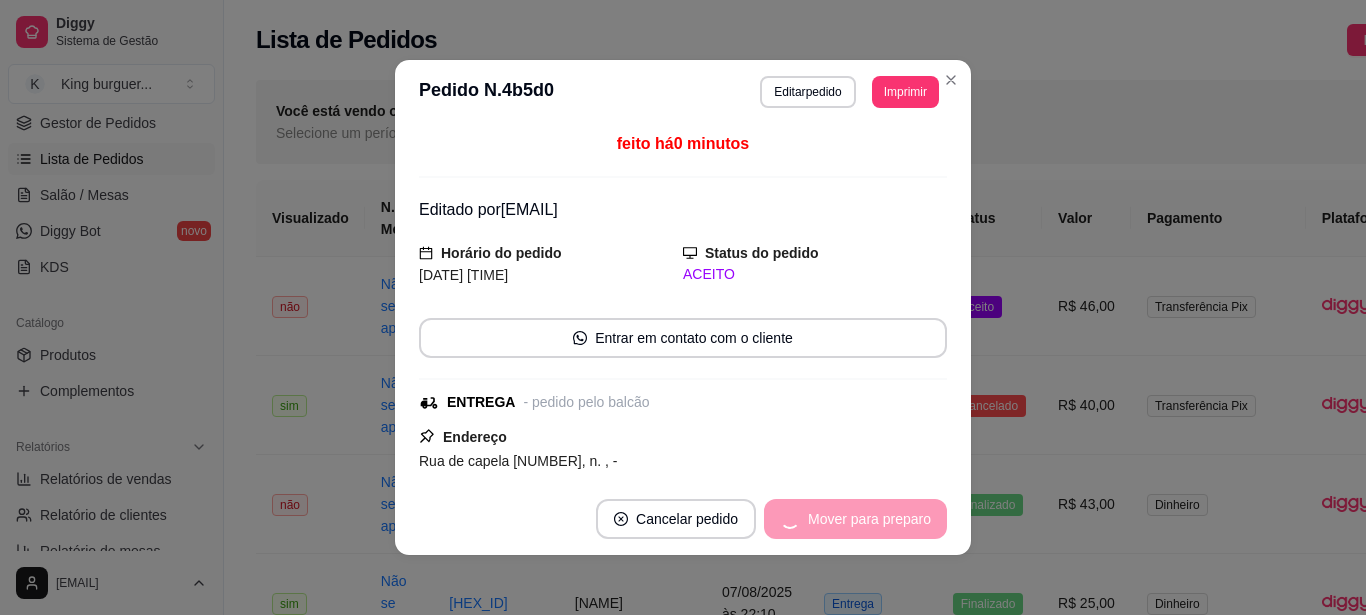 click on "Mover para preparo" at bounding box center (855, 519) 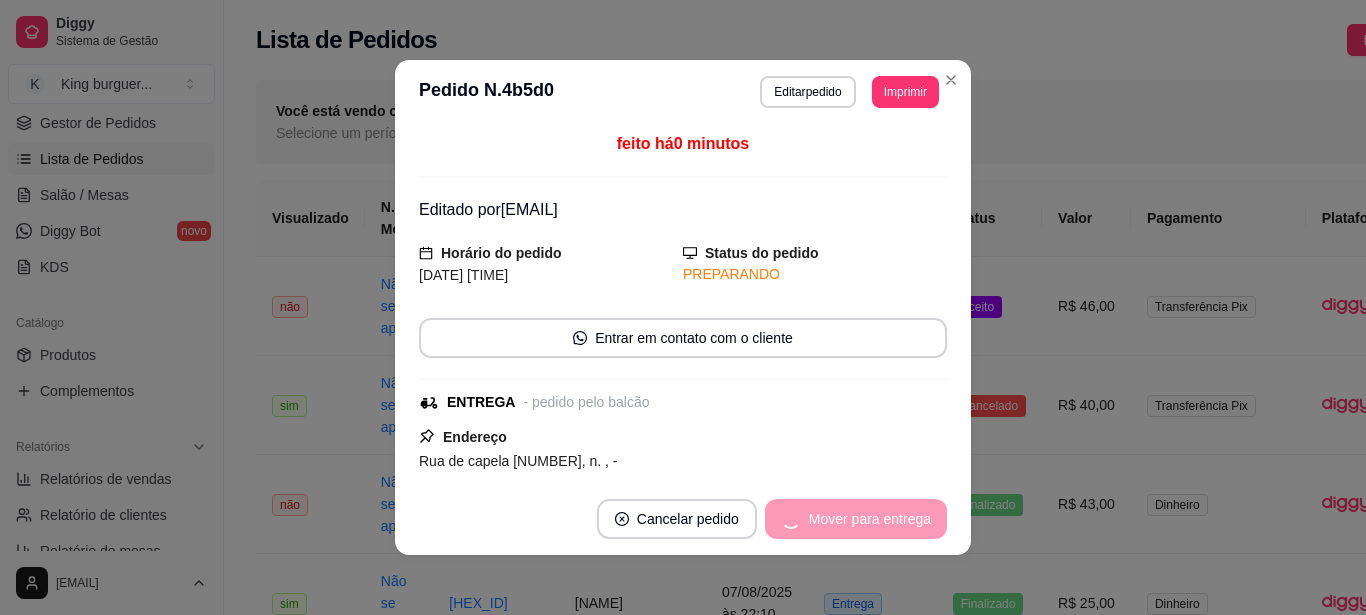 click on "Mover para entrega" at bounding box center [856, 519] 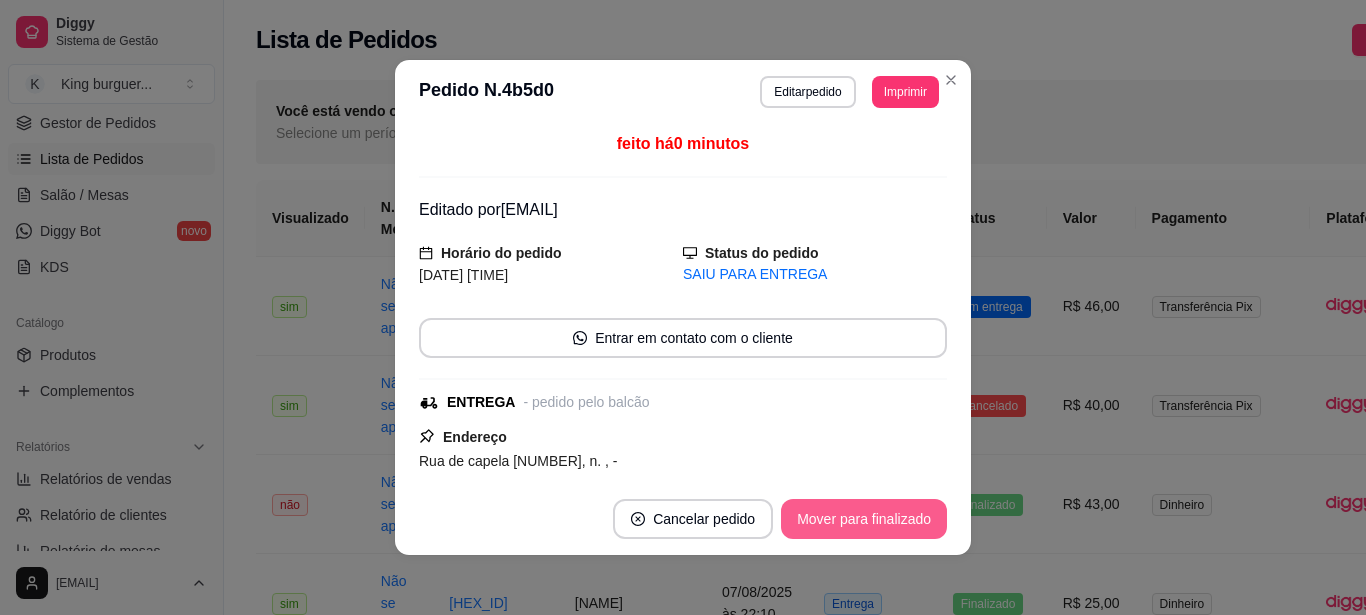 click on "Mover para finalizado" at bounding box center (864, 519) 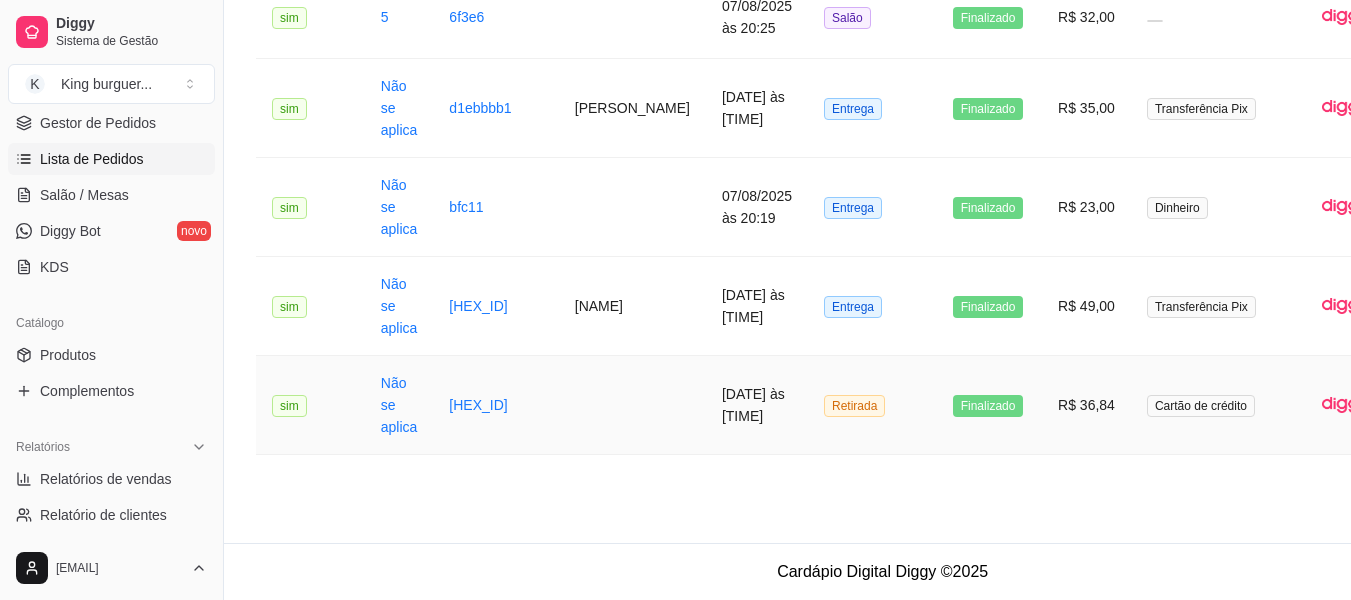 scroll, scrollTop: 2808, scrollLeft: 0, axis: vertical 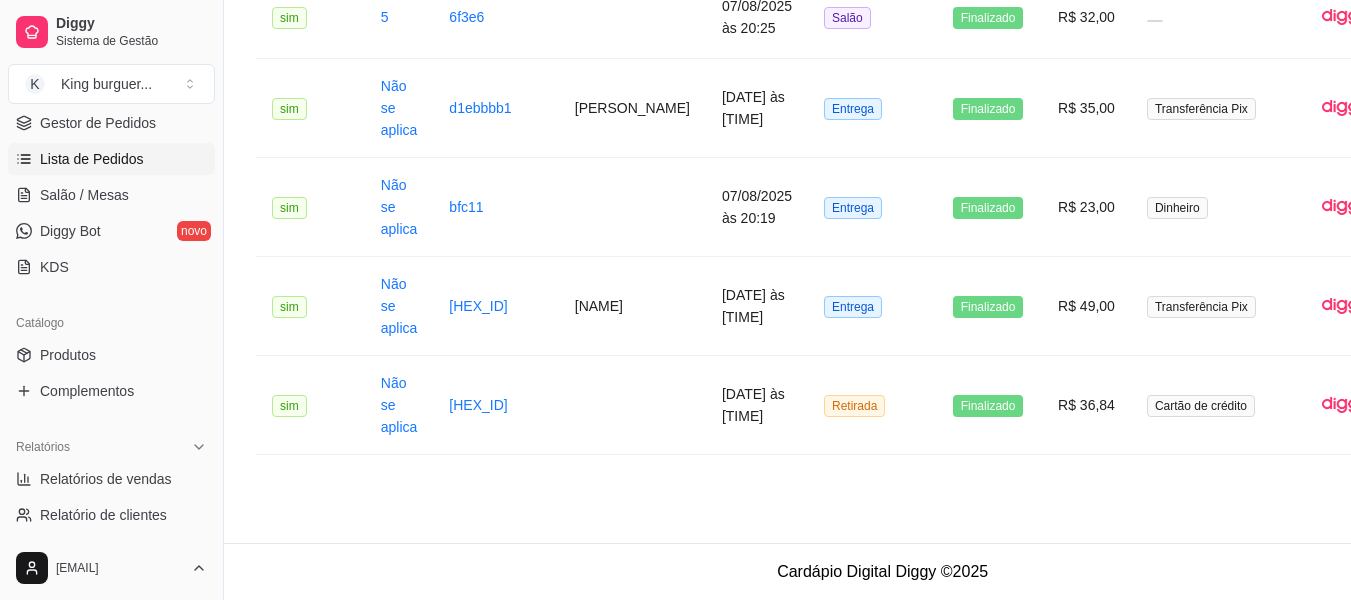 click on "1" at bounding box center [1413, 487] 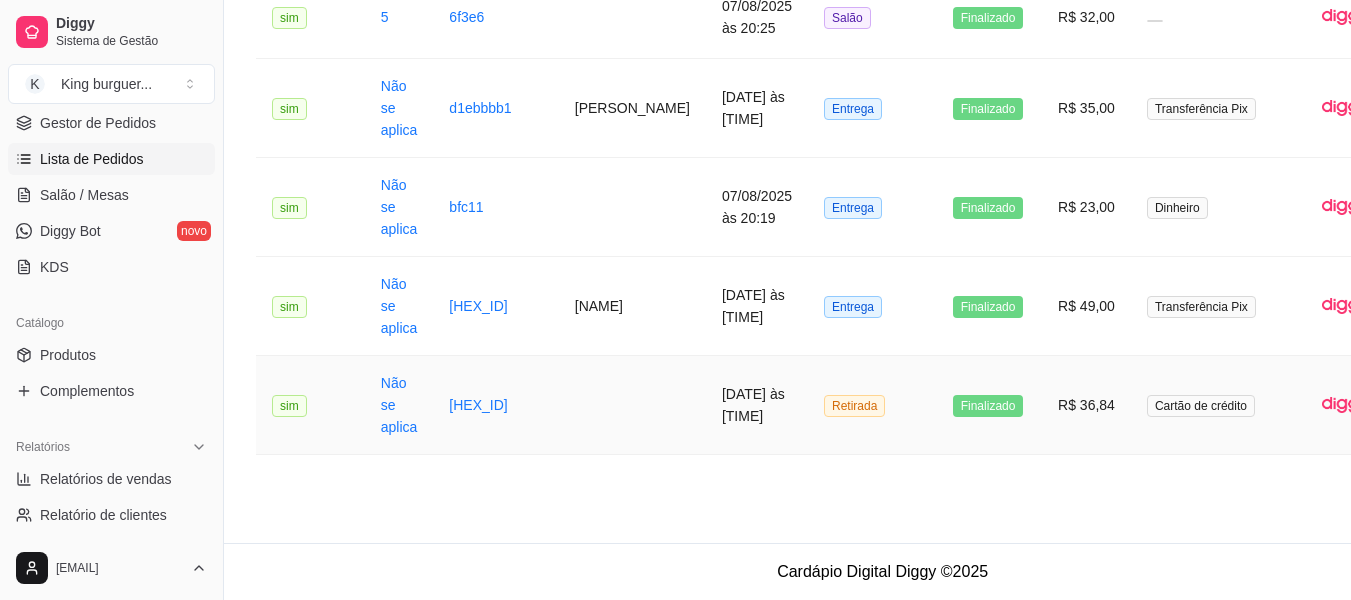click on "R$ 36,84" at bounding box center [1086, 405] 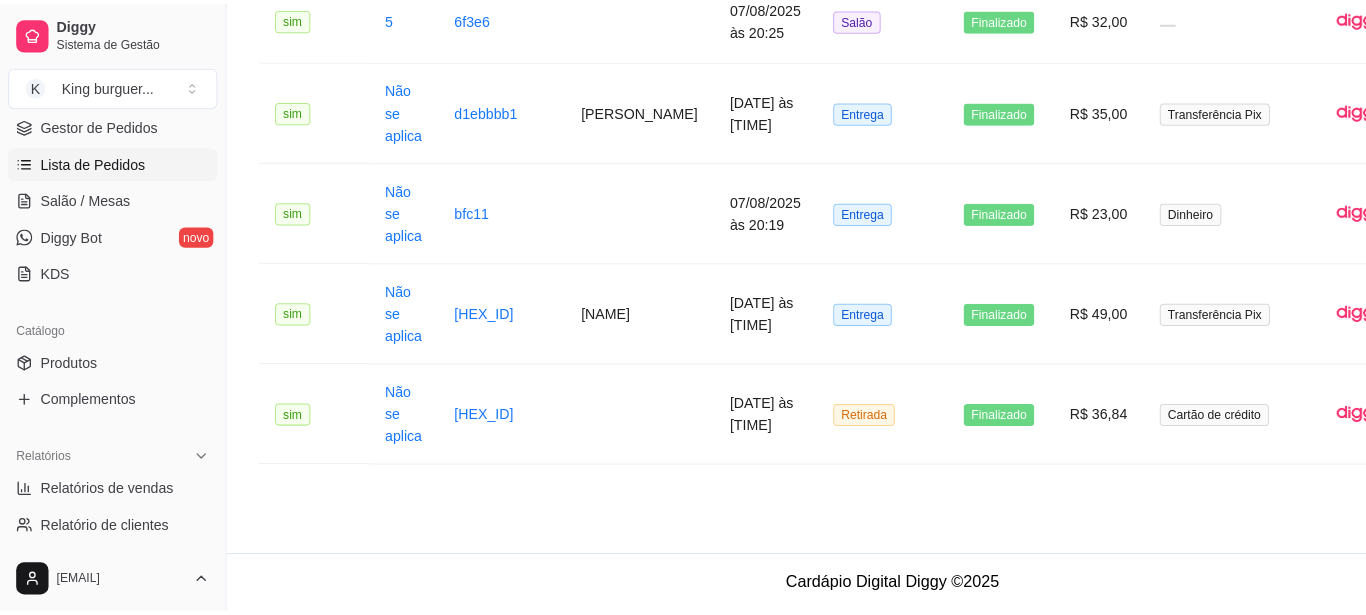 scroll, scrollTop: 2793, scrollLeft: 0, axis: vertical 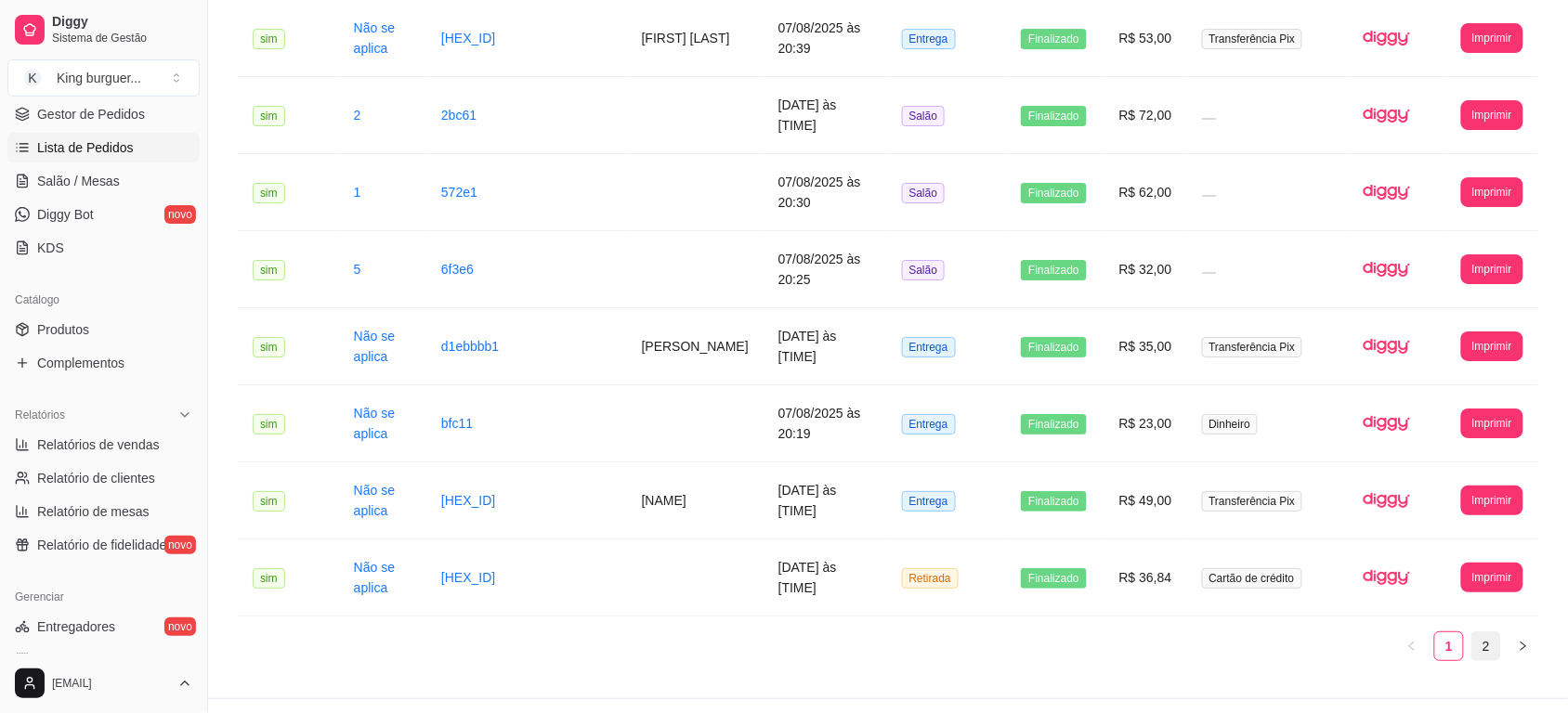 click on "2" at bounding box center [1486, 646] 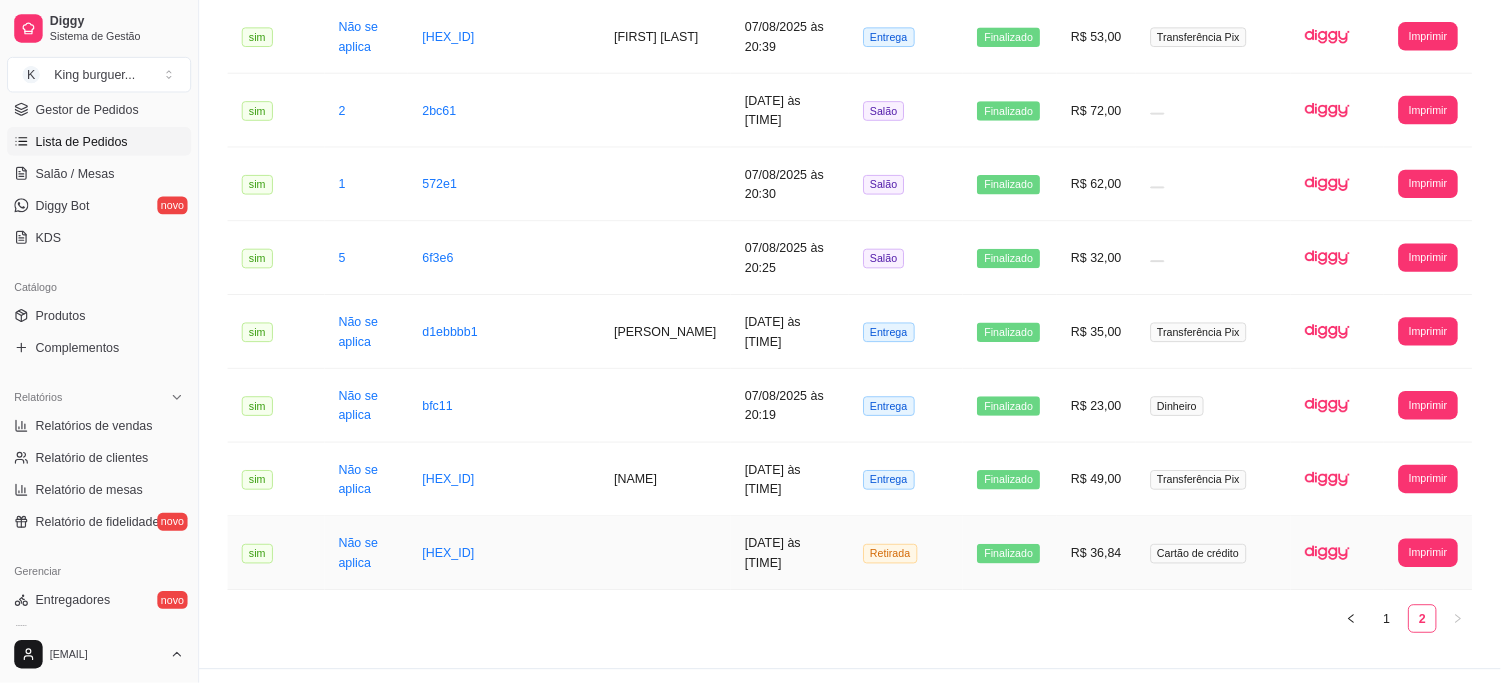 scroll, scrollTop: 0, scrollLeft: 0, axis: both 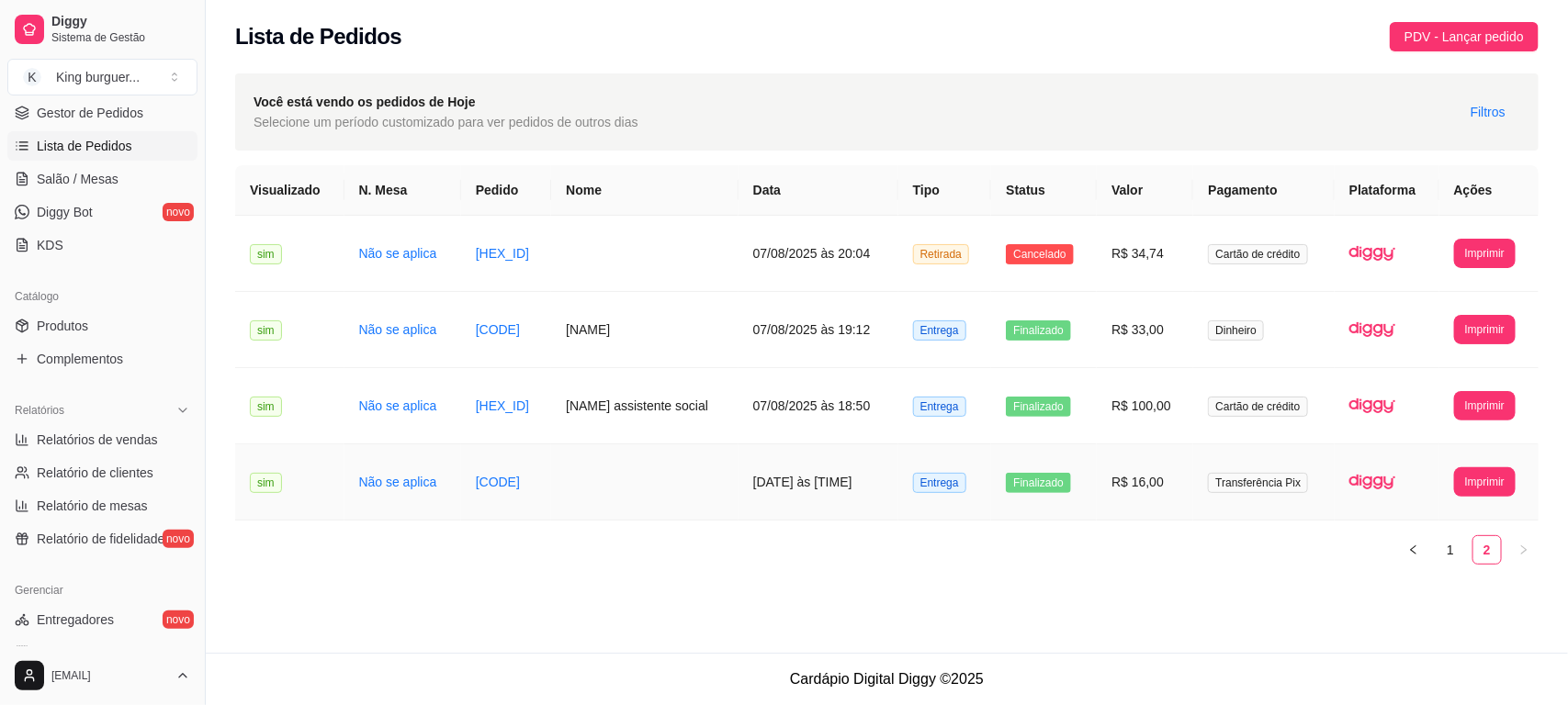 type 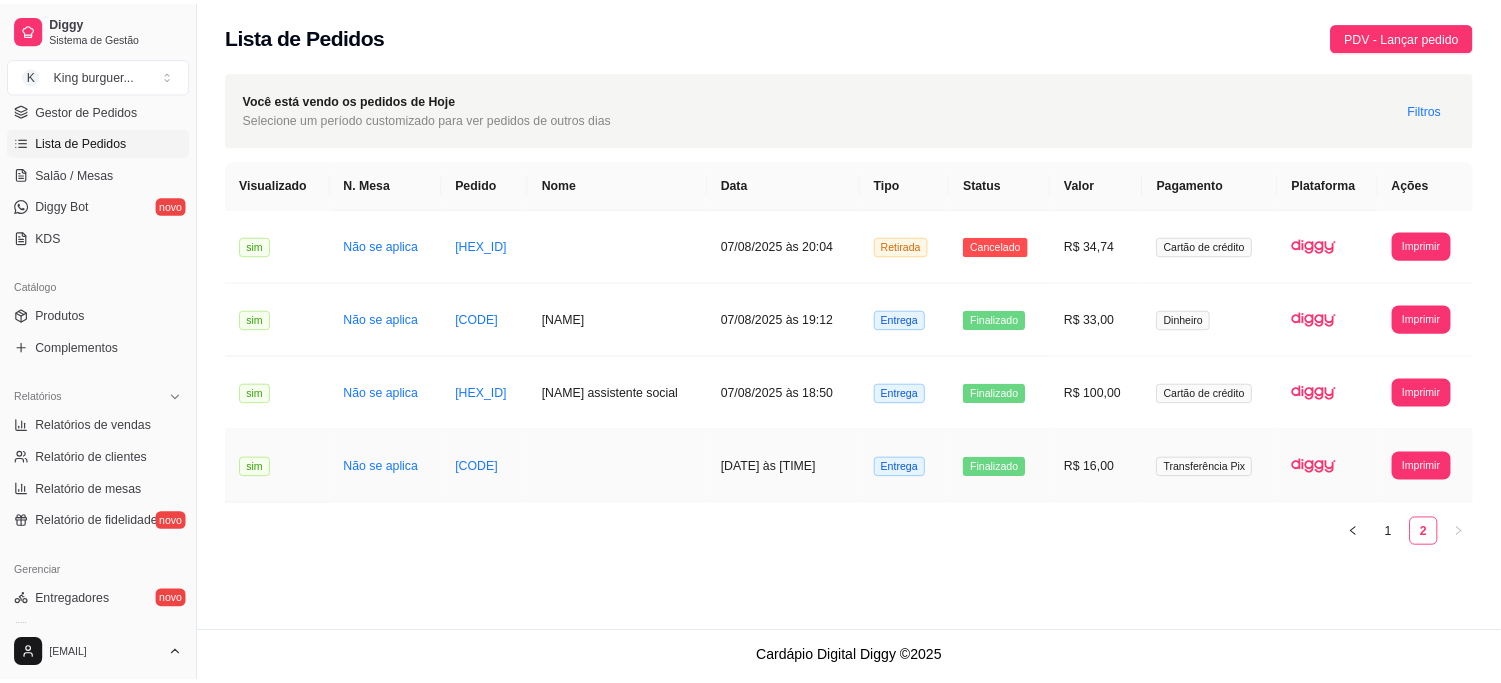 scroll, scrollTop: 300, scrollLeft: 0, axis: vertical 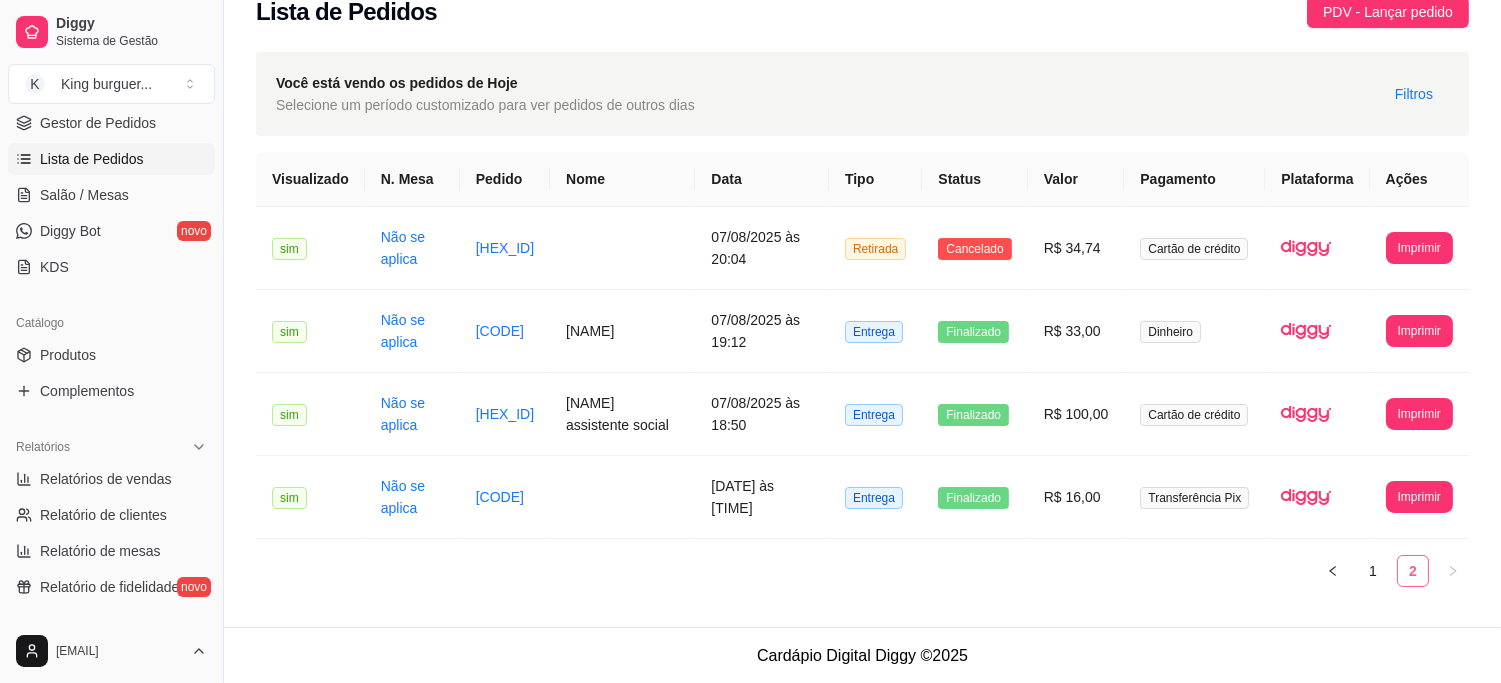 click on "2" at bounding box center (1413, 571) 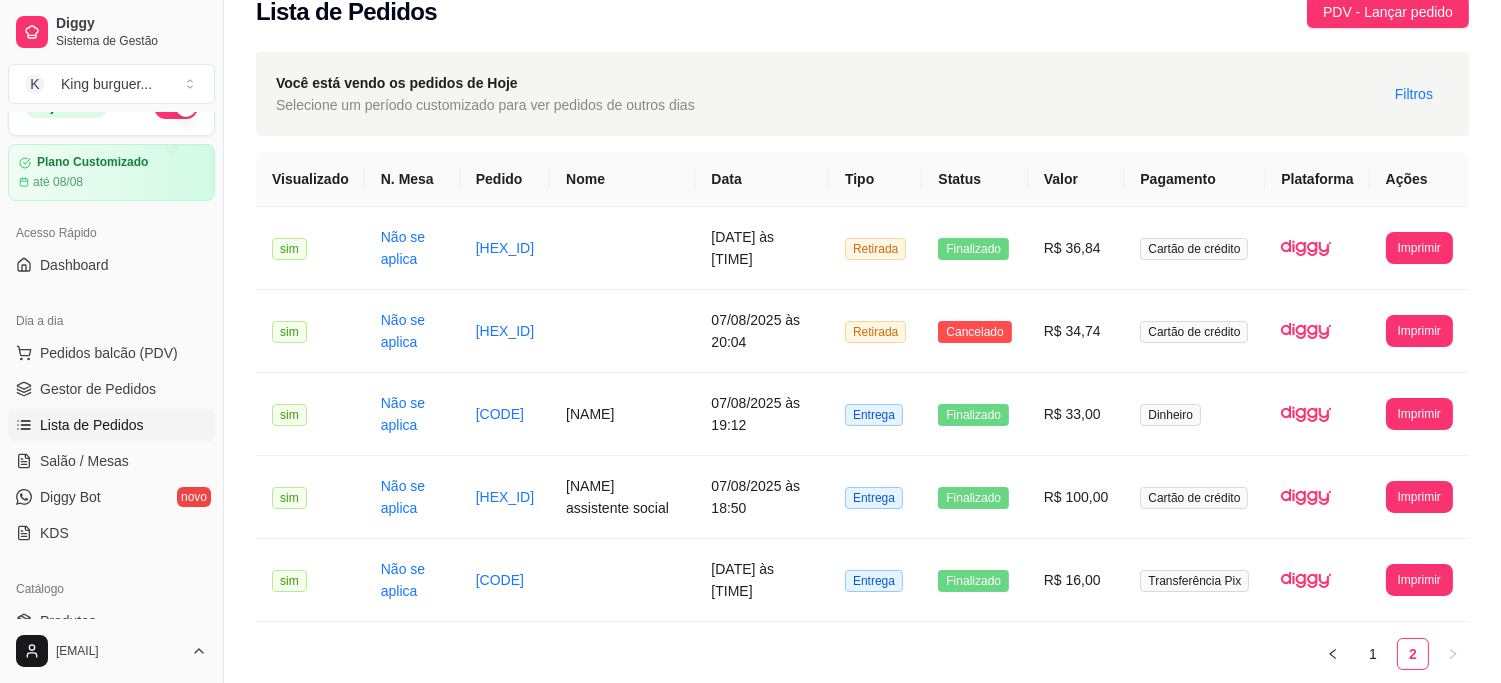 scroll, scrollTop: 0, scrollLeft: 0, axis: both 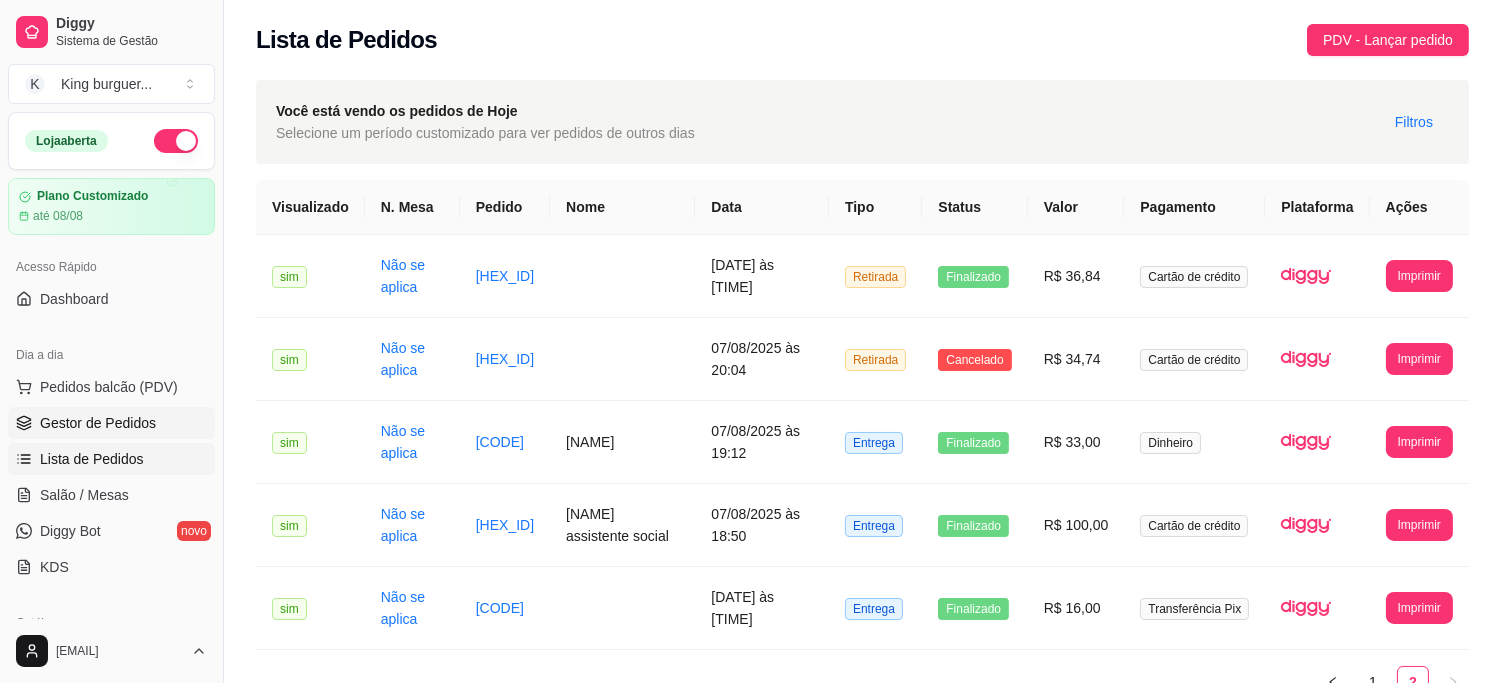 click on "Gestor de Pedidos" at bounding box center (98, 423) 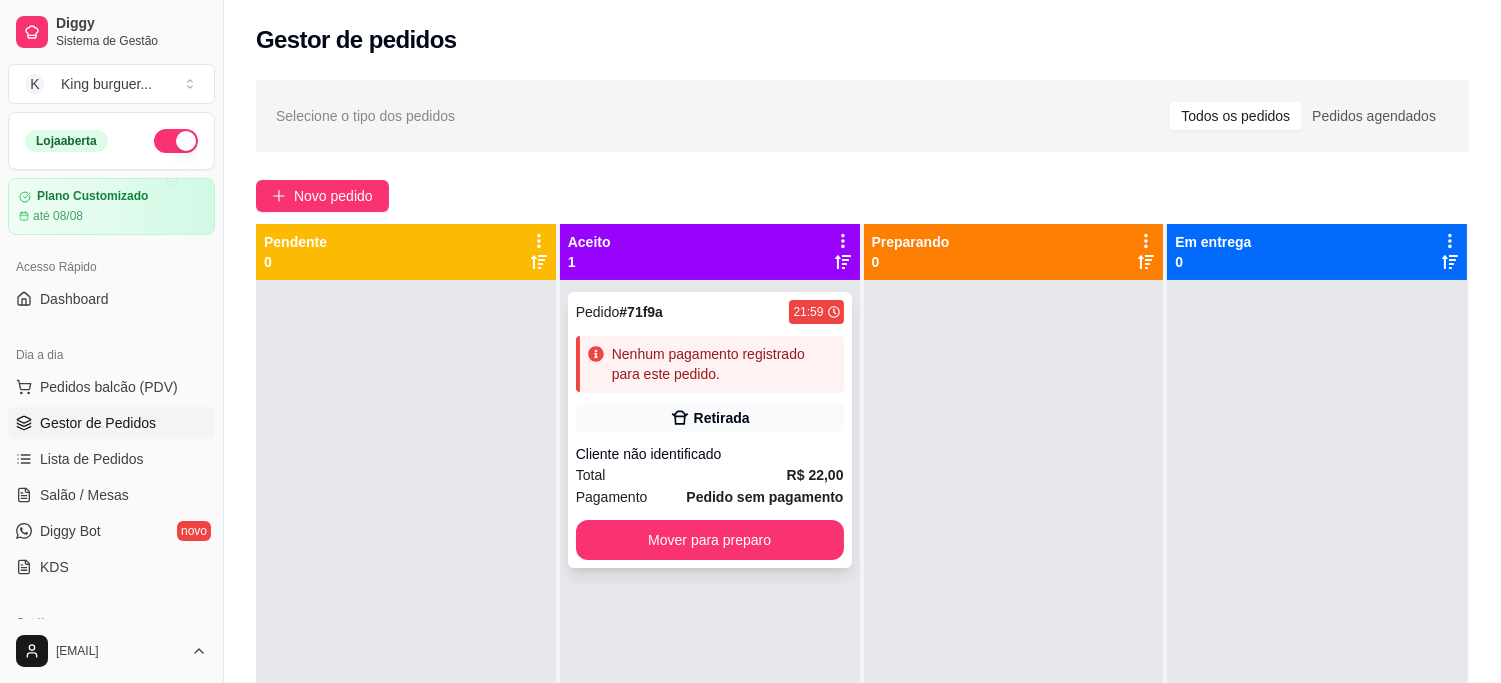 click on "Pedido  # [ID] [TIME] Nenhum pagamento registrado para este pedido. Retirada Cliente não identificado Total R$ 22,00 Pagamento Pedido sem pagamento Mover para preparo" at bounding box center [710, 430] 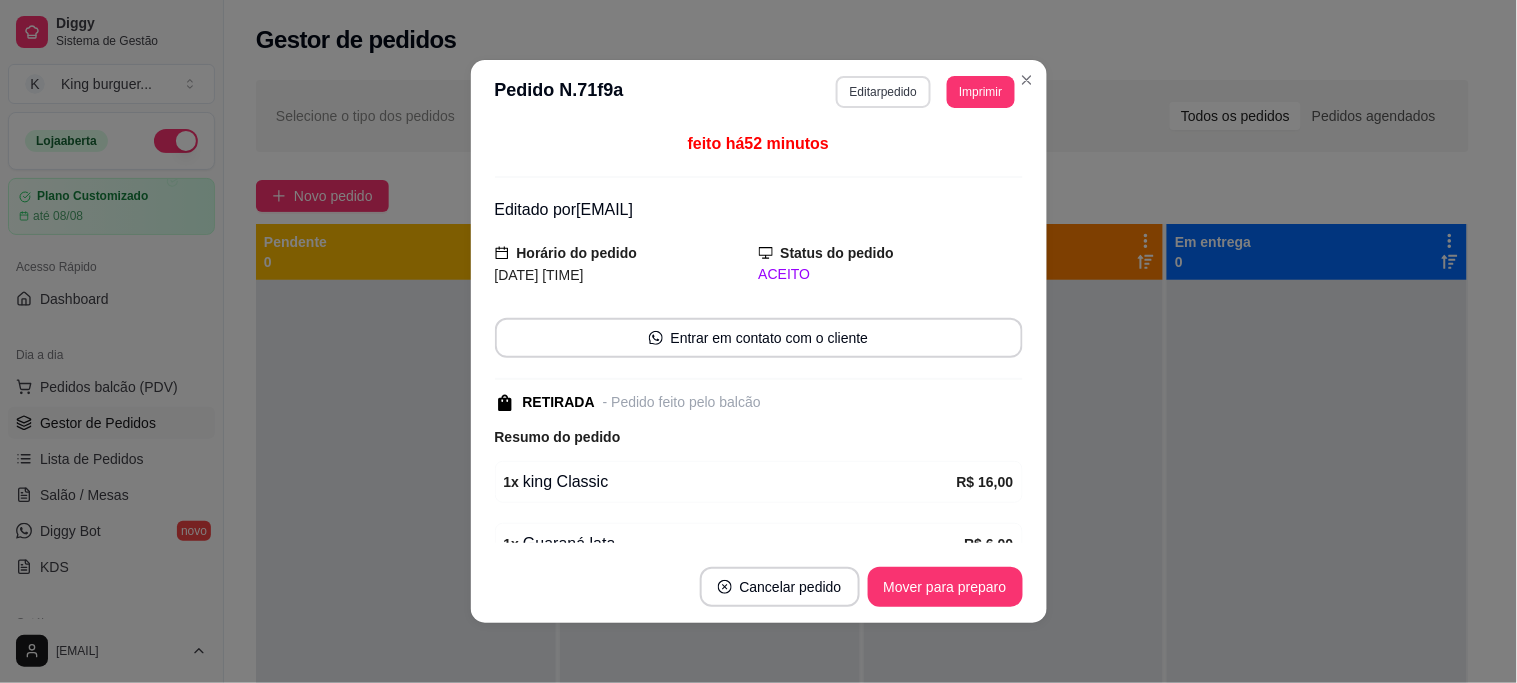 click on "Editar  pedido" at bounding box center [883, 92] 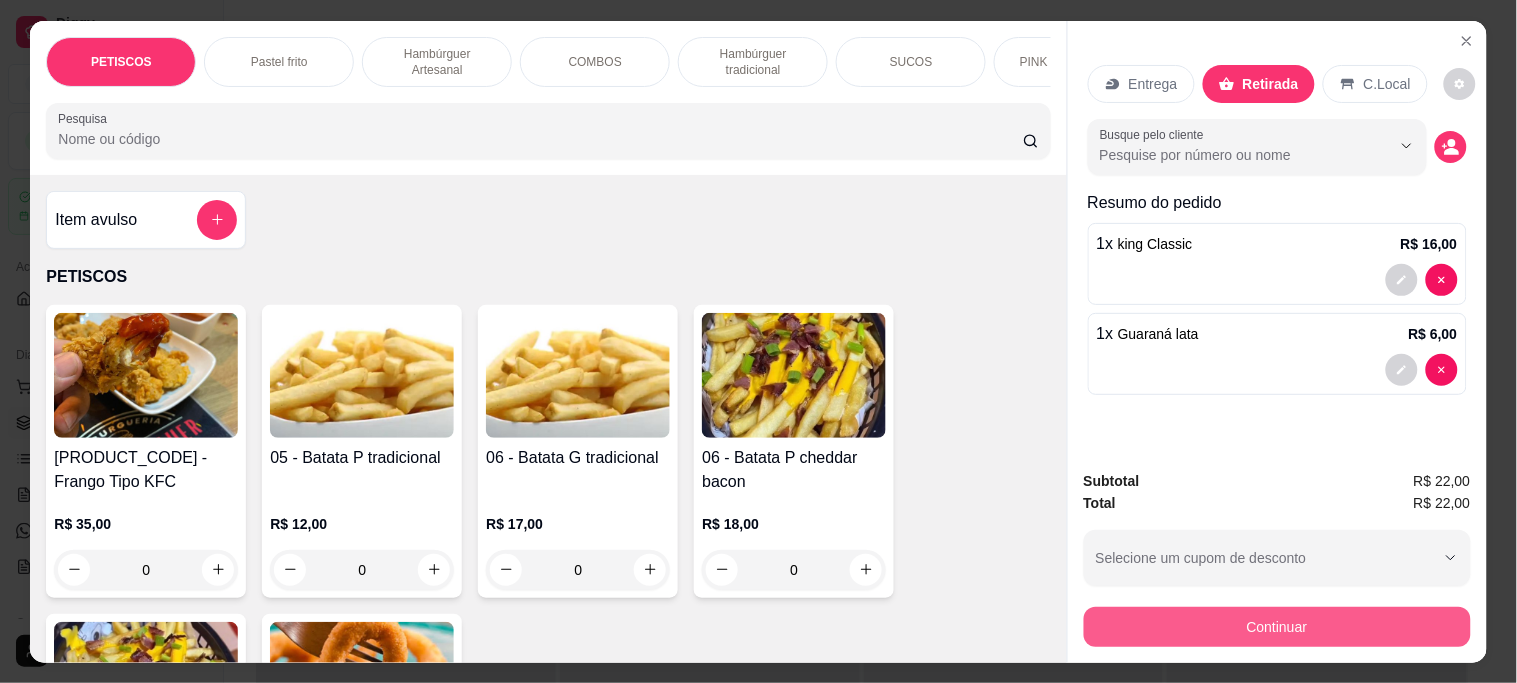 click on "Continuar" at bounding box center (1277, 627) 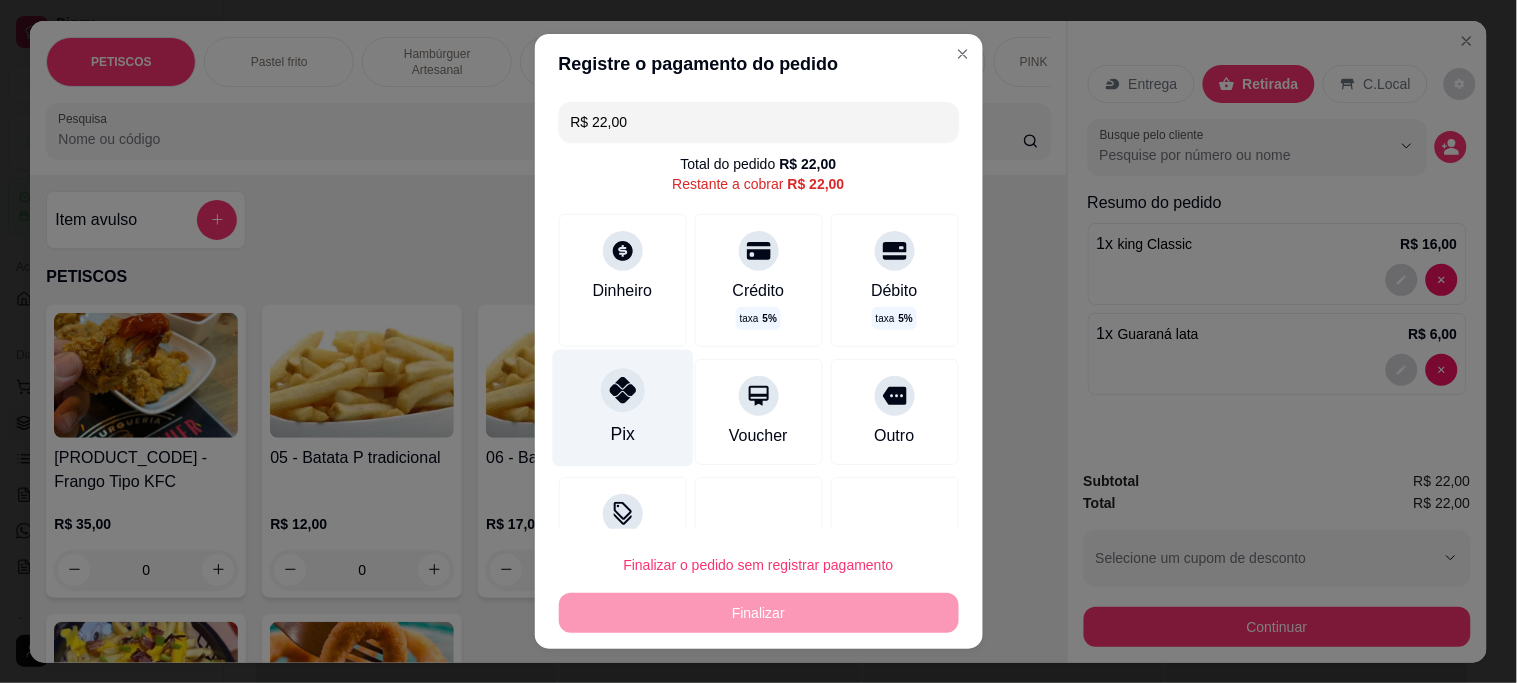 click at bounding box center (623, 391) 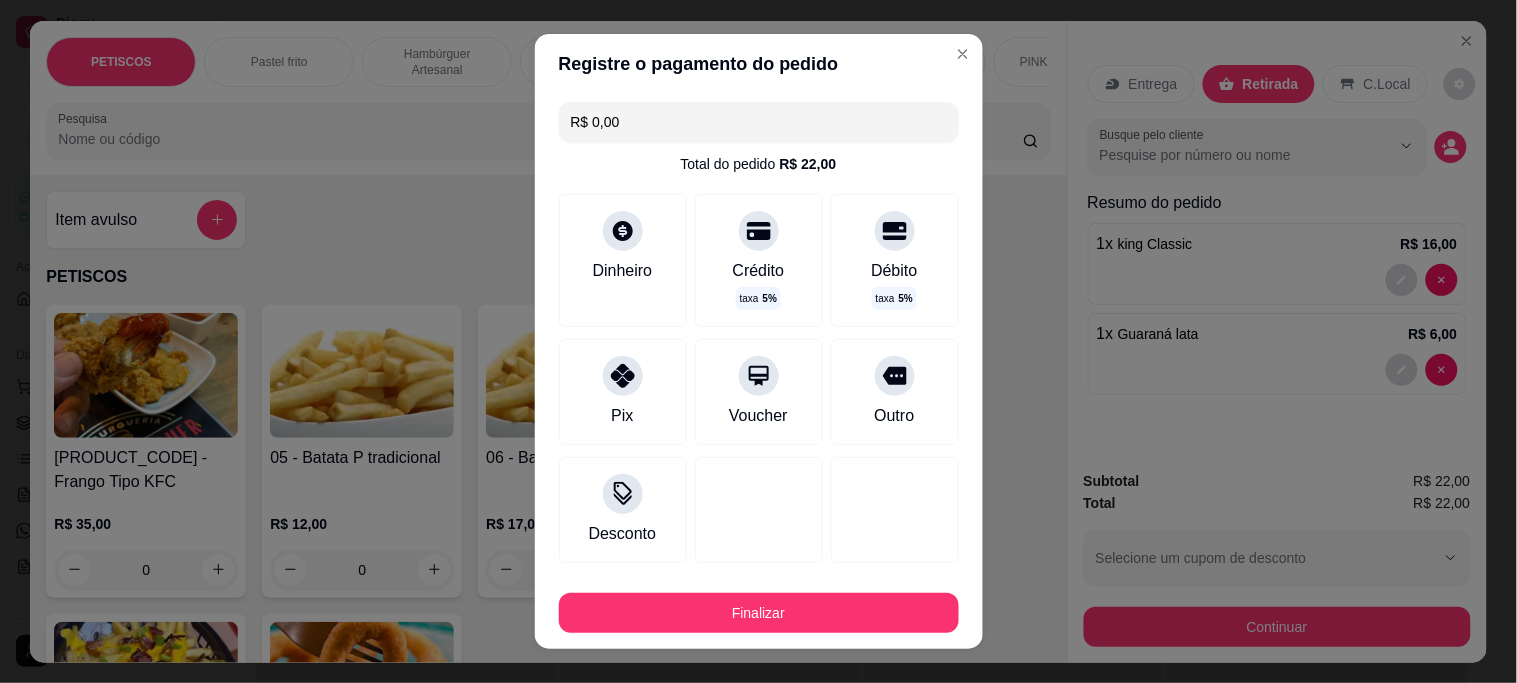 click on "Finalizar" at bounding box center (759, 613) 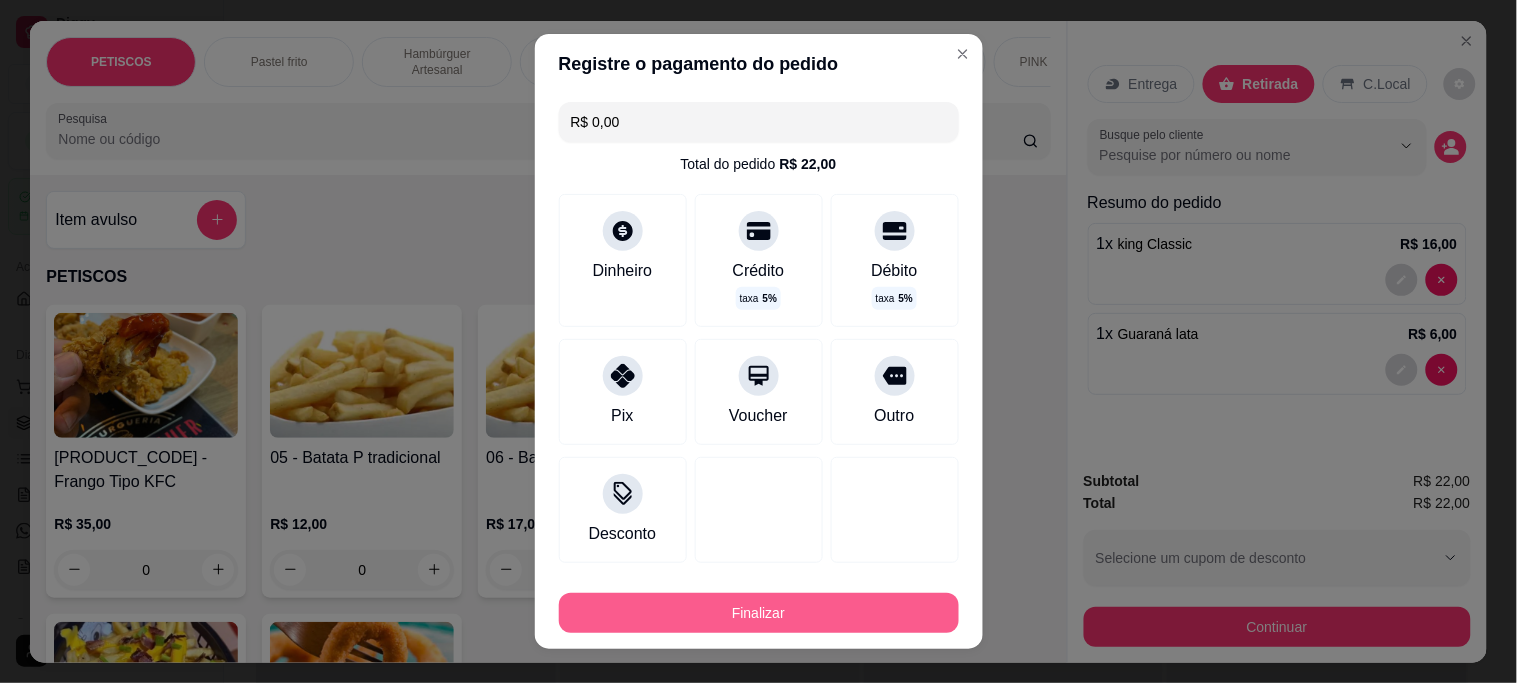 click on "Finalizar" at bounding box center [759, 613] 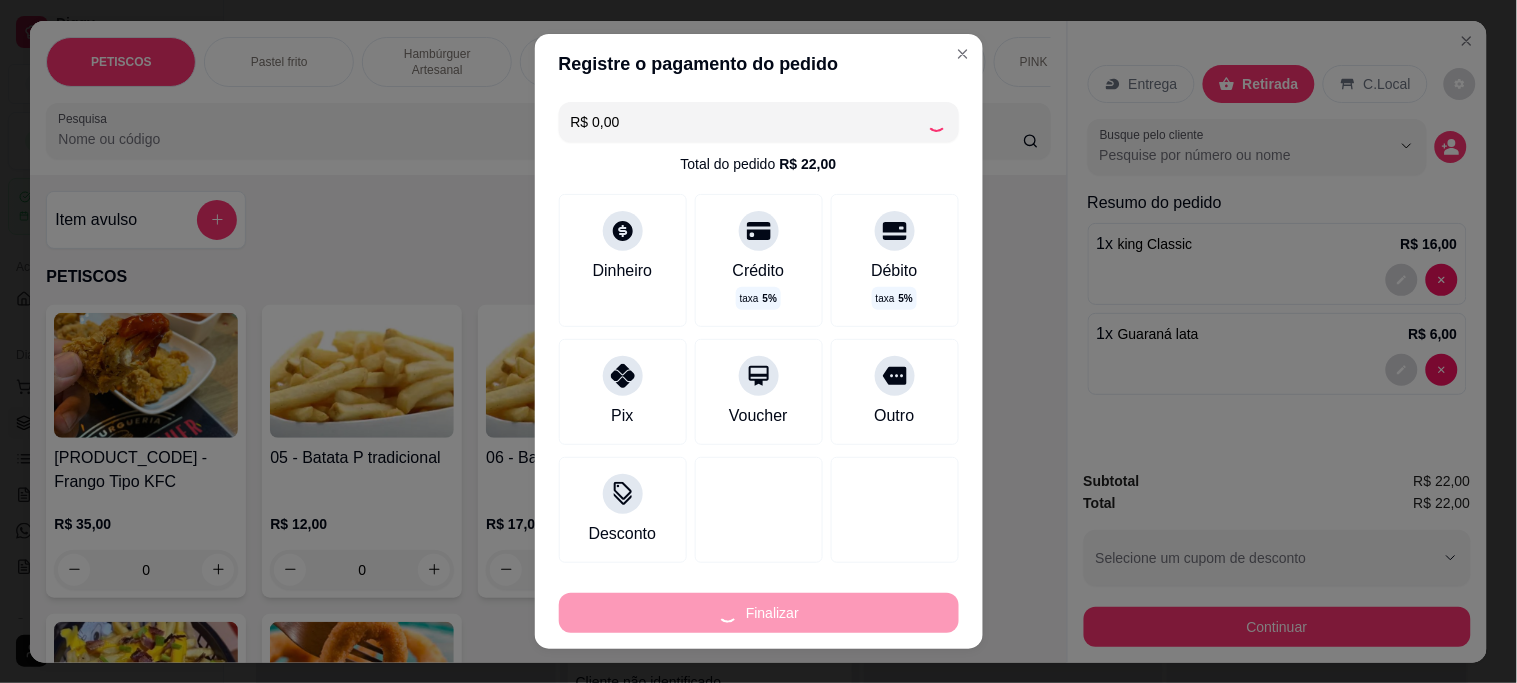 type on "0" 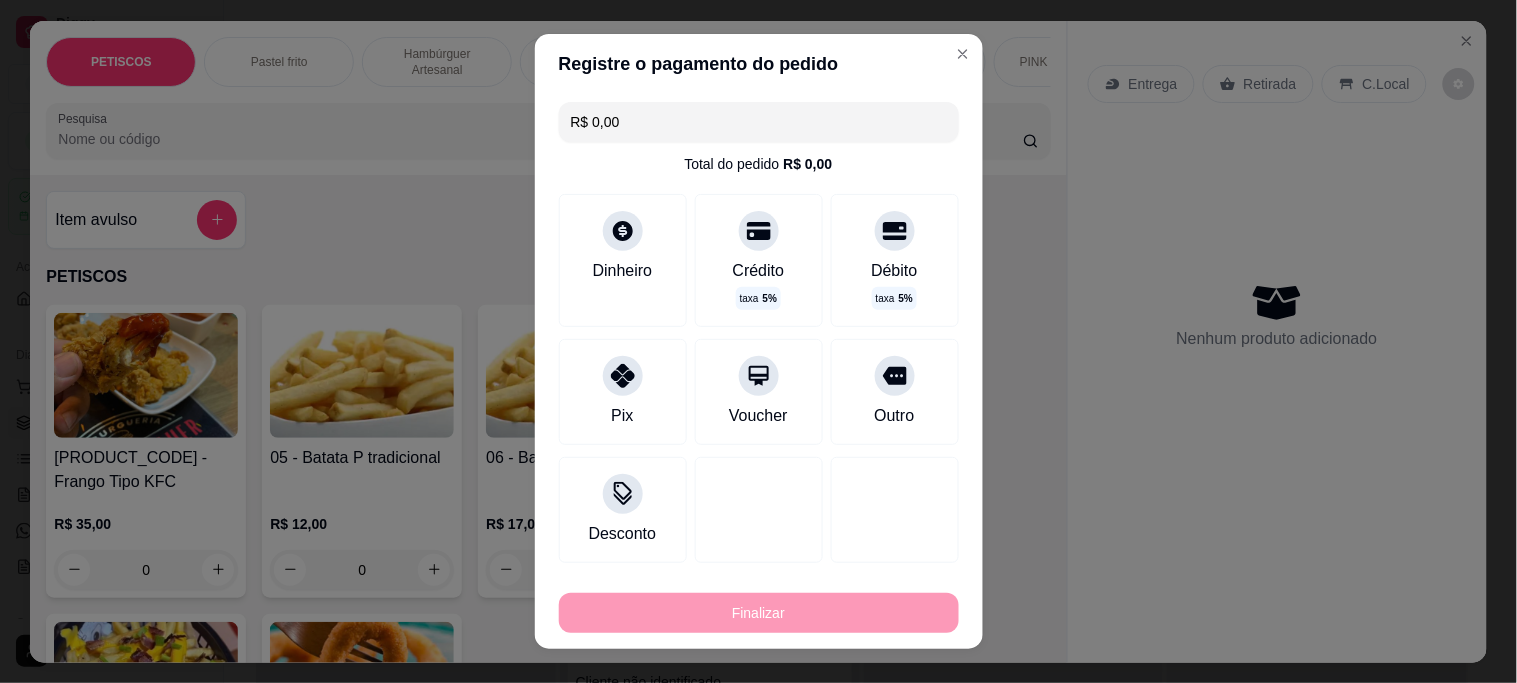 type on "-R$ 22,00" 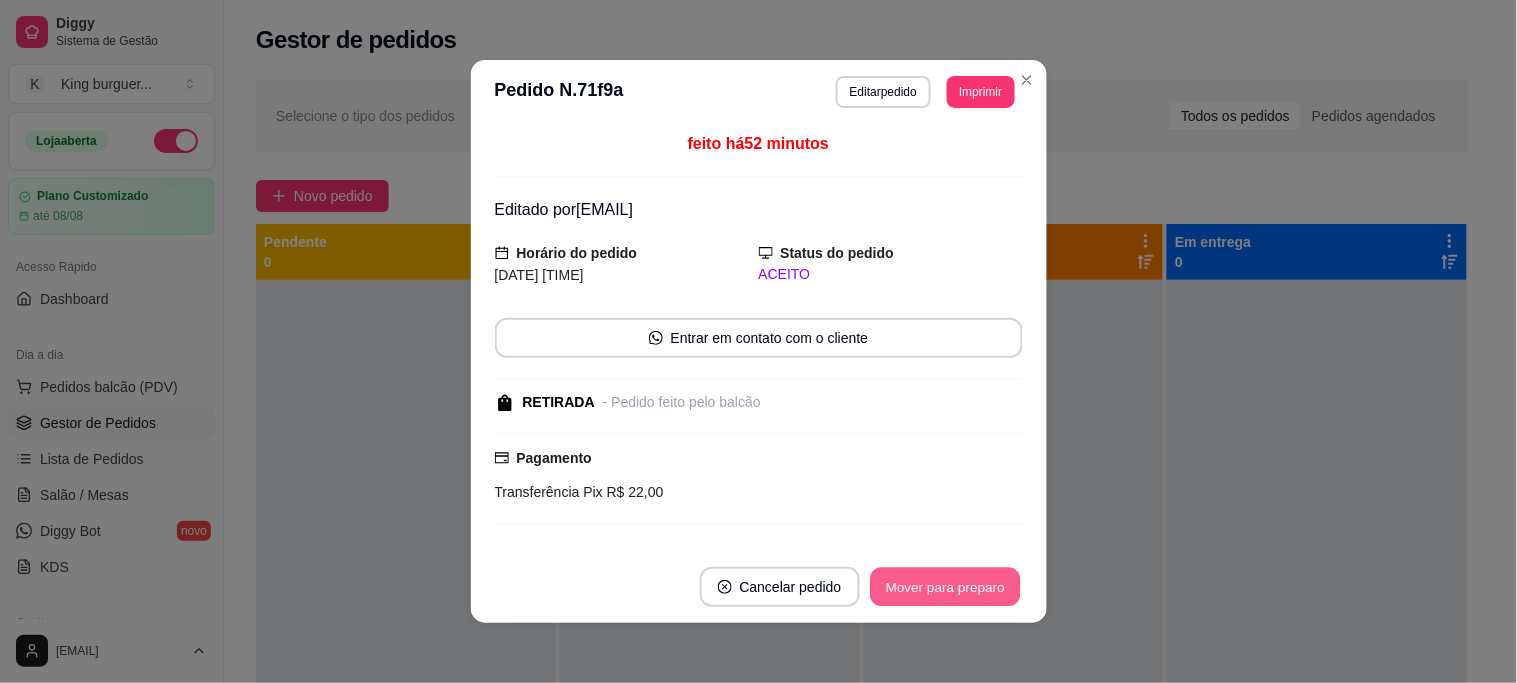 click on "Mover para preparo" at bounding box center [945, 587] 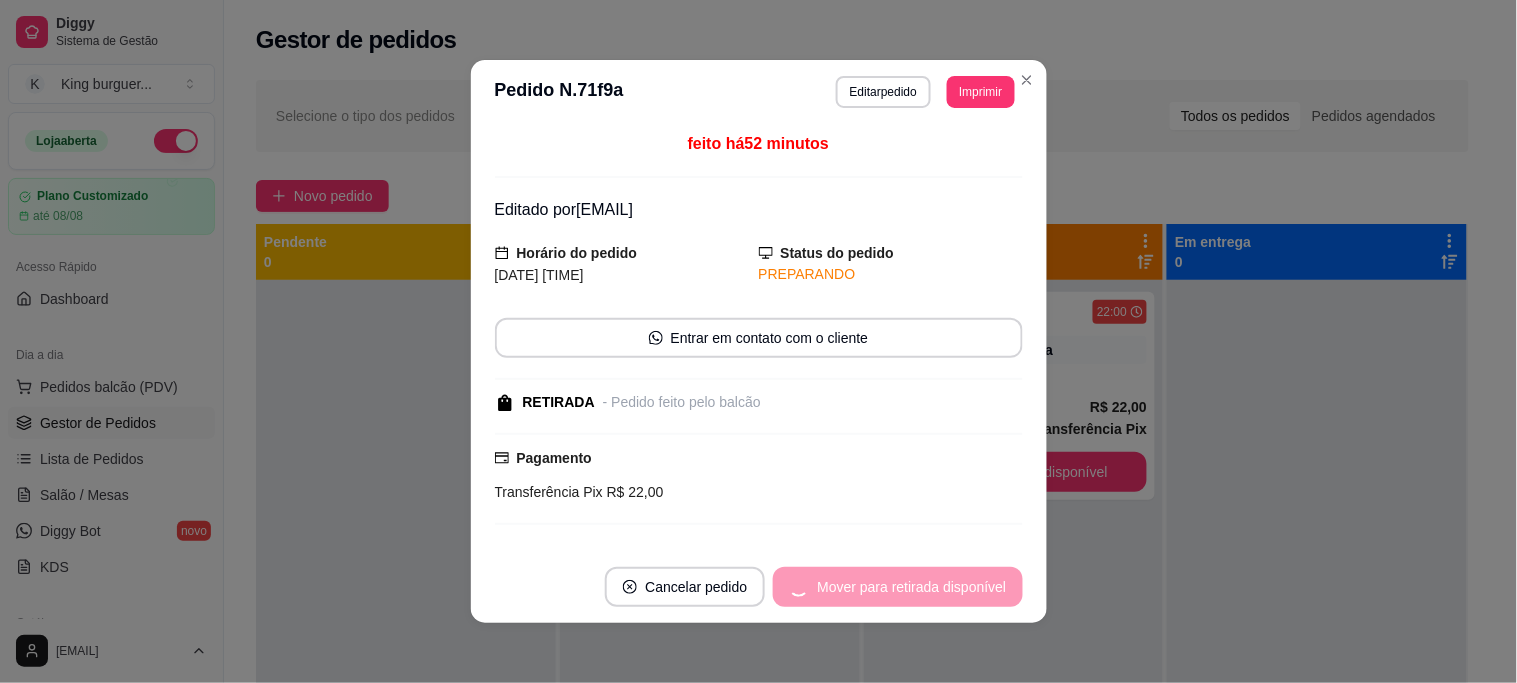 click on "Mover para retirada disponível" at bounding box center [897, 587] 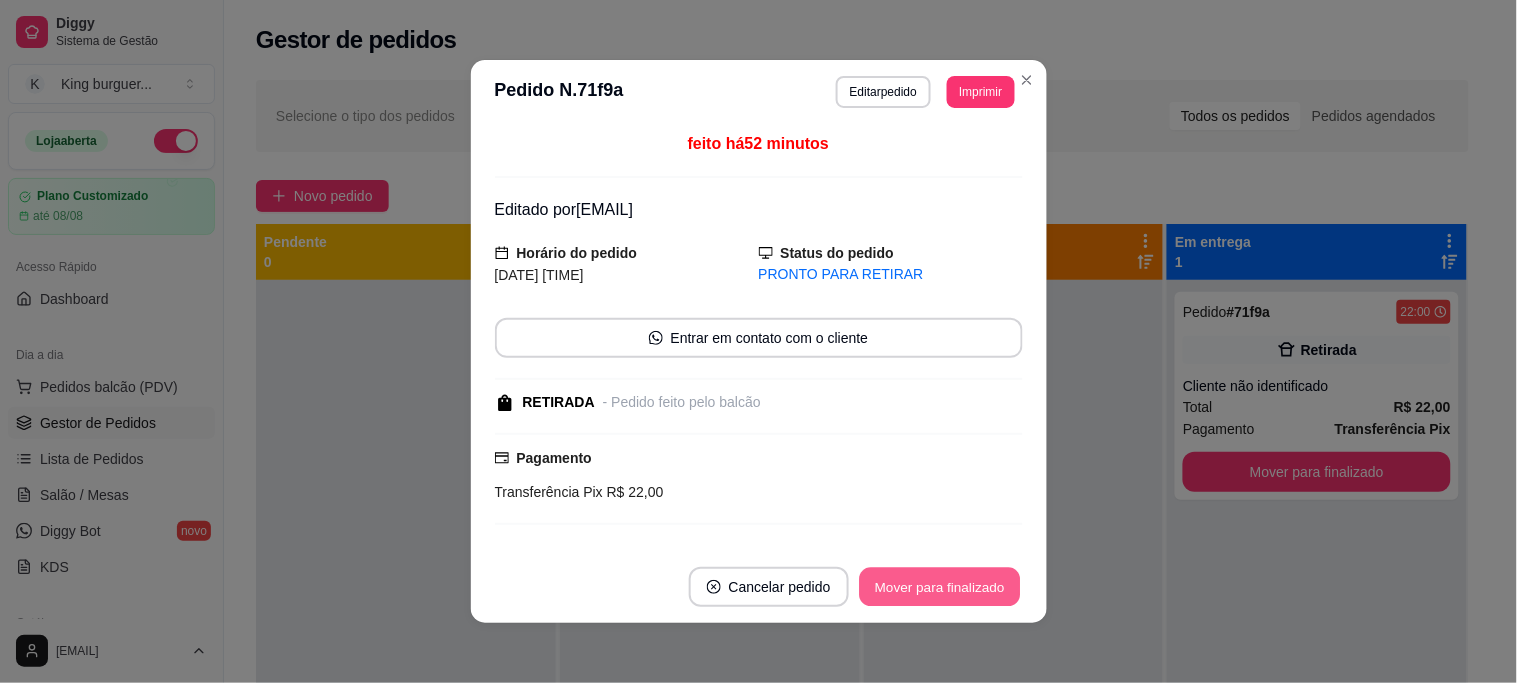 click on "Mover para finalizado" at bounding box center (939, 587) 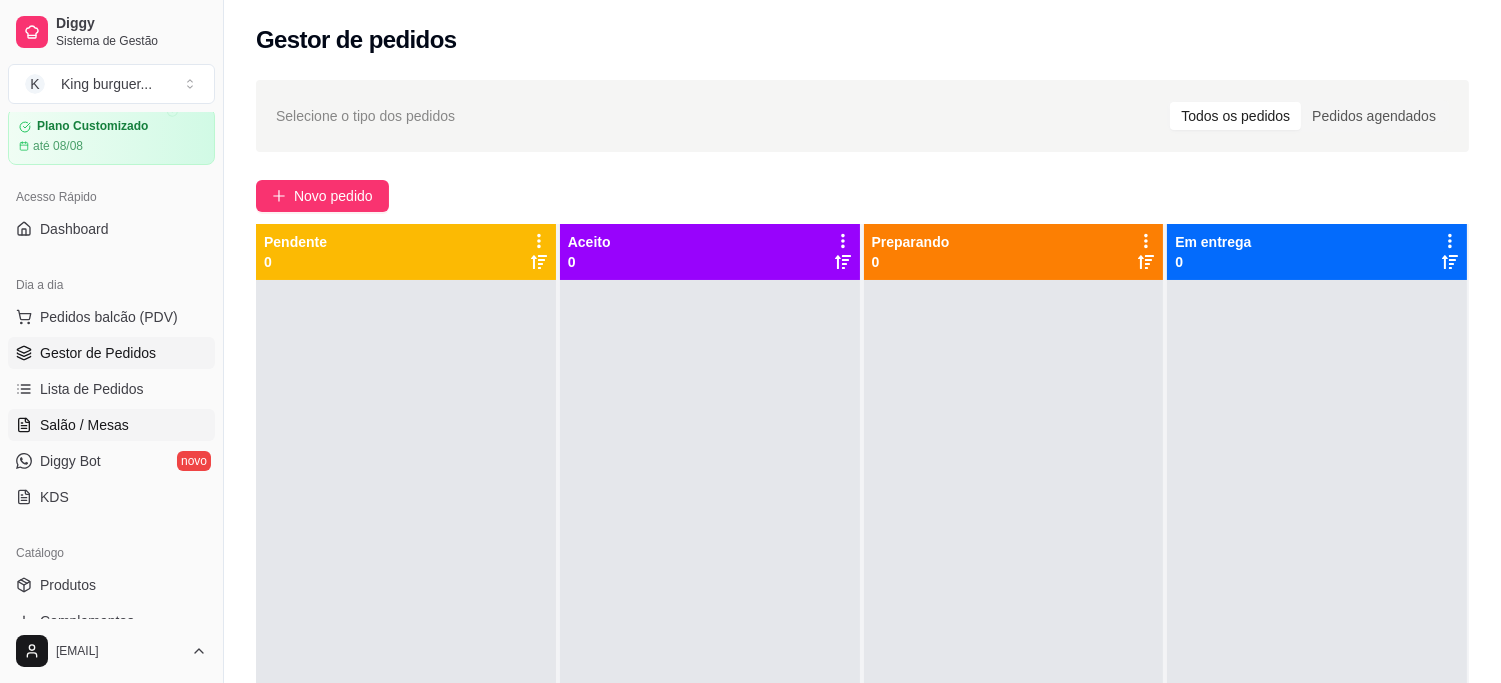 scroll, scrollTop: 222, scrollLeft: 0, axis: vertical 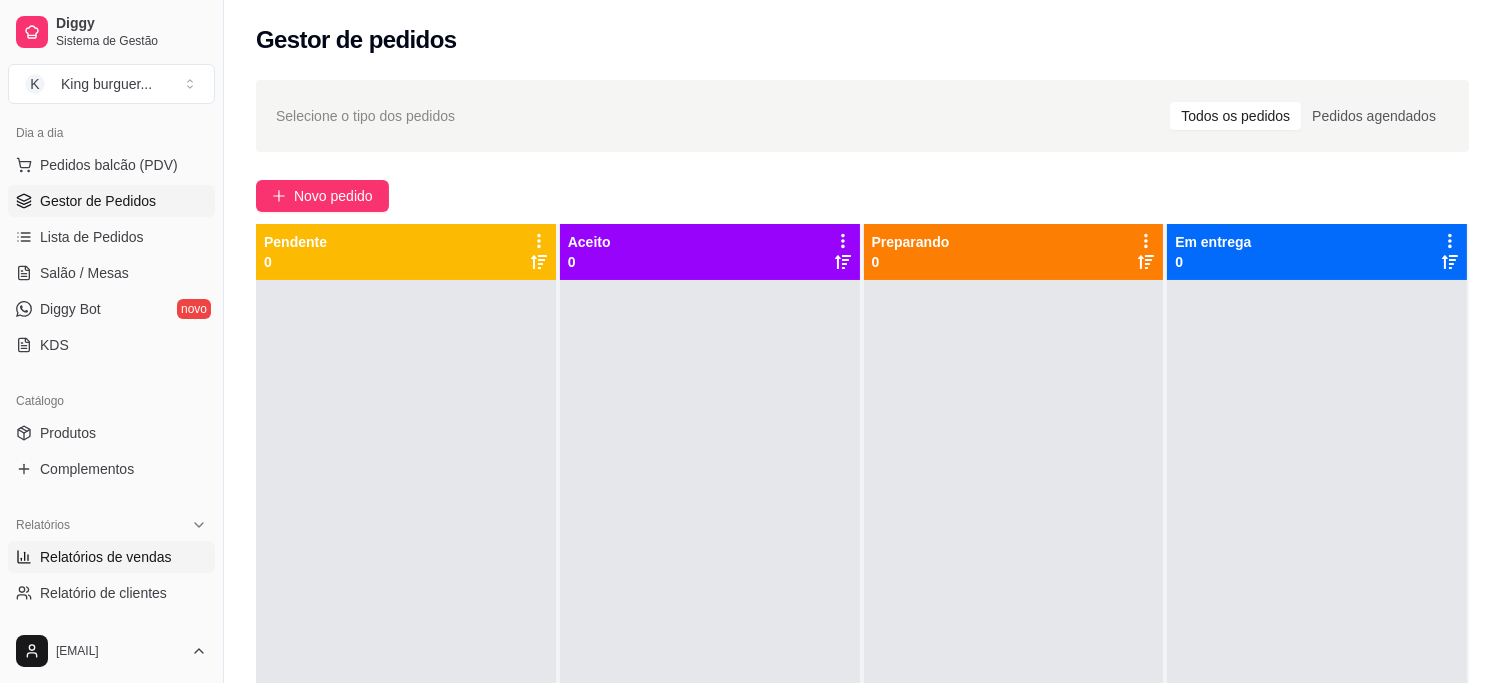 click on "Relatórios de vendas" at bounding box center (106, 557) 